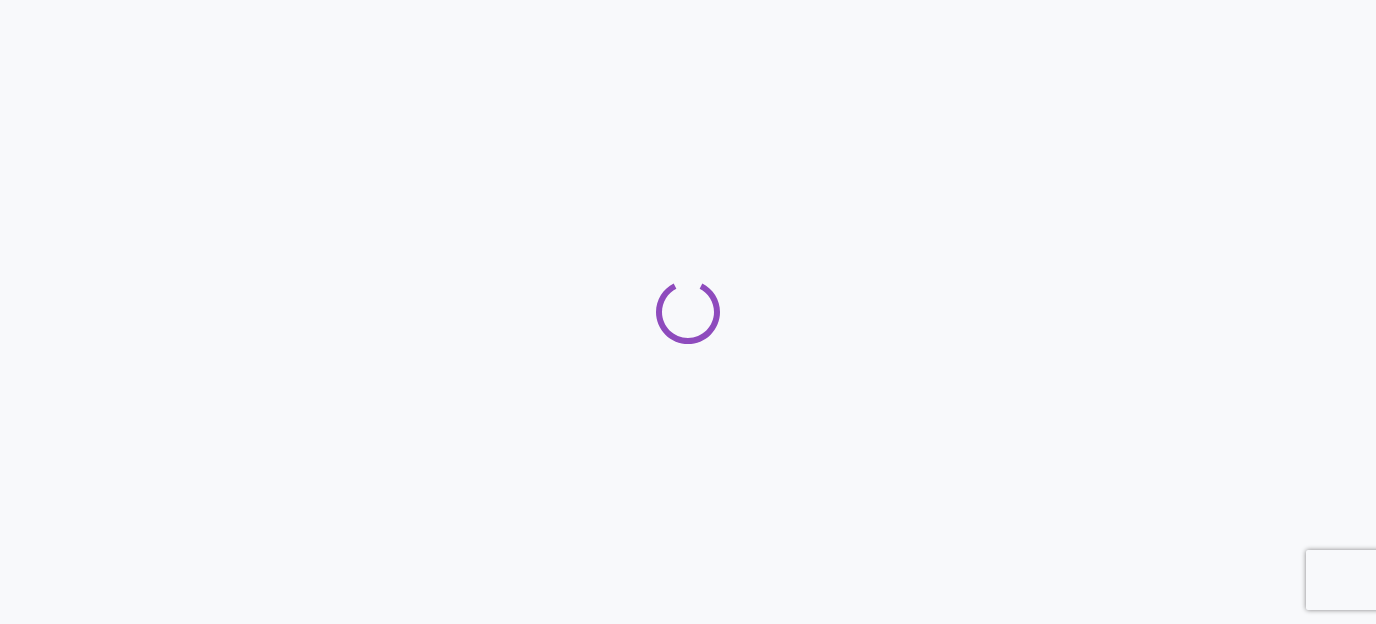 scroll, scrollTop: 0, scrollLeft: 0, axis: both 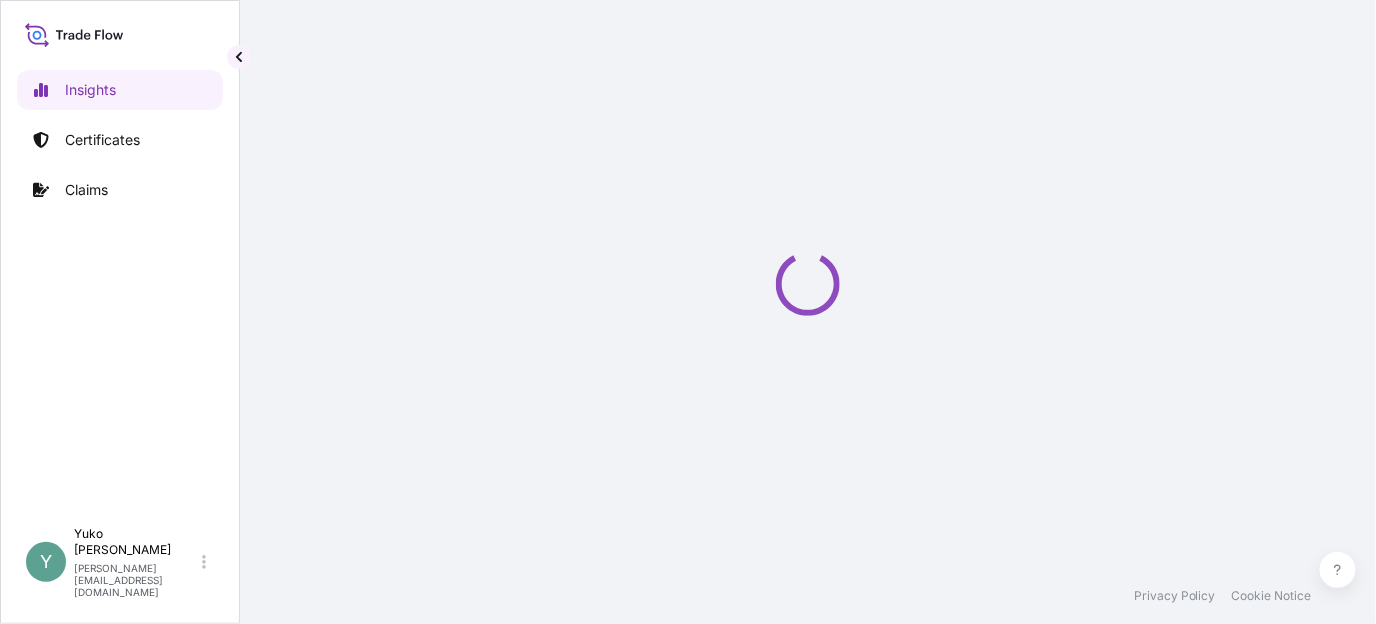 select on "2025" 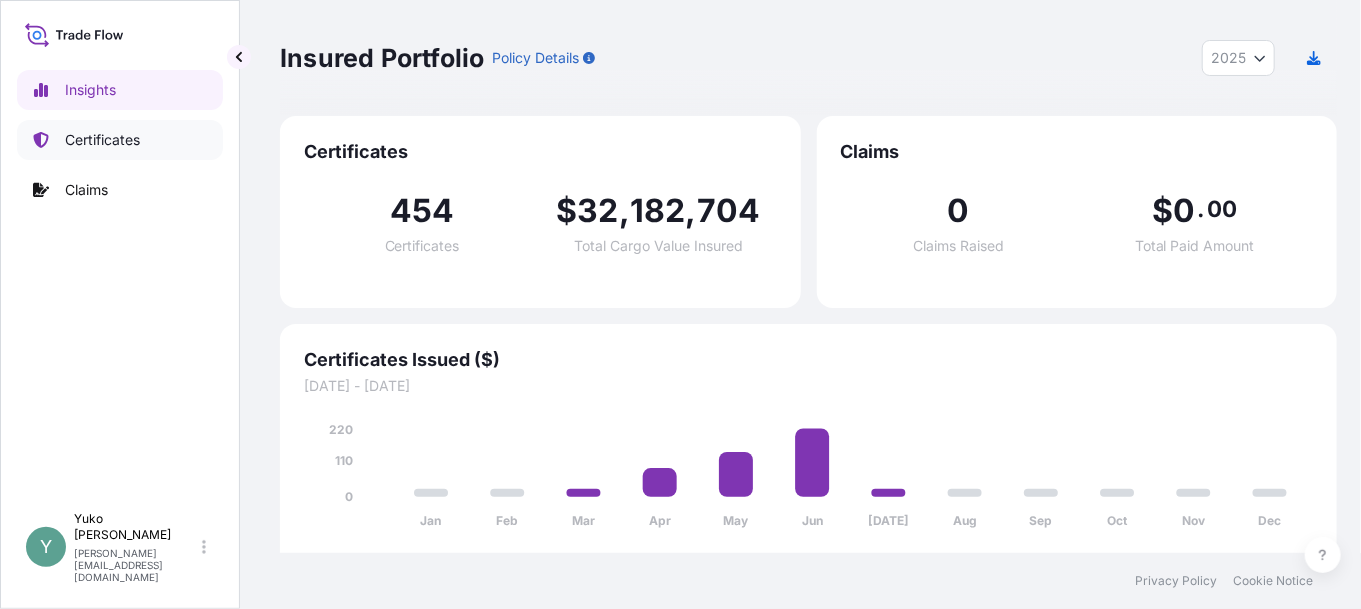 click on "Certificates" at bounding box center (102, 140) 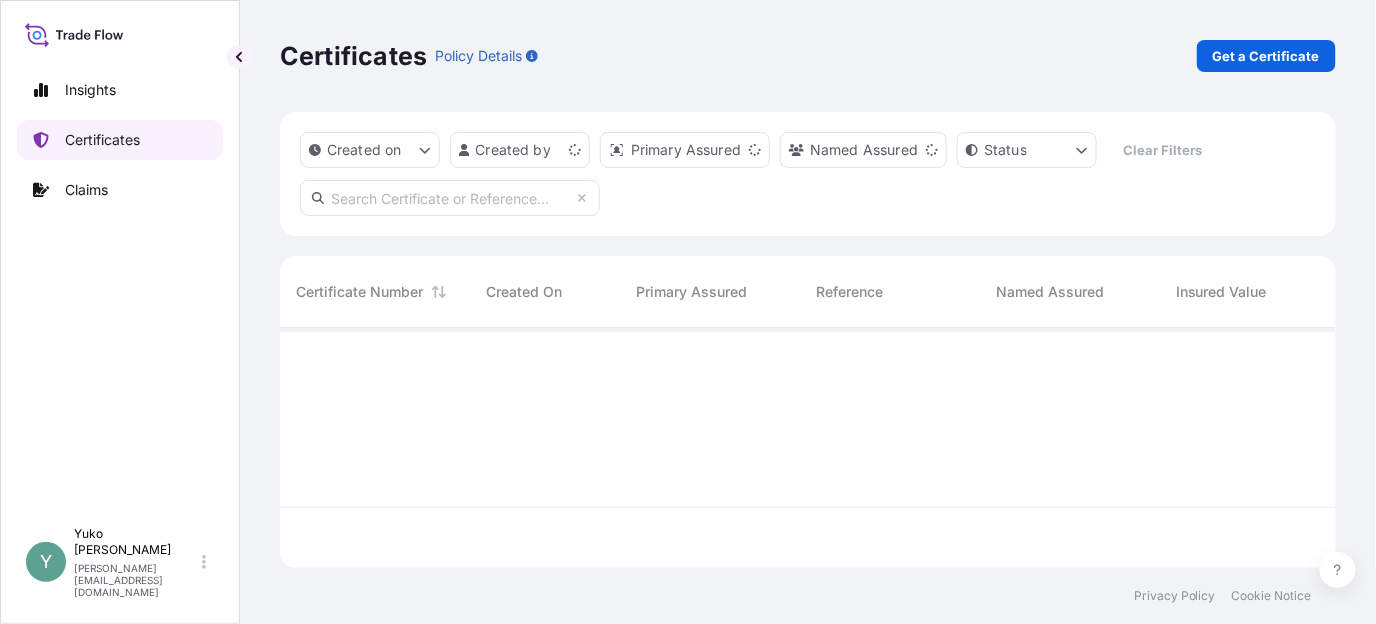 scroll, scrollTop: 15, scrollLeft: 16, axis: both 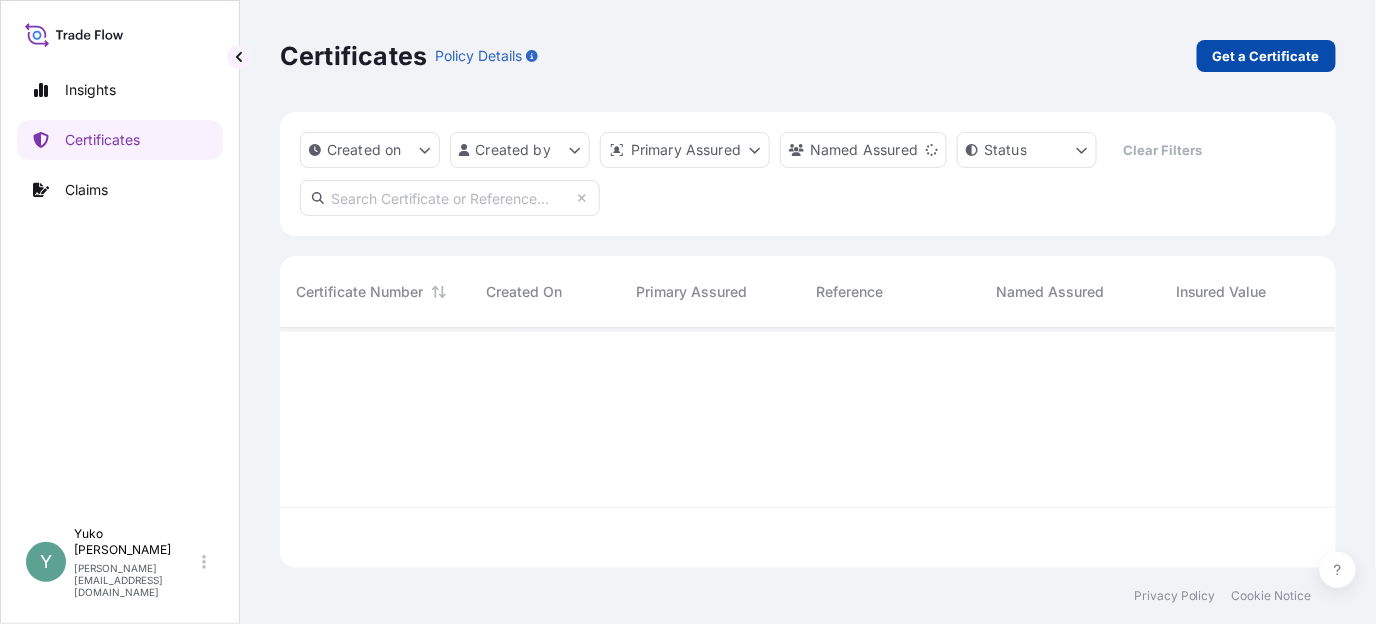 click on "Get a Certificate" at bounding box center [1266, 56] 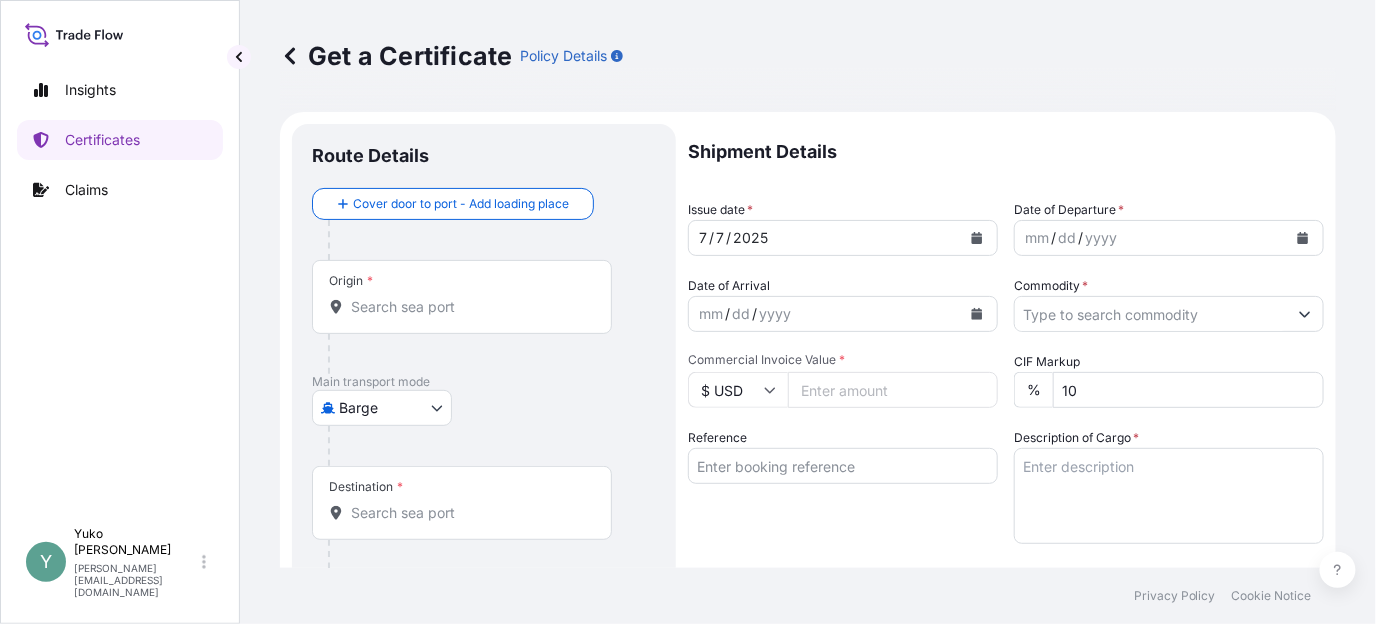 click on "Insights Certificates Claims Y Yuko   Watanabe yuko.watanabe@lubrizol.com Get a Certificate Policy Details Route Details   Cover door to port - Add loading place Place of loading Road / Inland Road / Inland Origin * Main transport mode Barge Air Barge Road Ocean Vessel Rail Barge in Tow Destination * Cover port to door - Add place of discharge Road / Inland Road / Inland Place of Discharge Shipment Details Issue date * 7 / 7 / 2025 Date of Departure * mm / dd / yyyy Date of Arrival mm / dd / yyyy Commodity * Packing Category Commercial Invoice Value    * $ USD CIF Markup % 10 Reference Description of Cargo * Vessel name Marks & Numbers Duty Cost   $ USD Letter of Credit This shipment has a letter of credit Letter of credit * Letter of credit may not exceed 12000 characters Assured Details Primary Assured * Select a primary assured The Lubrizol Corporation Named Assured Named Assured Address Create Certificate Privacy Policy Cookie Notice
0 Selected Date: July 7, 2025" at bounding box center [688, 312] 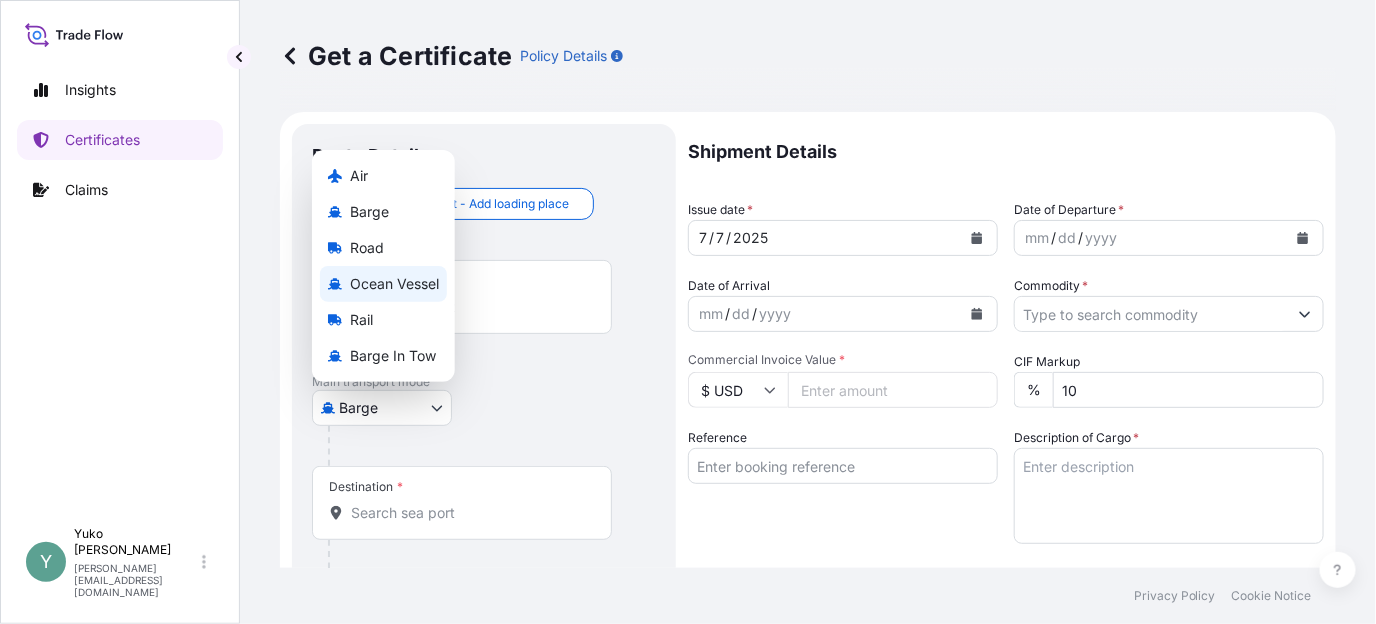 click on "Ocean Vessel" at bounding box center [394, 284] 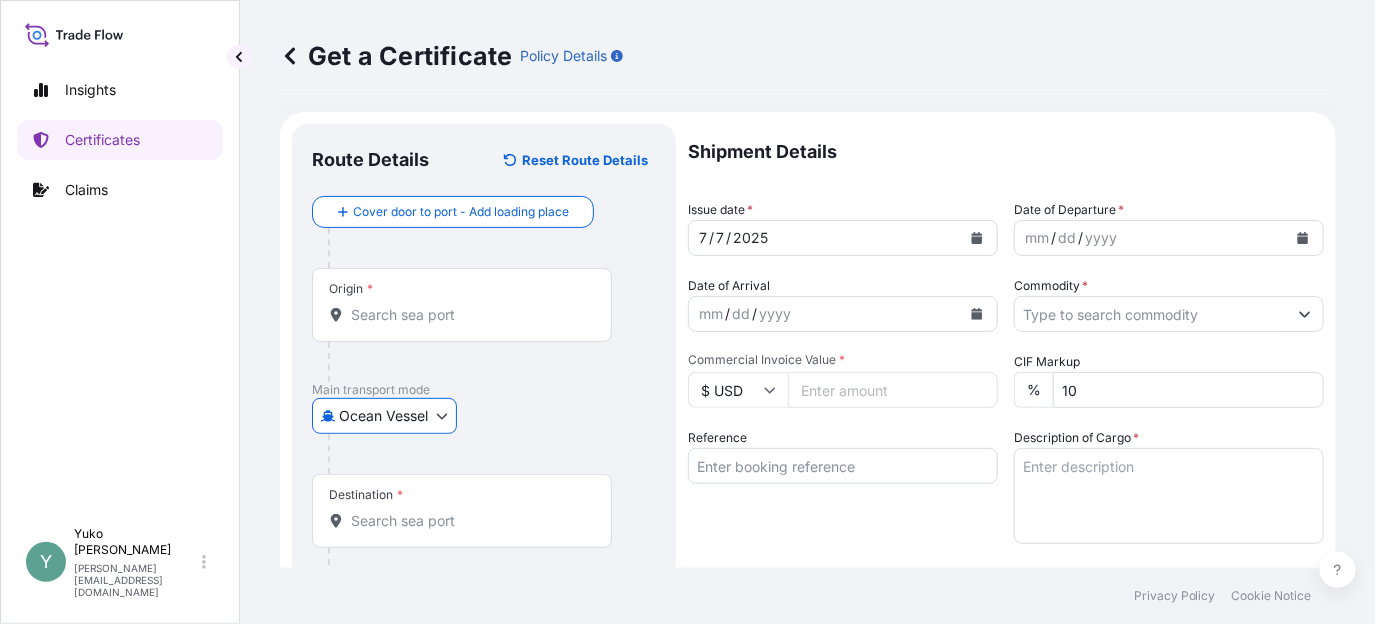 click on "Origin *" at bounding box center [462, 305] 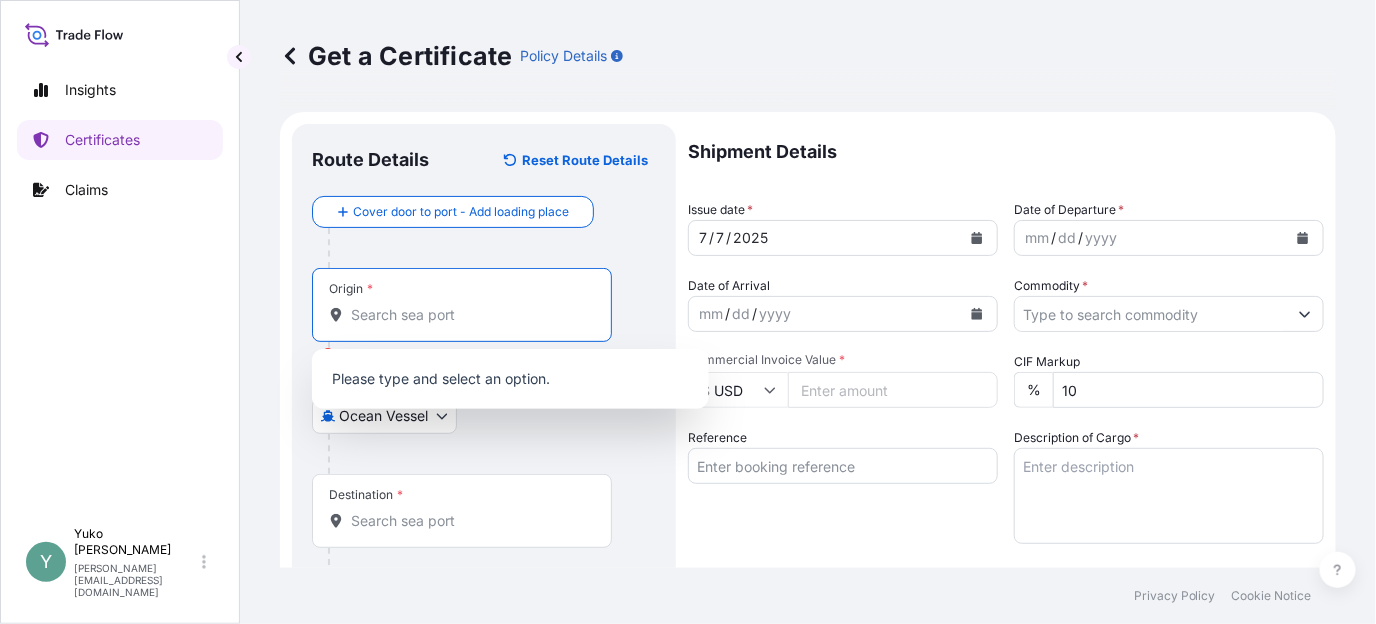 click on "Origin * Please select an origin" at bounding box center [469, 315] 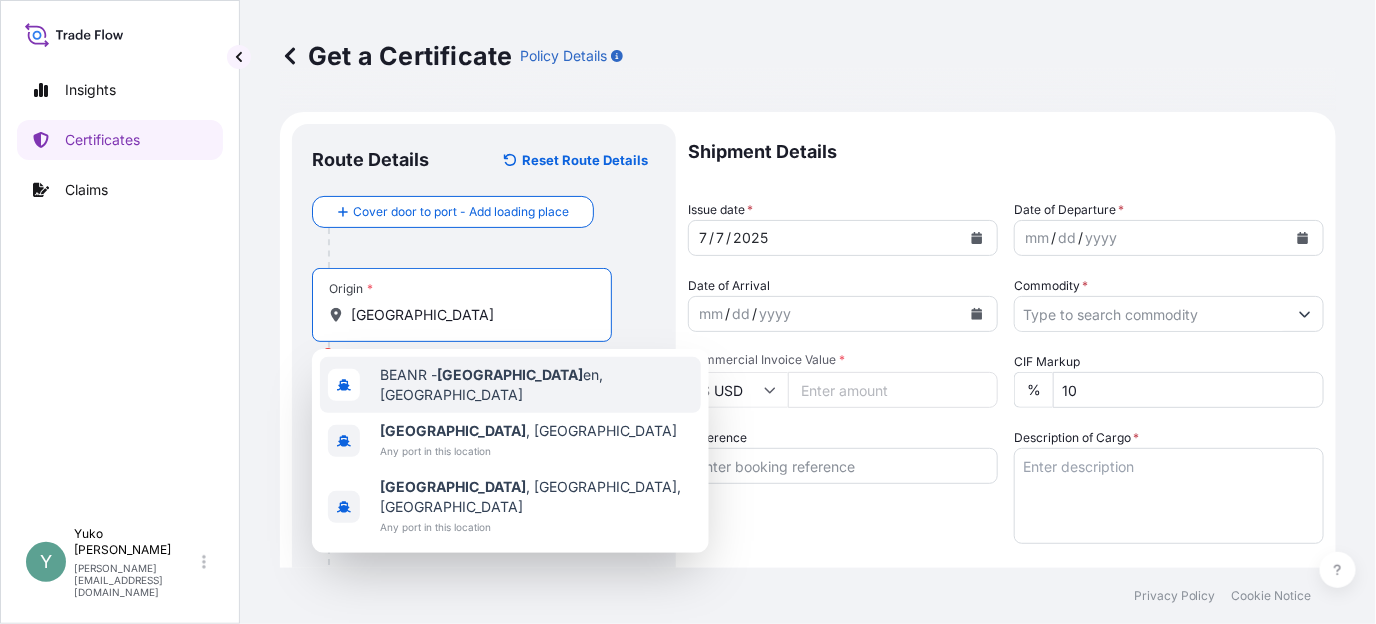 click on "BEANR -  Antwerp en, Belgium" at bounding box center (536, 385) 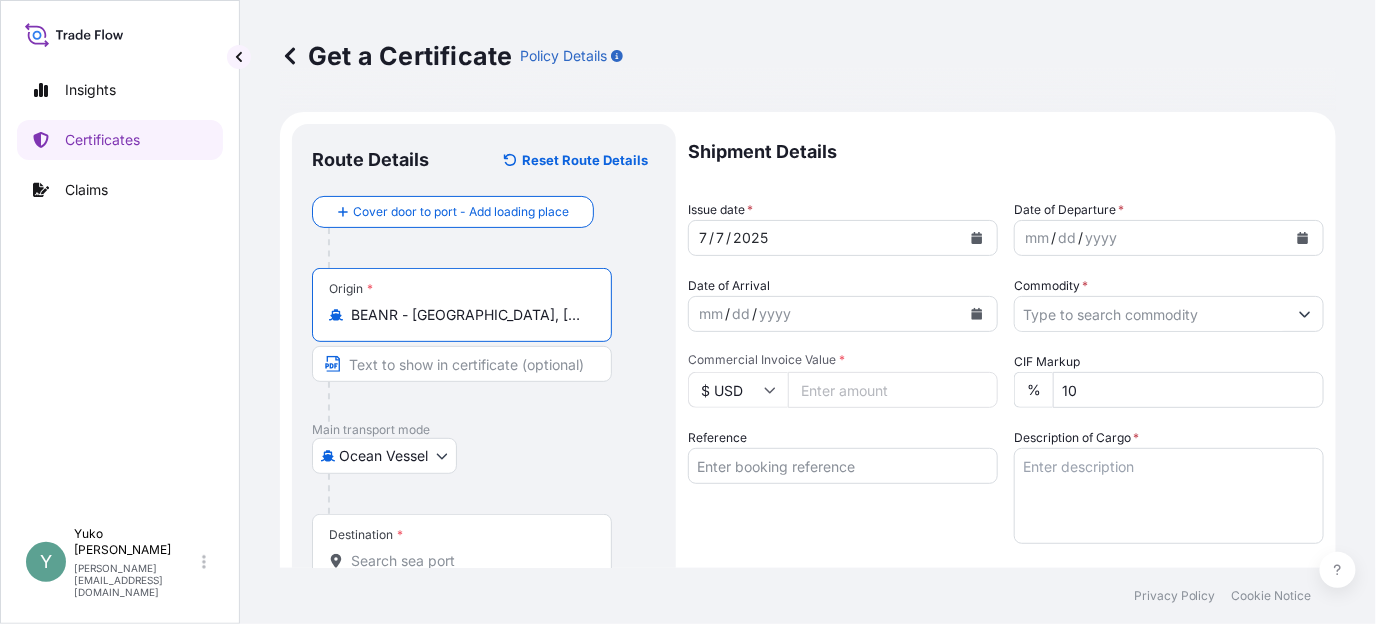 type on "BEANR - Antwerpen, Belgium" 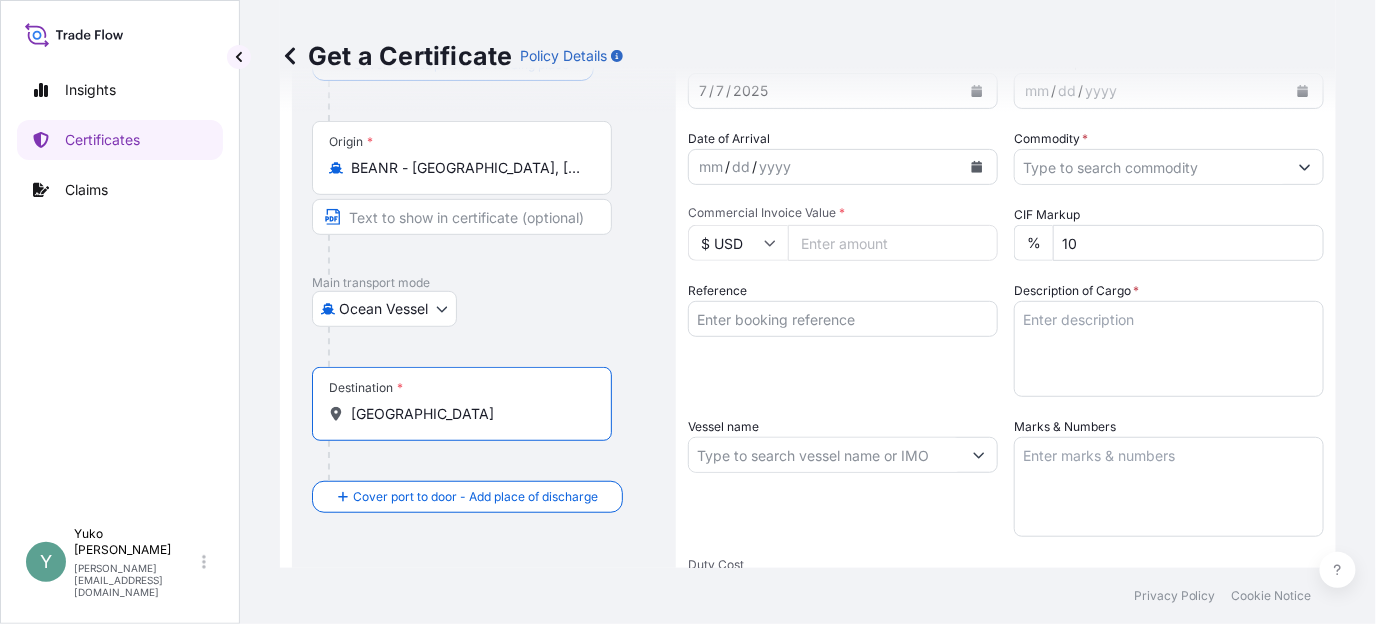scroll, scrollTop: 201, scrollLeft: 0, axis: vertical 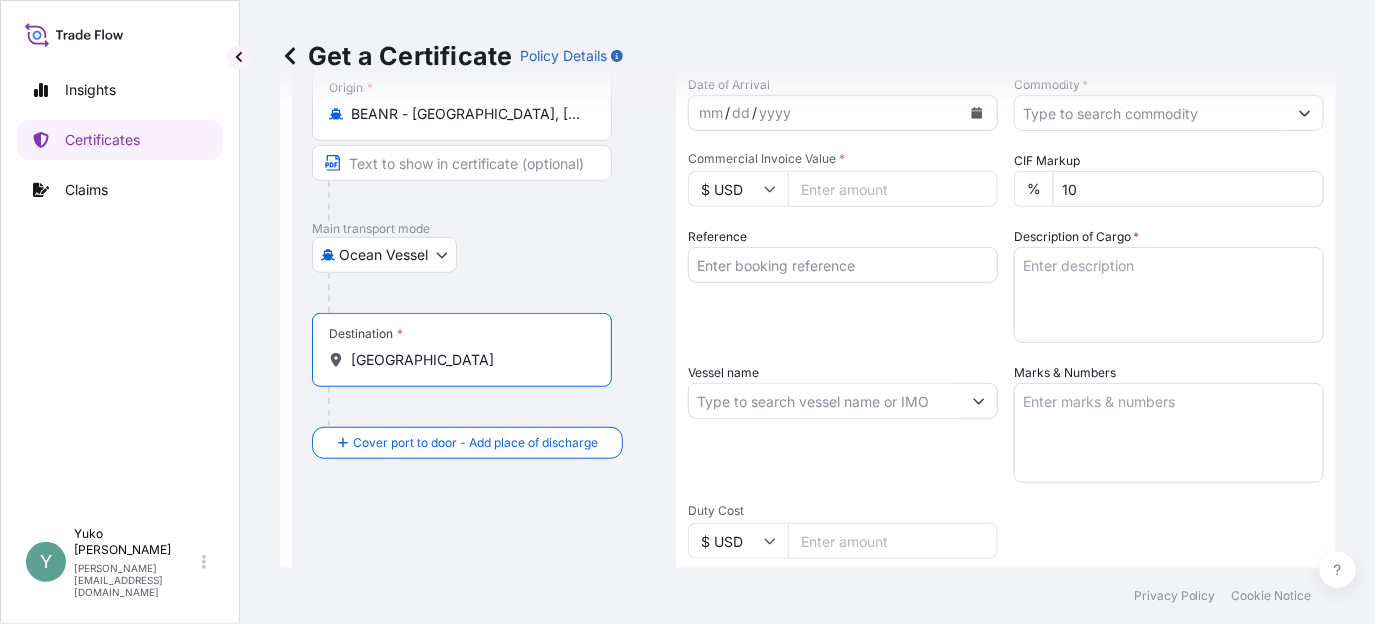 click on "YOKOHAMA" at bounding box center [469, 360] 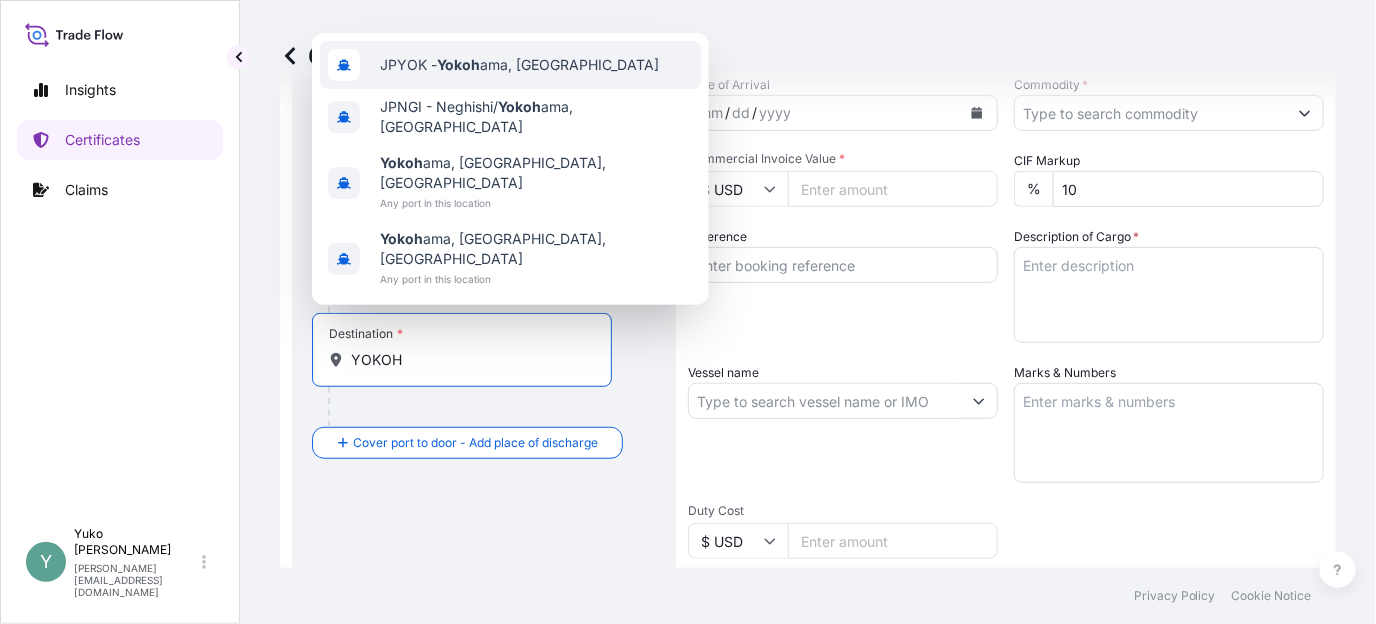 click on "JPYOK -  Yokoh ama, Japan" at bounding box center (510, 65) 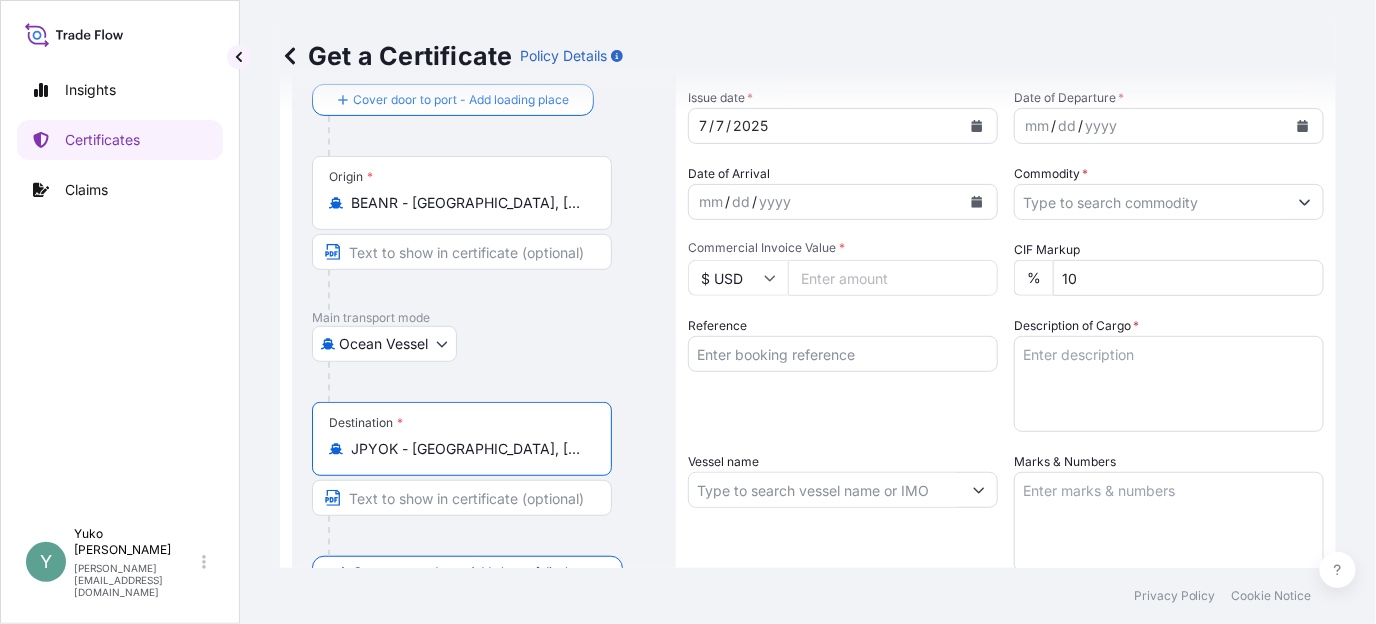scroll, scrollTop: 0, scrollLeft: 0, axis: both 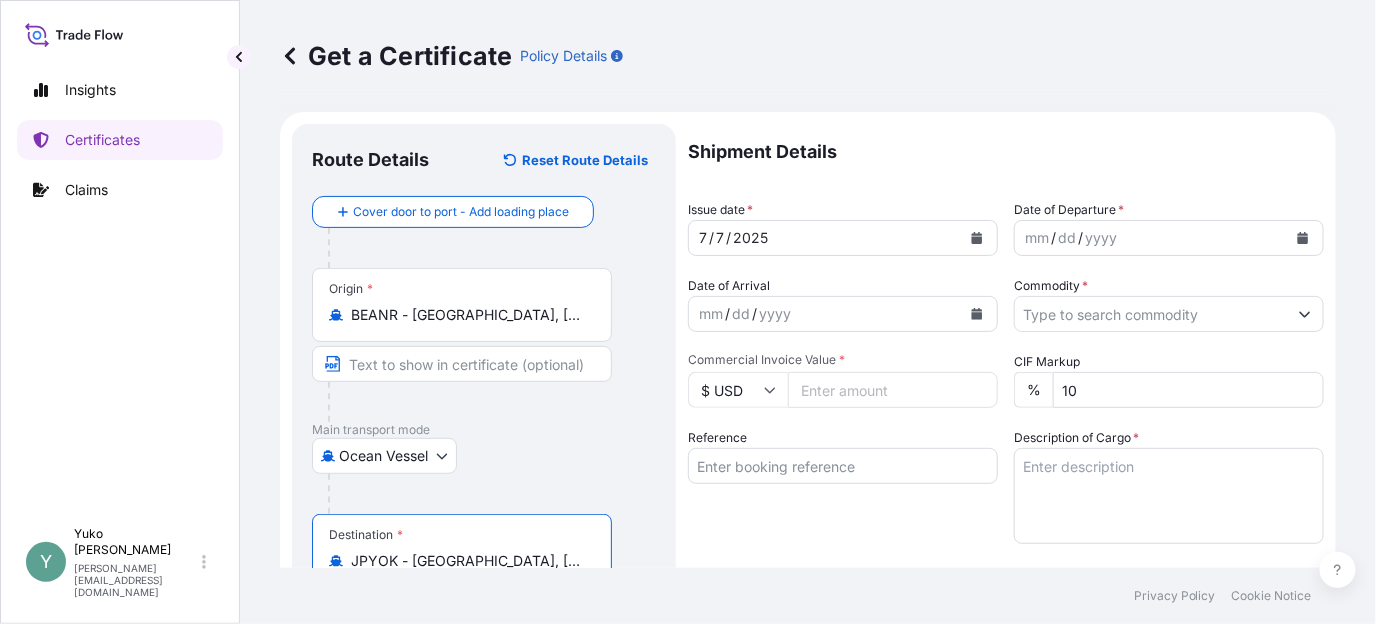 type on "JPYOK - Yokohama, Japan" 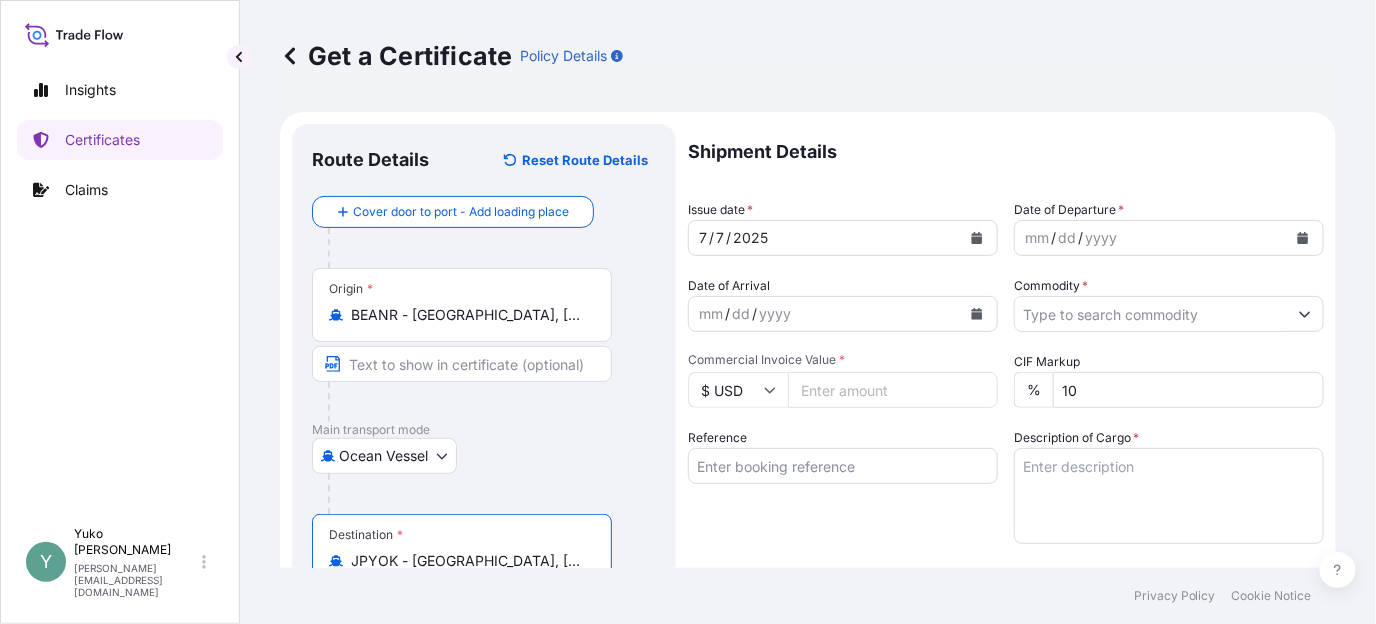 click 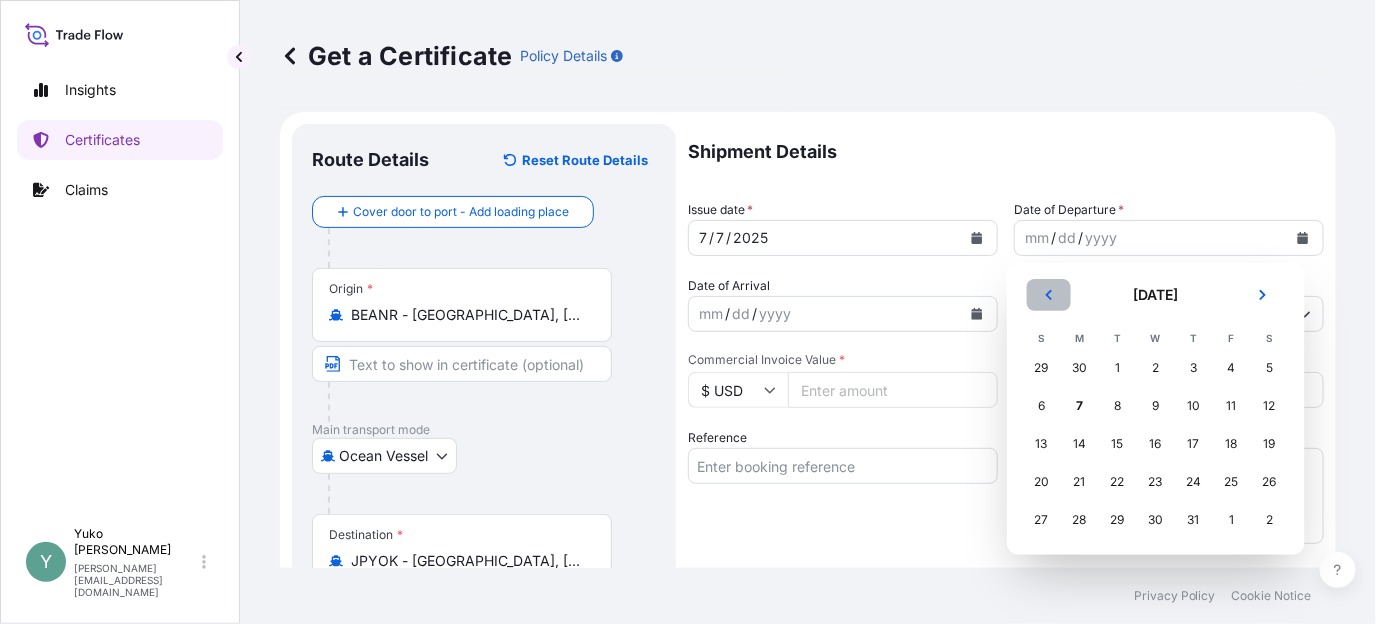 click 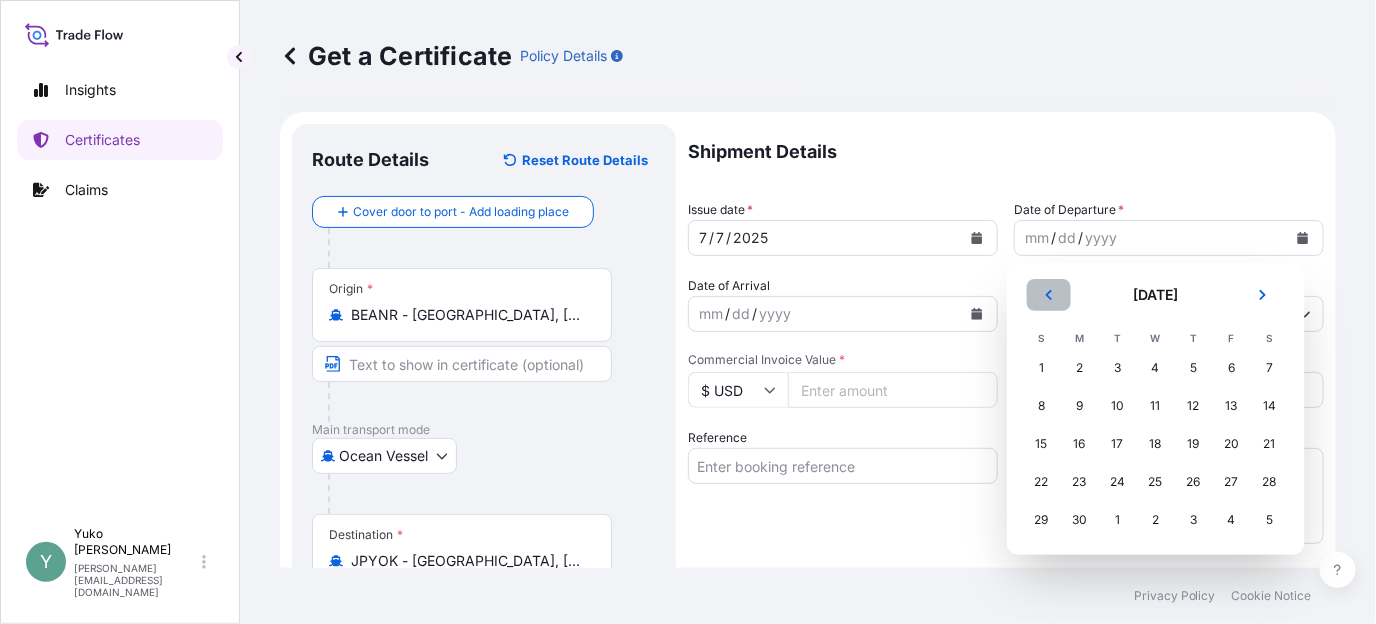 click 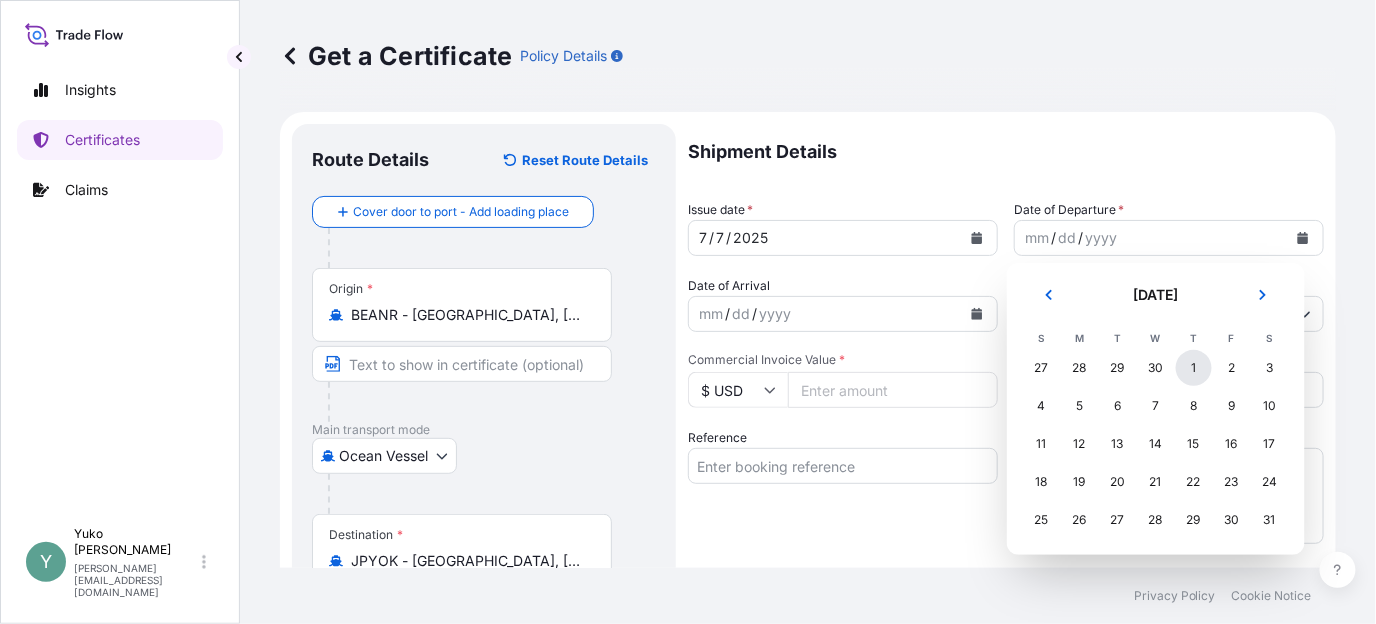 click on "1" at bounding box center [1194, 368] 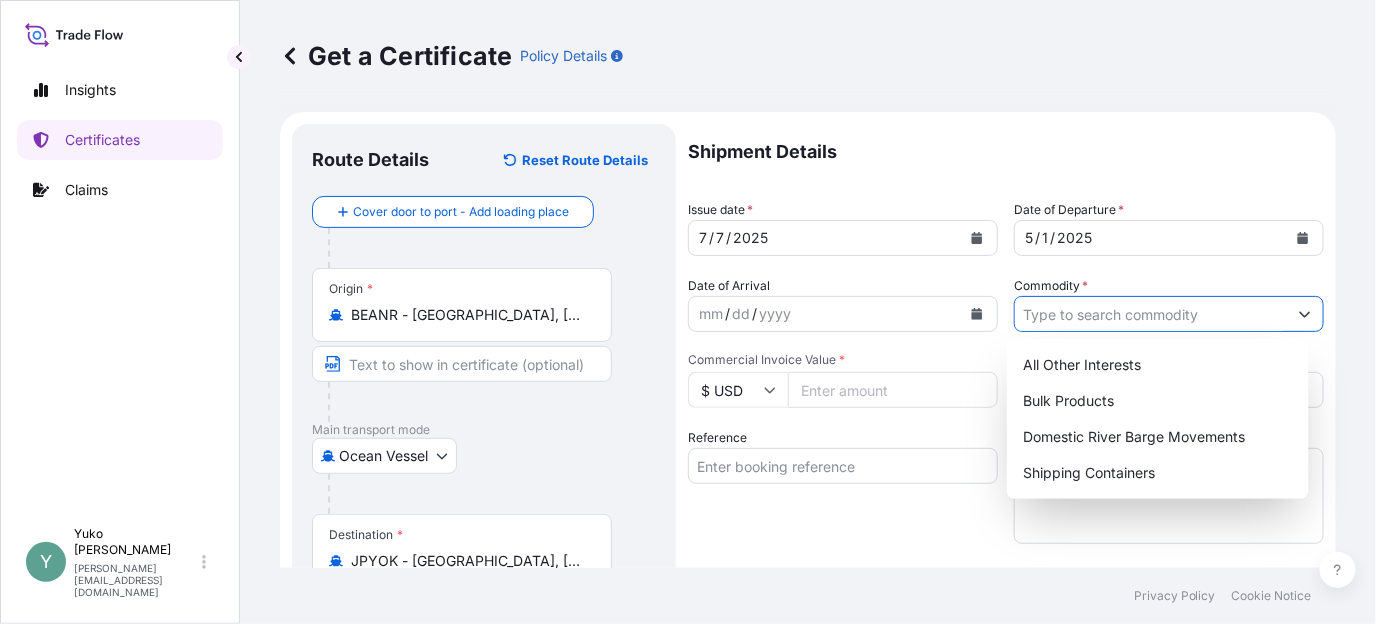 click 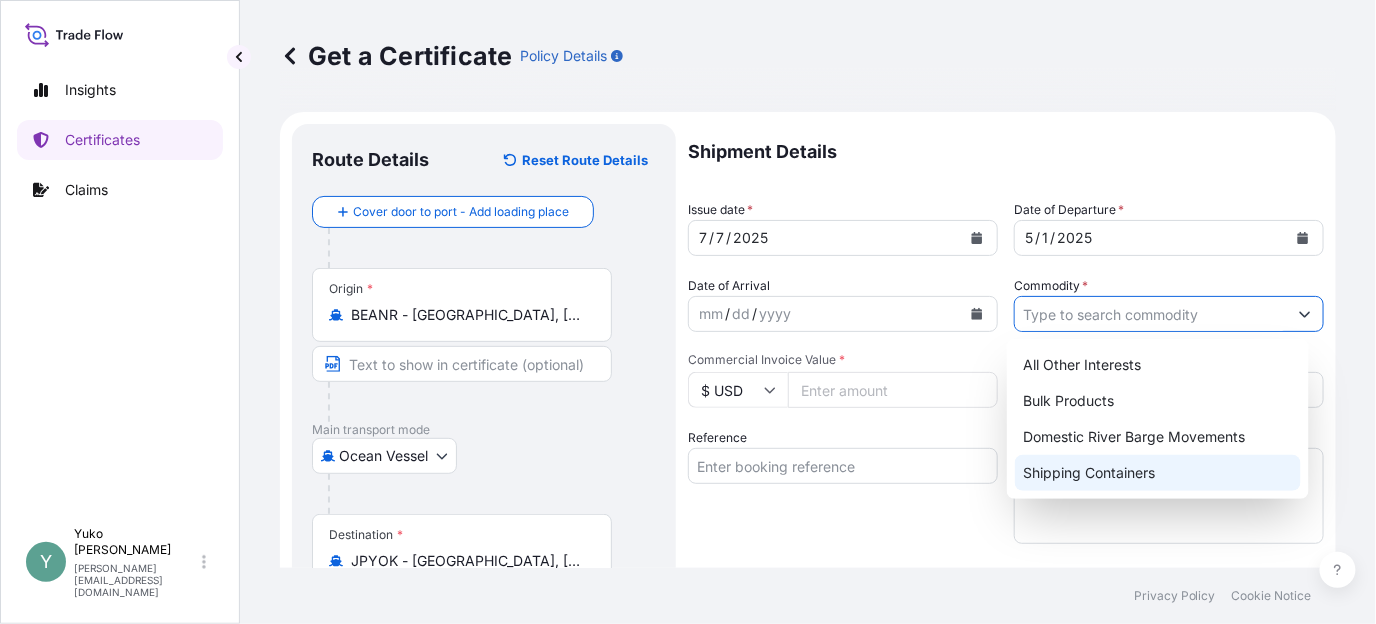 click on "Shipping Containers" at bounding box center [1157, 473] 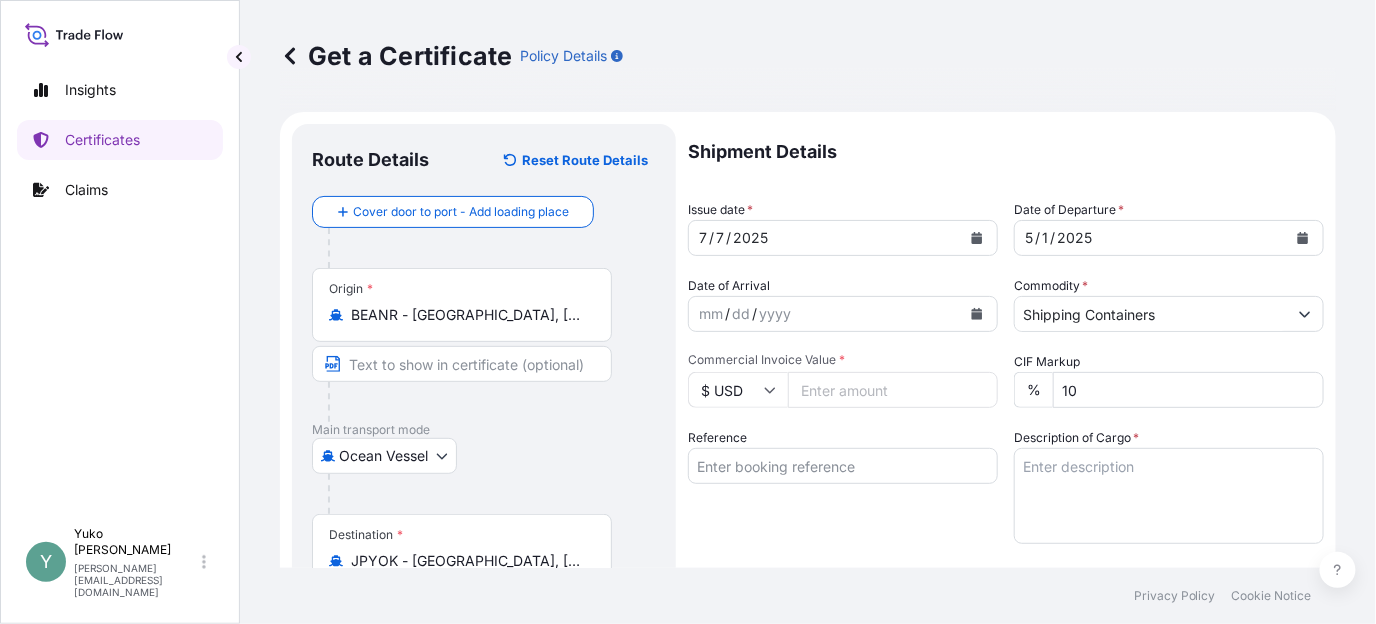 click on "Commercial Invoice Value    *" at bounding box center (893, 390) 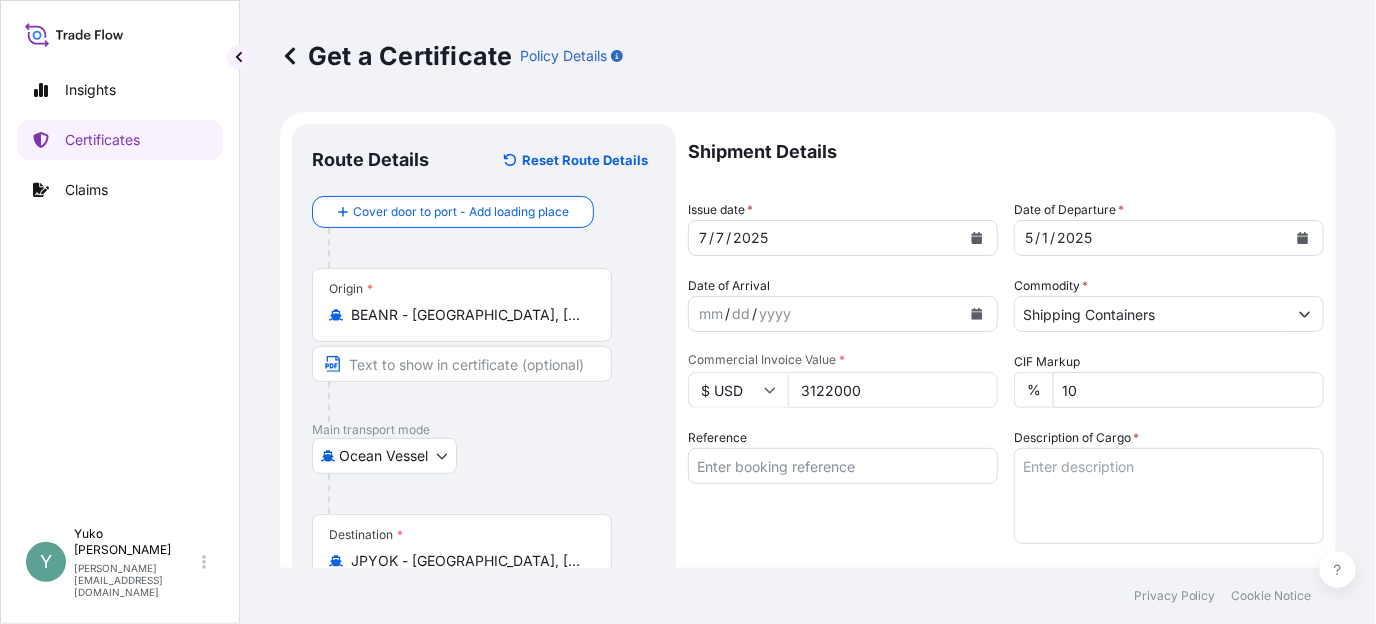type on "3122000" 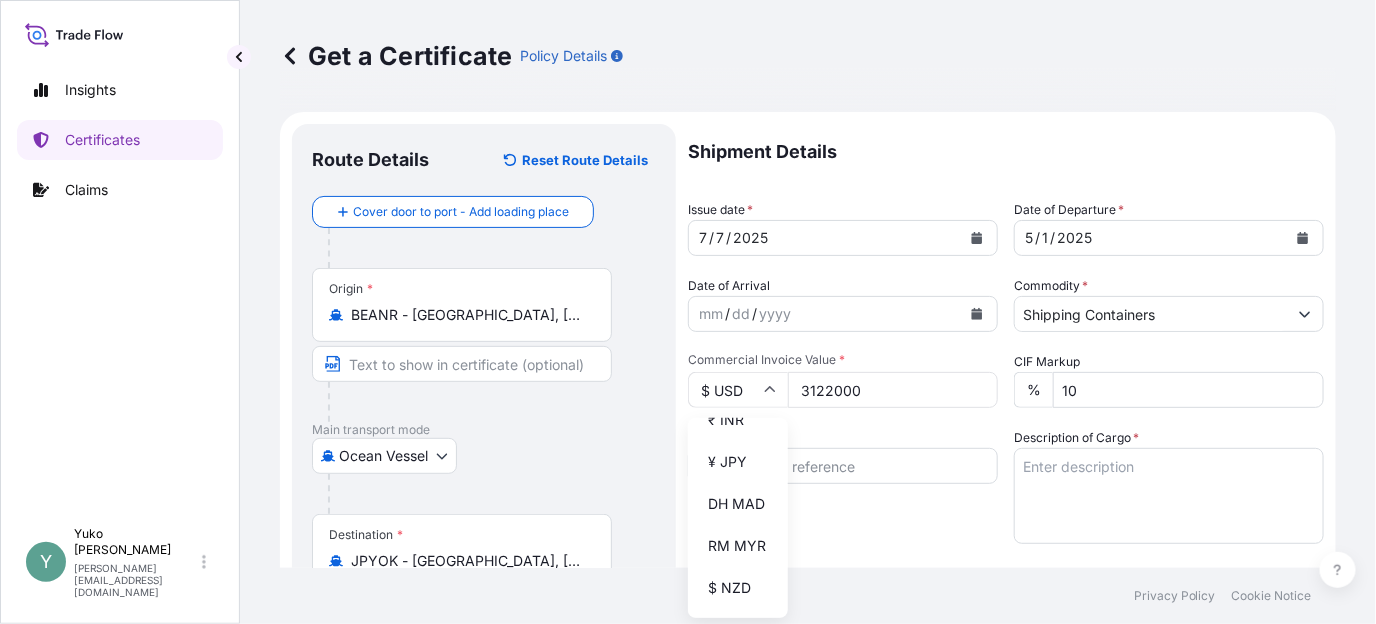 scroll, scrollTop: 500, scrollLeft: 0, axis: vertical 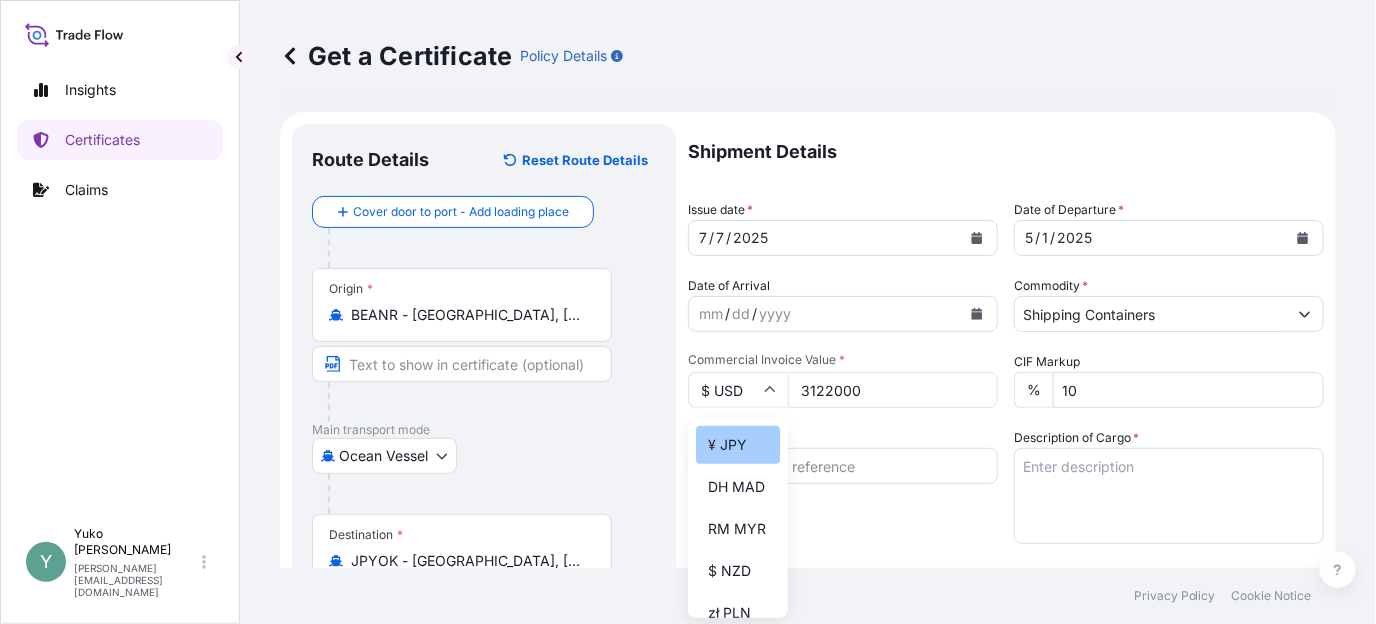 click on "¥ JPY" at bounding box center (738, 445) 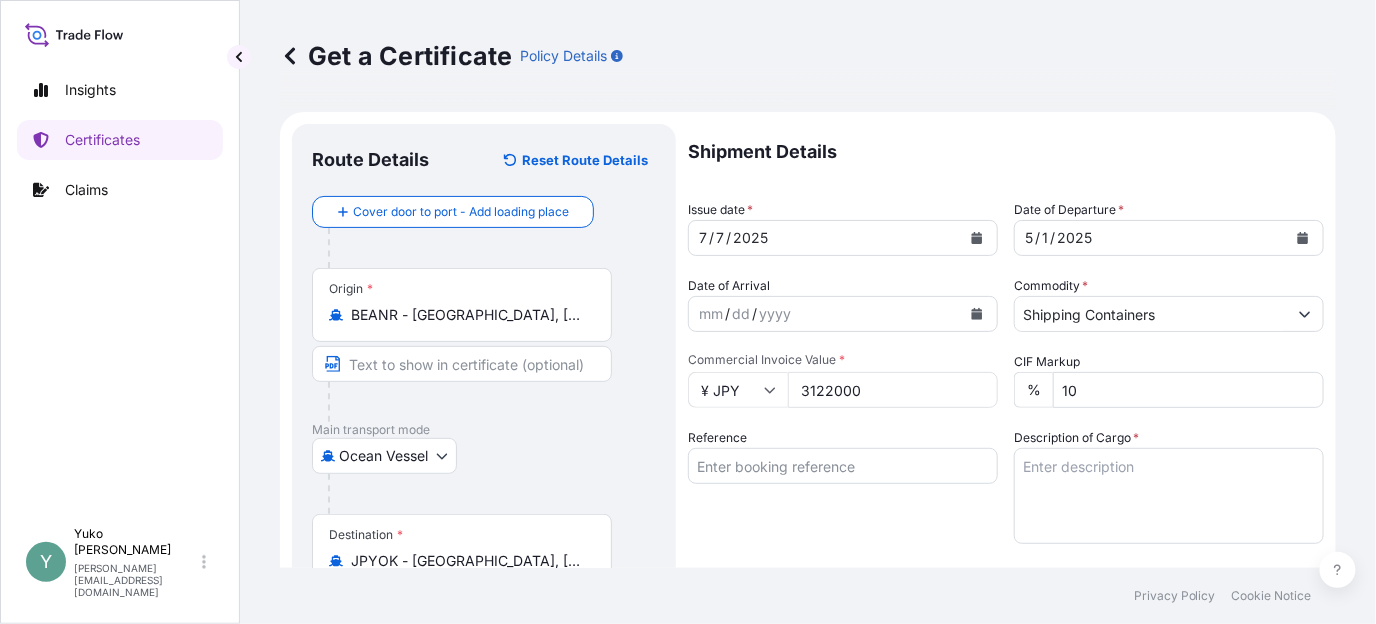 click on "Description of Cargo *" at bounding box center (1169, 496) 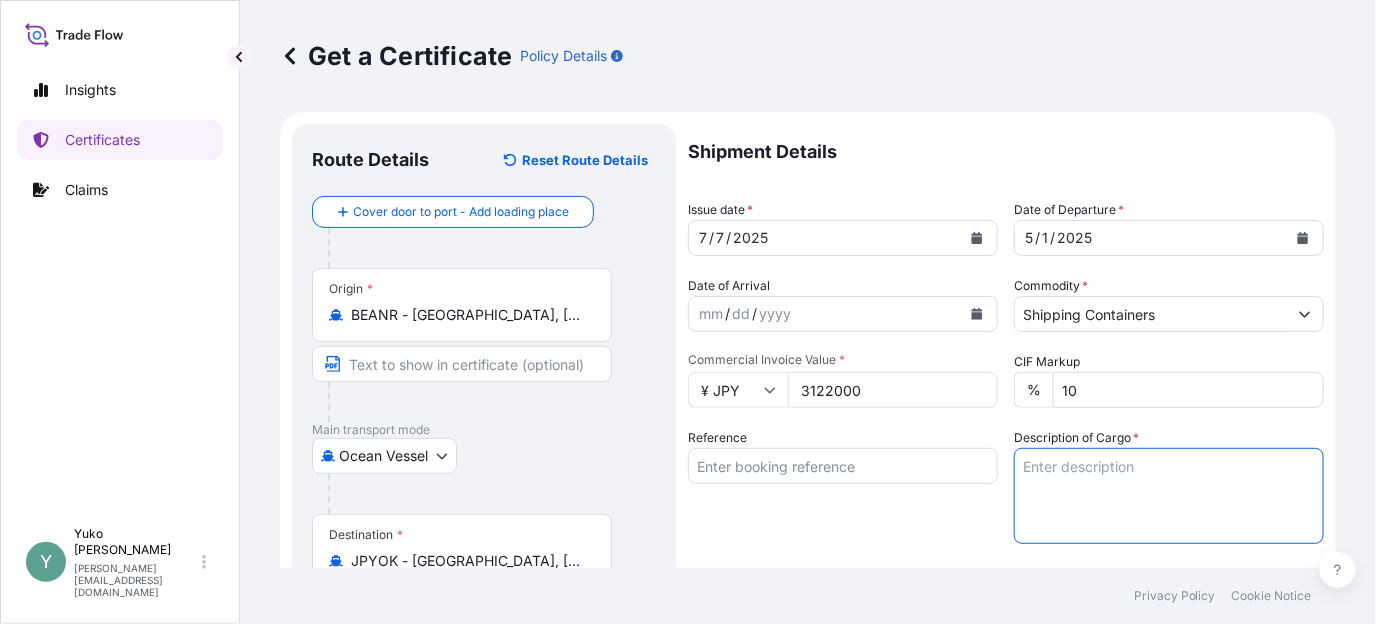paste on "MERQUAT™ 2003PR POLYMER, PAIL" 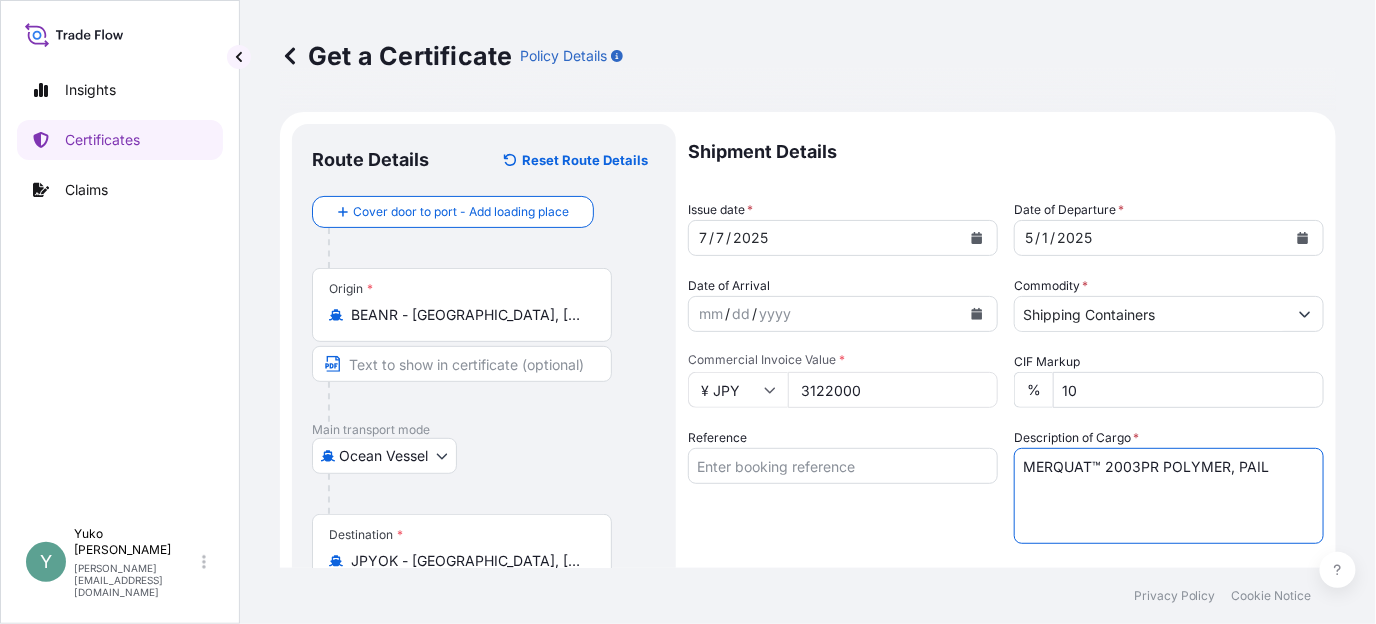 type on "MERQUAT™ 2003PR POLYMER, PAIL" 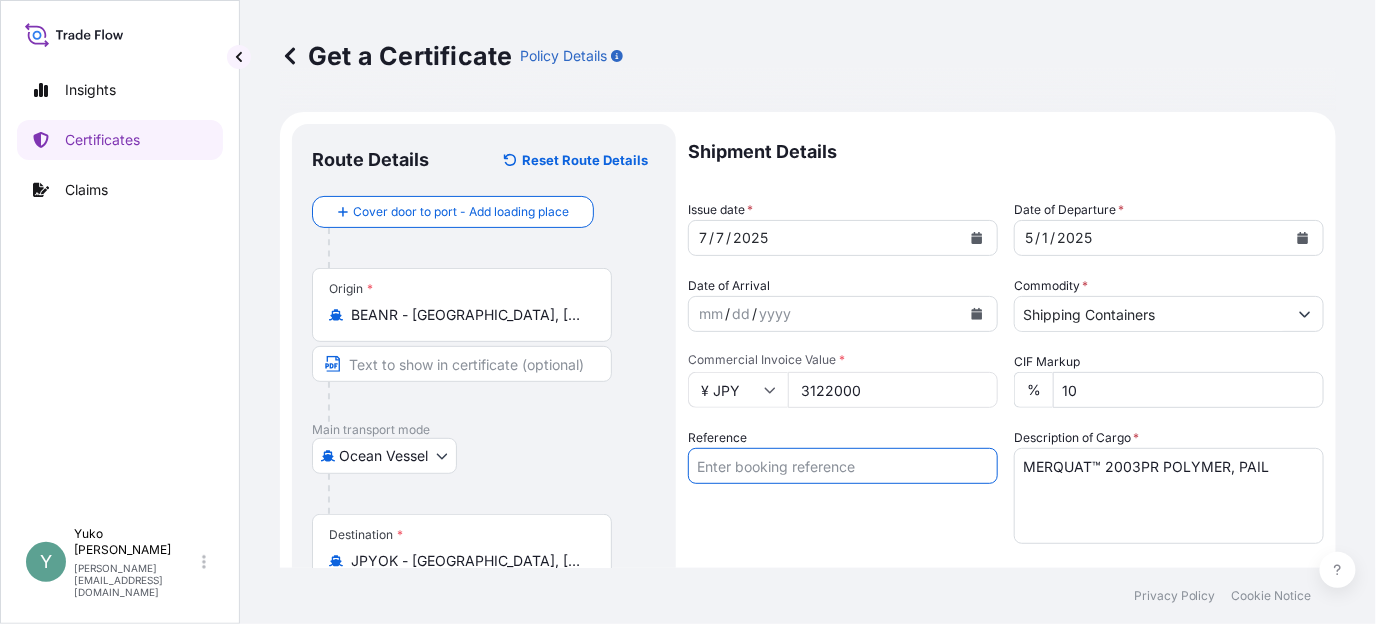 click on "Reference" at bounding box center [843, 466] 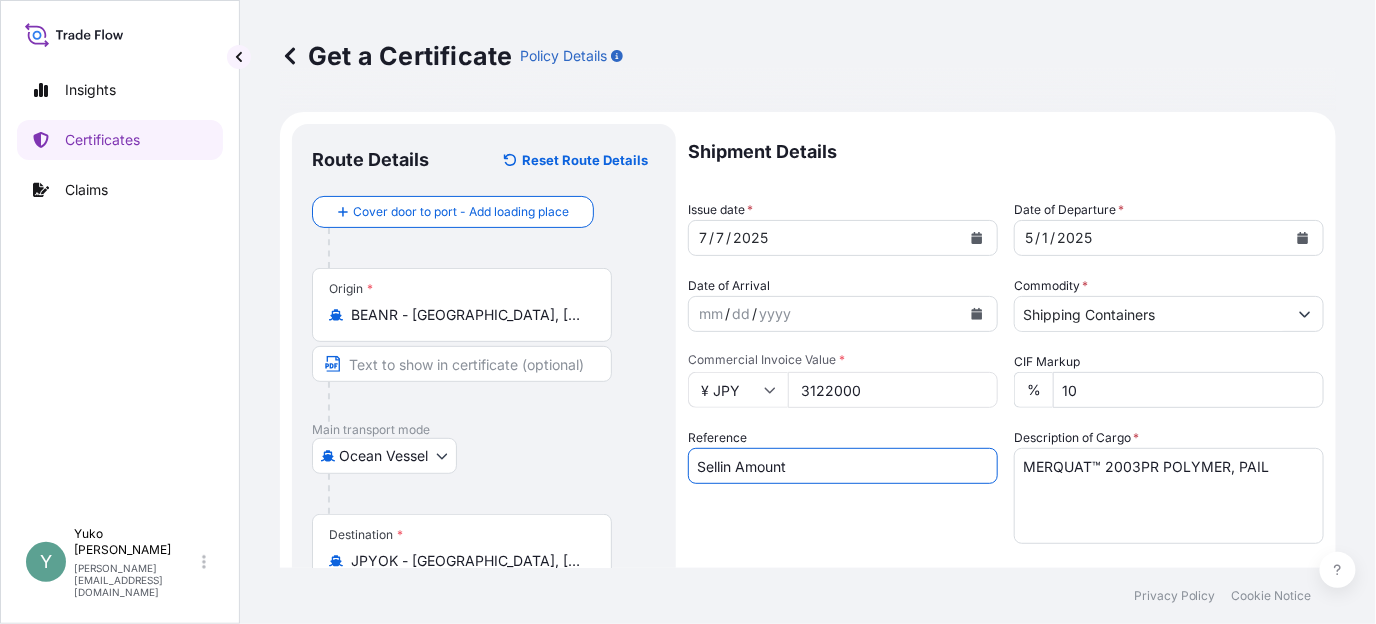 drag, startPoint x: 828, startPoint y: 464, endPoint x: 672, endPoint y: 476, distance: 156.46086 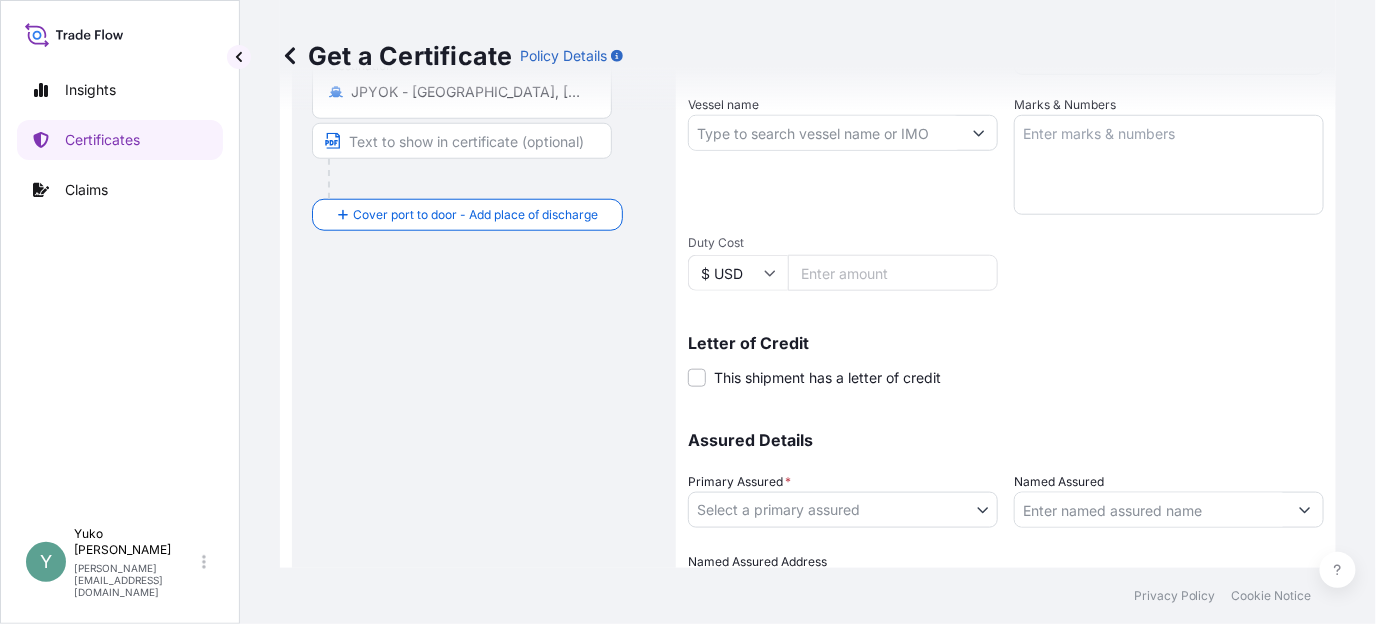 scroll, scrollTop: 500, scrollLeft: 0, axis: vertical 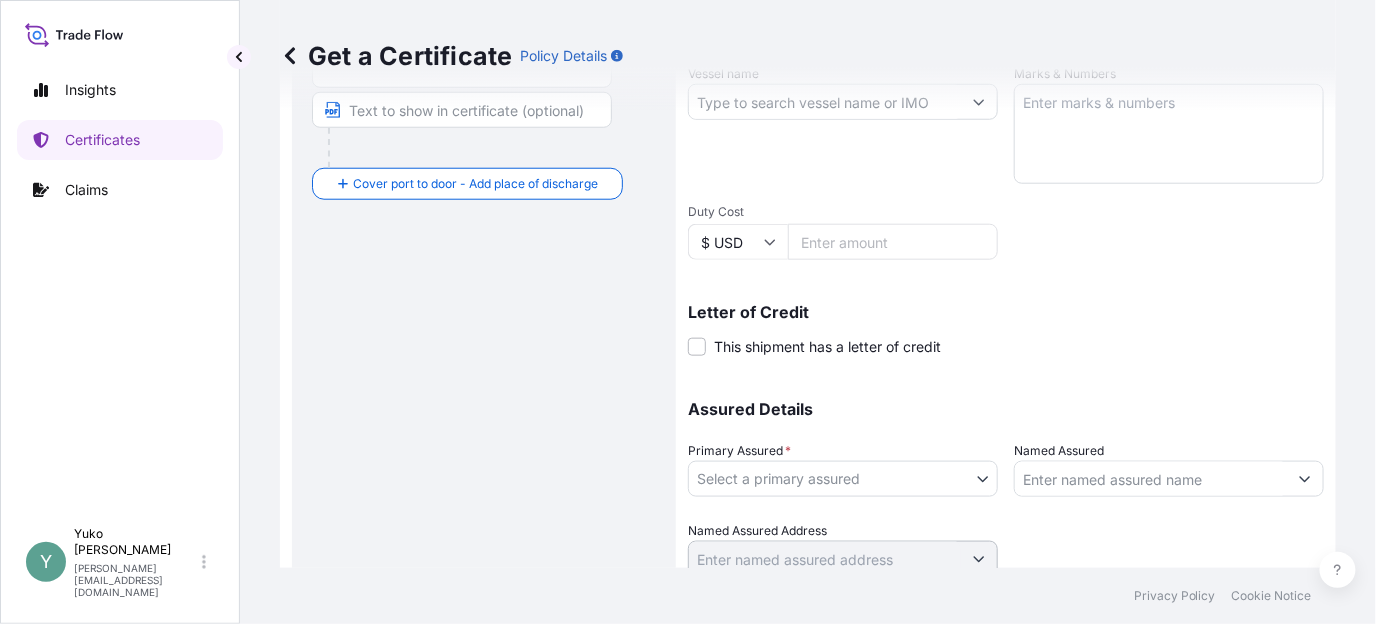 type on "ANRYOK09511" 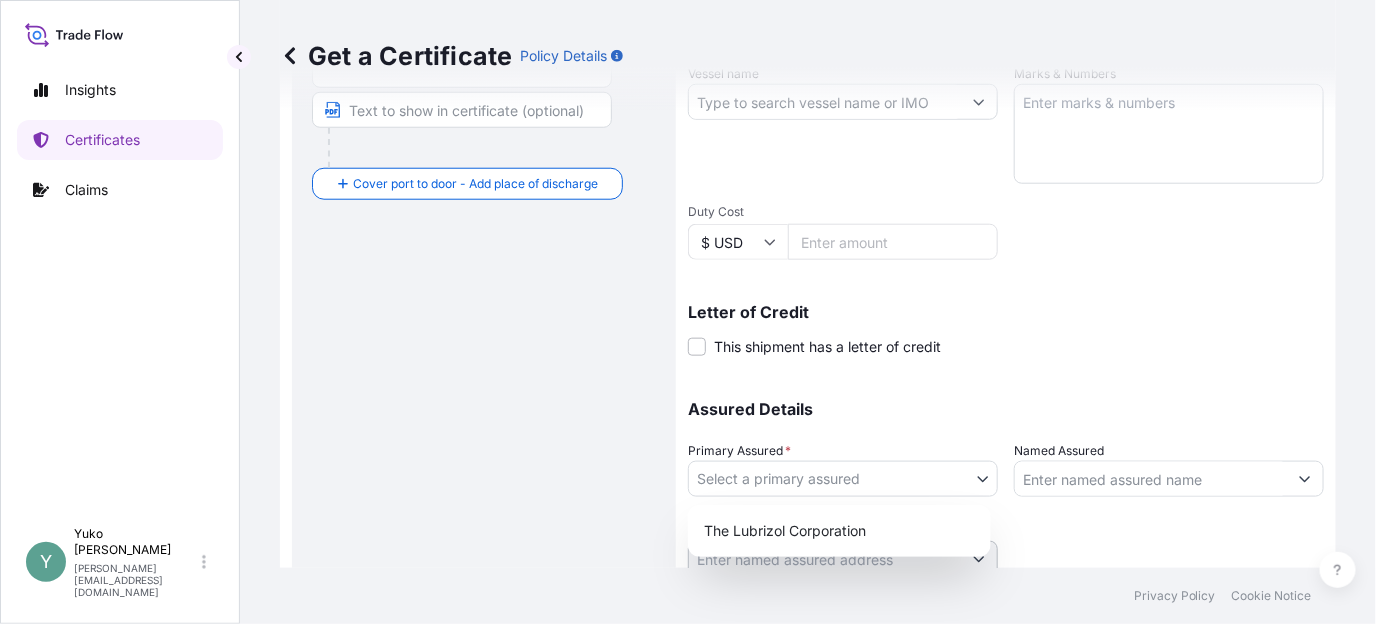 click on "Insights Certificates Claims Y Yuko   Watanabe yuko.watanabe@lubrizol.com Get a Certificate Policy Details Route Details Reset Route Details   Cover door to port - Add loading place Place of loading Road / Inland Road / Inland Origin * BEANR - Antwerpen, Belgium Main transport mode Ocean Vessel Air Barge Road Ocean Vessel Rail Barge in Tow Destination * JPYOK - Yokohama, Japan Cover port to door - Add place of discharge Road / Inland Road / Inland Place of Discharge Shipment Details Issue date * 7 / 7 / 2025 Date of Departure * 5 / 1 / 2025 Date of Arrival mm / dd / yyyy Commodity * Shipping Containers Packing Category Commercial Invoice Value    * ¥ JPY 3122000 CIF Markup % 10 Reference ANRYOK09511 Description of Cargo * MERQUAT™ 2003PR POLYMER, PAIL Vessel name Marks & Numbers Duty Cost   $ USD Letter of Credit This shipment has a letter of credit Letter of credit * Letter of credit may not exceed 12000 characters Assured Details Primary Assured * Select a primary assured The Lubrizol Corporation 0" at bounding box center [688, 312] 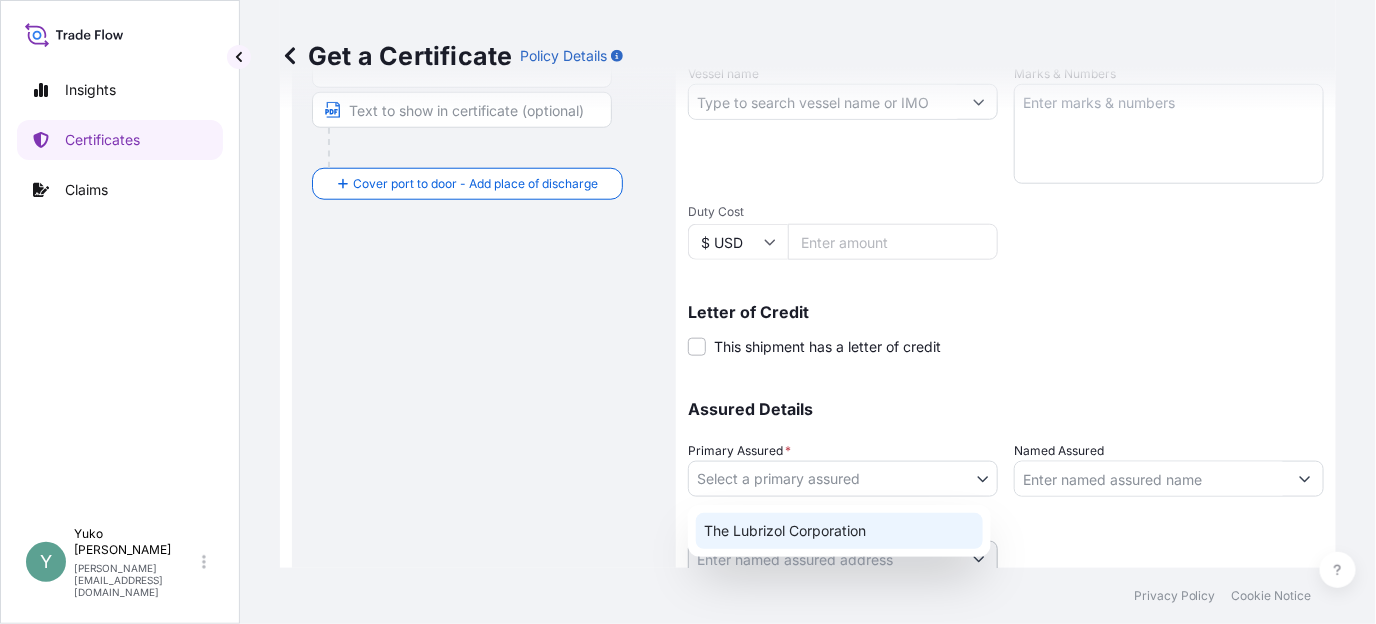 click on "The Lubrizol Corporation" at bounding box center (839, 531) 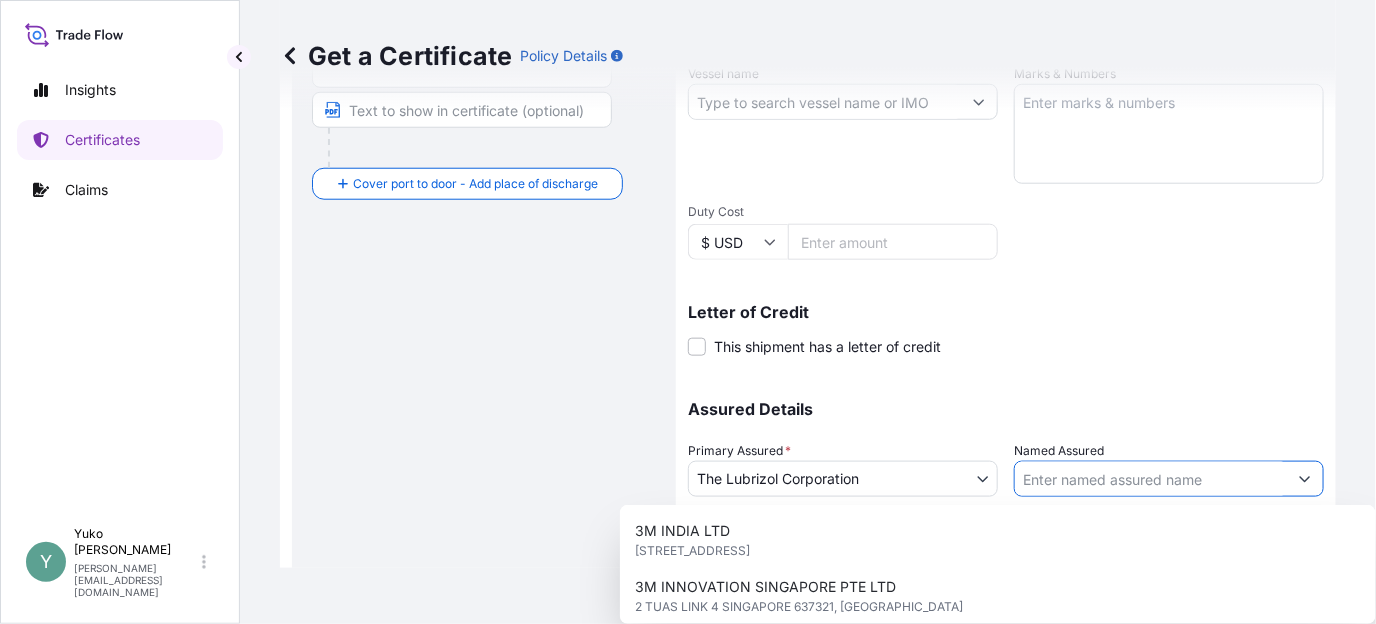 click on "Named Assured" at bounding box center (1151, 479) 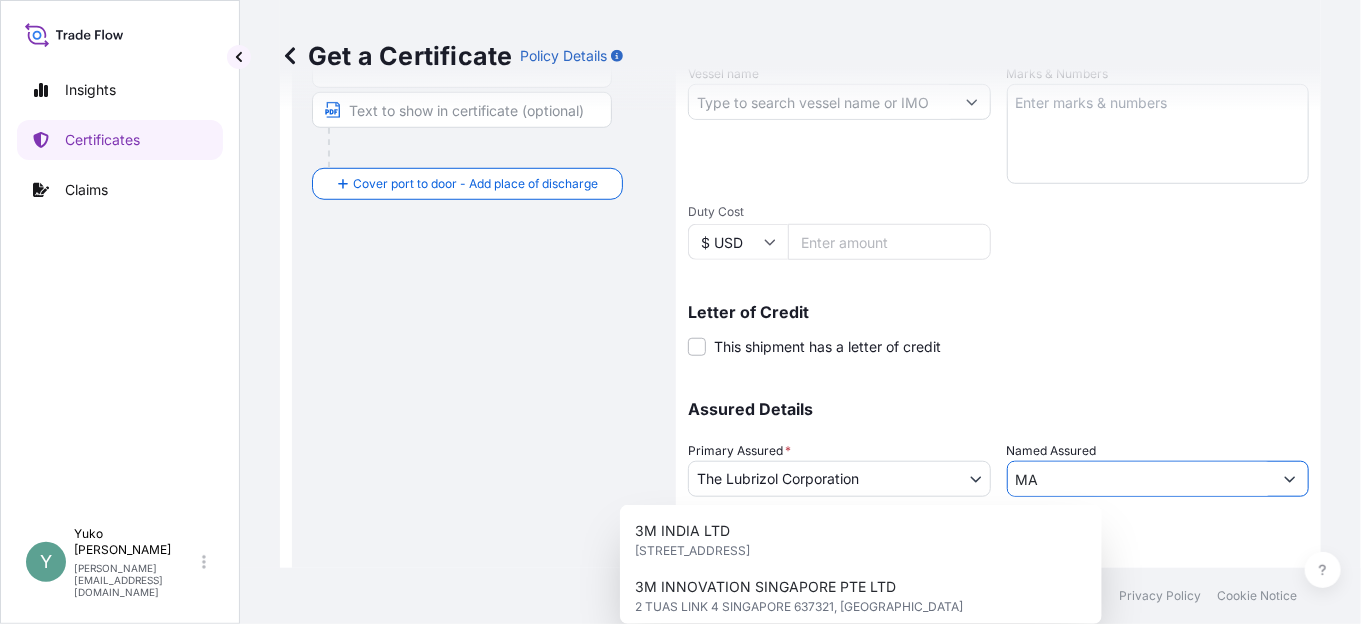click on "MA" at bounding box center [1140, 479] 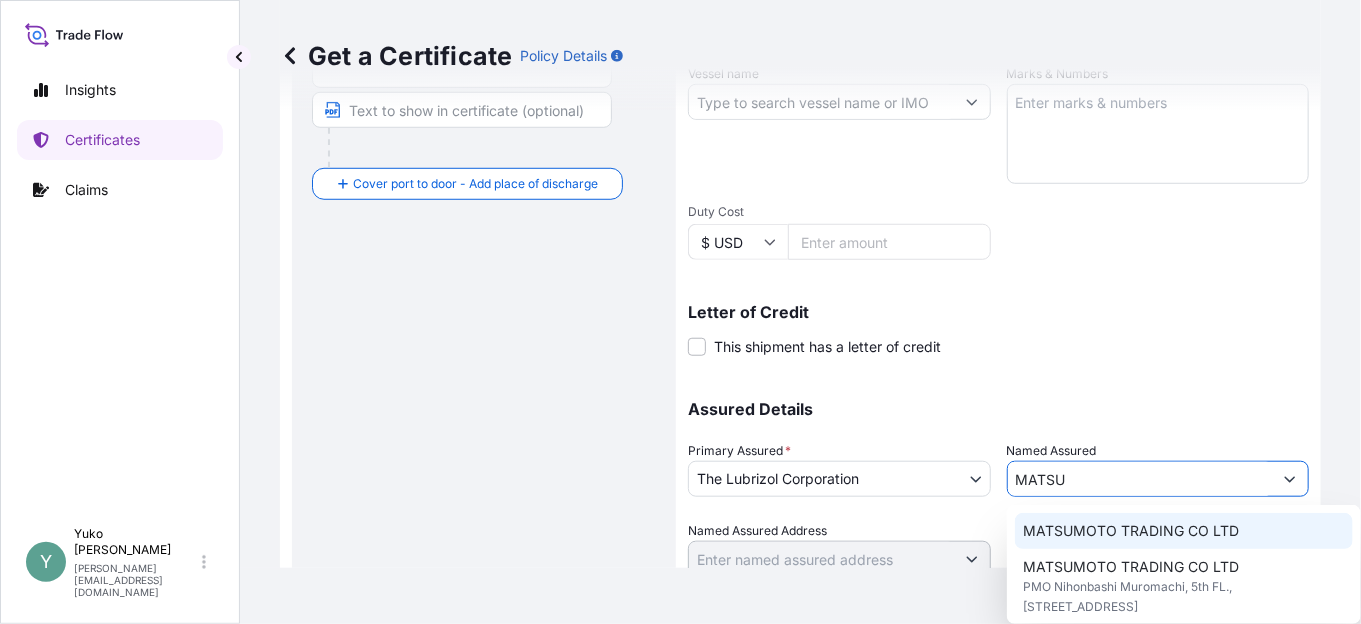 click on "MATSUMOTO TRADING CO LTD" at bounding box center [1131, 531] 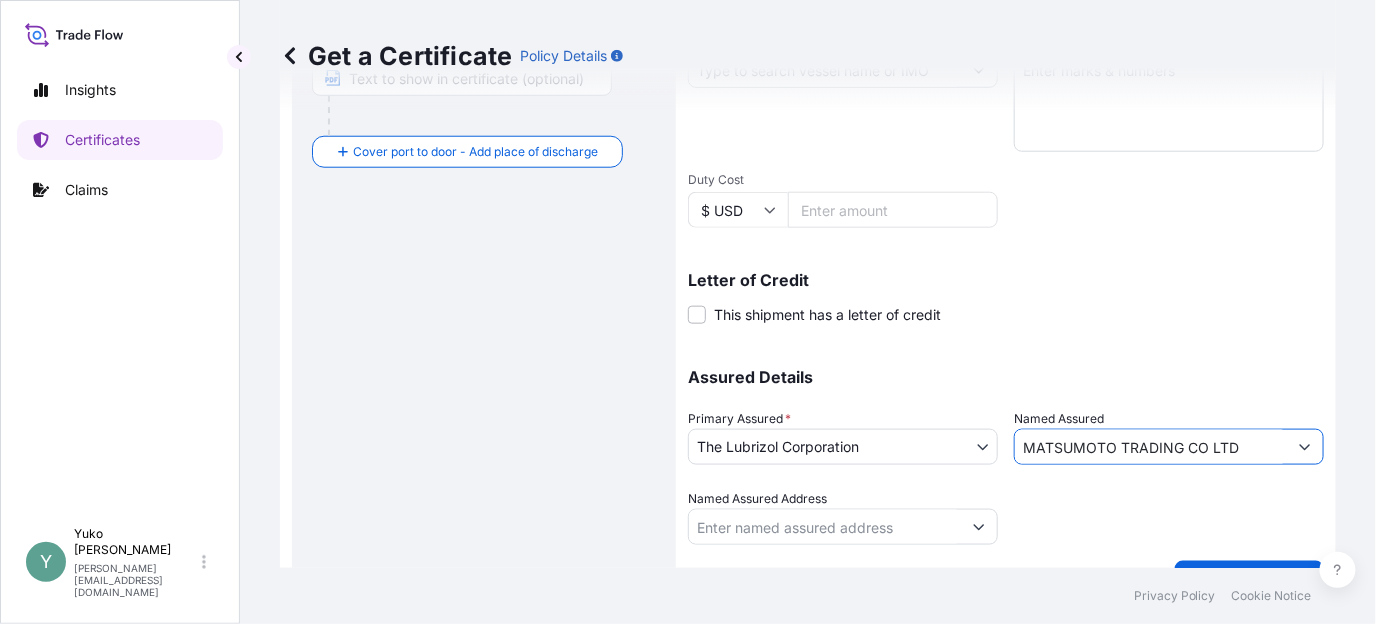 scroll, scrollTop: 577, scrollLeft: 0, axis: vertical 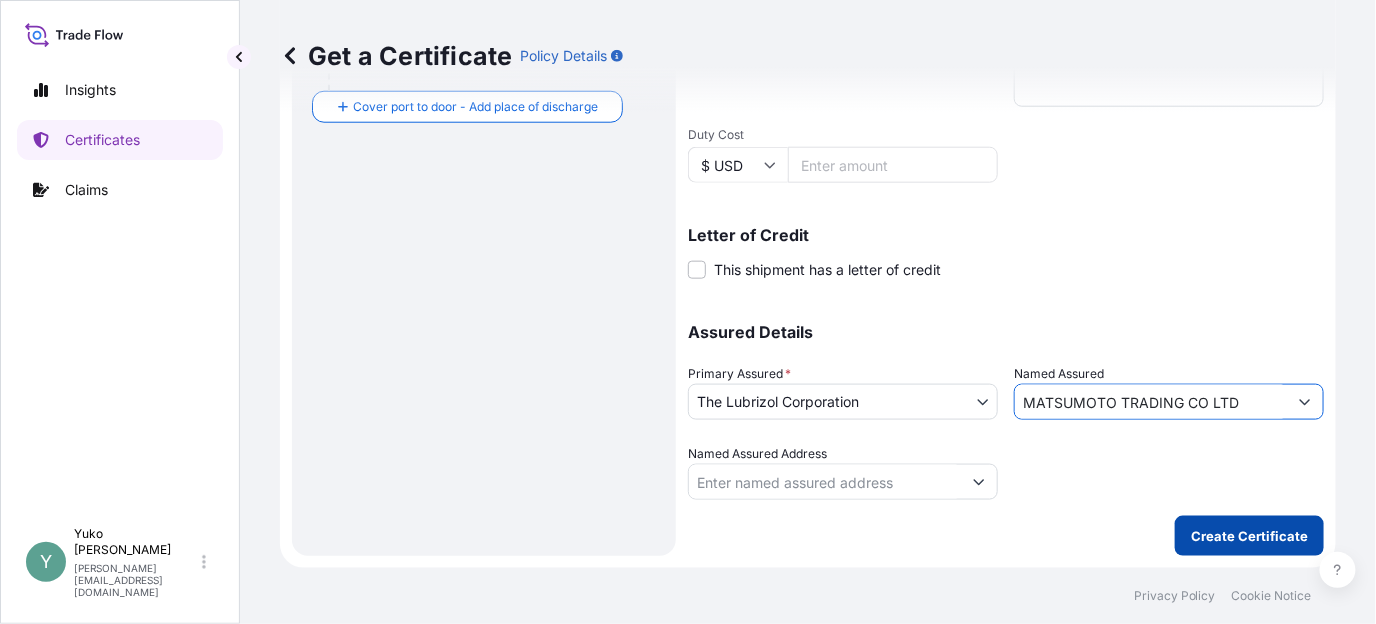 type on "MATSUMOTO TRADING CO LTD" 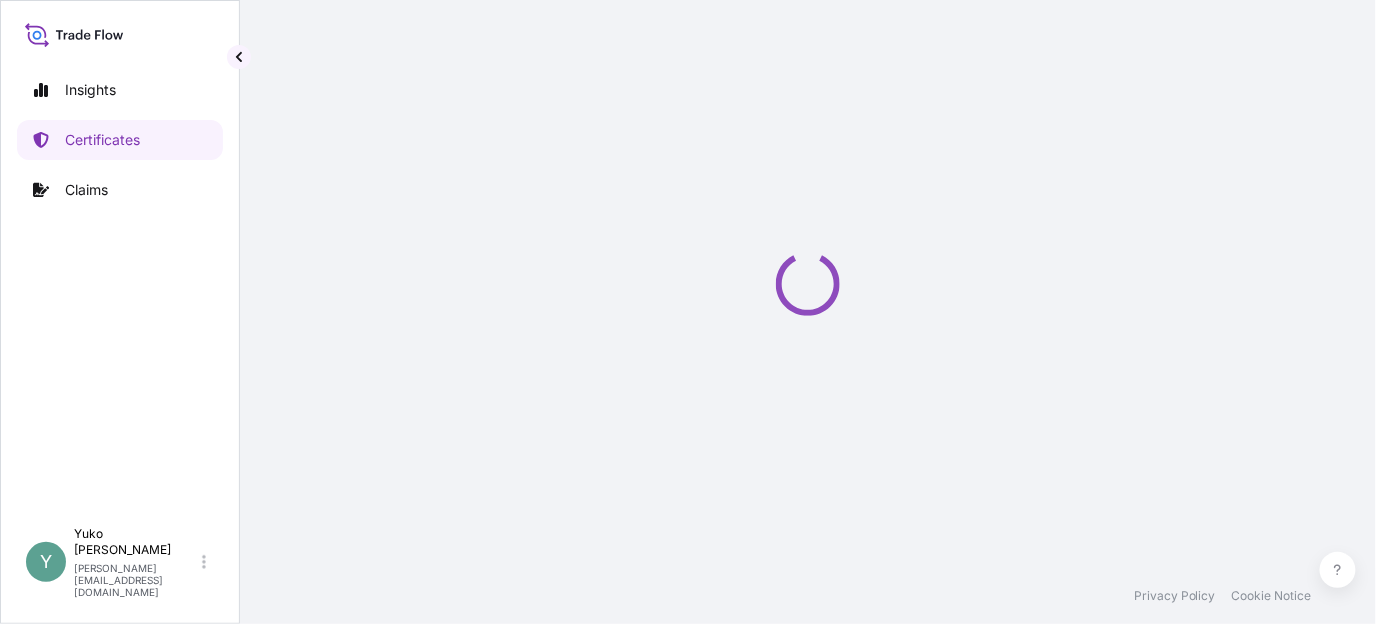 scroll, scrollTop: 0, scrollLeft: 0, axis: both 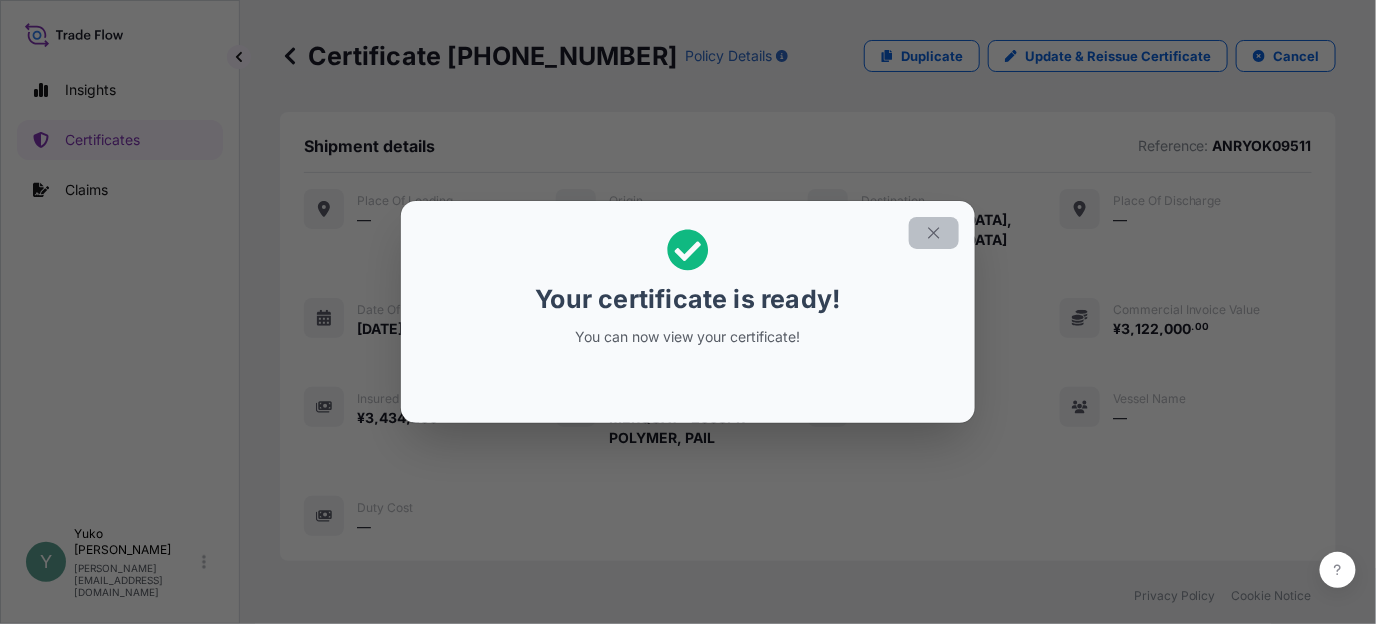 click 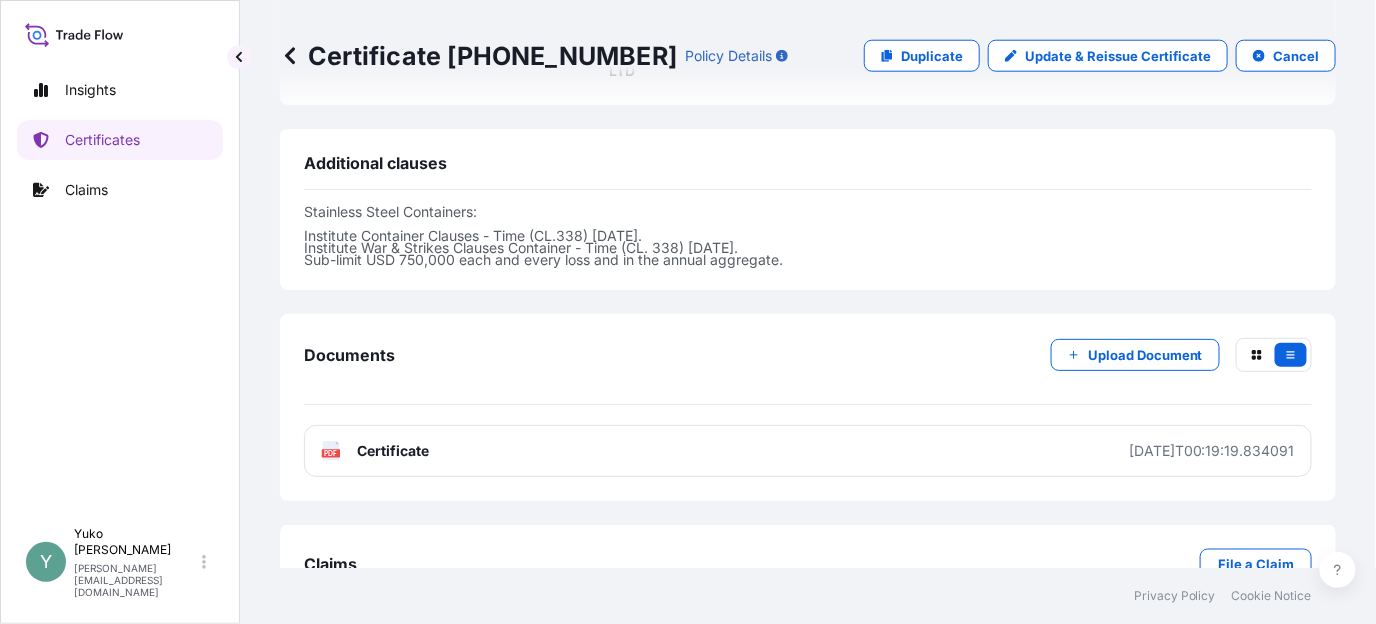 scroll, scrollTop: 681, scrollLeft: 0, axis: vertical 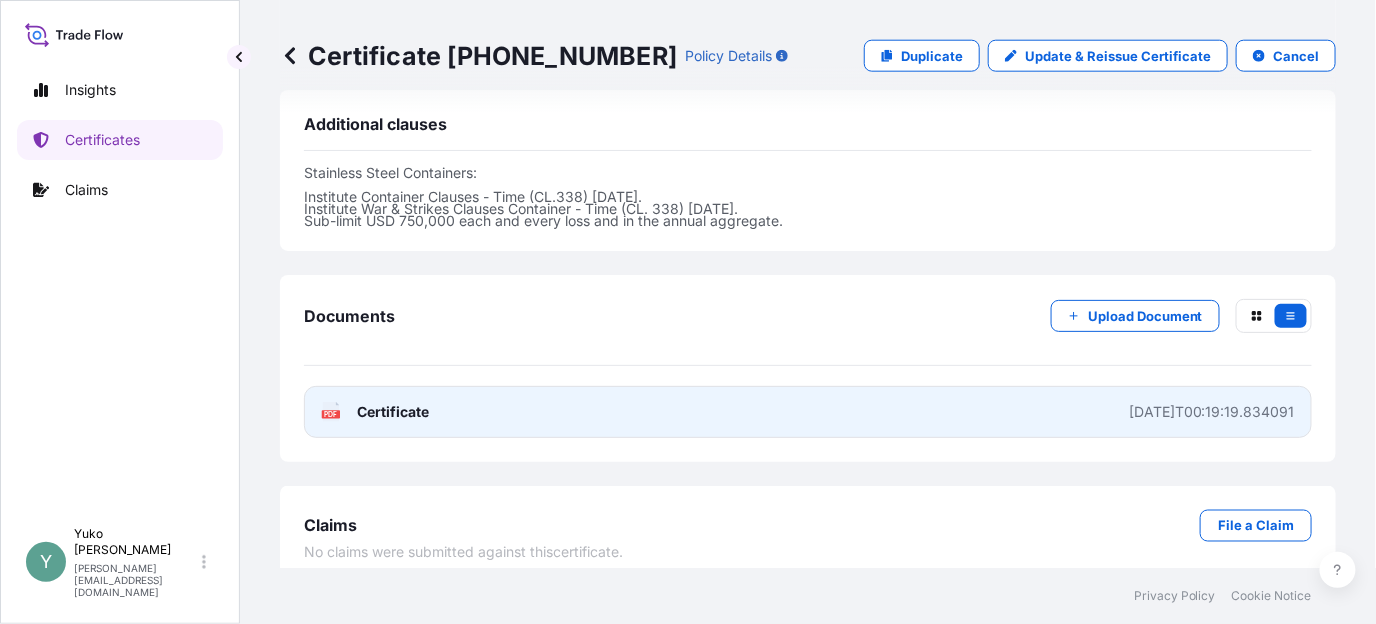 click on "2025-07-07T00:19:19.834091" at bounding box center (1212, 412) 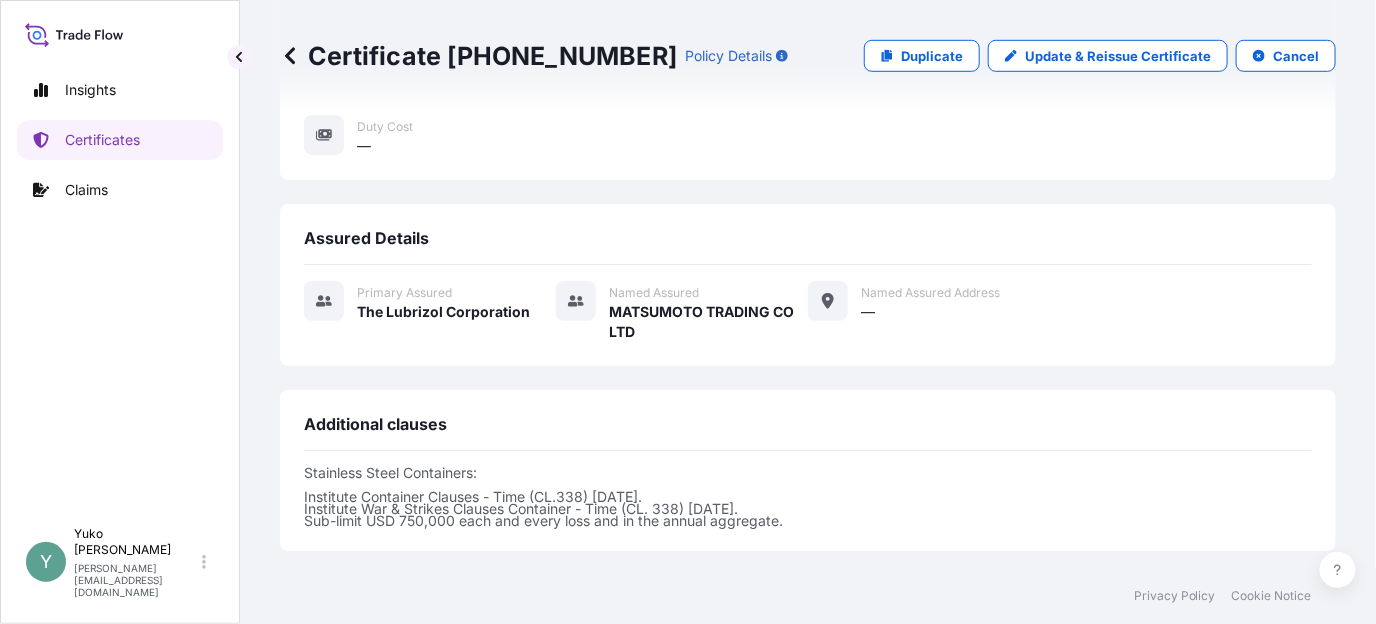 scroll, scrollTop: 0, scrollLeft: 0, axis: both 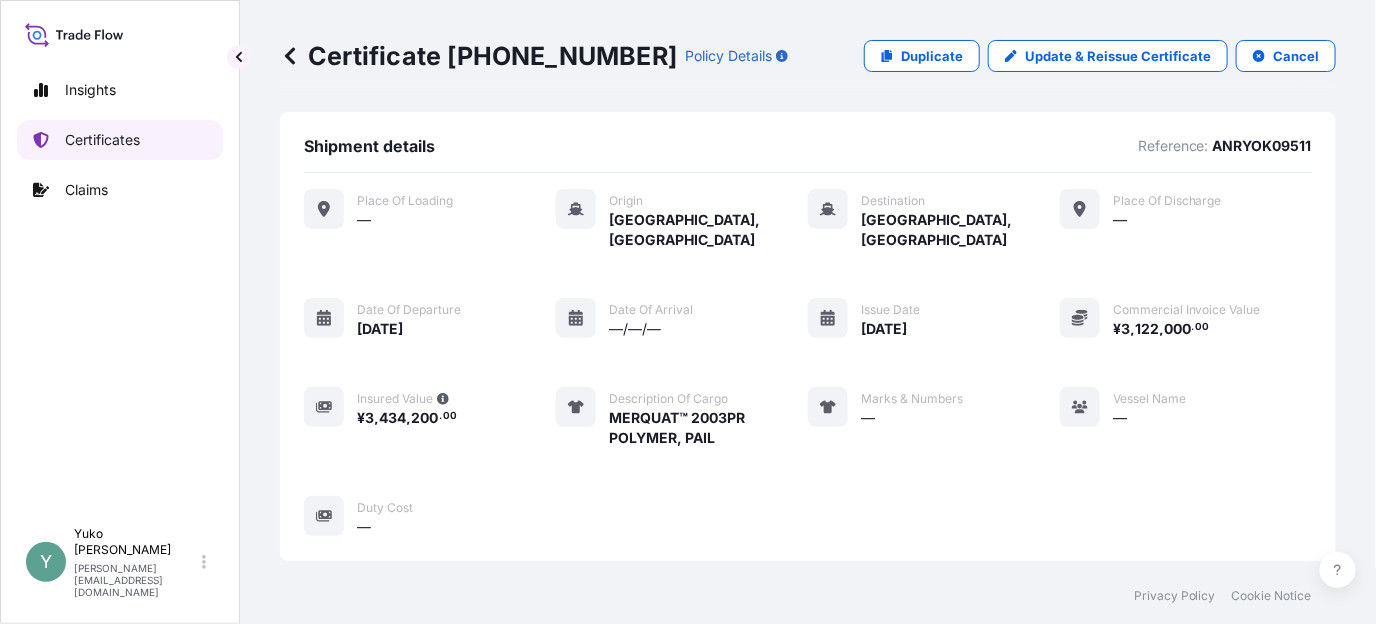 click on "Certificates" at bounding box center (102, 140) 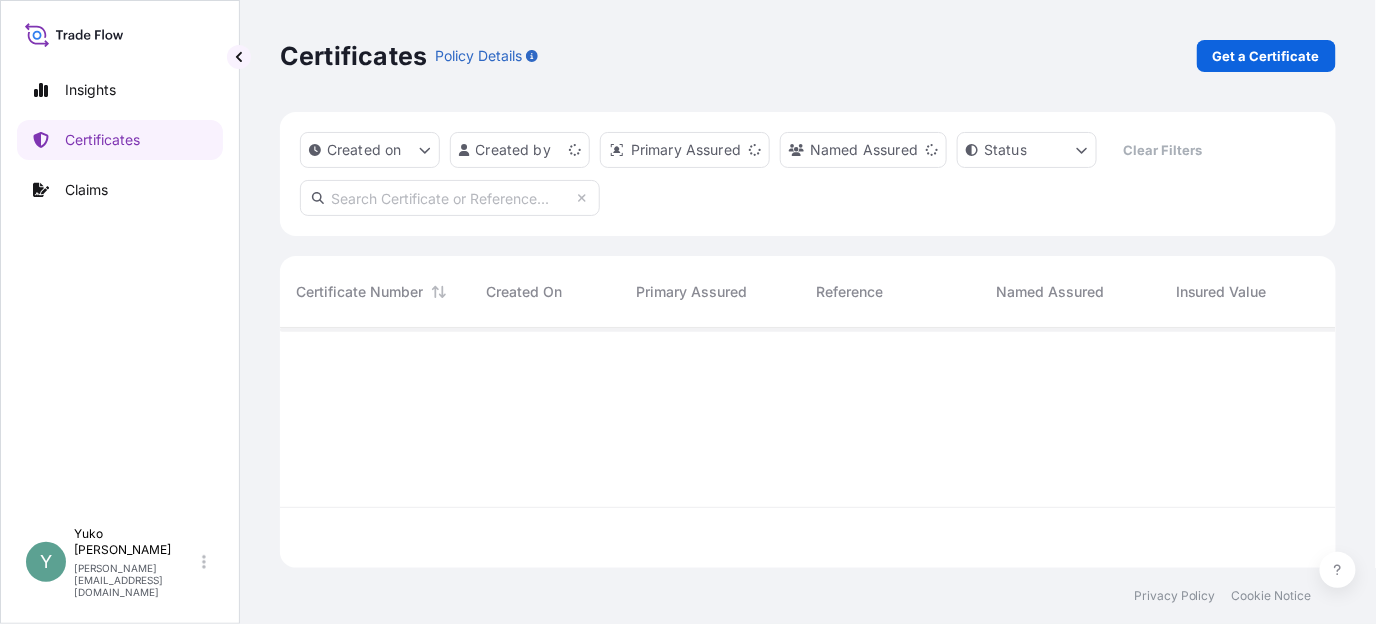 scroll, scrollTop: 15, scrollLeft: 16, axis: both 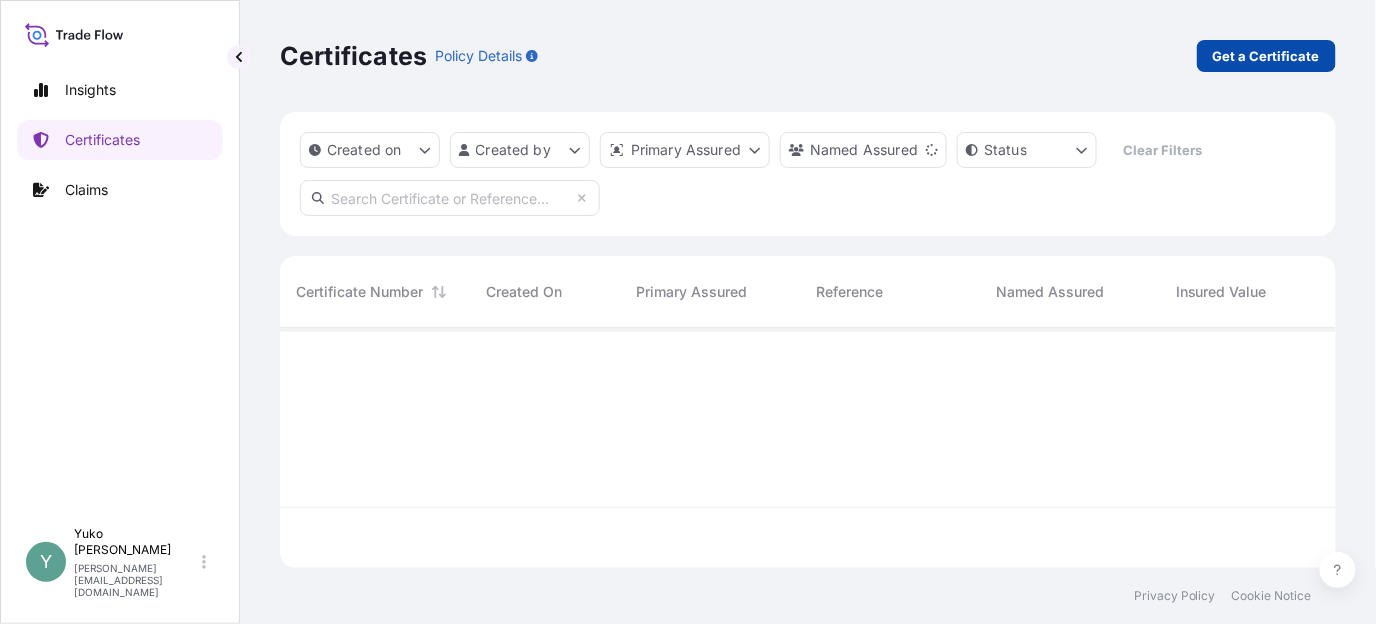 click on "Get a Certificate" at bounding box center (1266, 56) 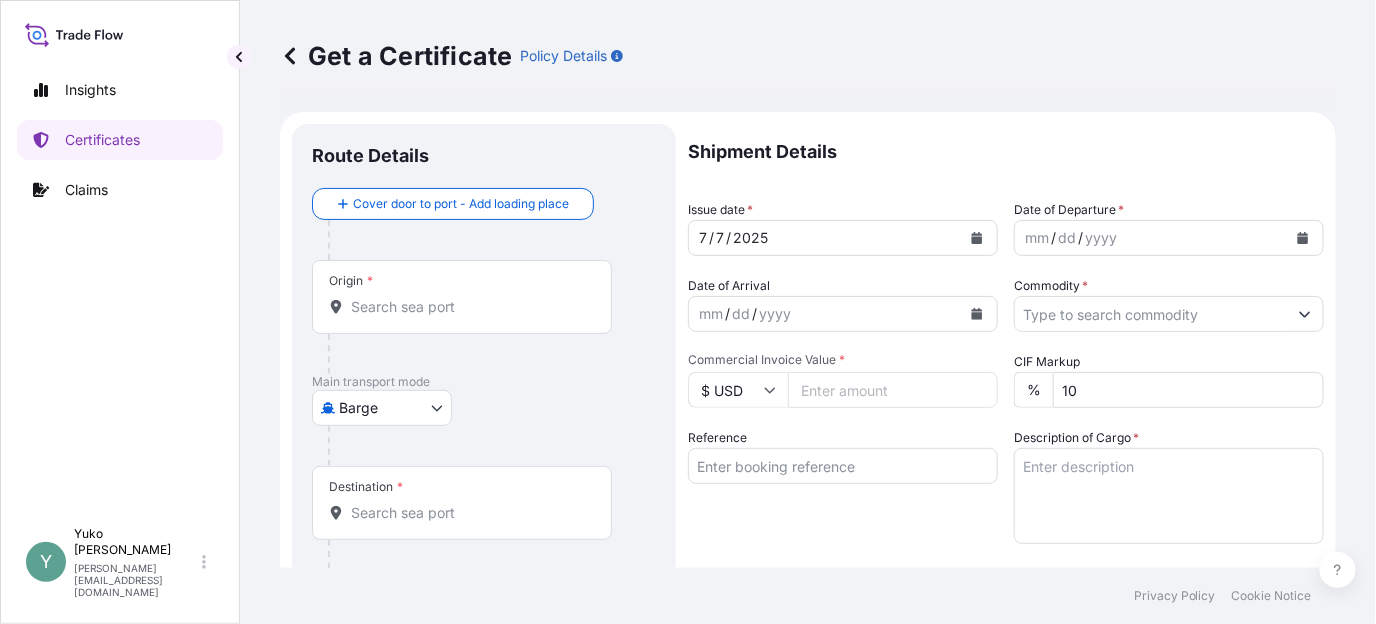 click on "Insights Certificates Claims Y Yuko   Watanabe yuko.watanabe@lubrizol.com Get a Certificate Policy Details Route Details   Cover door to port - Add loading place Place of loading Road / Inland Road / Inland Origin * Main transport mode Barge Air Barge Road Ocean Vessel Rail Barge in Tow Destination * Cover port to door - Add place of discharge Road / Inland Road / Inland Place of Discharge Shipment Details Issue date * 7 / 7 / 2025 Date of Departure * mm / dd / yyyy Date of Arrival mm / dd / yyyy Commodity * Packing Category Commercial Invoice Value    * $ USD CIF Markup % 10 Reference Description of Cargo * Vessel name Marks & Numbers Duty Cost   $ USD Letter of Credit This shipment has a letter of credit Letter of credit * Letter of credit may not exceed 12000 characters Assured Details Primary Assured * Select a primary assured The Lubrizol Corporation Named Assured Named Assured Address Create Certificate Privacy Policy Cookie Notice
0 Selected Date: July 7, 2025" at bounding box center [688, 312] 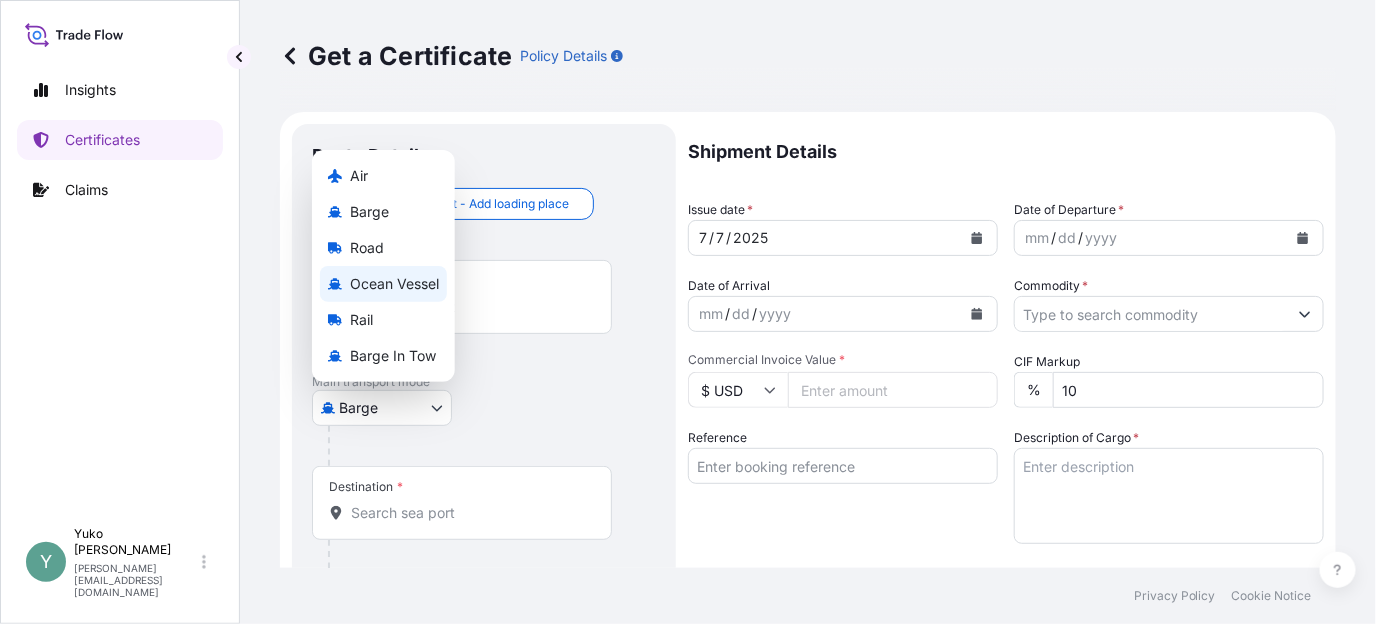 click on "Ocean Vessel" at bounding box center [394, 284] 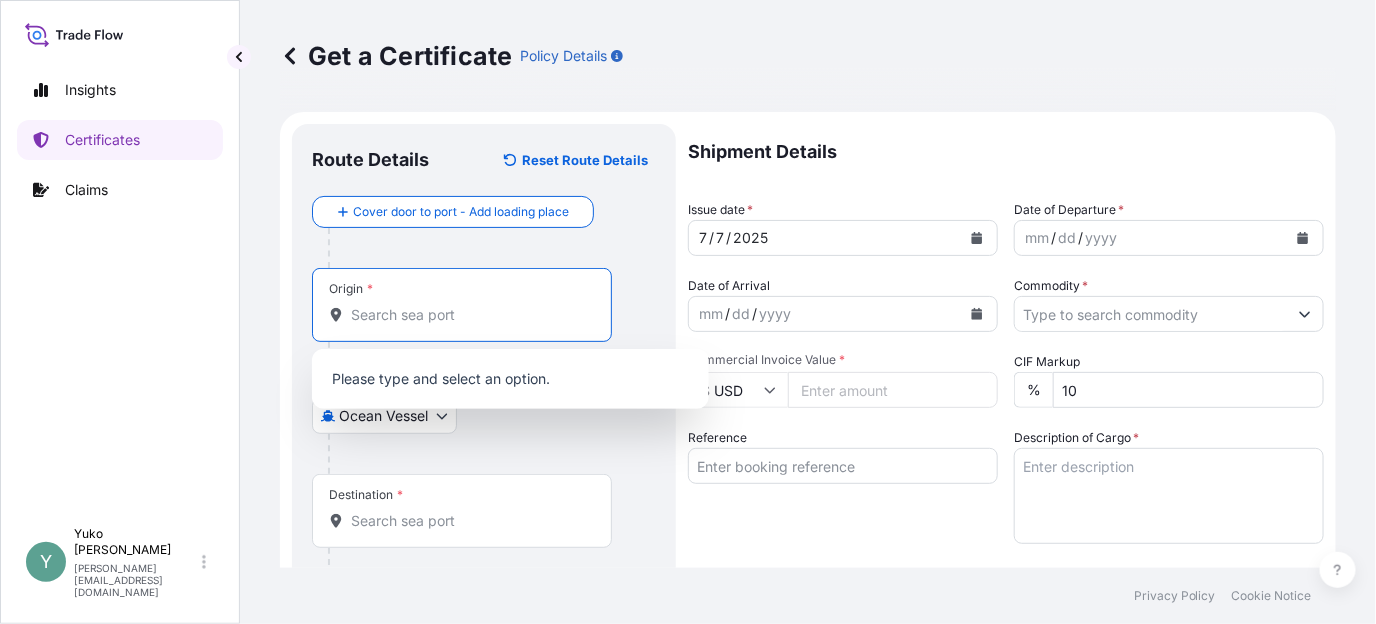 click on "Origin *" at bounding box center (469, 315) 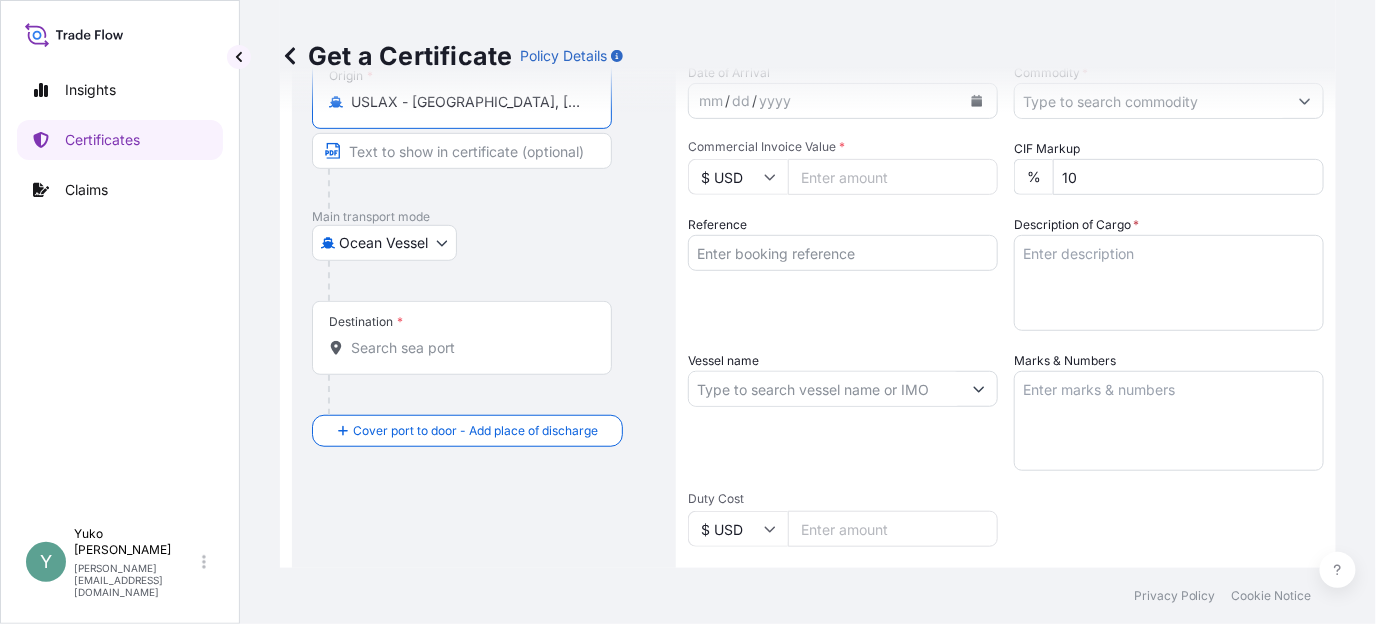 scroll, scrollTop: 299, scrollLeft: 0, axis: vertical 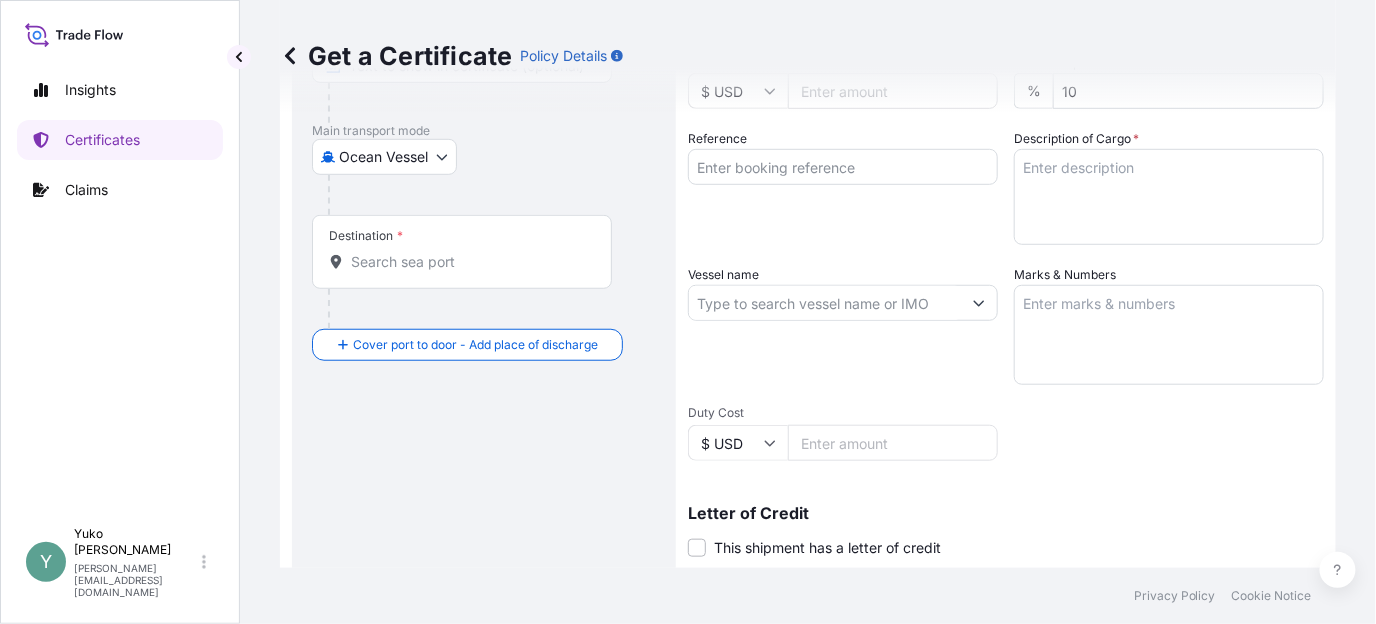 type on "USLAX - Los Angeles, United States" 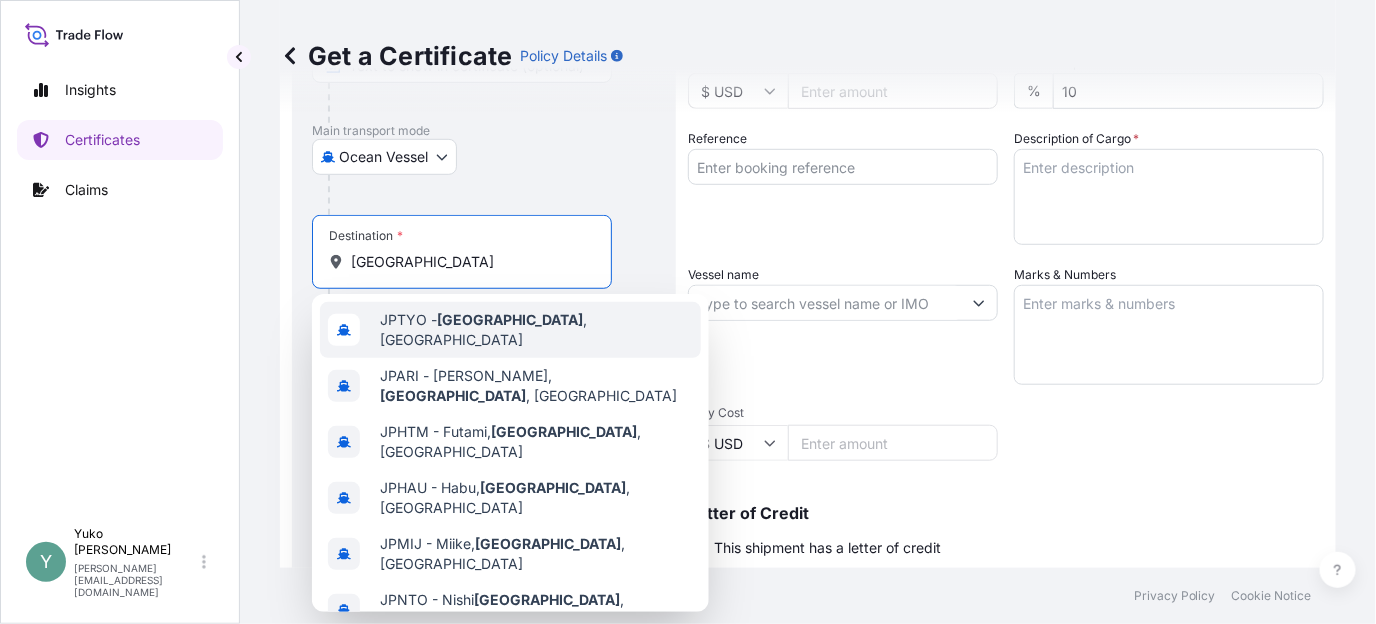 click on "JPTYO -  Tokyo , Japan" at bounding box center (536, 330) 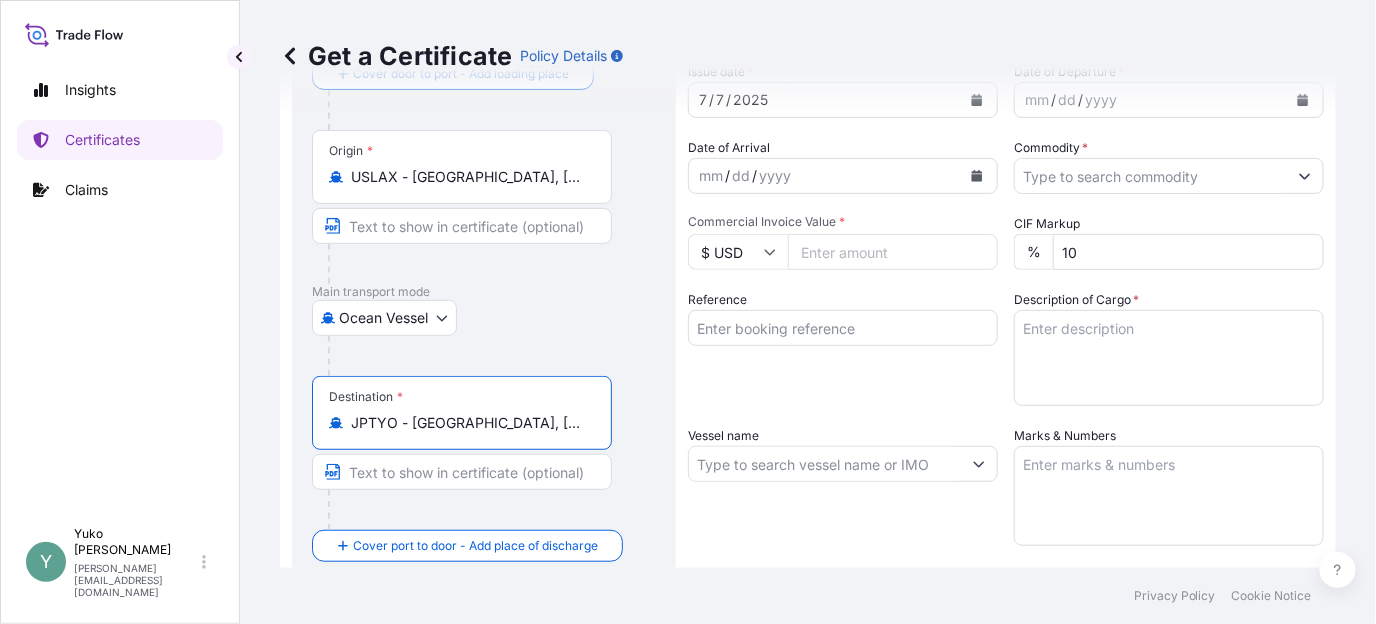 scroll, scrollTop: 0, scrollLeft: 0, axis: both 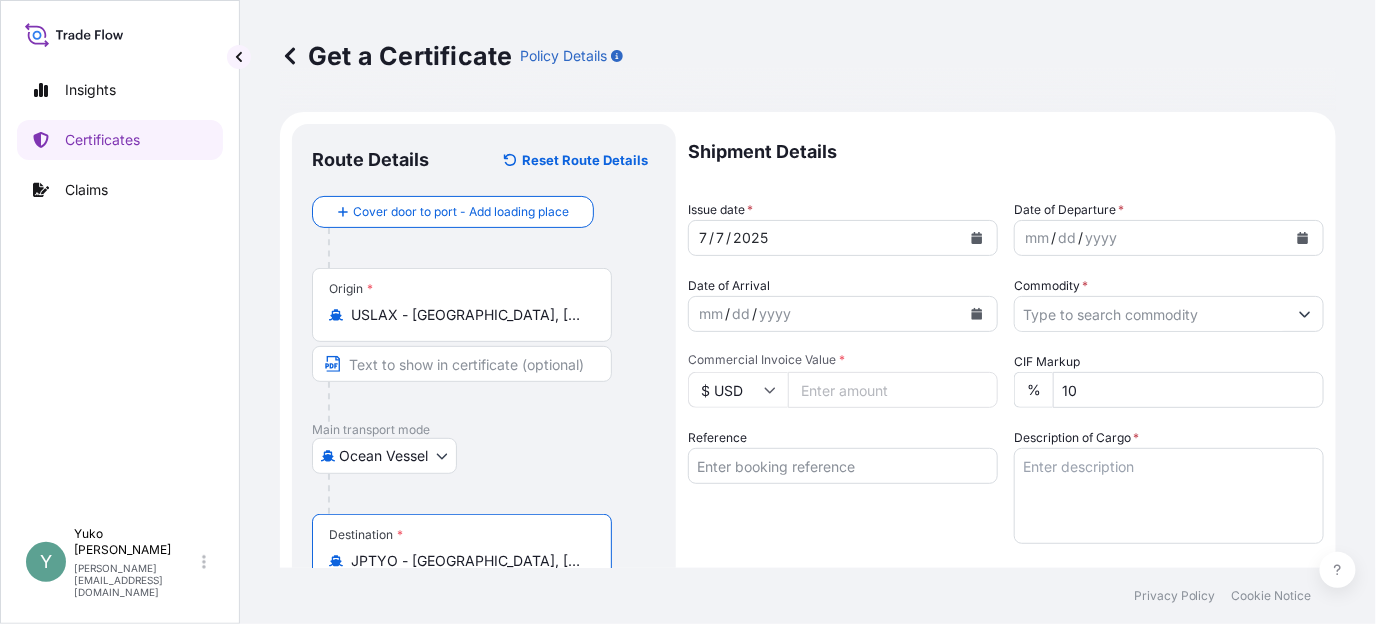 type on "JPTYO - Tokyo, Japan" 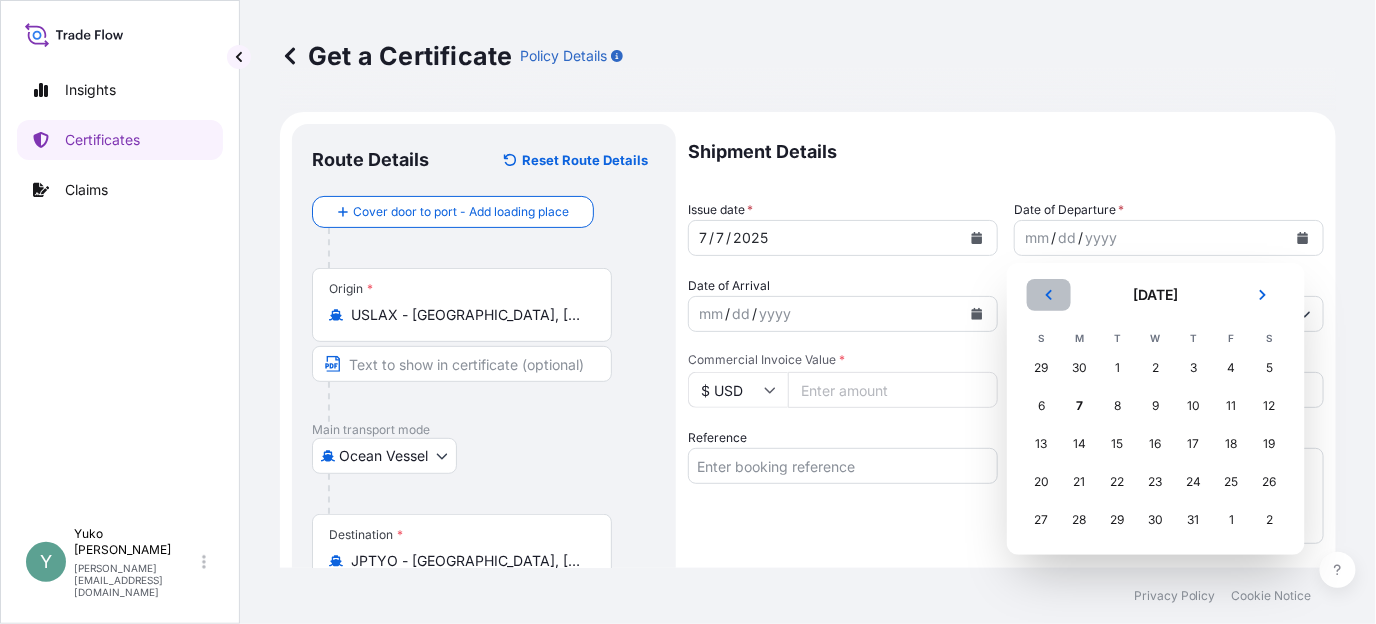 click 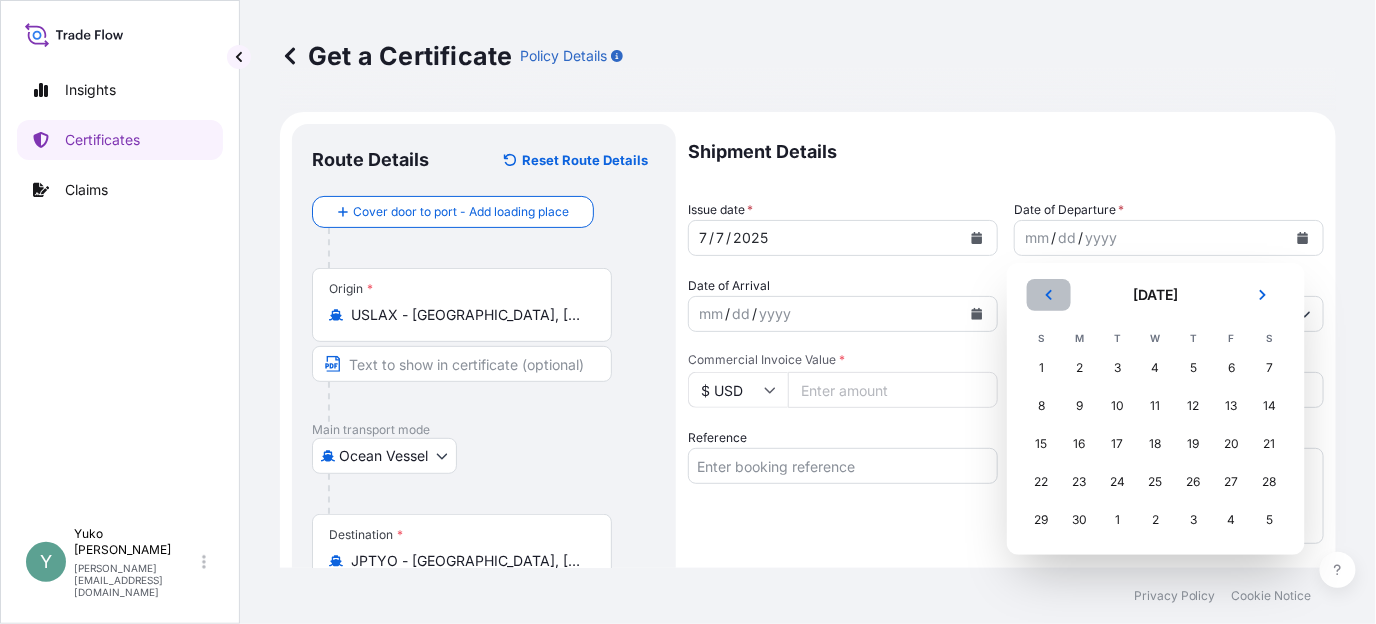 click 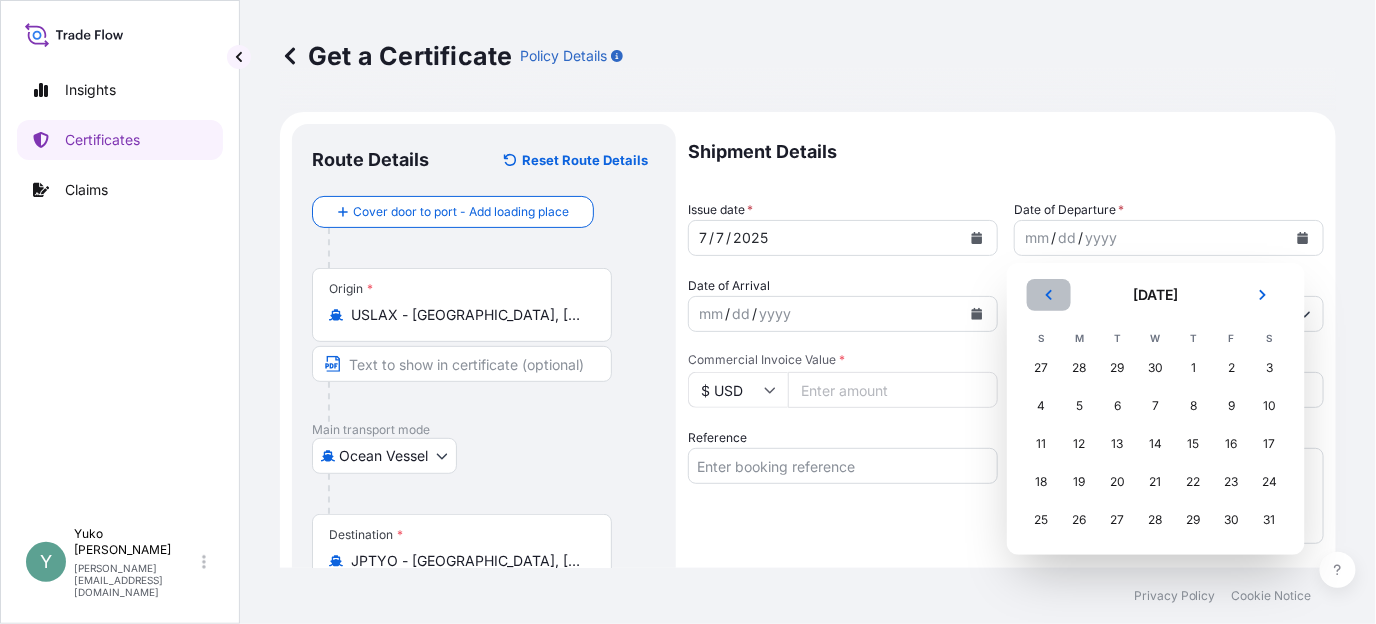 click 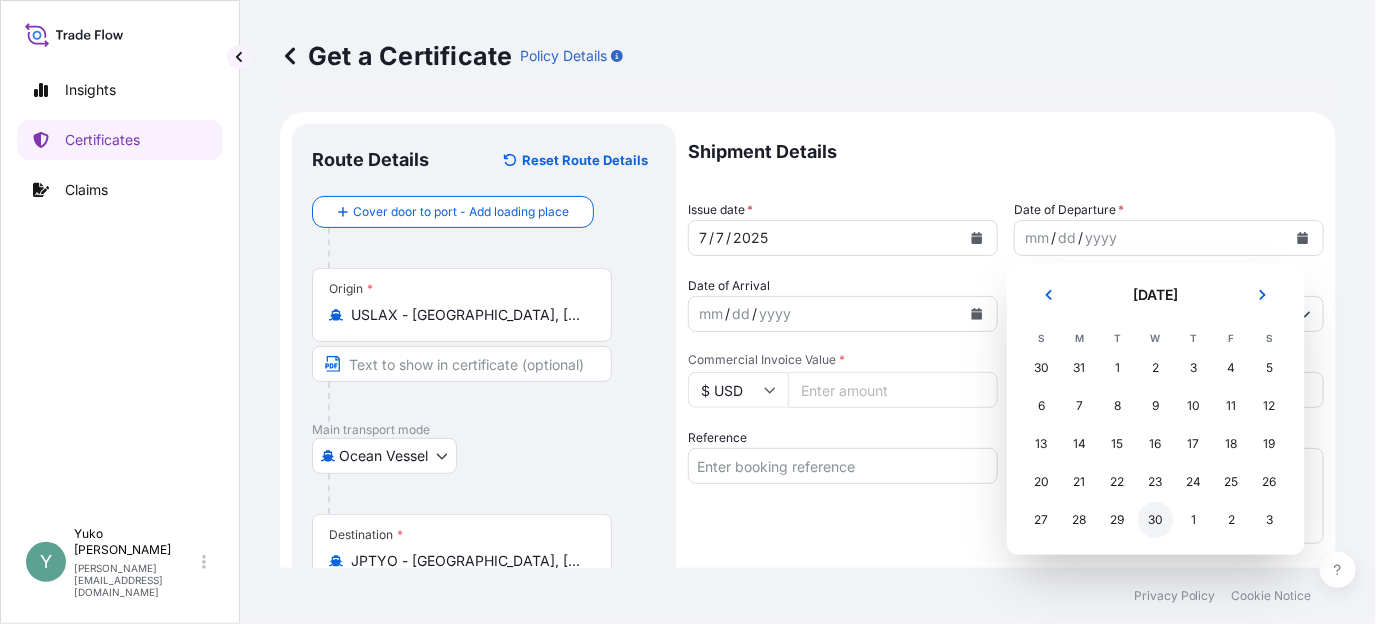 click on "30" at bounding box center (1156, 520) 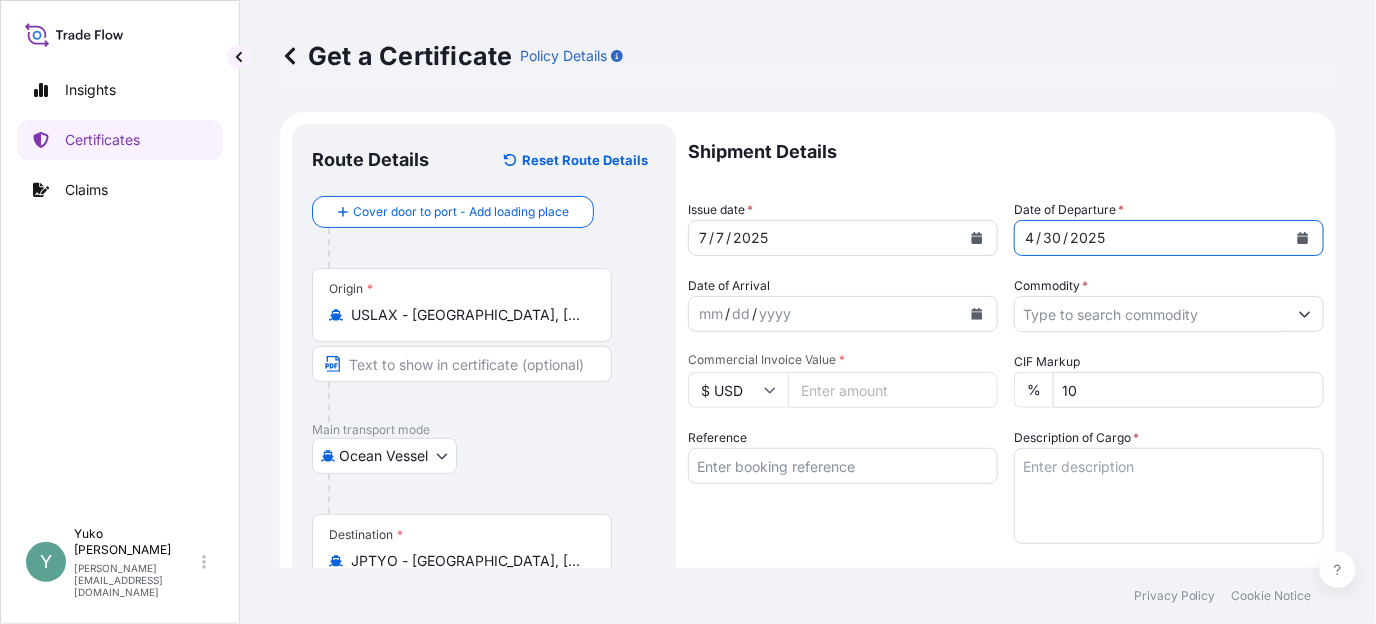 click on "Commodity *" at bounding box center (1151, 314) 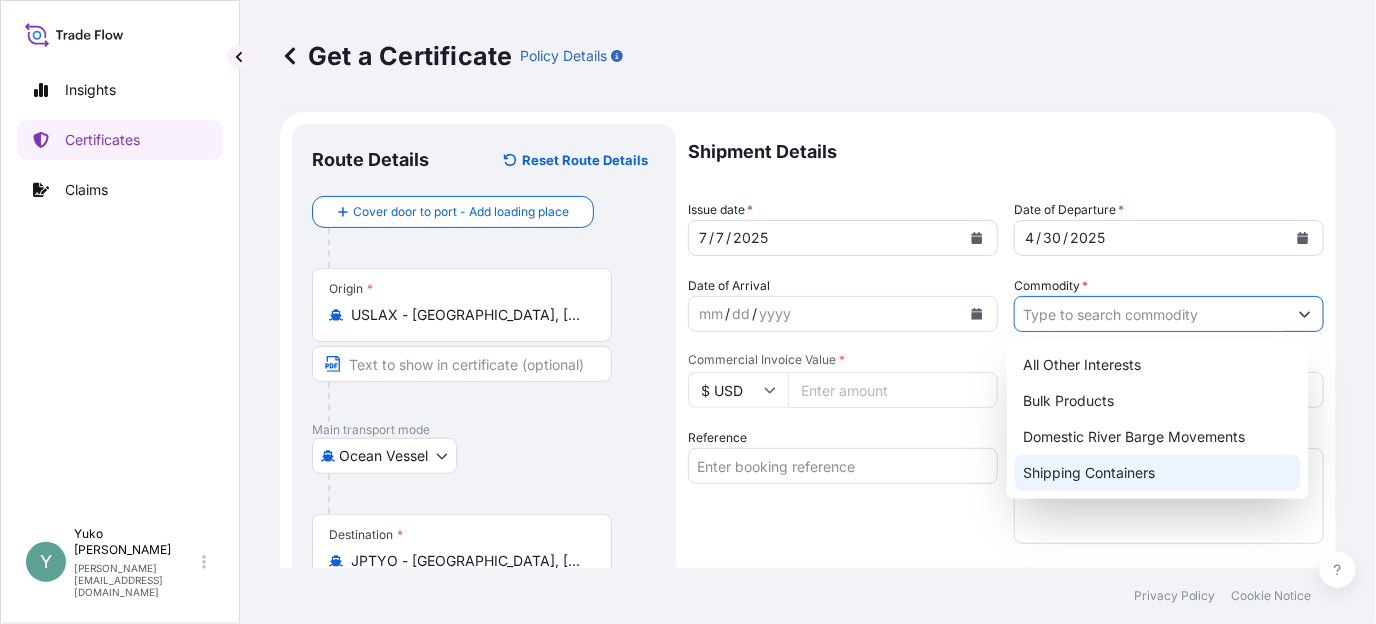 click on "Shipping Containers" at bounding box center (1157, 473) 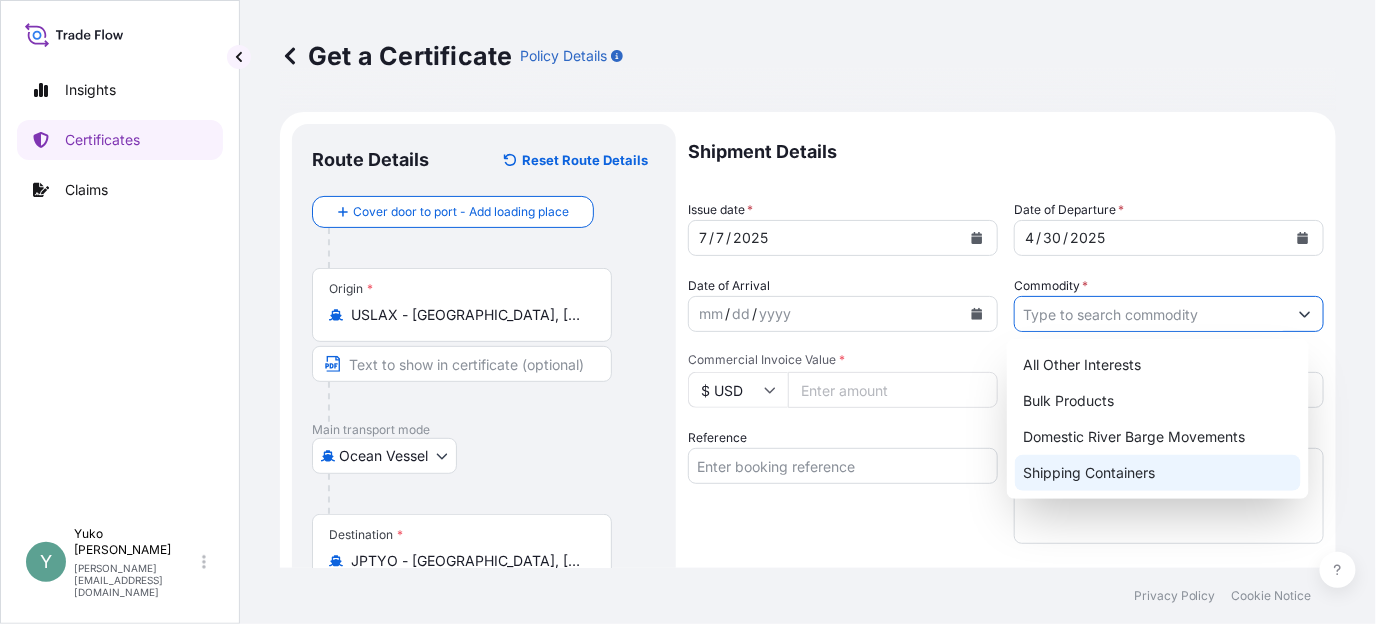 type on "Shipping Containers" 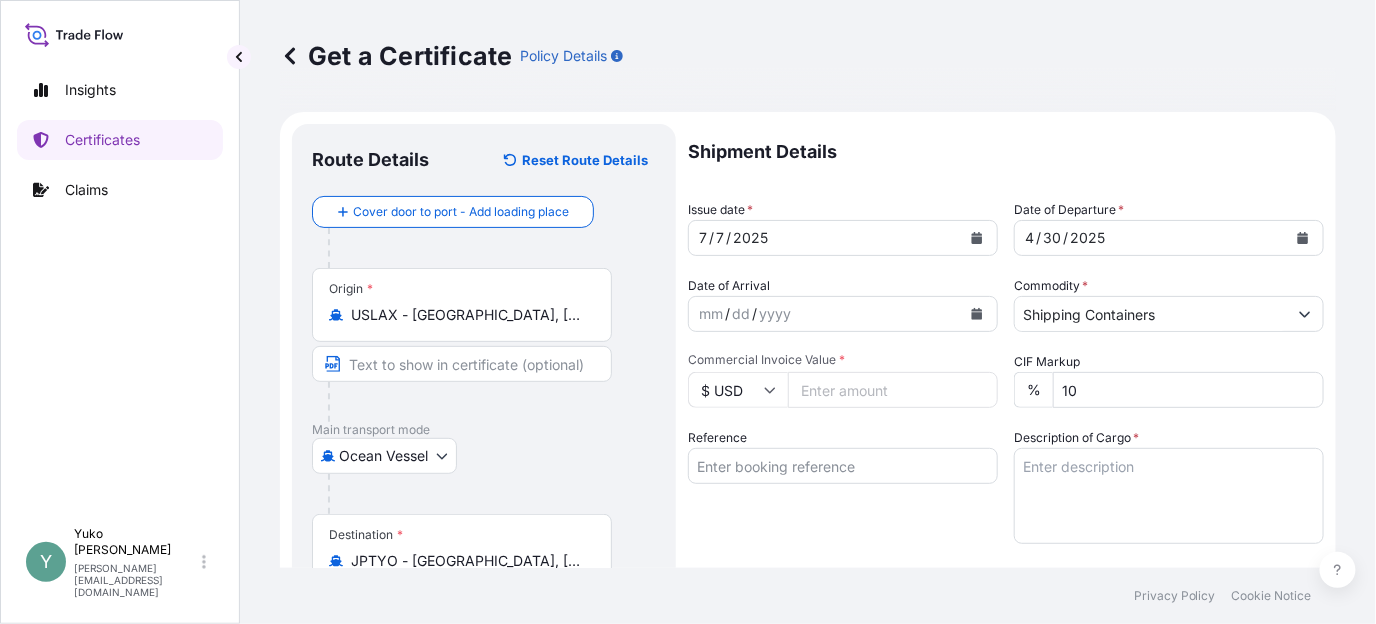click on "$ USD" at bounding box center [738, 390] 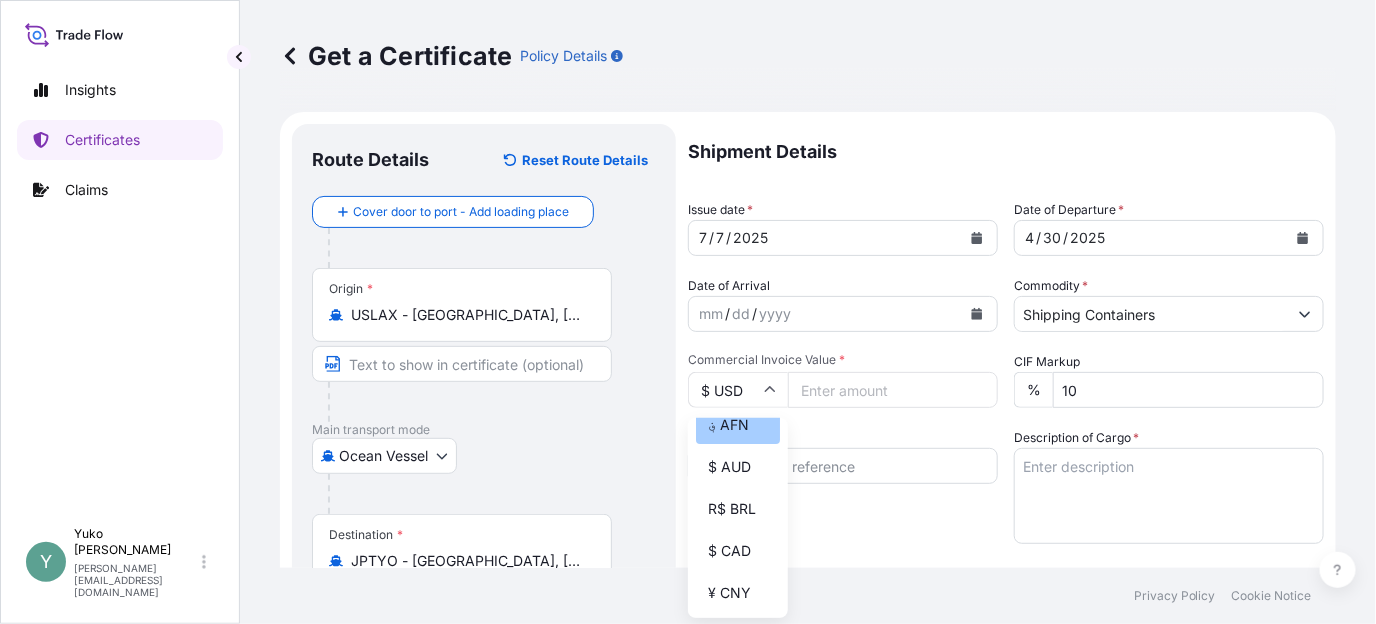 scroll, scrollTop: 299, scrollLeft: 0, axis: vertical 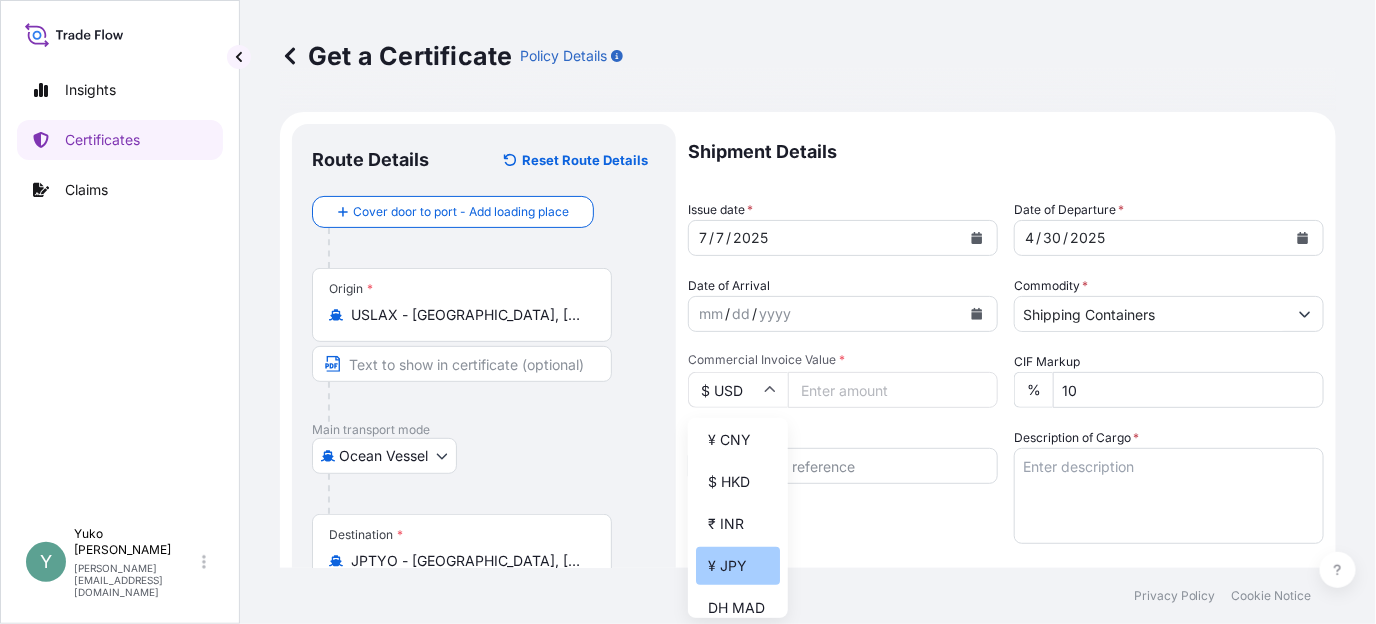 click on "¥ JPY" at bounding box center (738, 566) 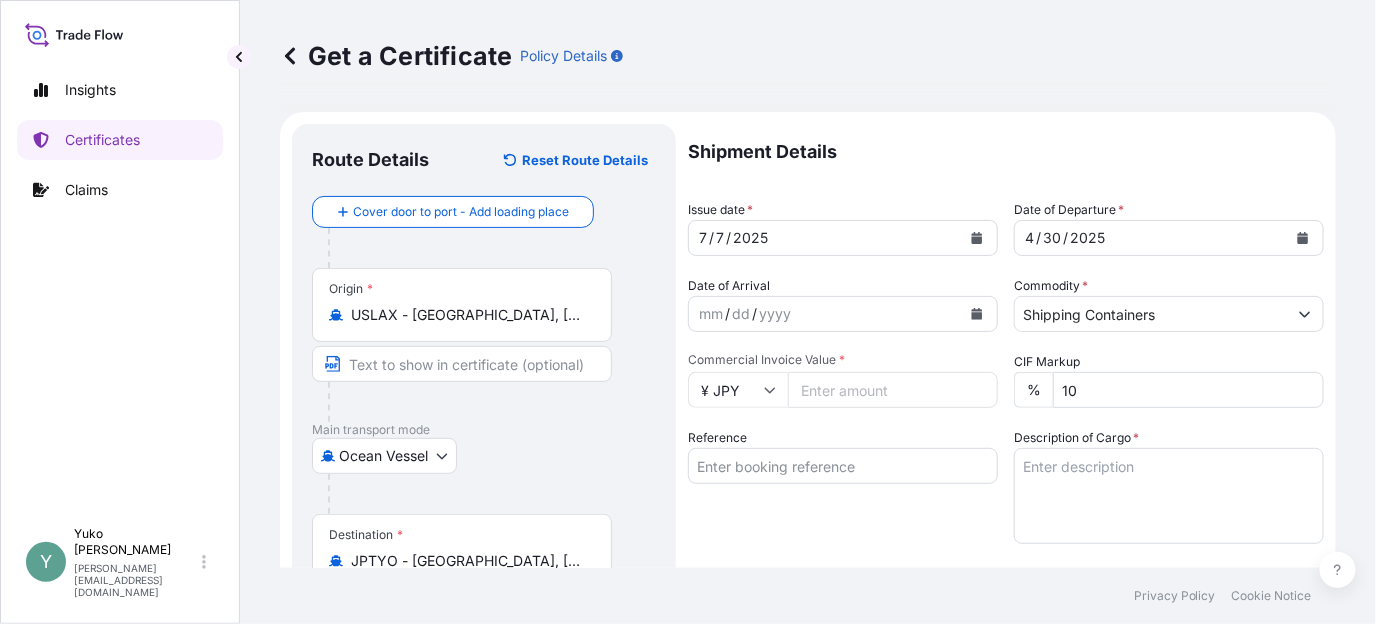 click 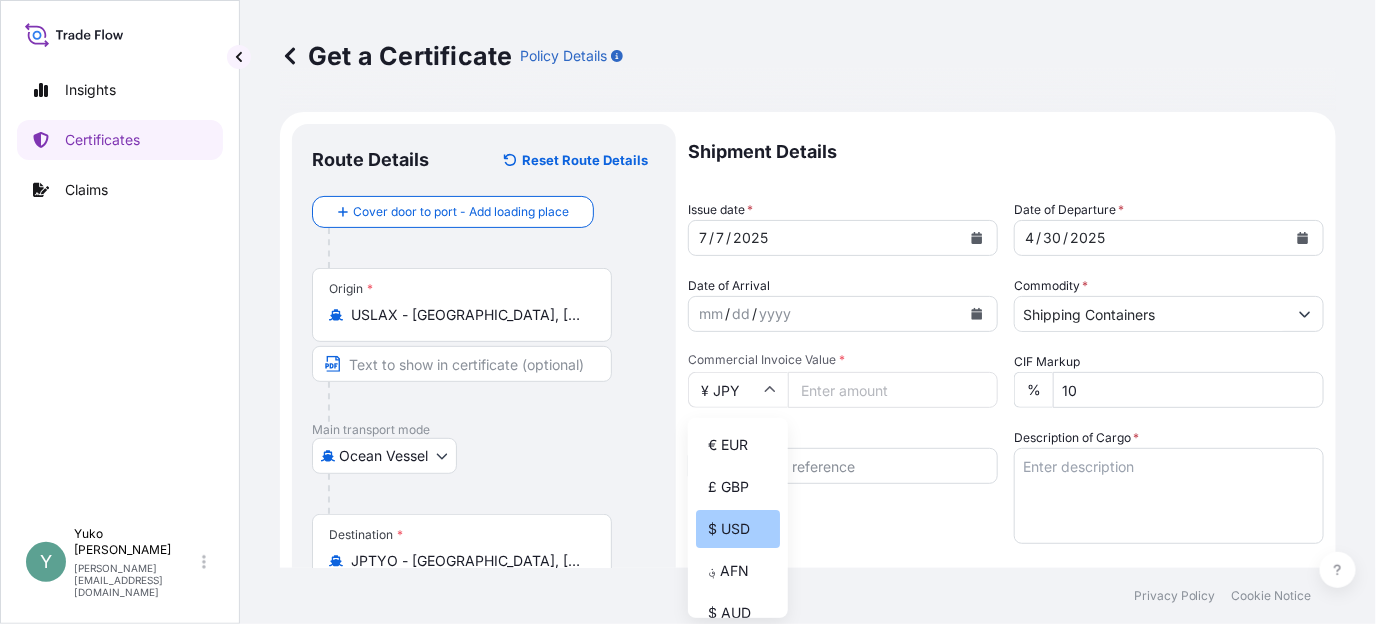 click on "$ USD" at bounding box center (738, 529) 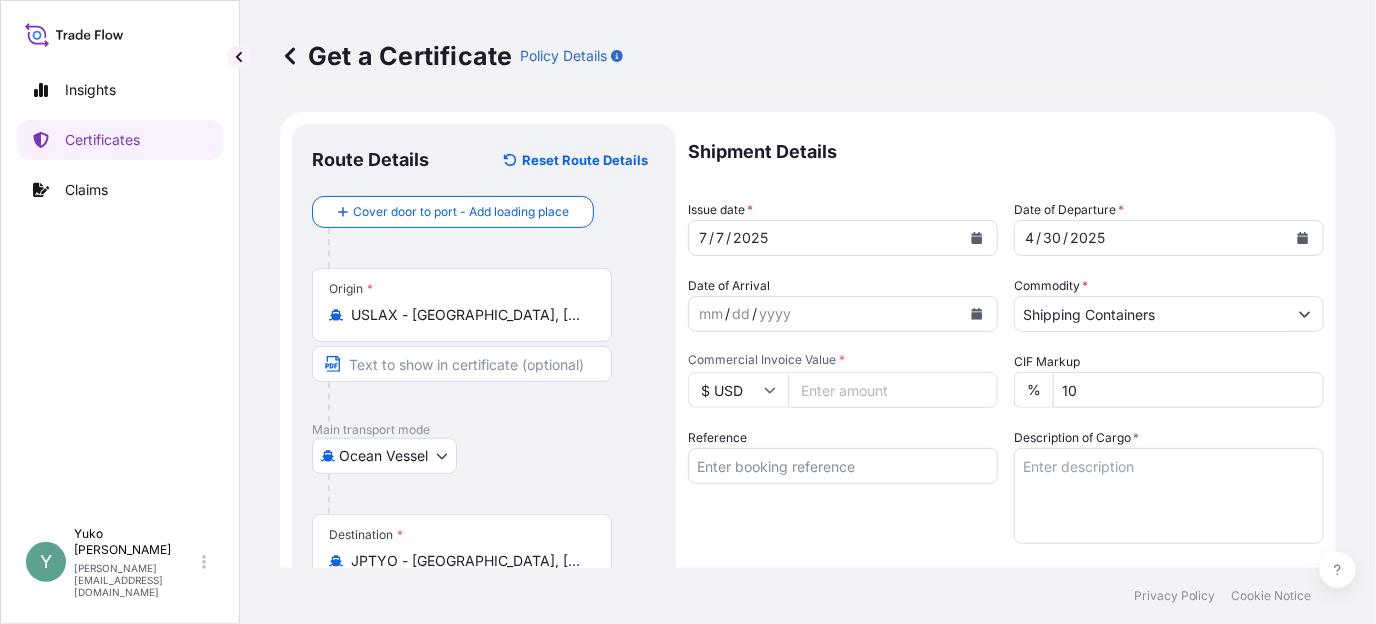 click on "Shipment Details Issue date * 7 / 7 / 2025 Date of Departure * 4 / 30 / 2025 Date of Arrival mm / dd / yyyy Commodity * Shipping Containers Packing Category Commercial Invoice Value    * $ USD CIF Markup % 10 Reference Description of Cargo * Vessel name Marks & Numbers Duty Cost   $ USD Letter of Credit This shipment has a letter of credit Letter of credit * Letter of credit may not exceed 12000 characters Assured Details Primary Assured * Select a primary assured The Lubrizol Corporation Named Assured Named Assured Address" at bounding box center [1006, 600] 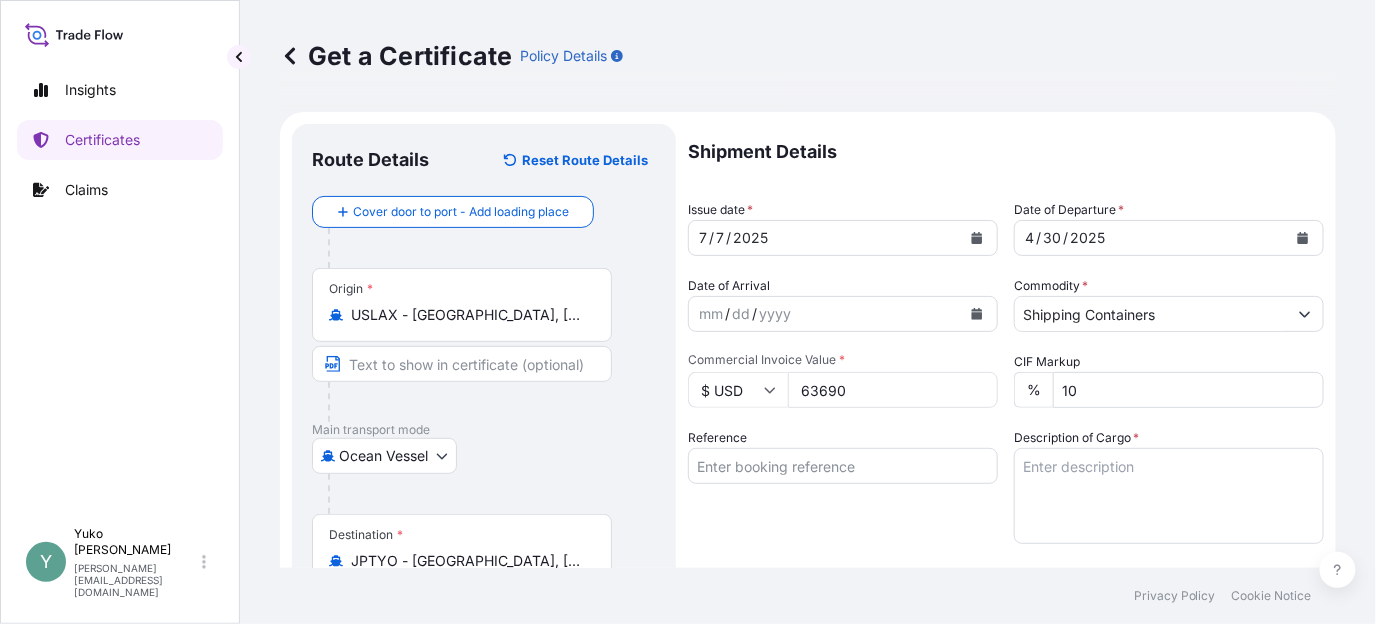 type on "63690" 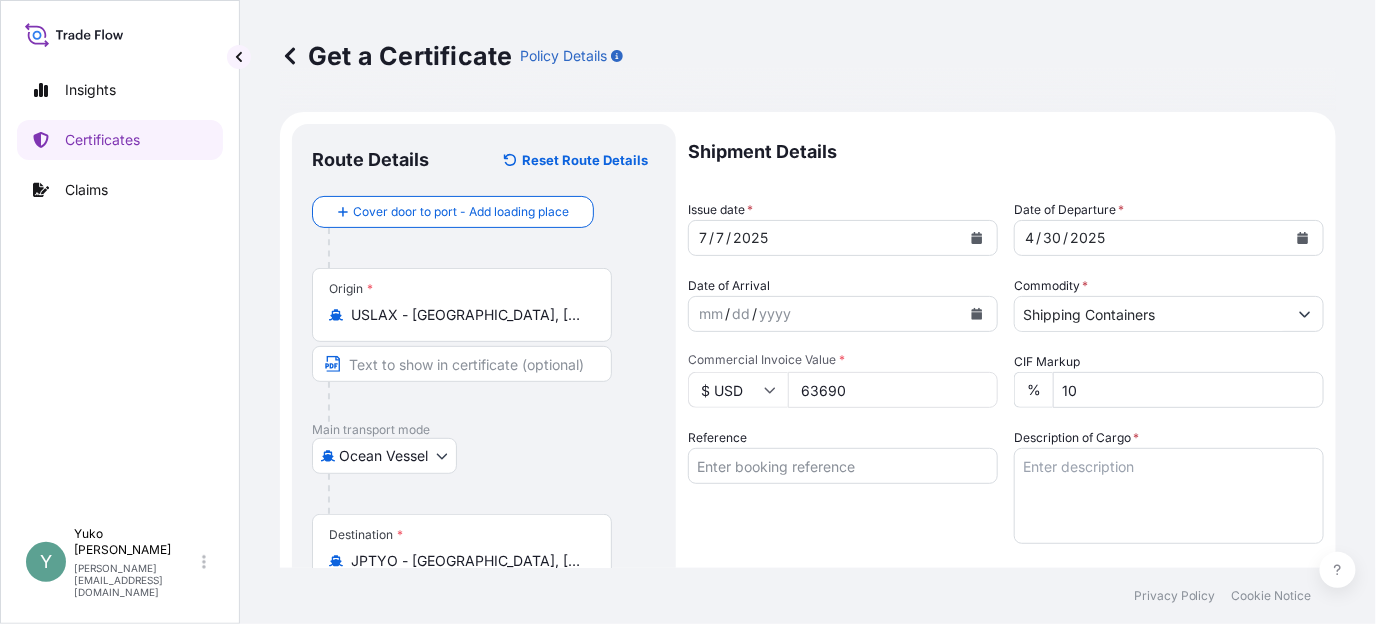 click on "Reference" at bounding box center [843, 466] 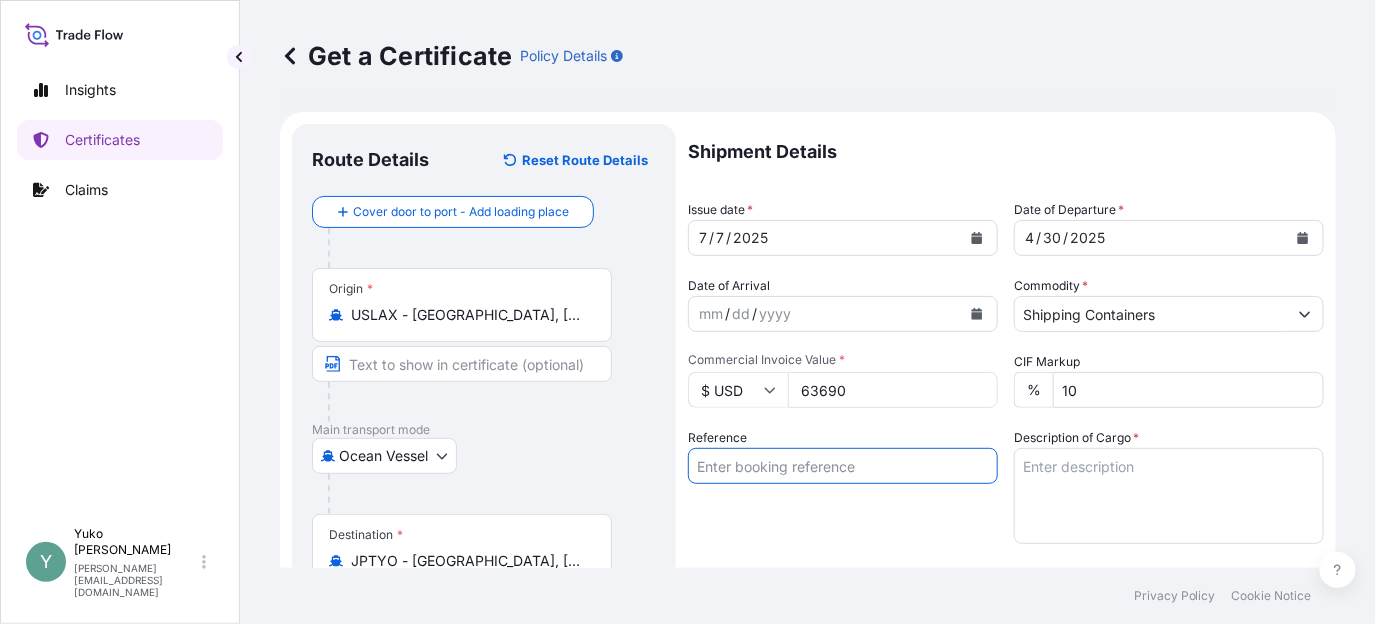 paste on "CHI/TOK/D25296" 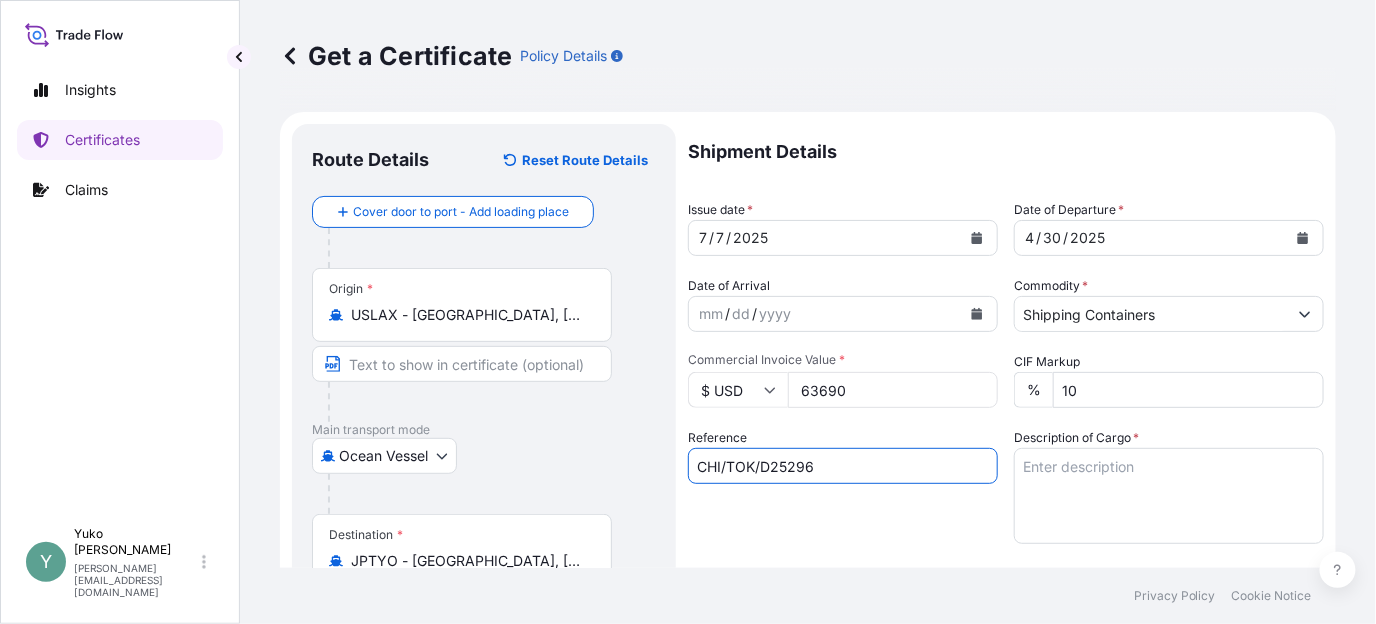 type on "CHI/TOK/D25296" 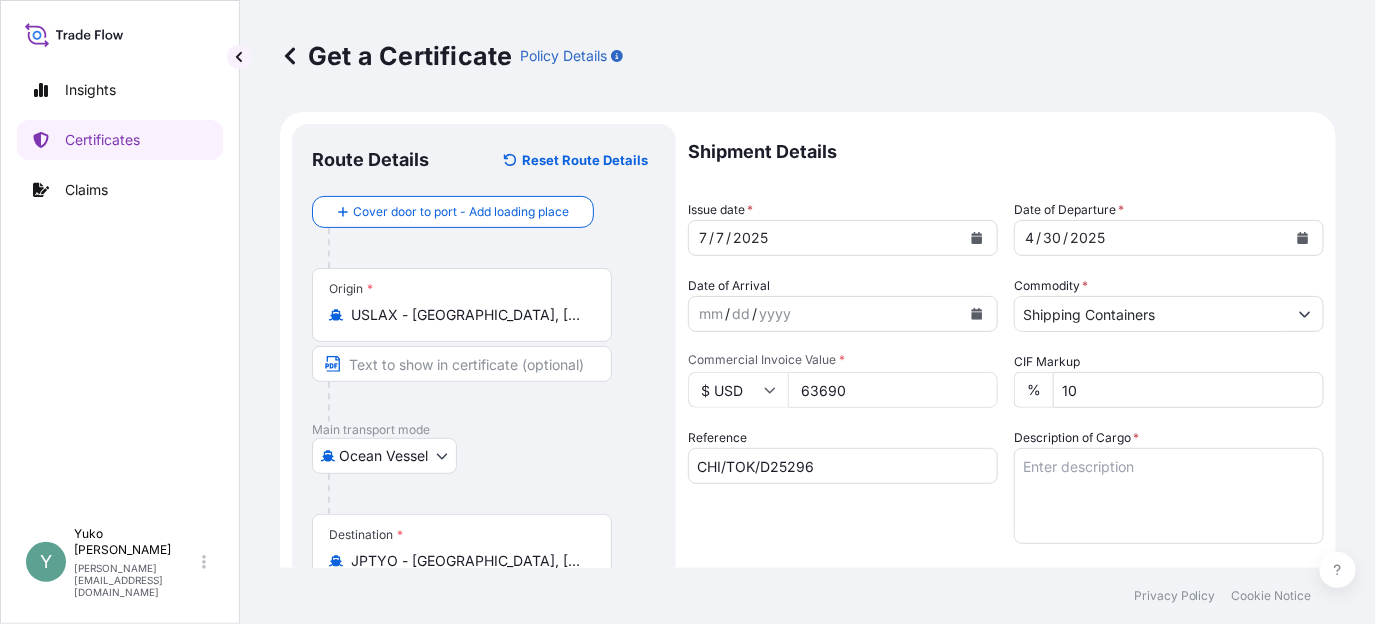 click on "Description of Cargo *" at bounding box center (1169, 496) 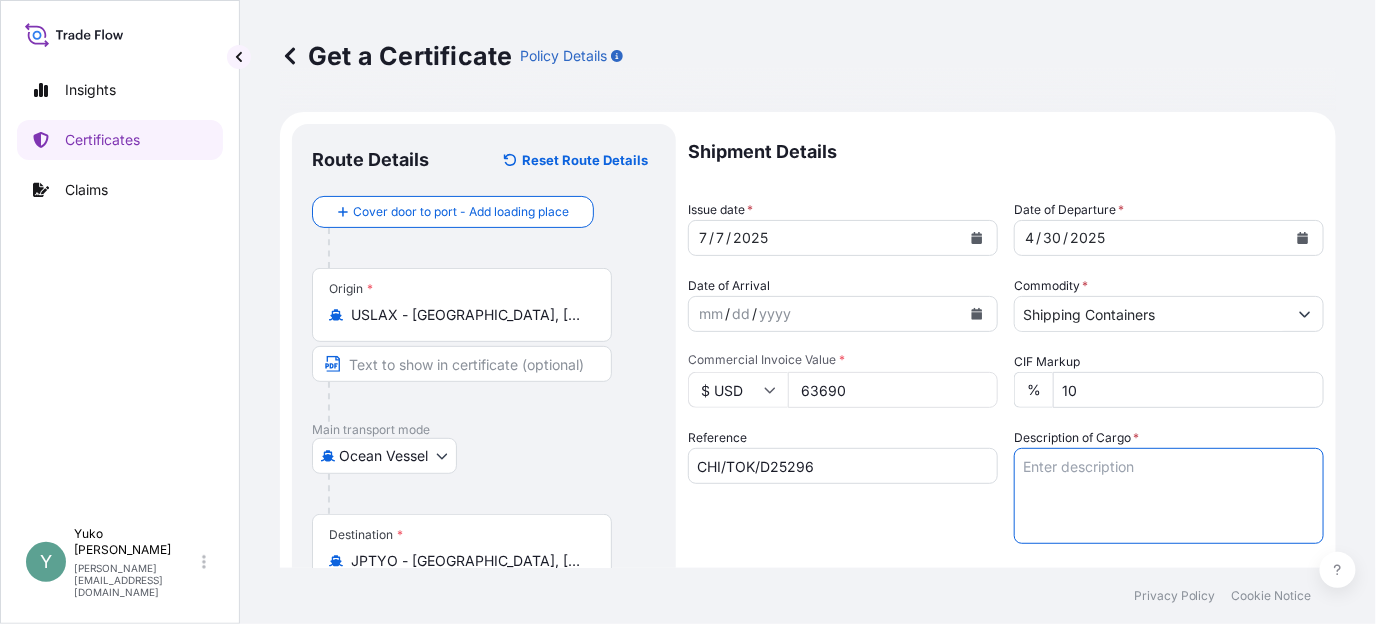 paste on "ACTIPHYTE(TM) KOLA NUT BG50NP SPCCA" 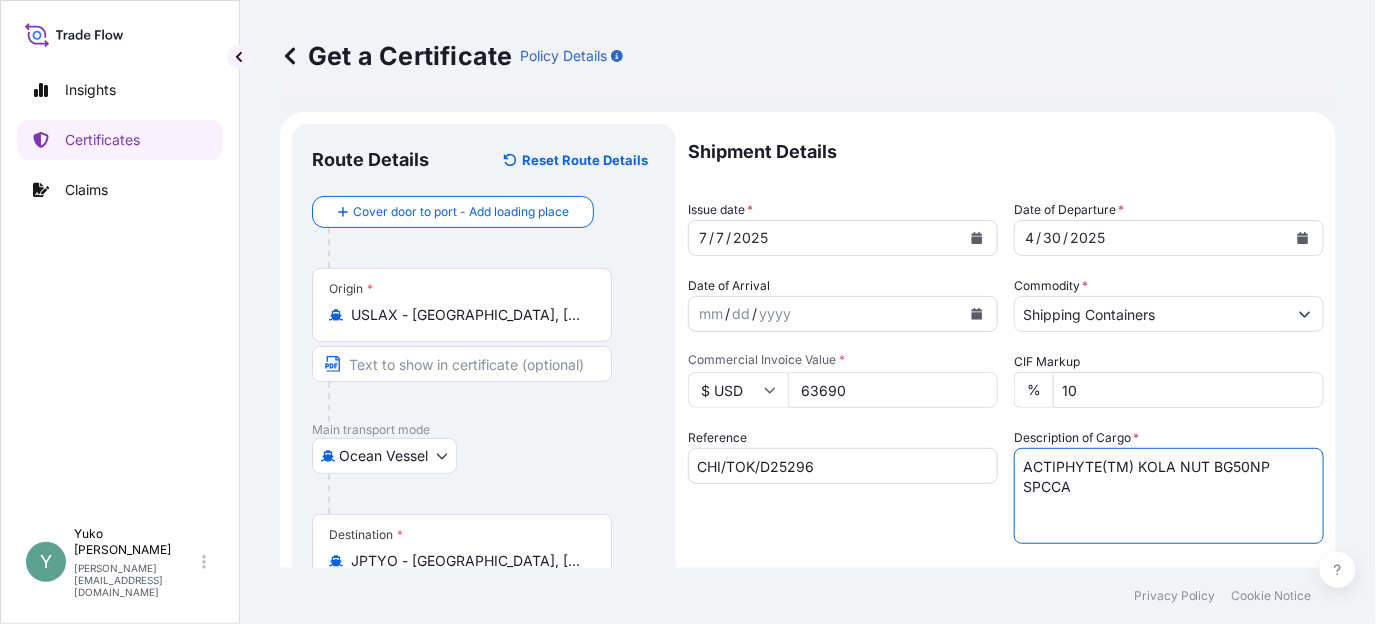 type on "ACTIPHYTE(TM) KOLA NUT BG50NP SPCCA" 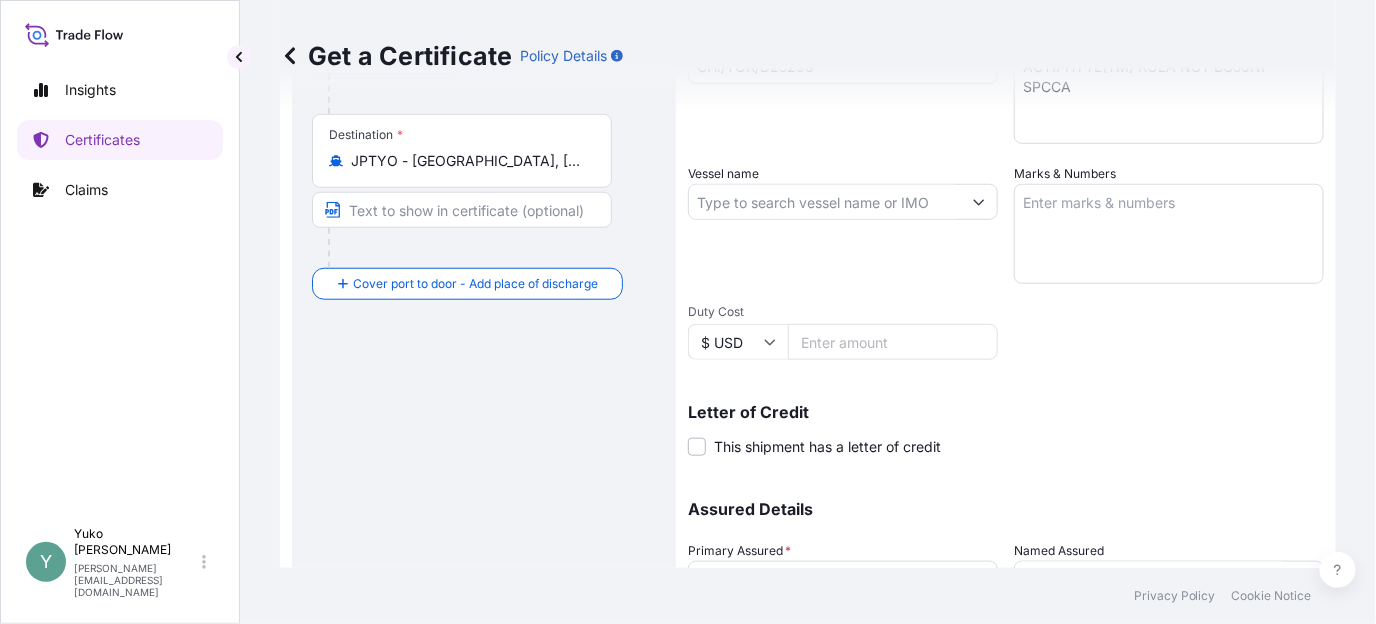 scroll, scrollTop: 577, scrollLeft: 0, axis: vertical 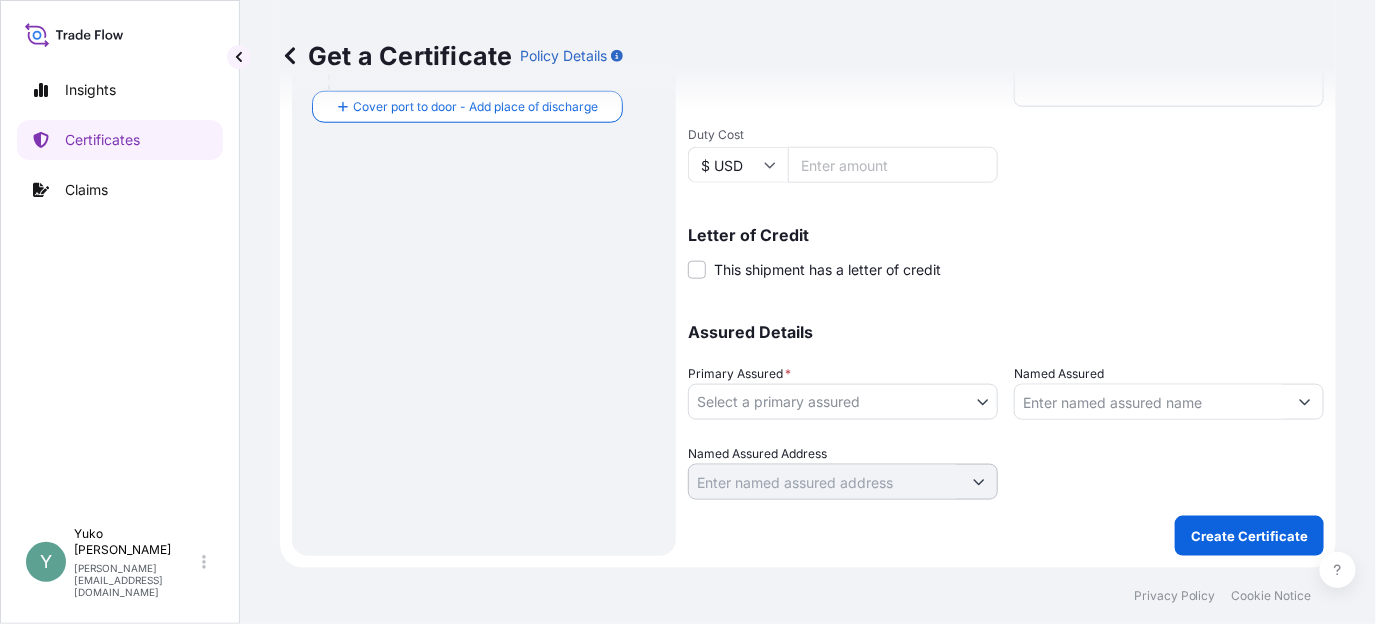 click on "Insights Certificates Claims Y Yuko   Watanabe yuko.watanabe@lubrizol.com Get a Certificate Policy Details Route Details Reset Route Details   Cover door to port - Add loading place Place of loading Road / Inland Road / Inland Origin * USLAX - Los Angeles, United States Main transport mode Ocean Vessel Air Barge Road Ocean Vessel Rail Barge in Tow Destination * JPTYO - Tokyo, Japan Cover port to door - Add place of discharge Road / Inland Road / Inland Place of Discharge Shipment Details Issue date * 7 / 7 / 2025 Date of Departure * 4 / 30 / 2025 Date of Arrival mm / dd / yyyy Commodity * Shipping Containers Packing Category Commercial Invoice Value    * $ USD 63690 CIF Markup % 10 Reference CHI/TOK/D25296 Description of Cargo * ACTIPHYTE(TM) KOLA NUT BG50NP SPCCA Vessel name Marks & Numbers Duty Cost   $ USD Letter of Credit This shipment has a letter of credit Letter of credit * Letter of credit may not exceed 12000 characters Assured Details Primary Assured * Select a primary assured Named Assured 0" at bounding box center (688, 312) 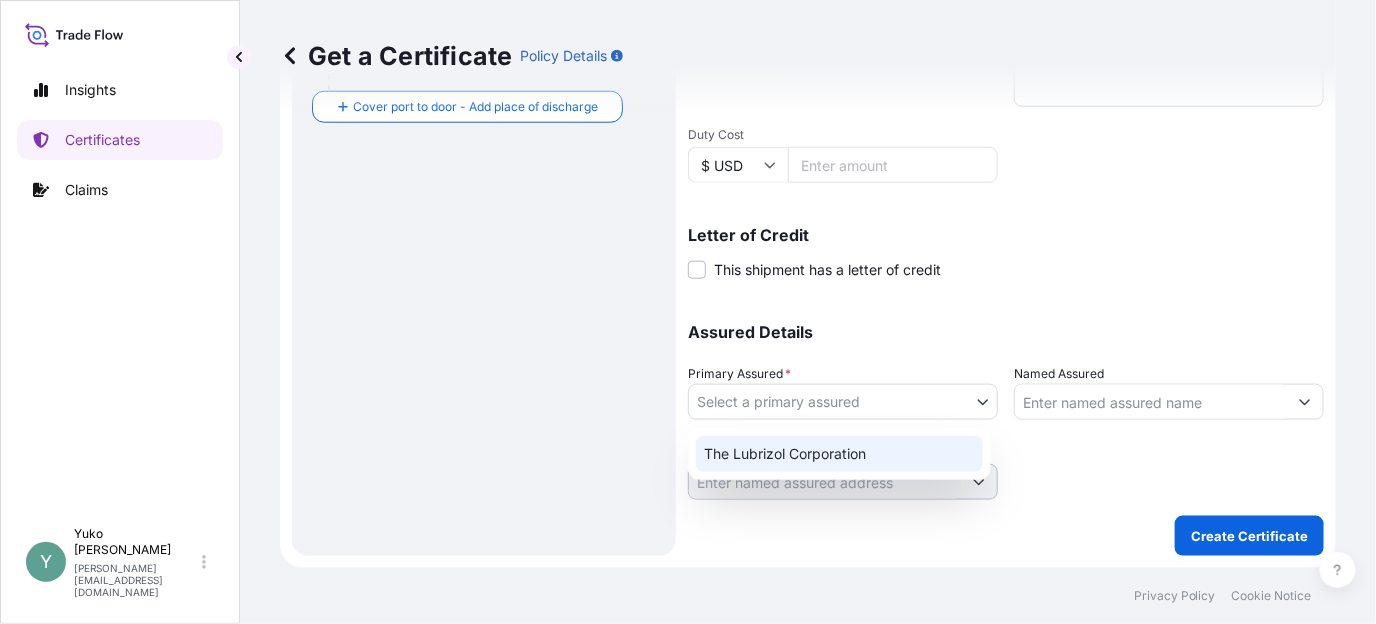 click on "The Lubrizol Corporation" at bounding box center [839, 454] 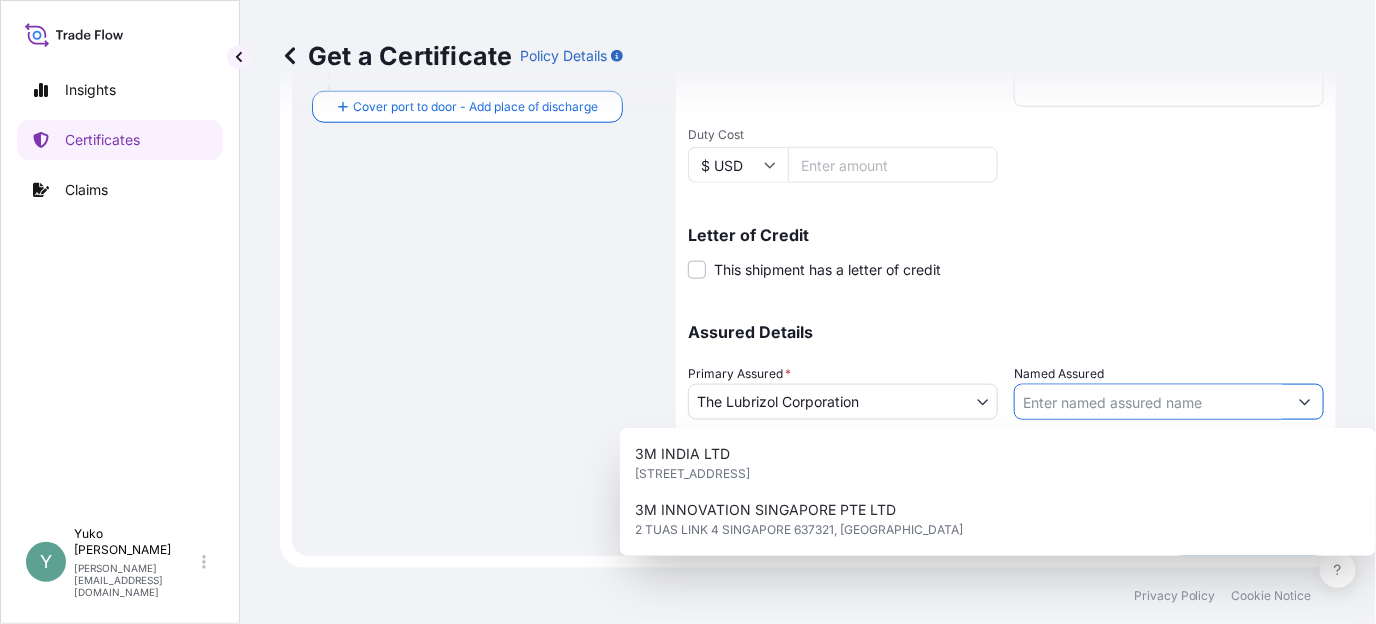 click on "Named Assured" at bounding box center [1151, 402] 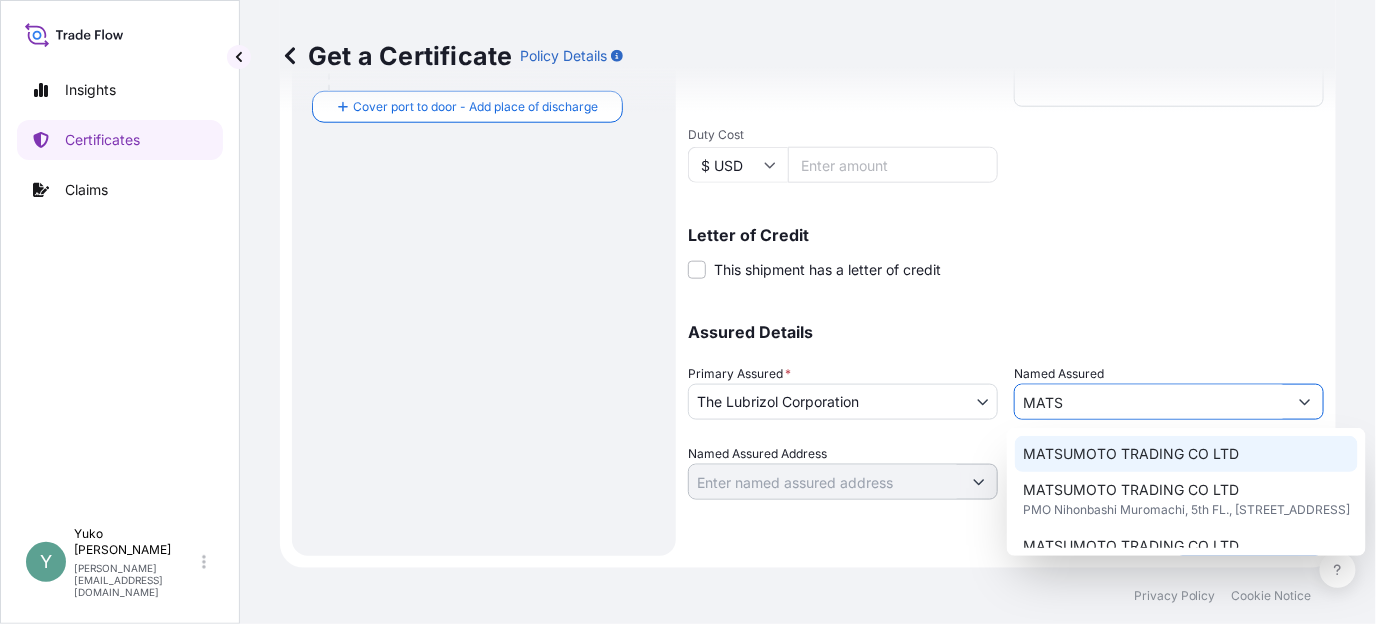 click on "MATSUMOTO TRADING CO LTD" at bounding box center [1131, 454] 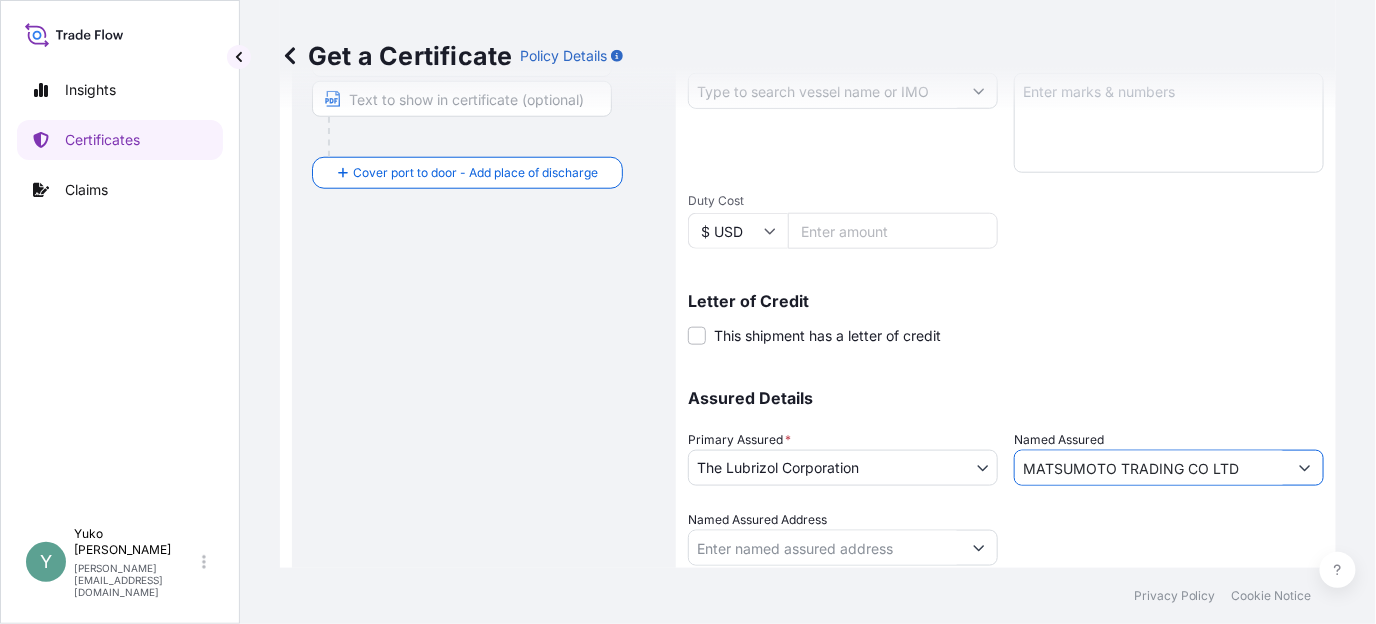 scroll, scrollTop: 577, scrollLeft: 0, axis: vertical 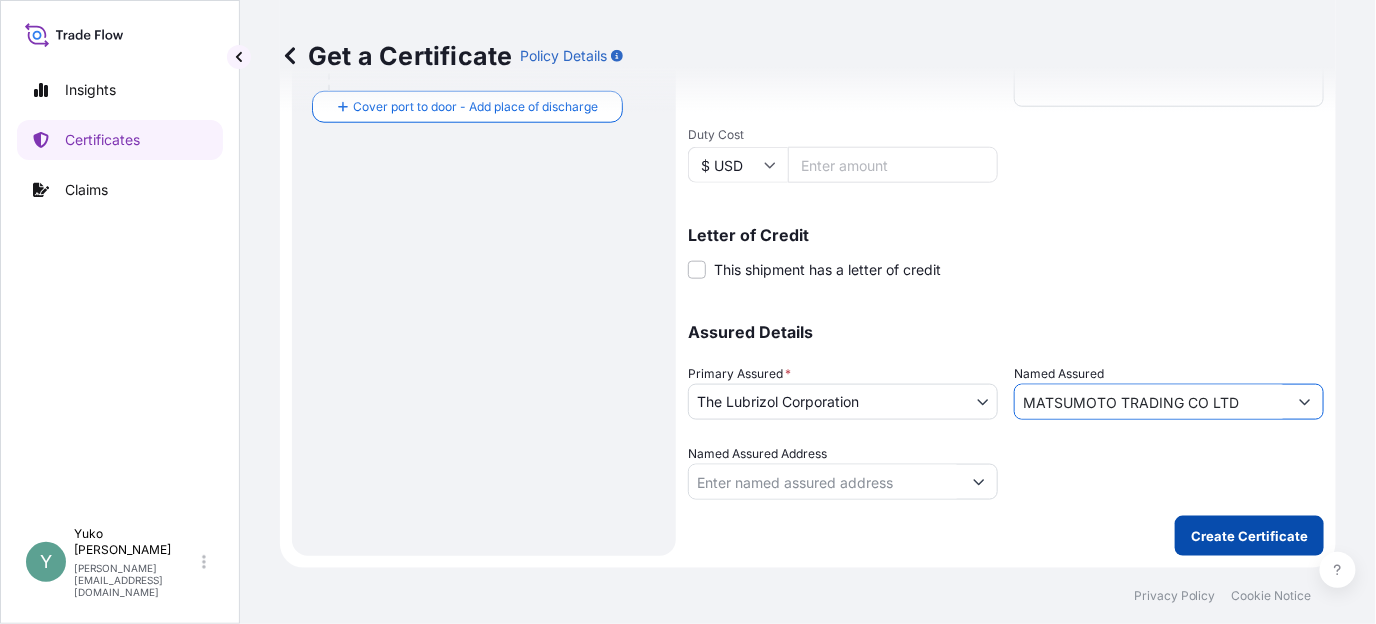 type on "MATSUMOTO TRADING CO LTD" 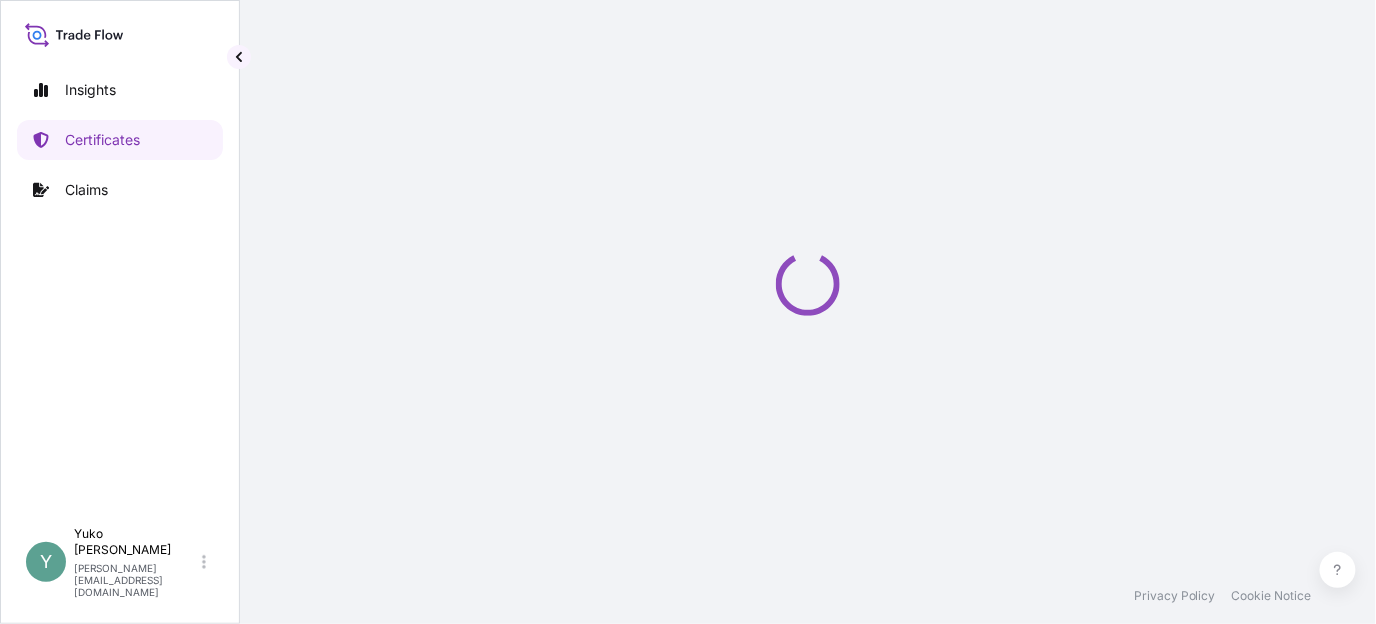 scroll, scrollTop: 0, scrollLeft: 0, axis: both 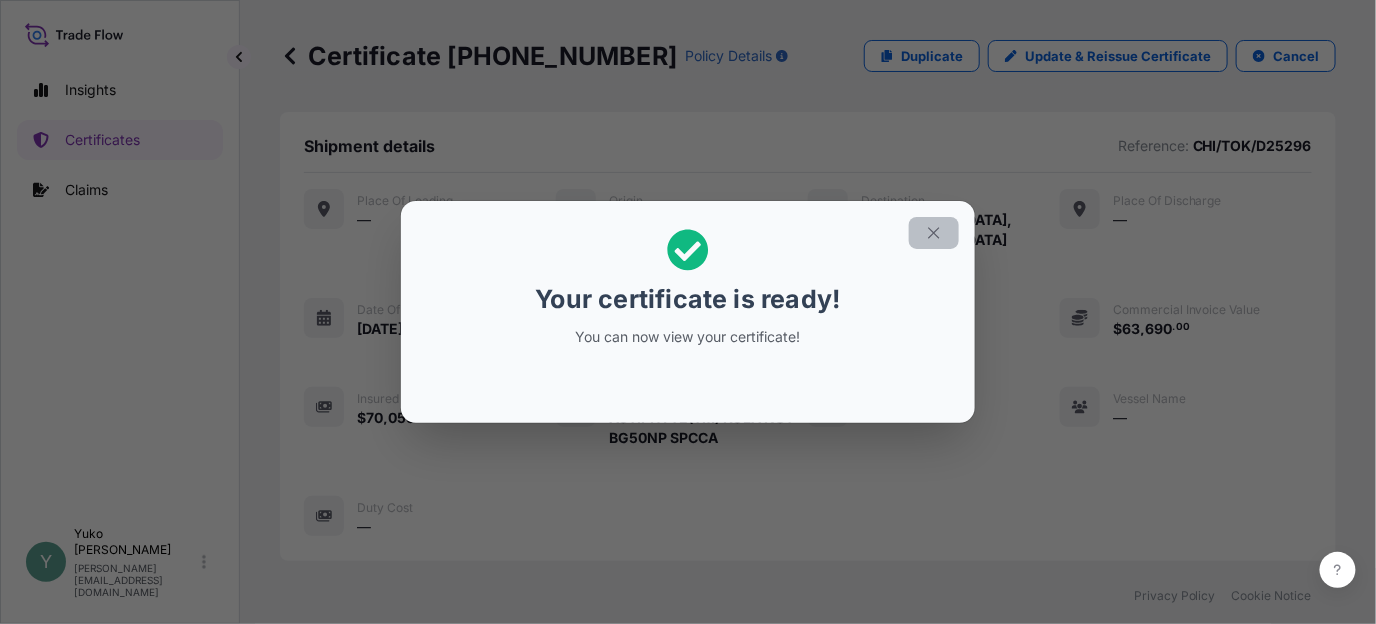 click 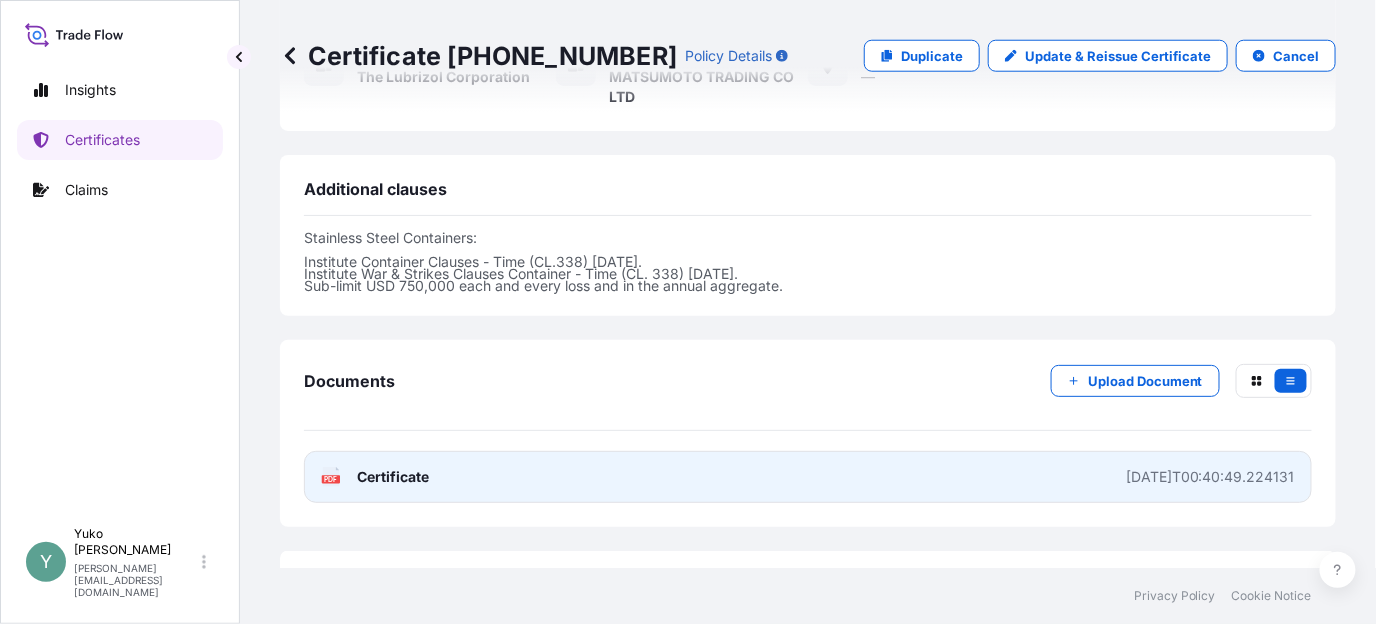 scroll, scrollTop: 681, scrollLeft: 0, axis: vertical 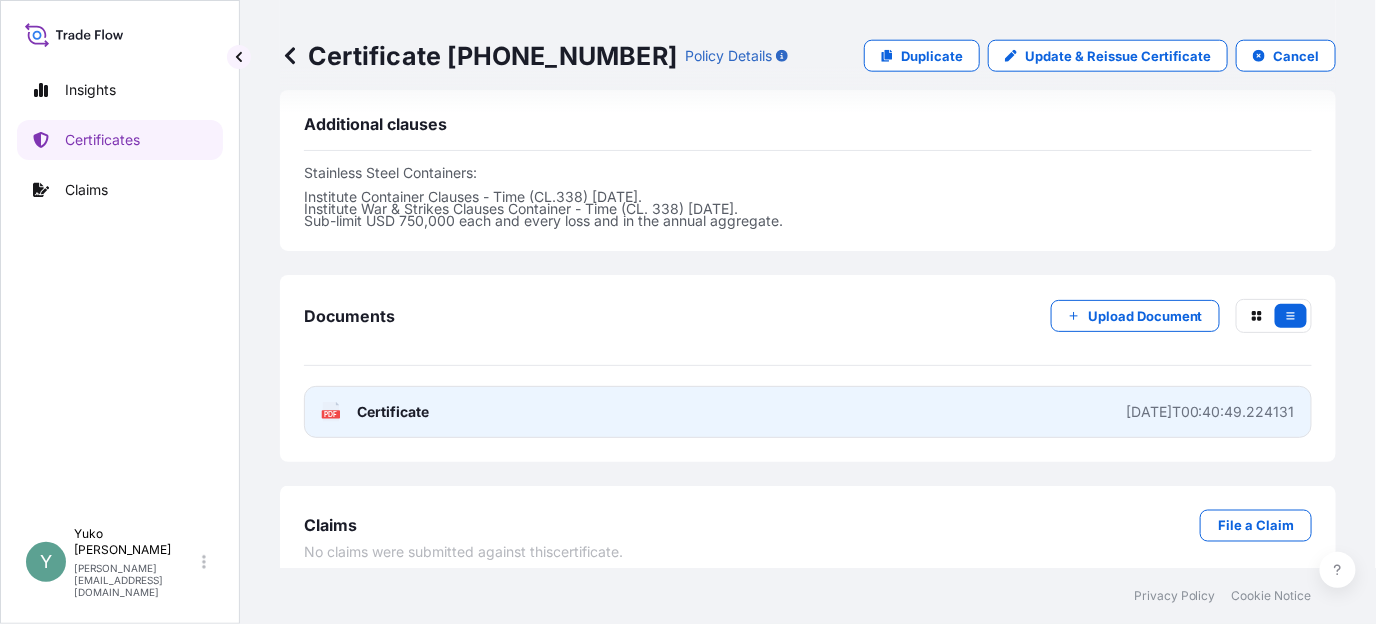 click on "2025-07-07T00:40:49.224131" at bounding box center (1210, 412) 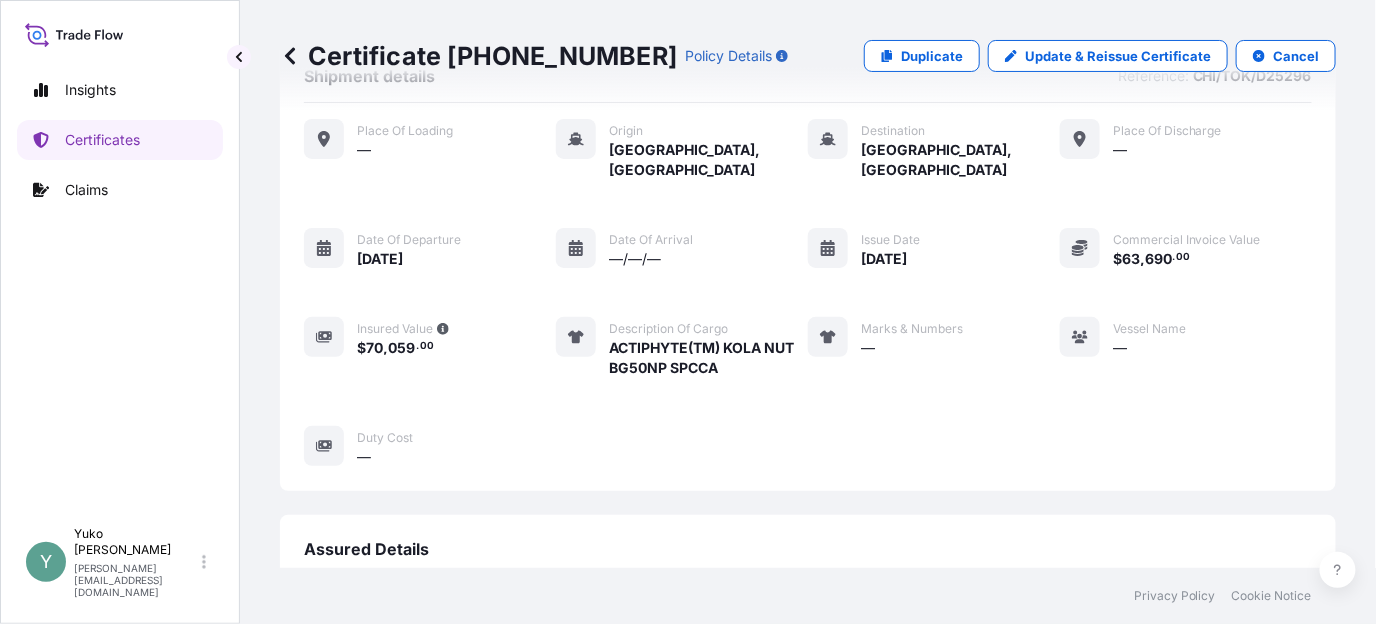 scroll, scrollTop: 0, scrollLeft: 0, axis: both 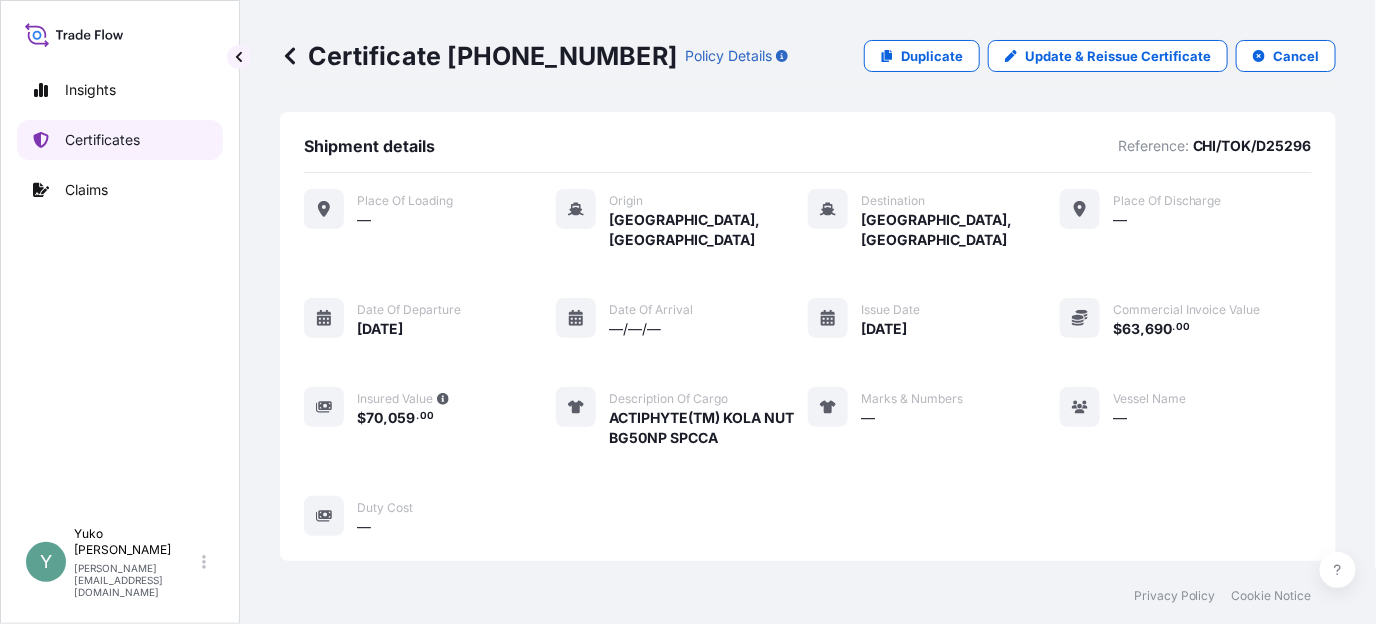 click on "Certificates" at bounding box center (102, 140) 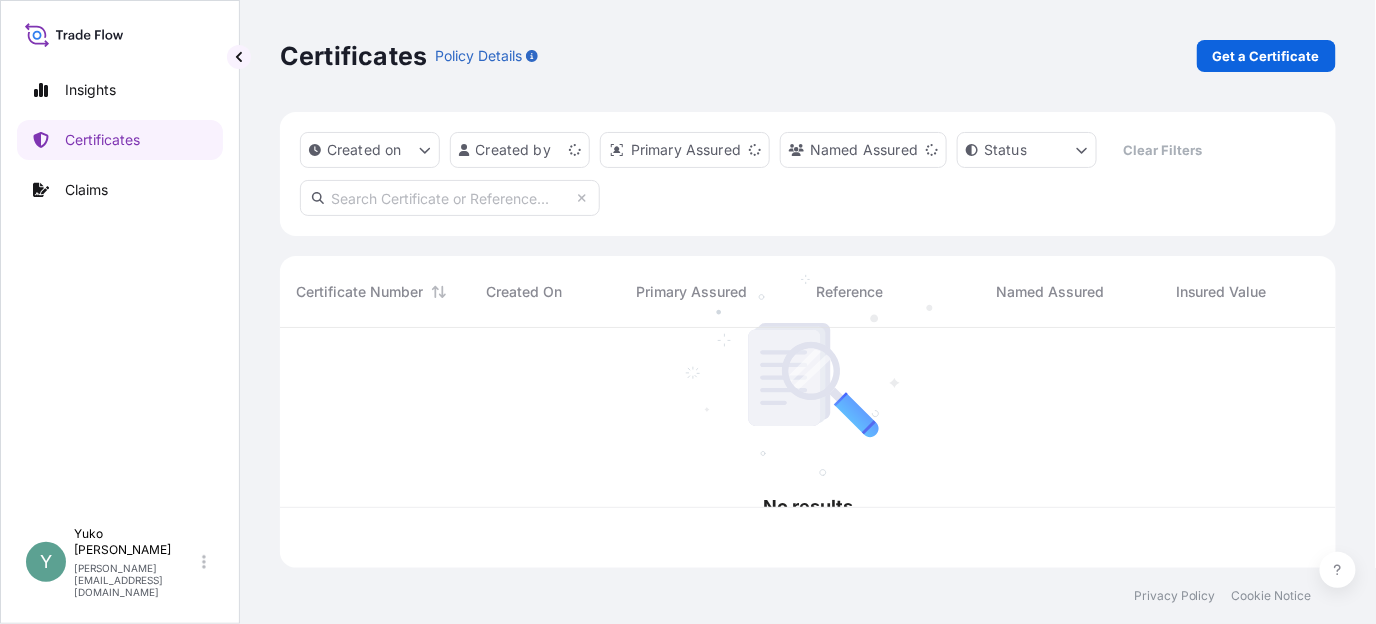 scroll, scrollTop: 15, scrollLeft: 16, axis: both 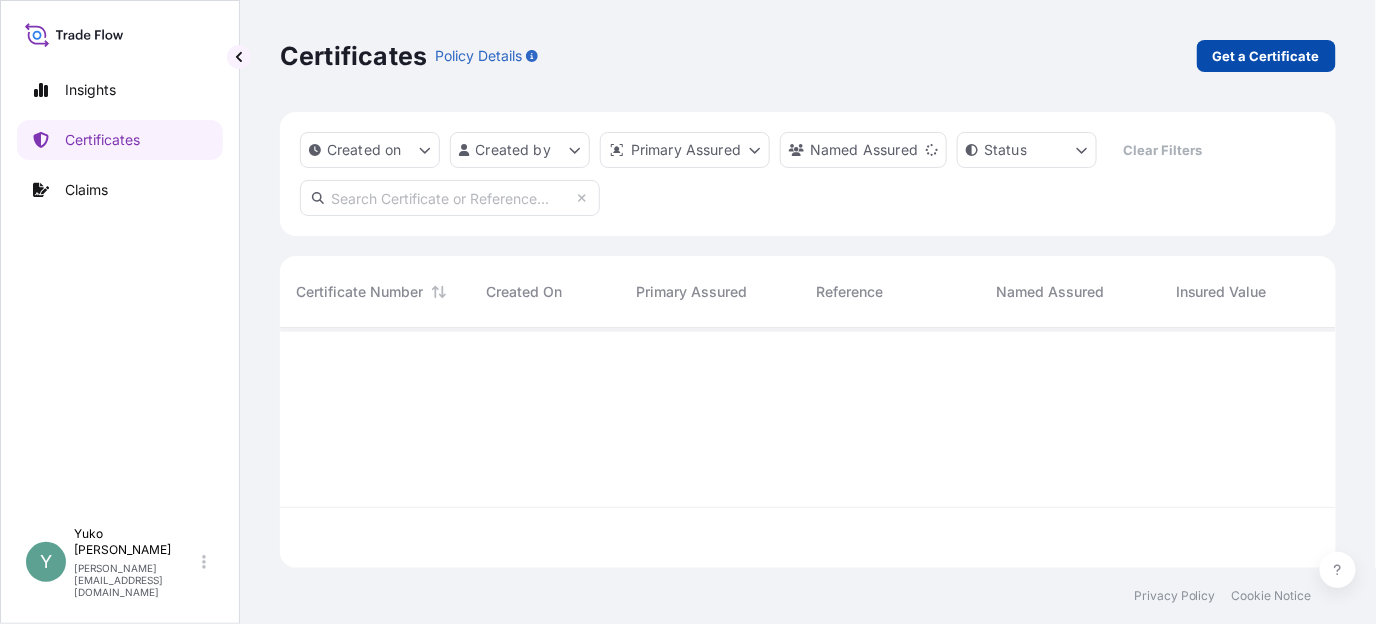 click on "Get a Certificate" at bounding box center [1266, 56] 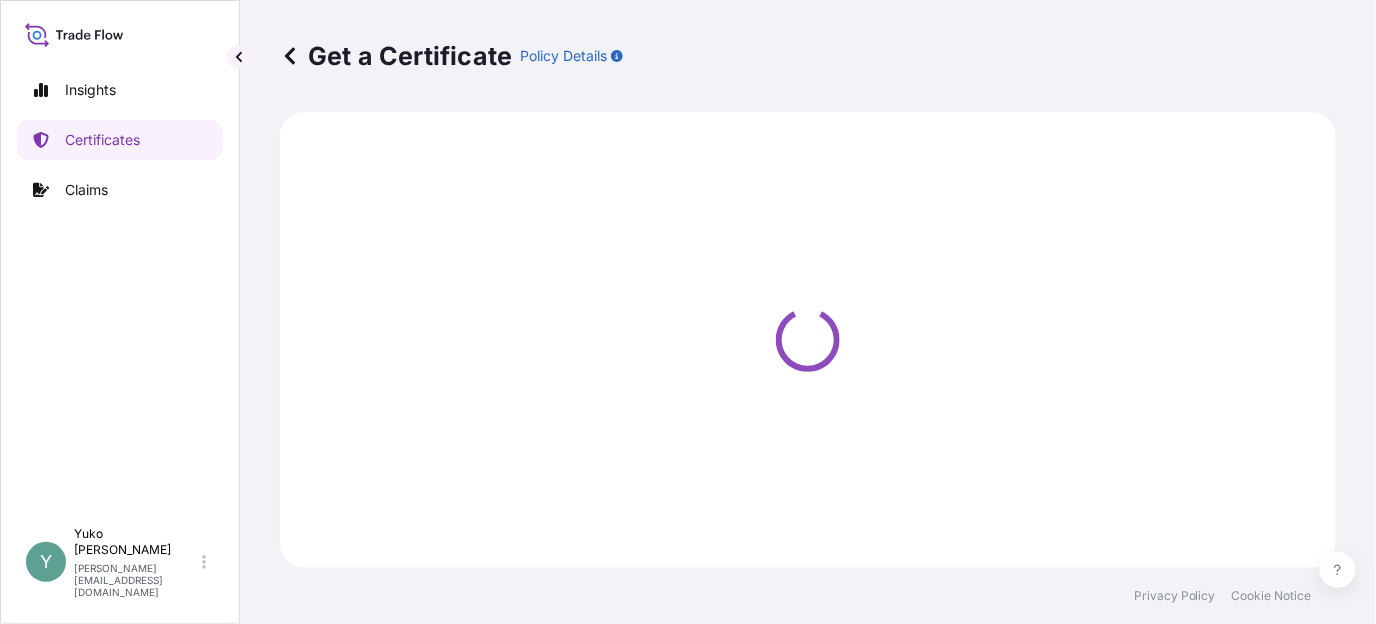 select on "Barge" 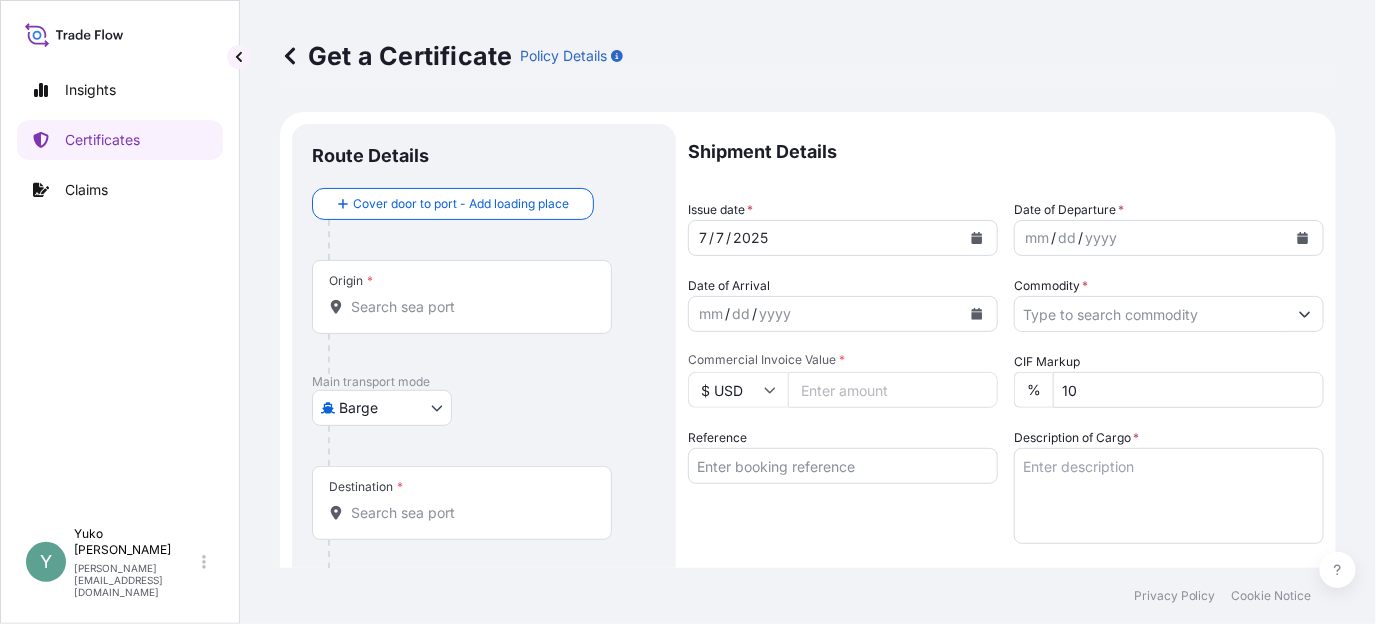click on "Insights Certificates Claims Y Yuko   Watanabe yuko.watanabe@lubrizol.com Get a Certificate Policy Details Route Details   Cover door to port - Add loading place Place of loading Road / Inland Road / Inland Origin * Main transport mode Barge Air Barge Road Ocean Vessel Rail Barge in Tow Destination * Cover port to door - Add place of discharge Road / Inland Road / Inland Place of Discharge Shipment Details Issue date * 7 / 7 / 2025 Date of Departure * mm / dd / yyyy Date of Arrival mm / dd / yyyy Commodity * Packing Category Commercial Invoice Value    * $ USD CIF Markup % 10 Reference Description of Cargo * Vessel name Marks & Numbers Duty Cost   $ USD Letter of Credit This shipment has a letter of credit Letter of credit * Letter of credit may not exceed 12000 characters Assured Details Primary Assured * Select a primary assured The Lubrizol Corporation Named Assured Named Assured Address Create Certificate Privacy Policy Cookie Notice
0 Selected Date: July 7, 2025" at bounding box center (688, 312) 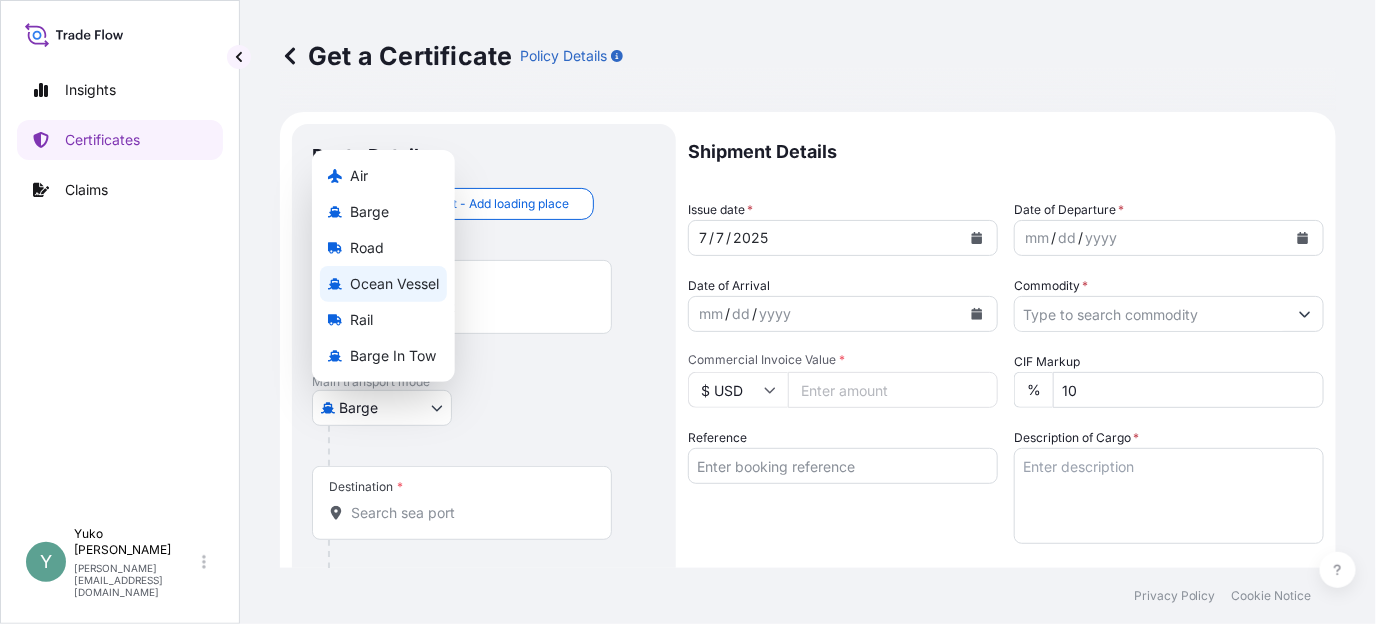 click on "Ocean Vessel" at bounding box center [383, 284] 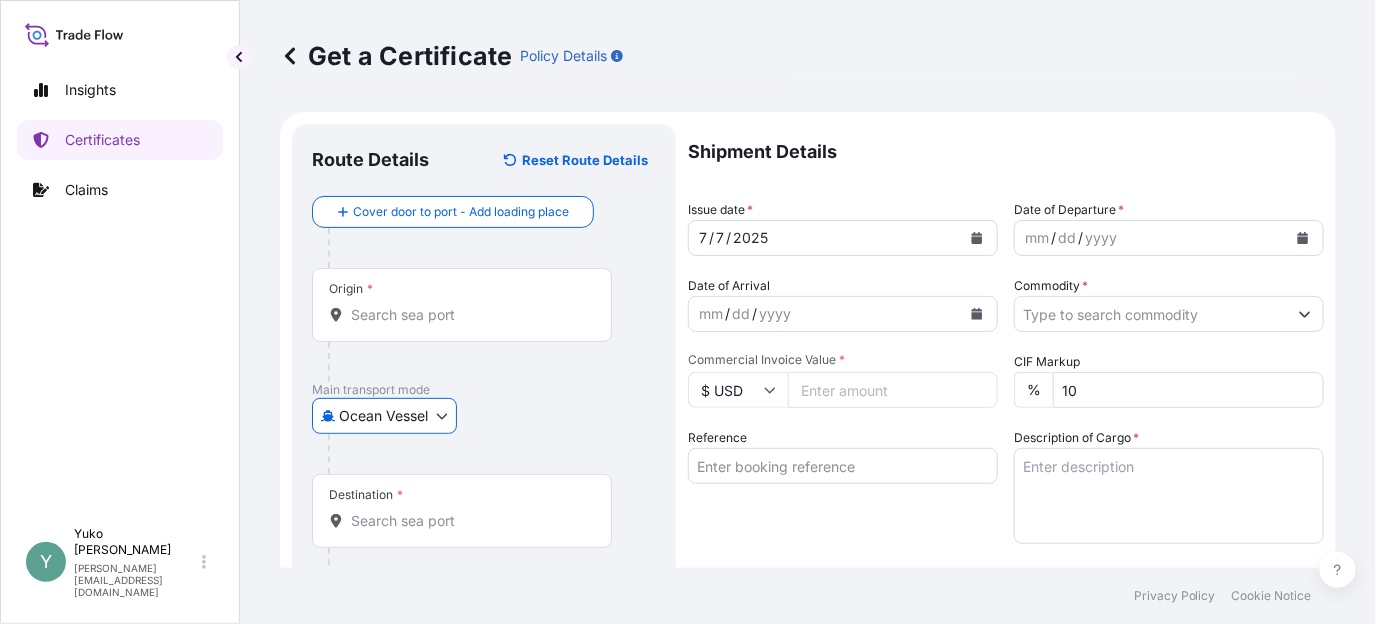 click on "Origin *" at bounding box center (469, 315) 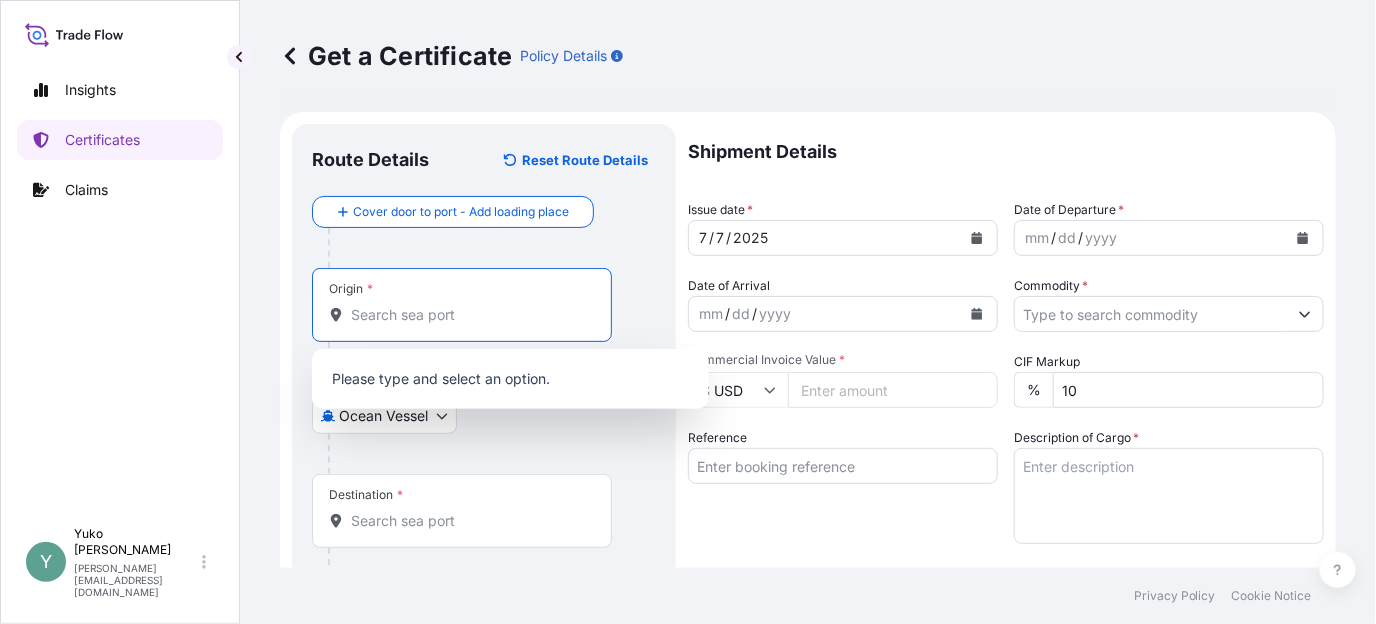 click on "Reference" at bounding box center (843, 466) 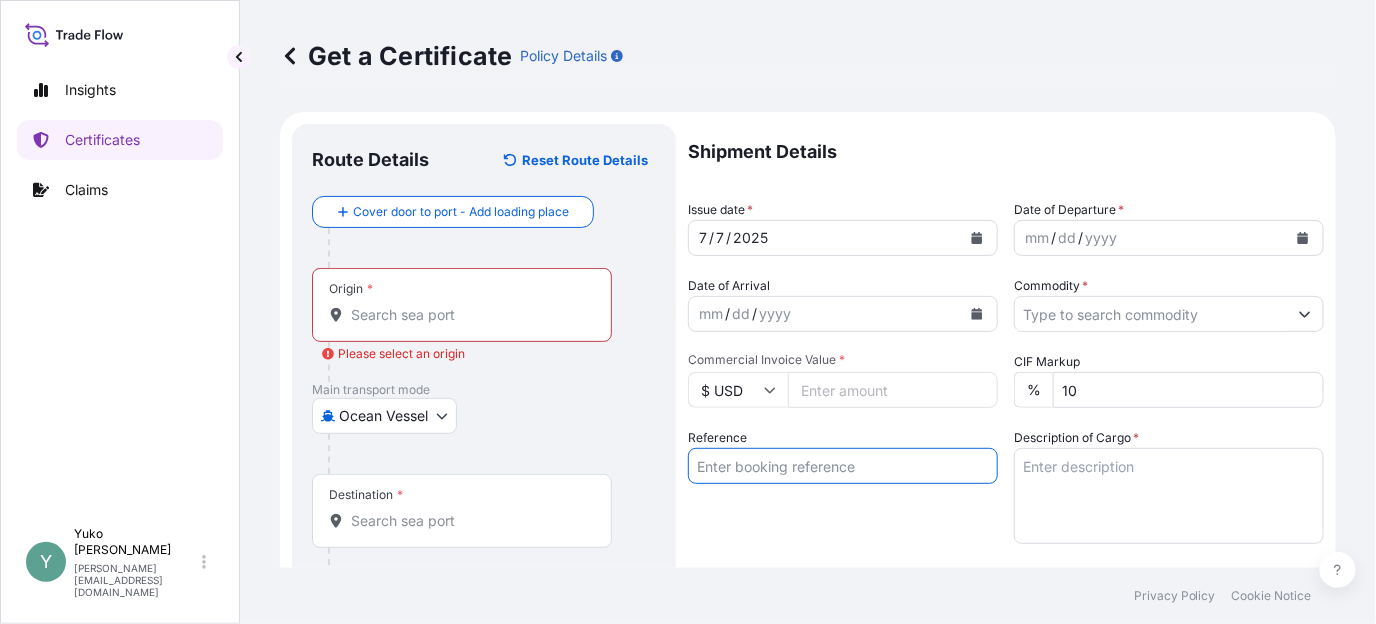 paste on "CT00268097" 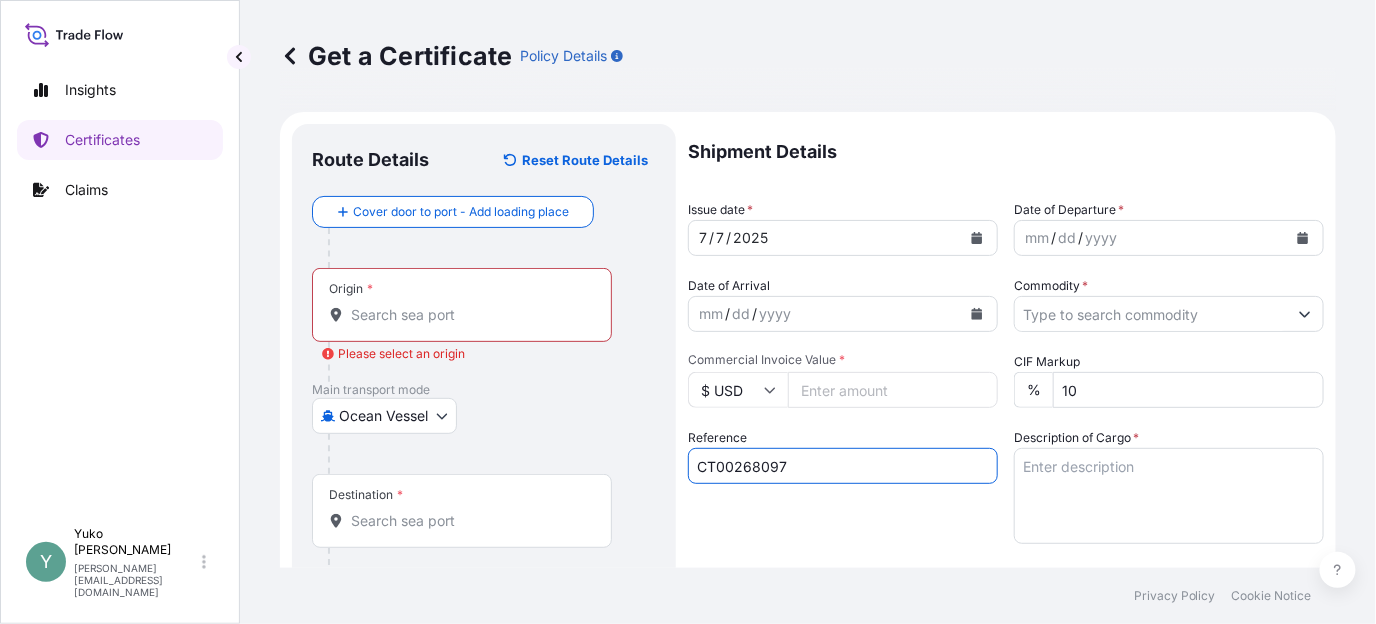 type on "CT00268097" 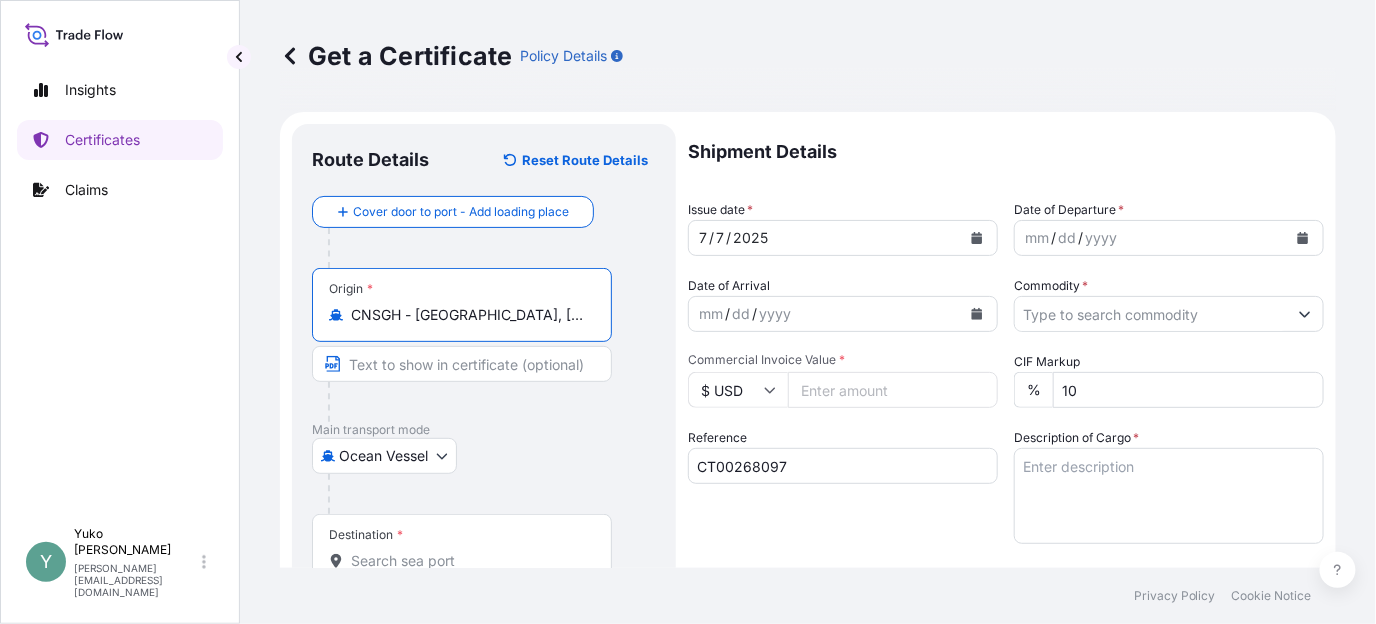 type on "CNSGH - Shanghai, China" 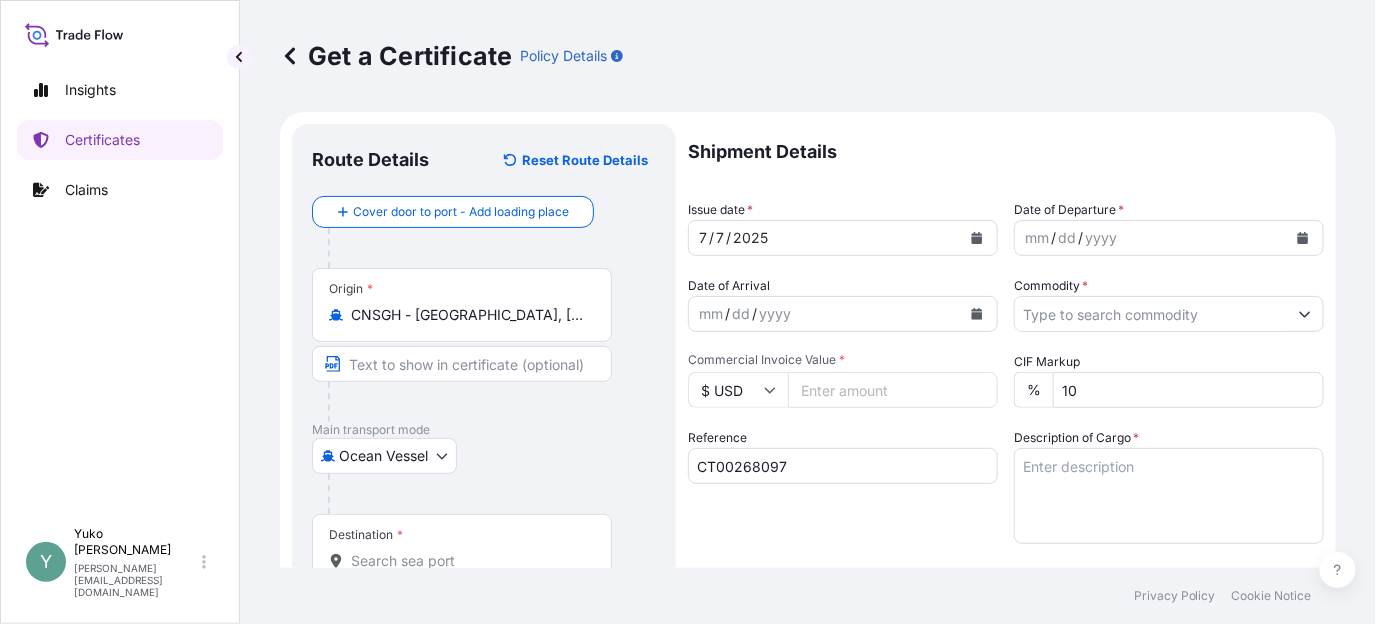 click on "Destination *" at bounding box center (462, 551) 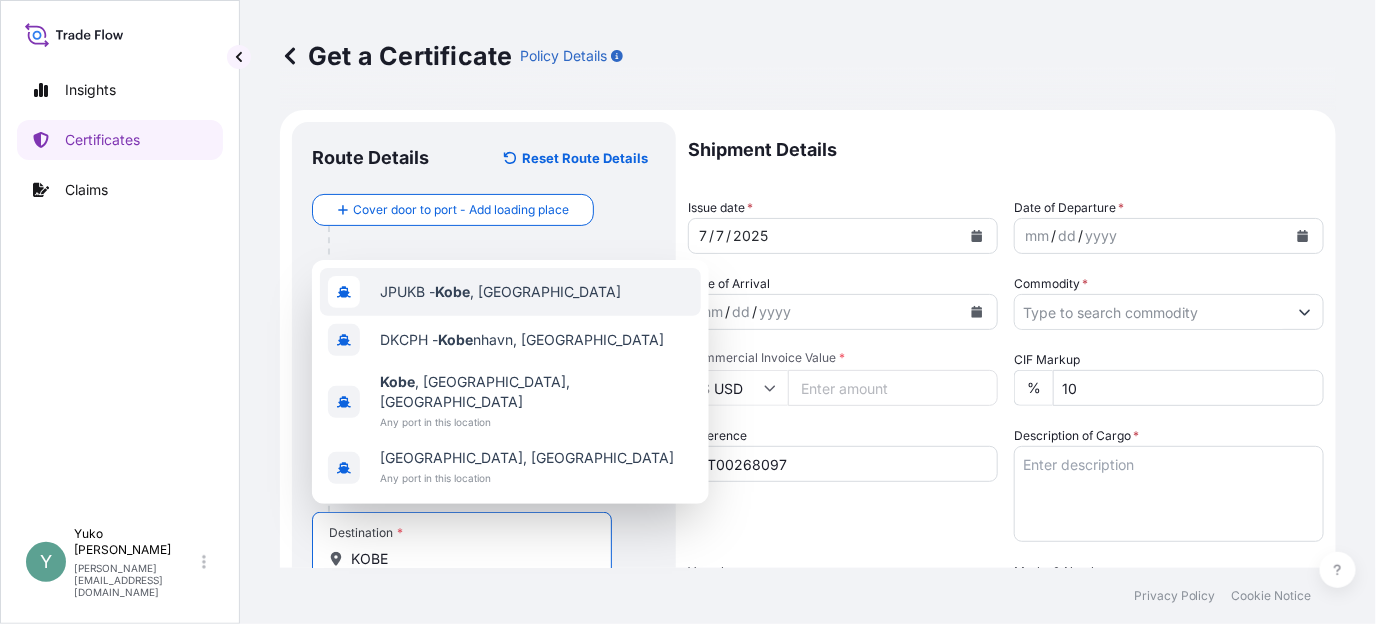 click on "JPUKB -  Kobe , Japan" at bounding box center [500, 292] 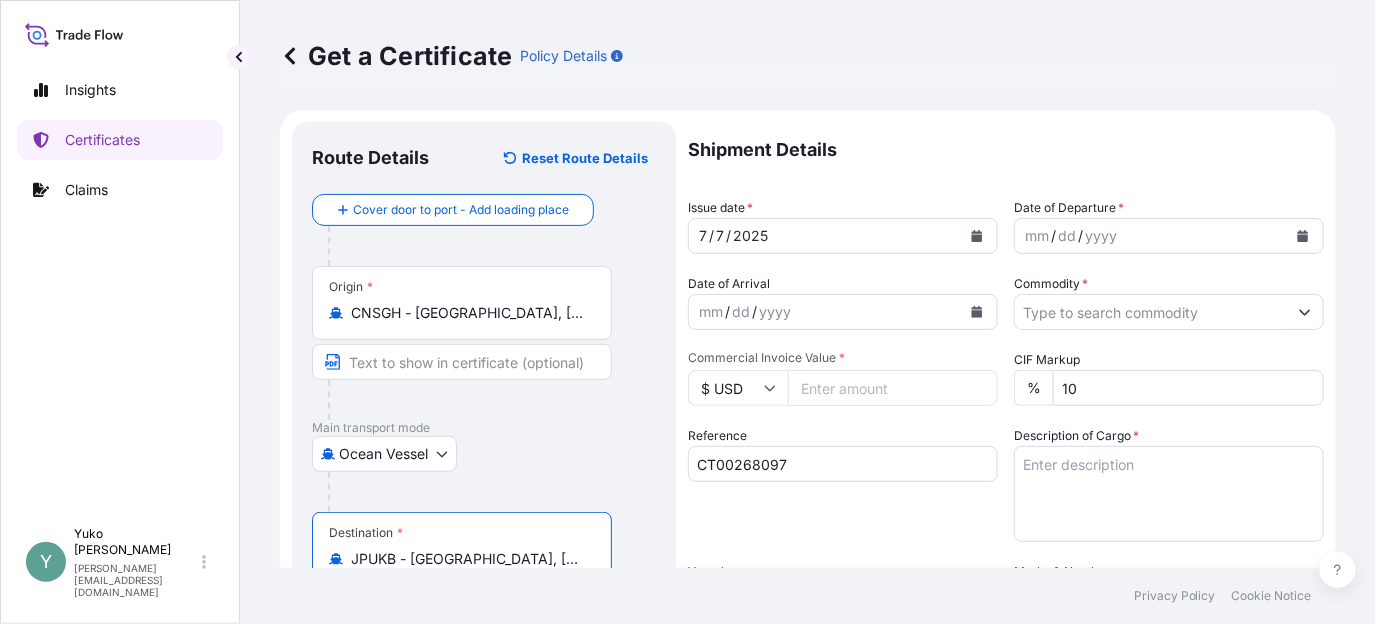 type on "JPUKB - Kobe, Japan" 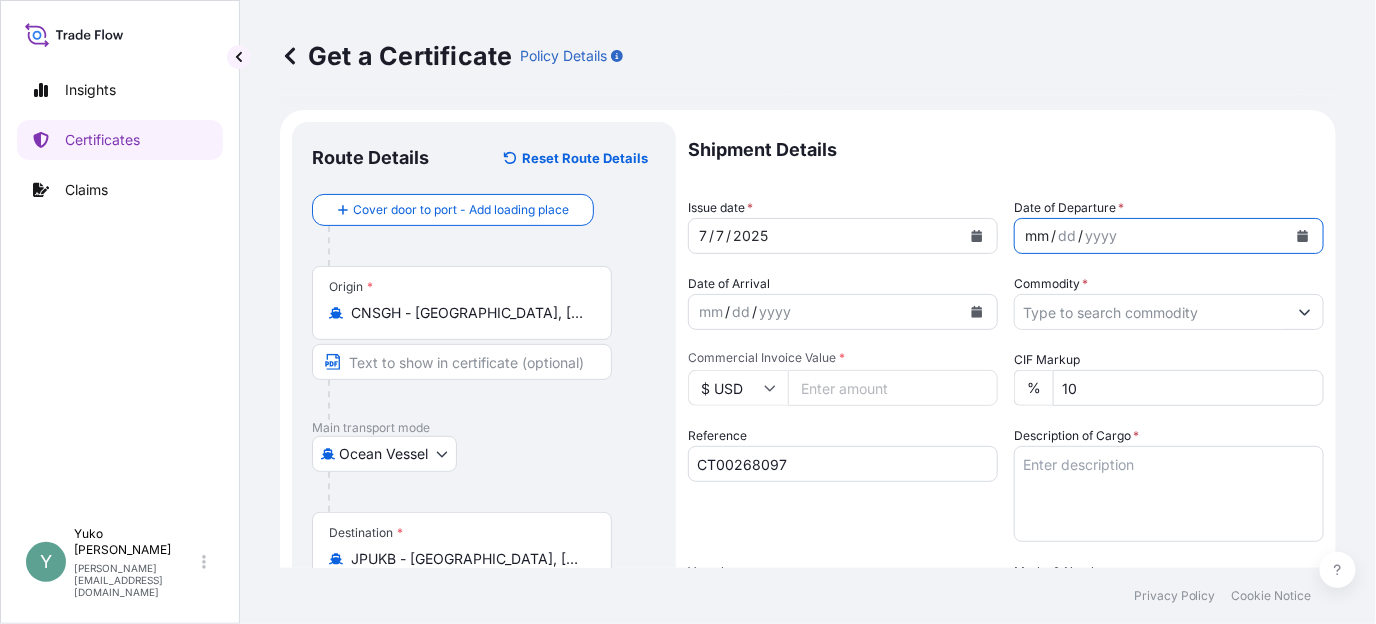 click on "mm / dd / yyyy" at bounding box center [1151, 236] 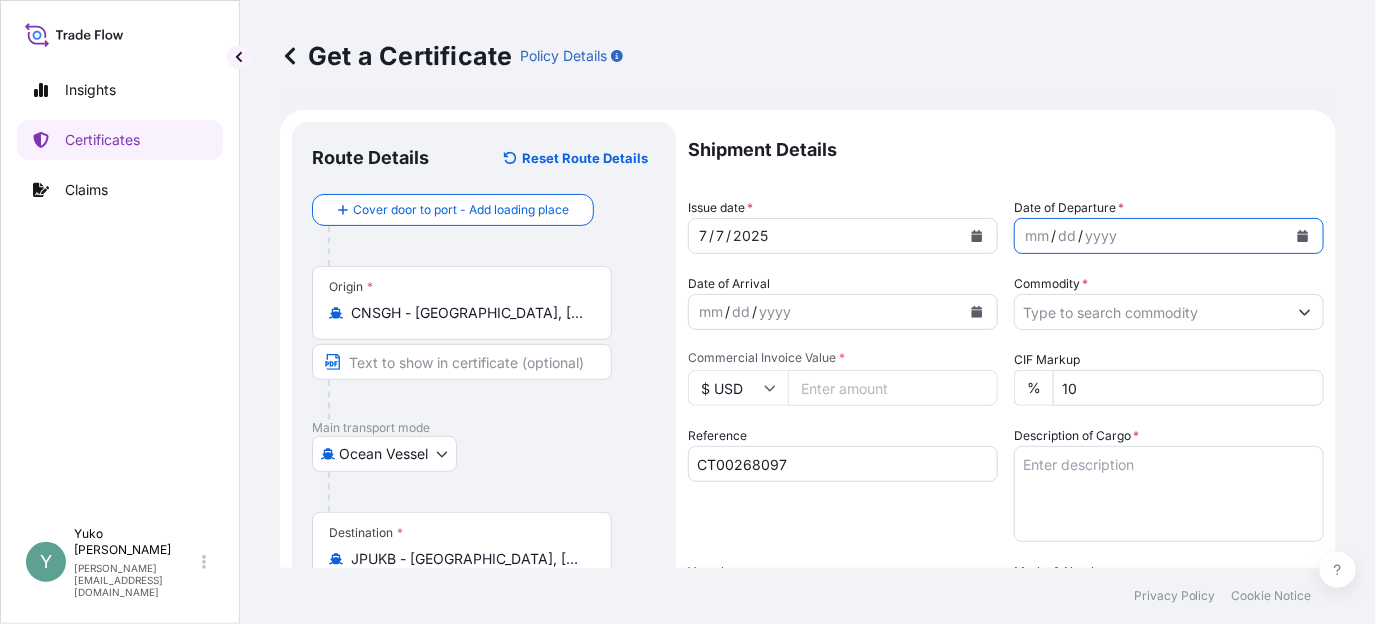 click 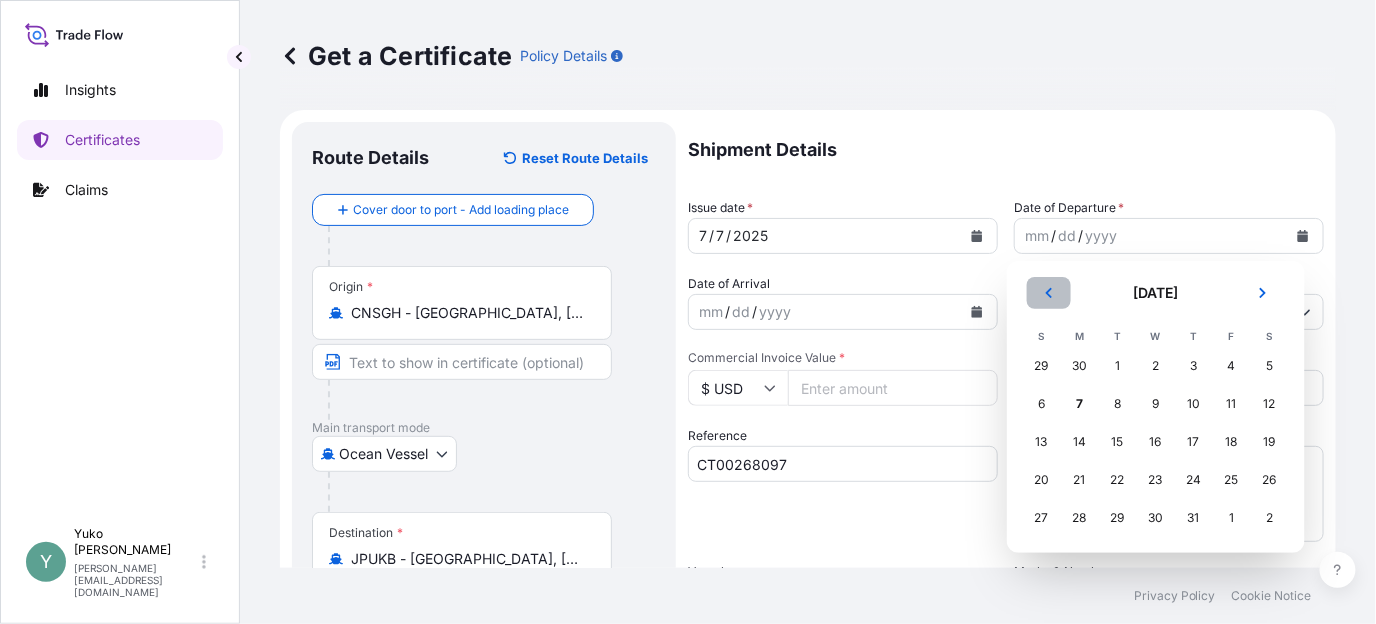 click 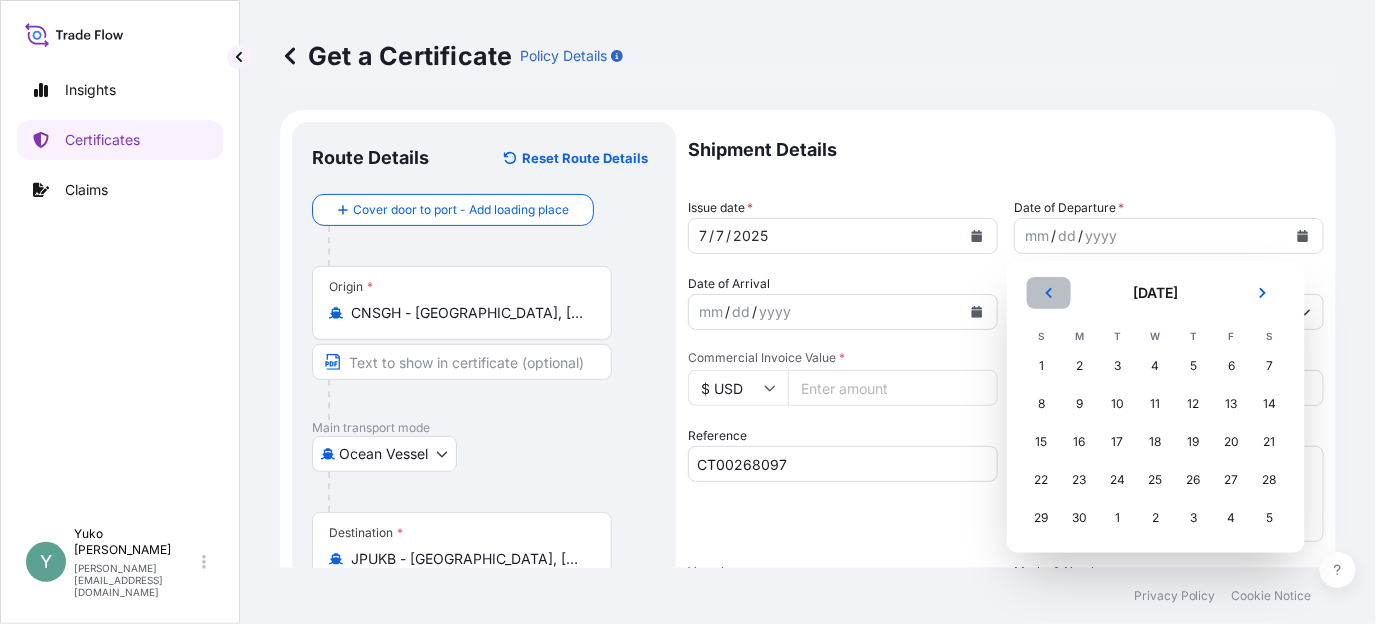 click 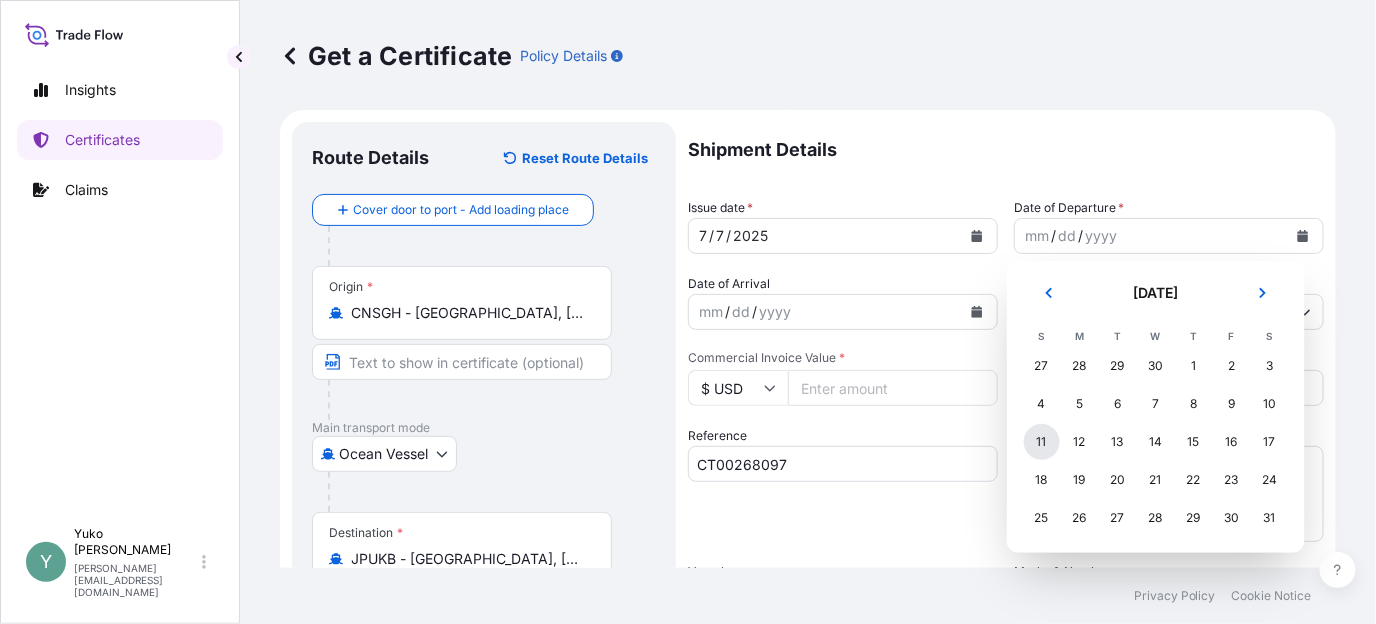 click on "11" at bounding box center [1042, 442] 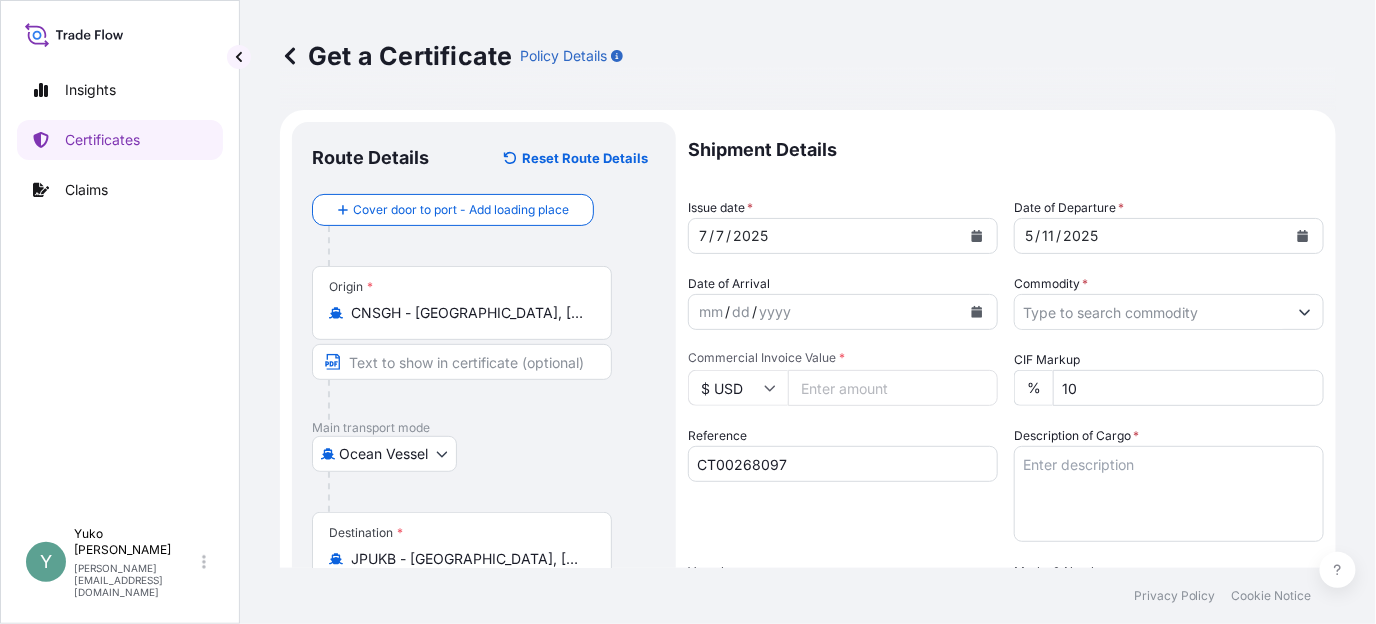 click 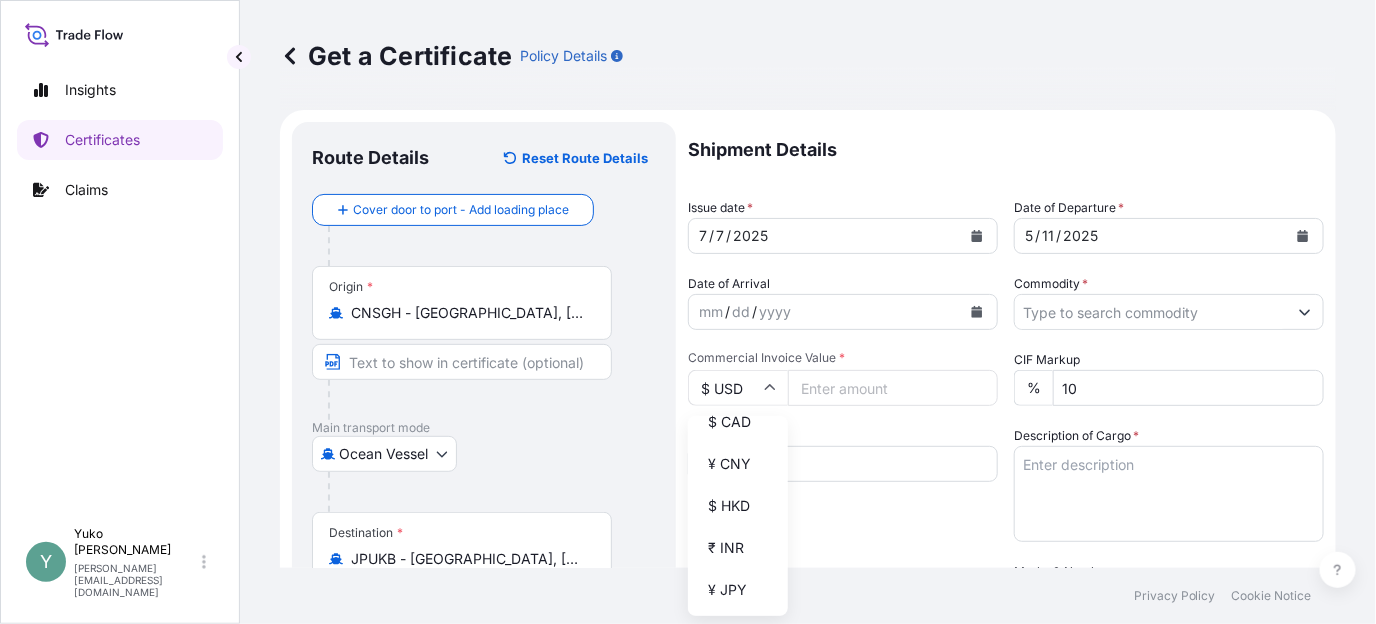 scroll, scrollTop: 299, scrollLeft: 0, axis: vertical 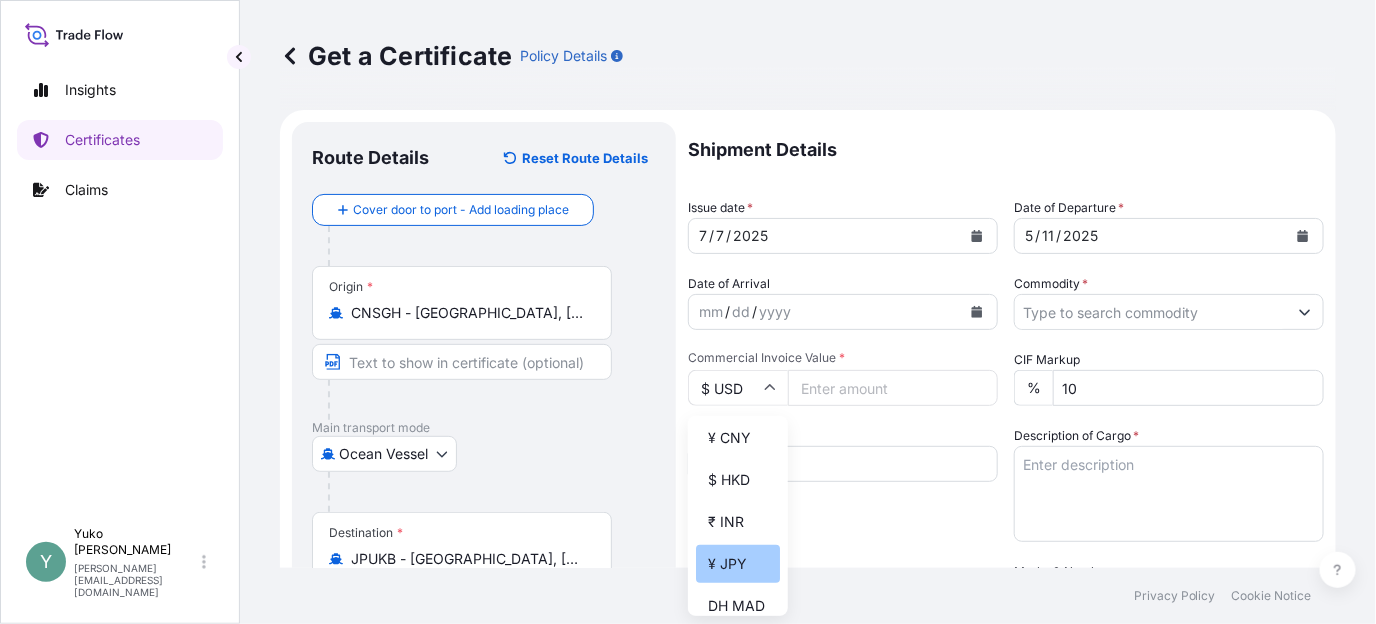 click on "¥ JPY" at bounding box center (738, 564) 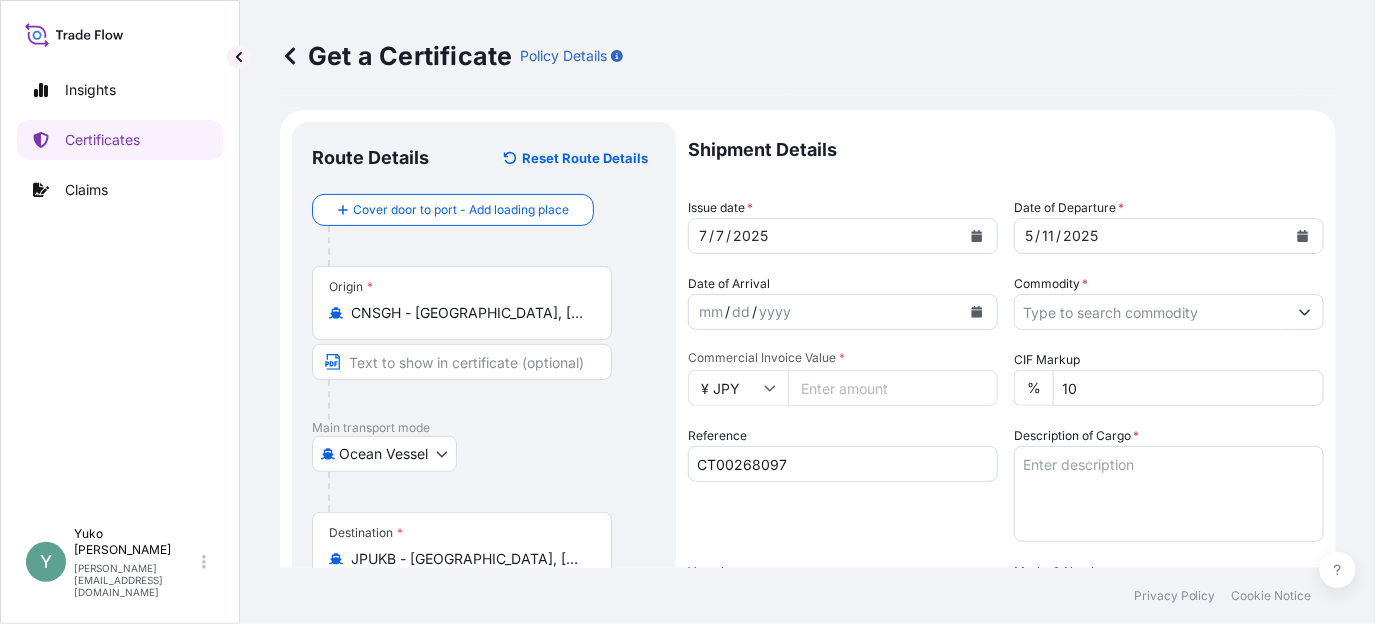 click on "Commercial Invoice Value    *" at bounding box center [893, 388] 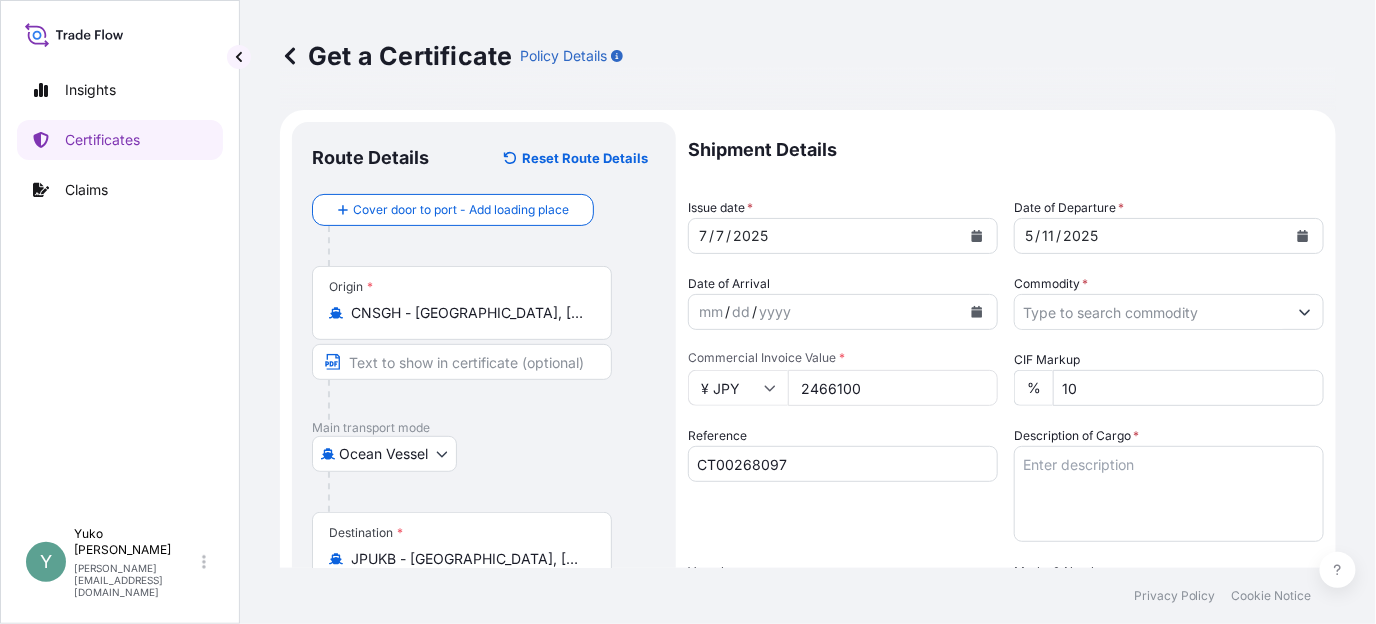 type on "2466100" 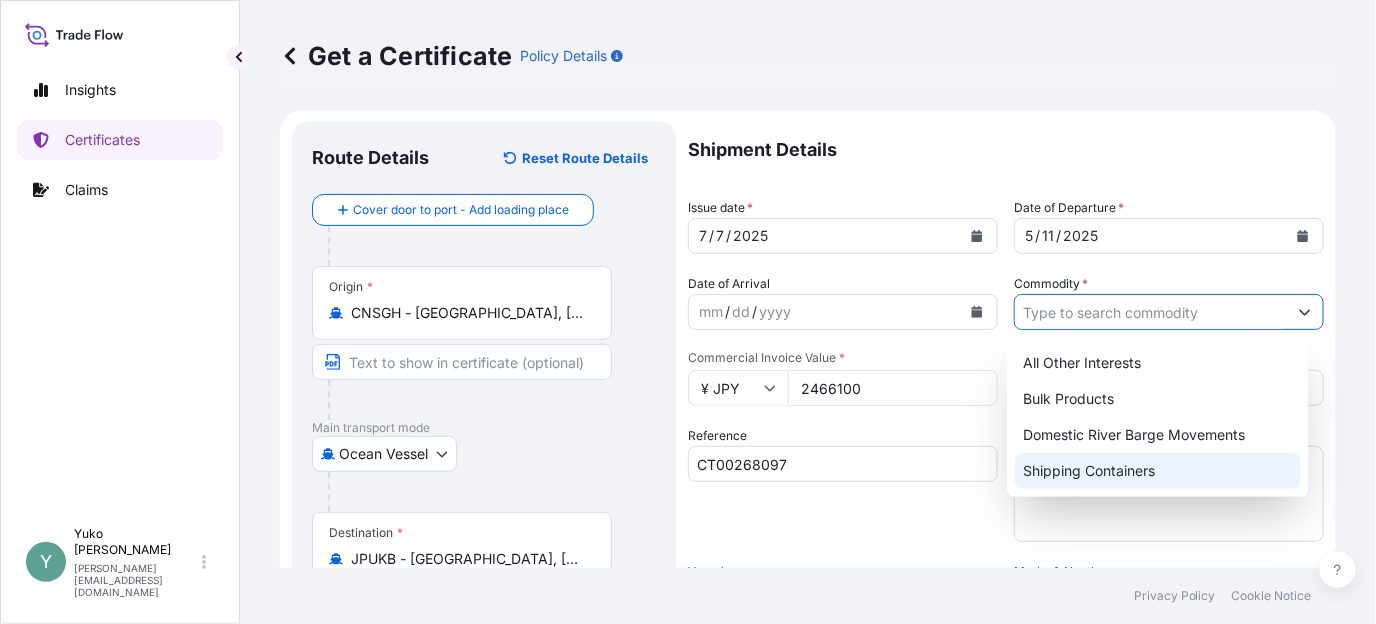 click on "Shipping Containers" at bounding box center [1157, 471] 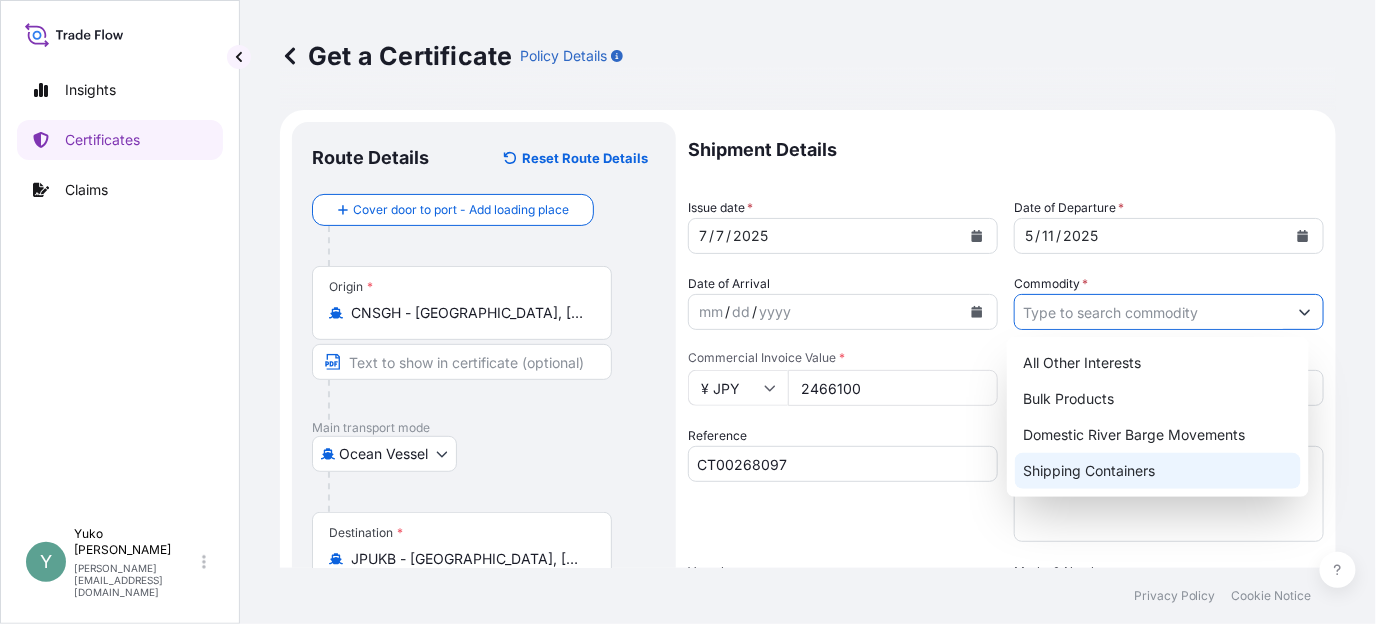 type on "Shipping Containers" 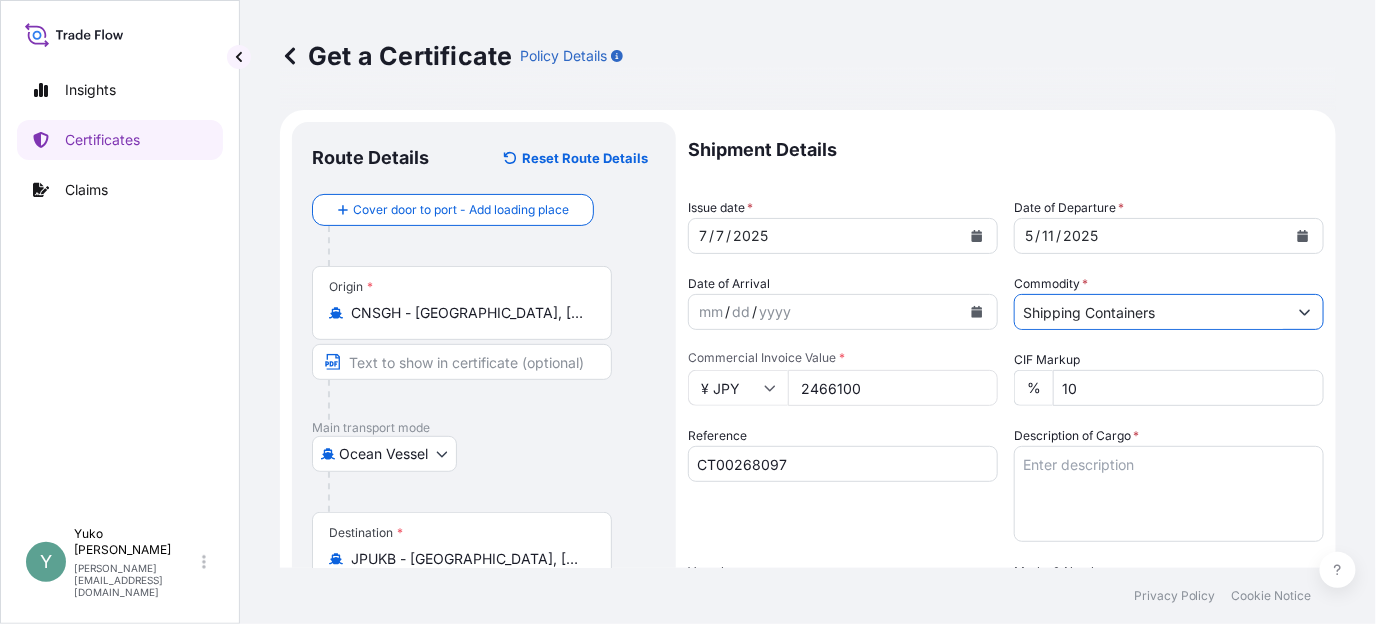 click on "Description of Cargo *" at bounding box center (1169, 494) 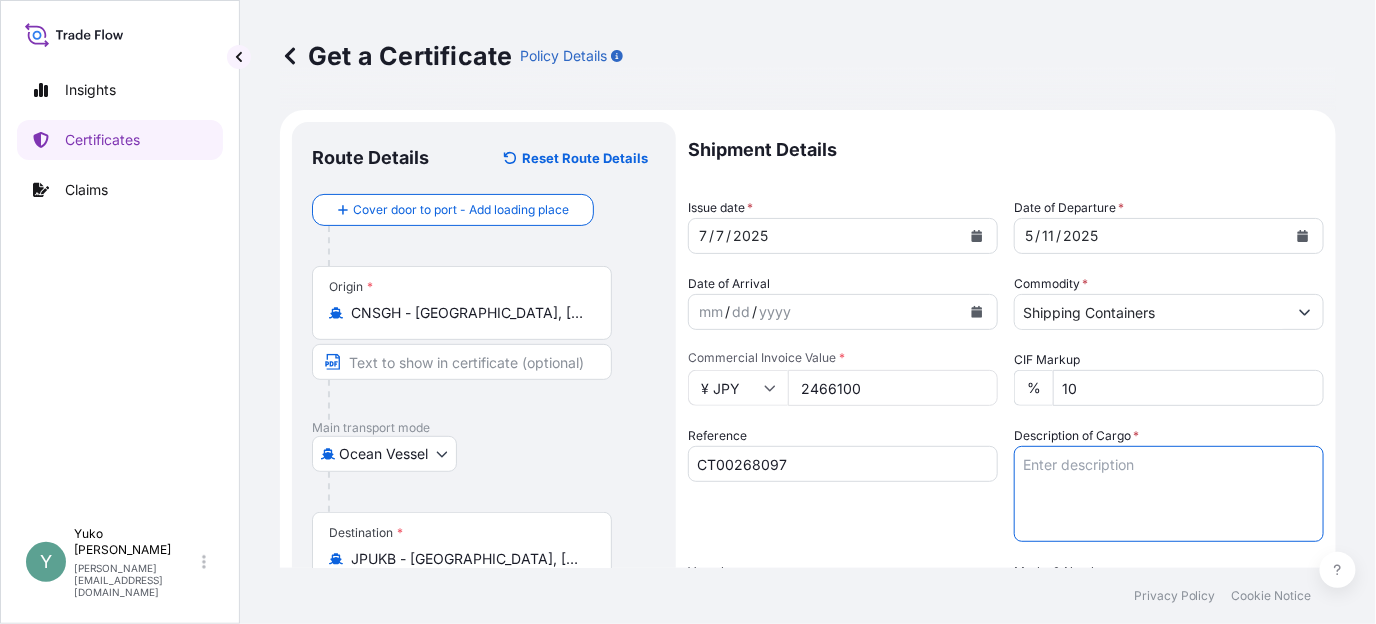 click on "Description of Cargo *" at bounding box center [1169, 494] 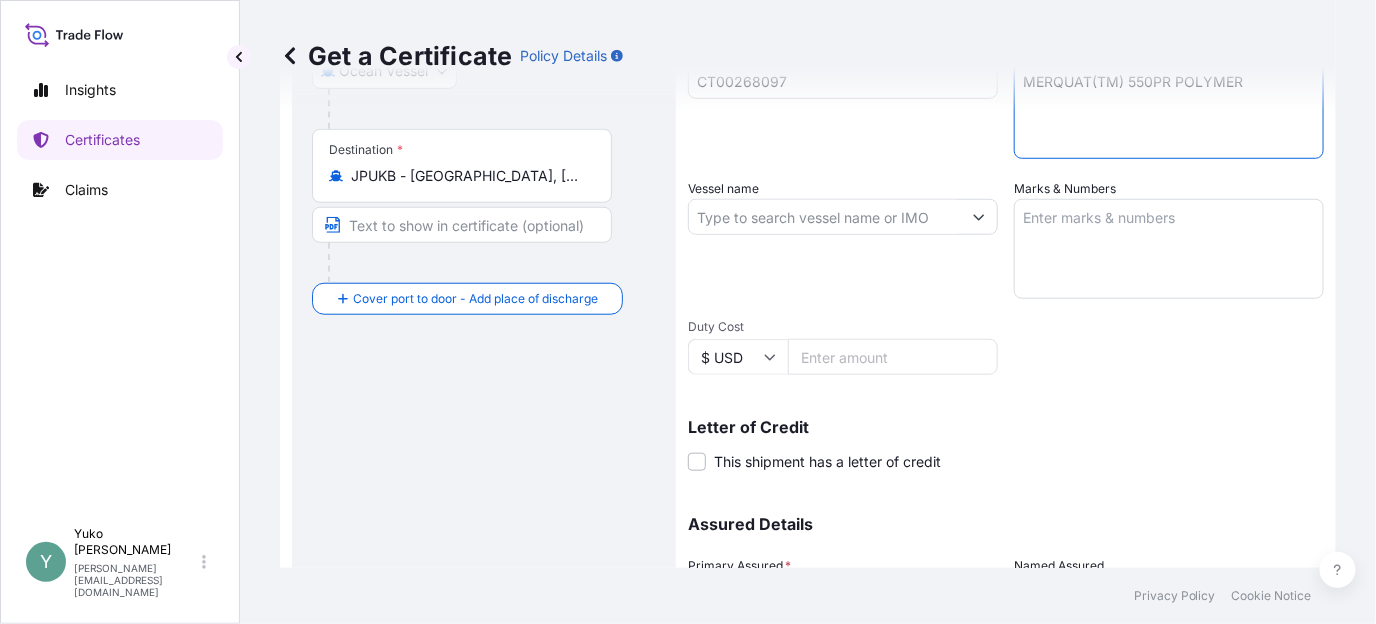 scroll, scrollTop: 502, scrollLeft: 0, axis: vertical 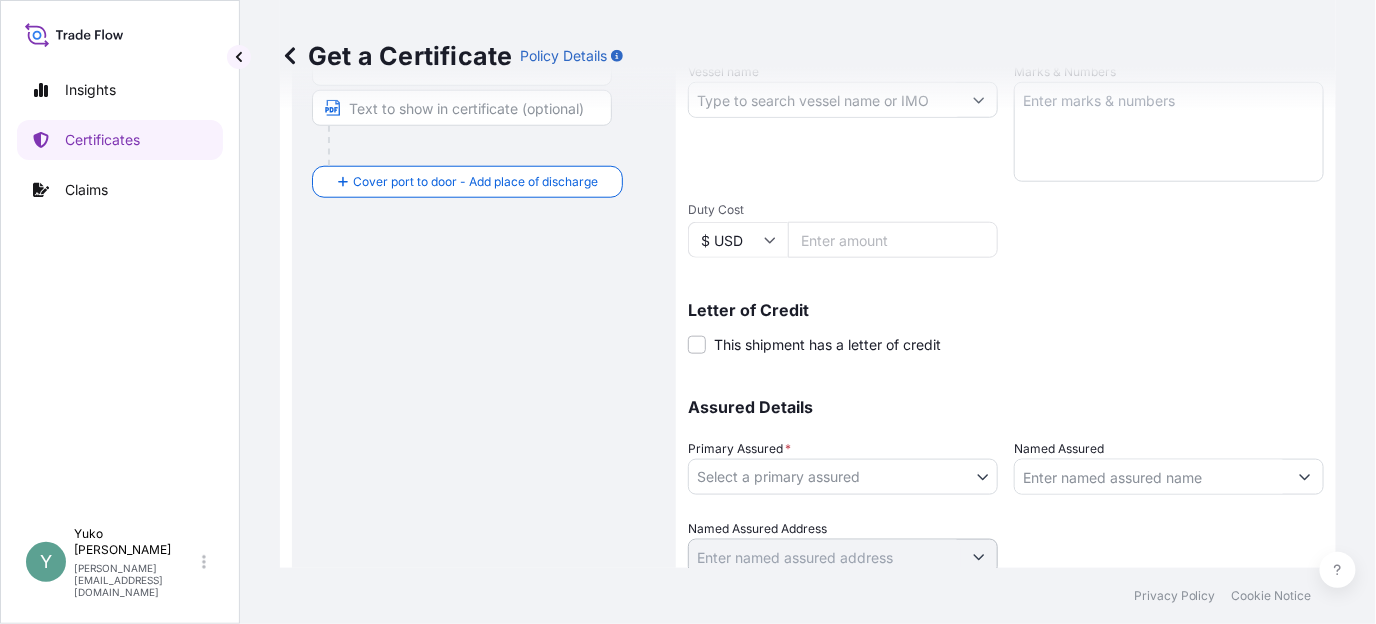 type on "MERQUAT(TM) 550PR POLYMER" 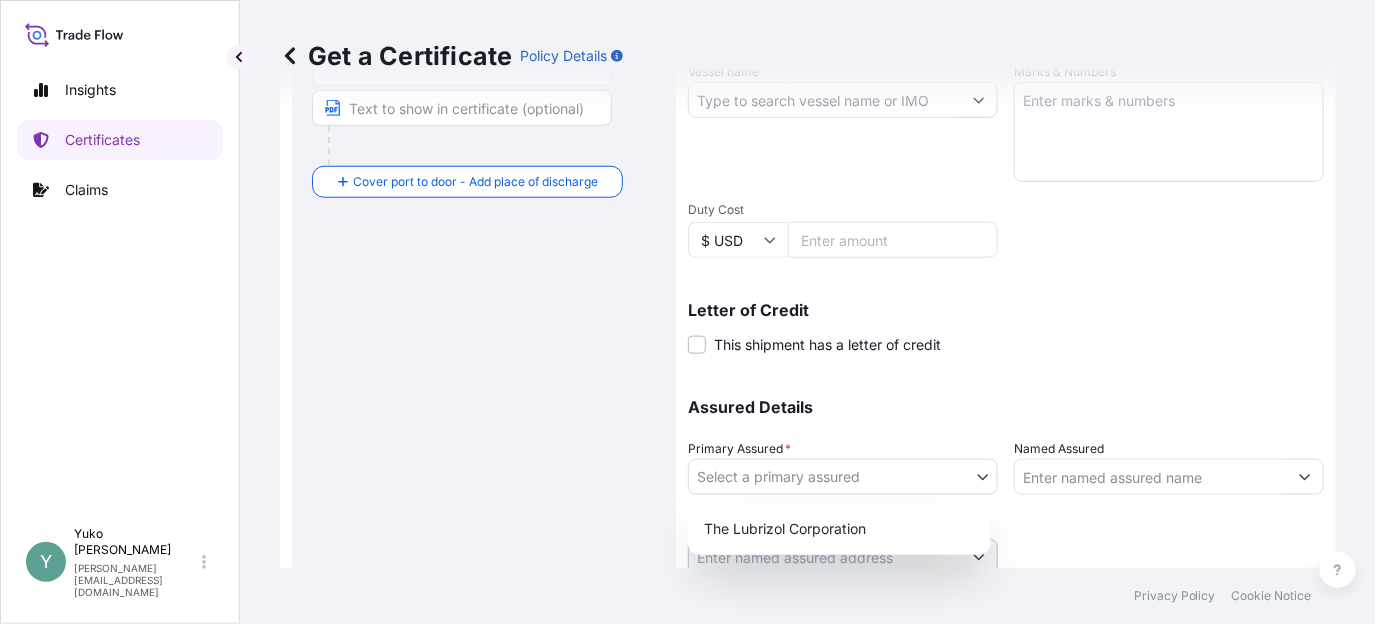 click on "Insights Certificates Claims Y Yuko   Watanabe yuko.watanabe@lubrizol.com Get a Certificate Policy Details Route Details Reset Route Details   Cover door to port - Add loading place Place of loading Road / Inland Road / Inland Origin * CNSGH - Shanghai, China Main transport mode Ocean Vessel Air Barge Road Ocean Vessel Rail Barge in Tow Destination * JPUKB - Kobe, Japan Cover port to door - Add place of discharge Road / Inland Road / Inland Place of Discharge Shipment Details Issue date * 7 / 7 / 2025 Date of Departure * 5 / 11 / 2025 Date of Arrival mm / dd / yyyy Commodity * Shipping Containers Packing Category Commercial Invoice Value    * ¥ JPY 2466100 CIF Markup % 10 Reference CT00268097 Description of Cargo * MERQUAT(TM) 550PR POLYMER Vessel name Marks & Numbers Duty Cost   $ USD Letter of Credit This shipment has a letter of credit Letter of credit * Letter of credit may not exceed 12000 characters Assured Details Primary Assured * Select a primary assured The Lubrizol Corporation Named Assured" at bounding box center [688, 312] 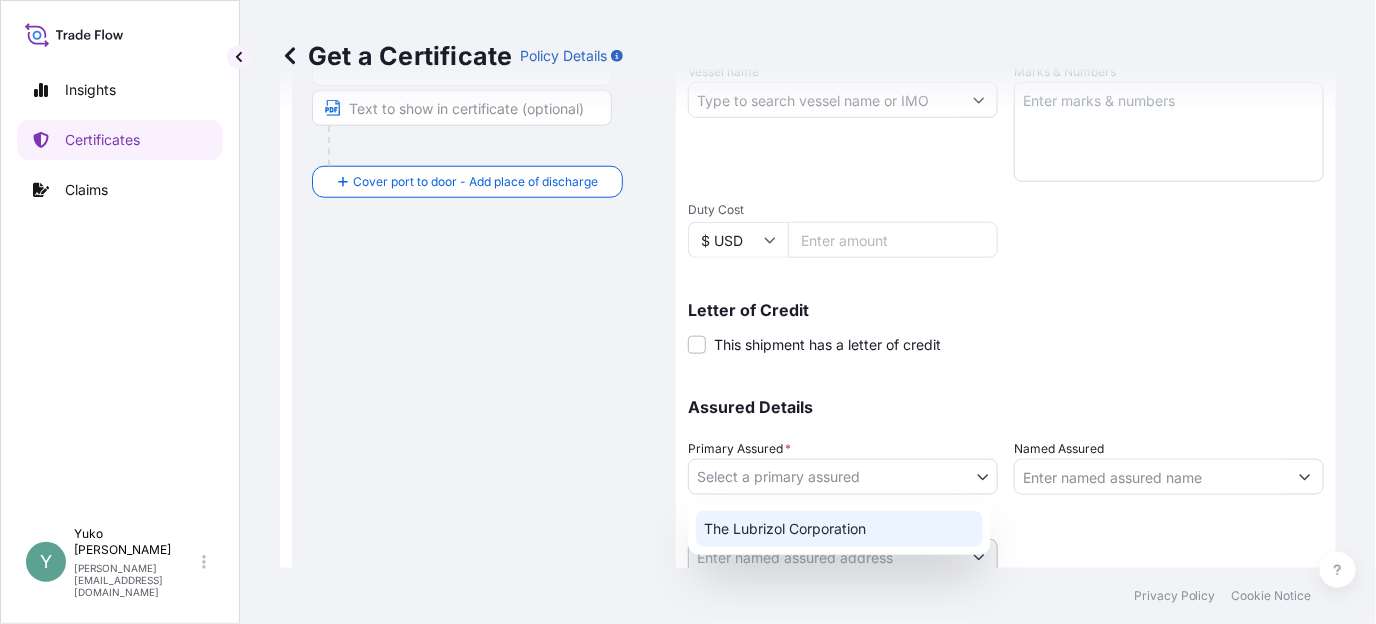 click on "The Lubrizol Corporation" at bounding box center (839, 529) 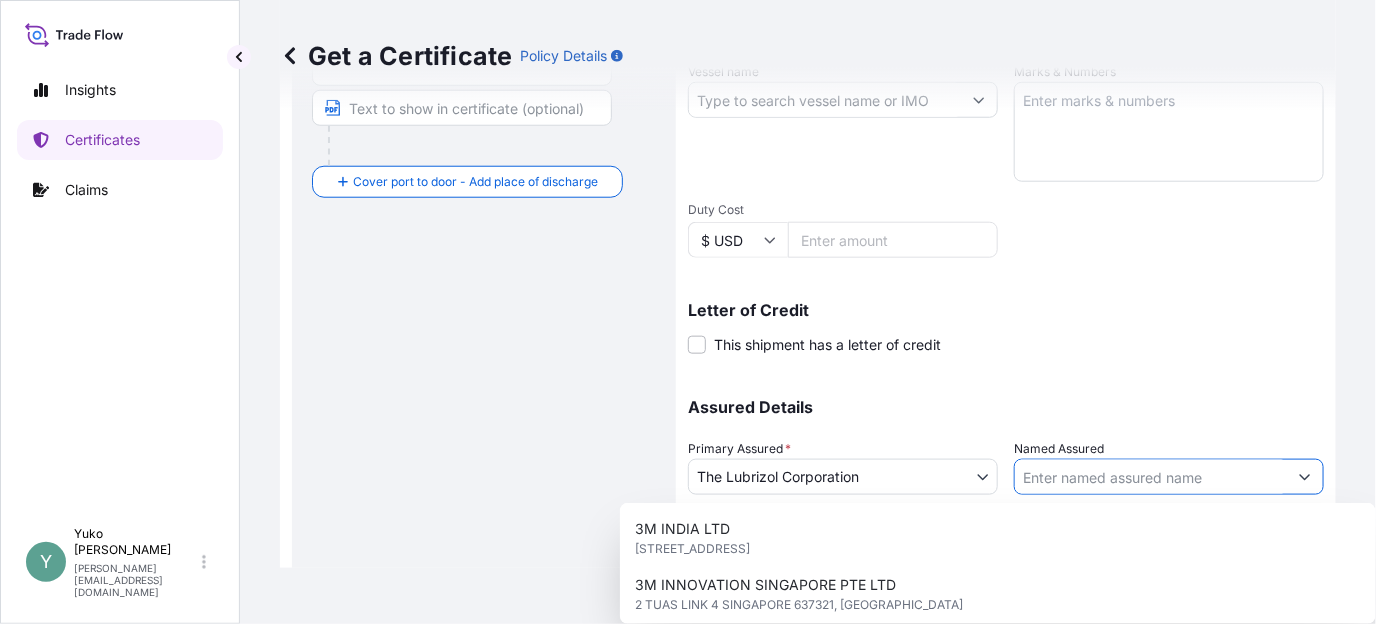 click on "Named Assured" at bounding box center [1151, 477] 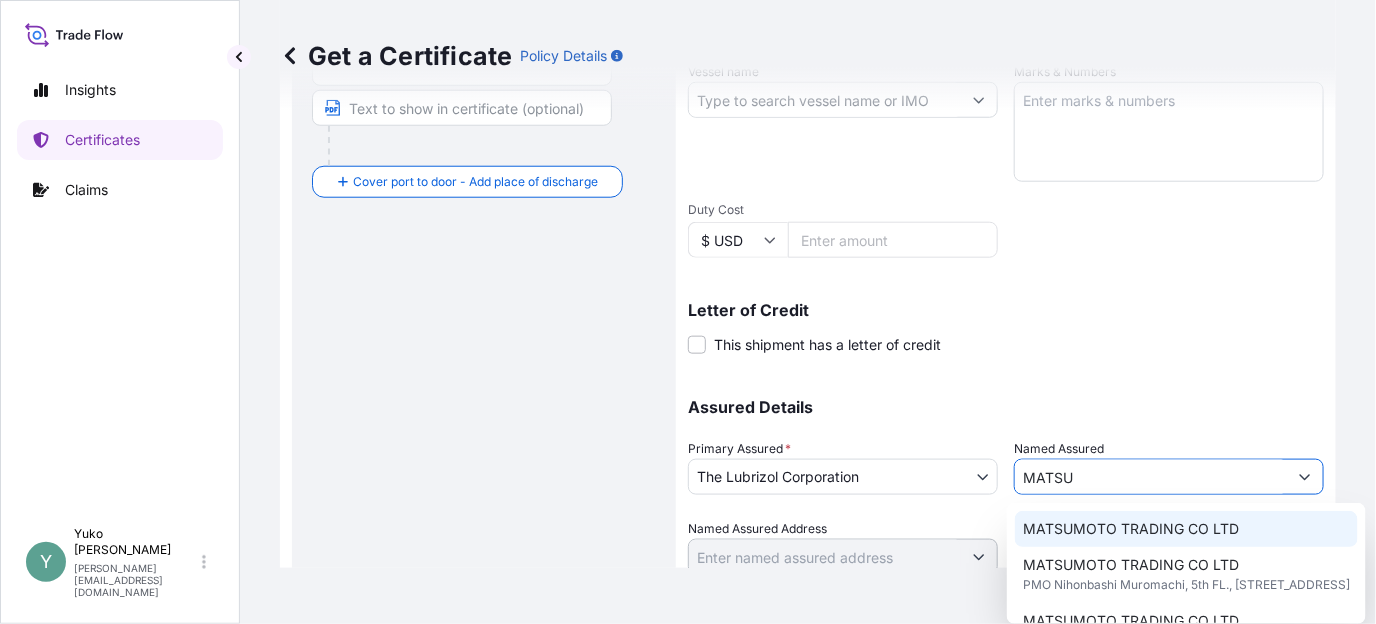 click on "MATSUMOTO TRADING CO LTD" at bounding box center [1131, 529] 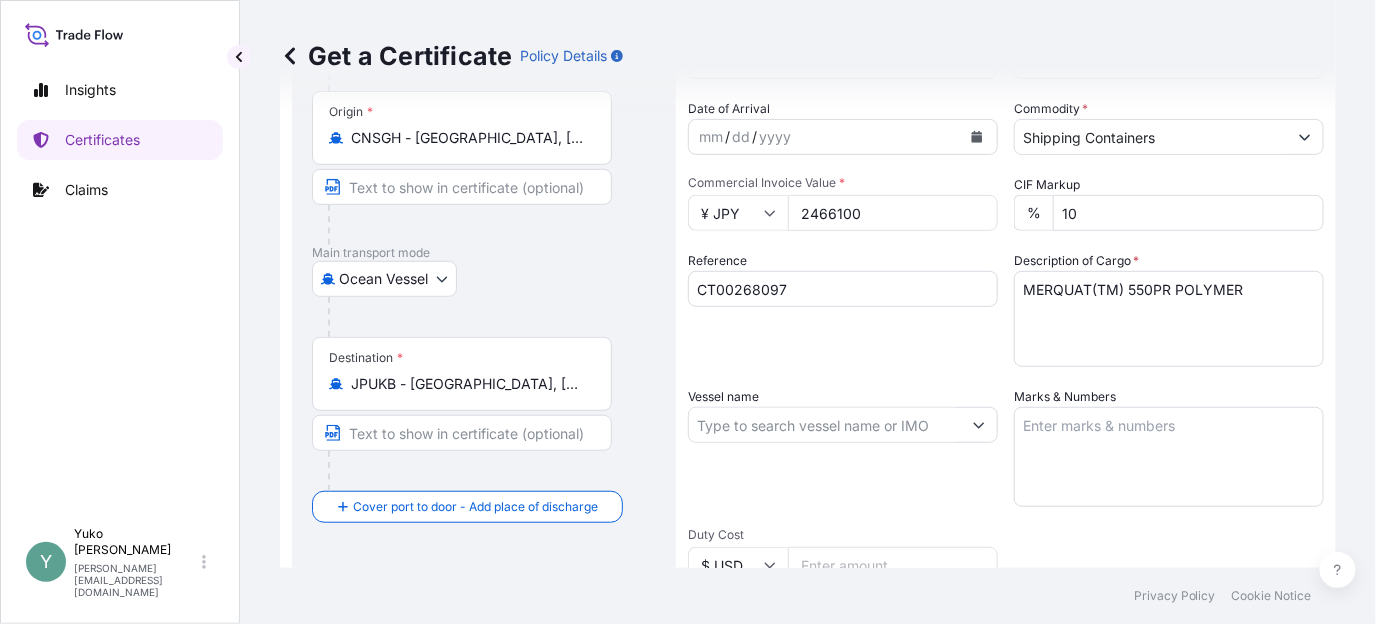 scroll, scrollTop: 0, scrollLeft: 0, axis: both 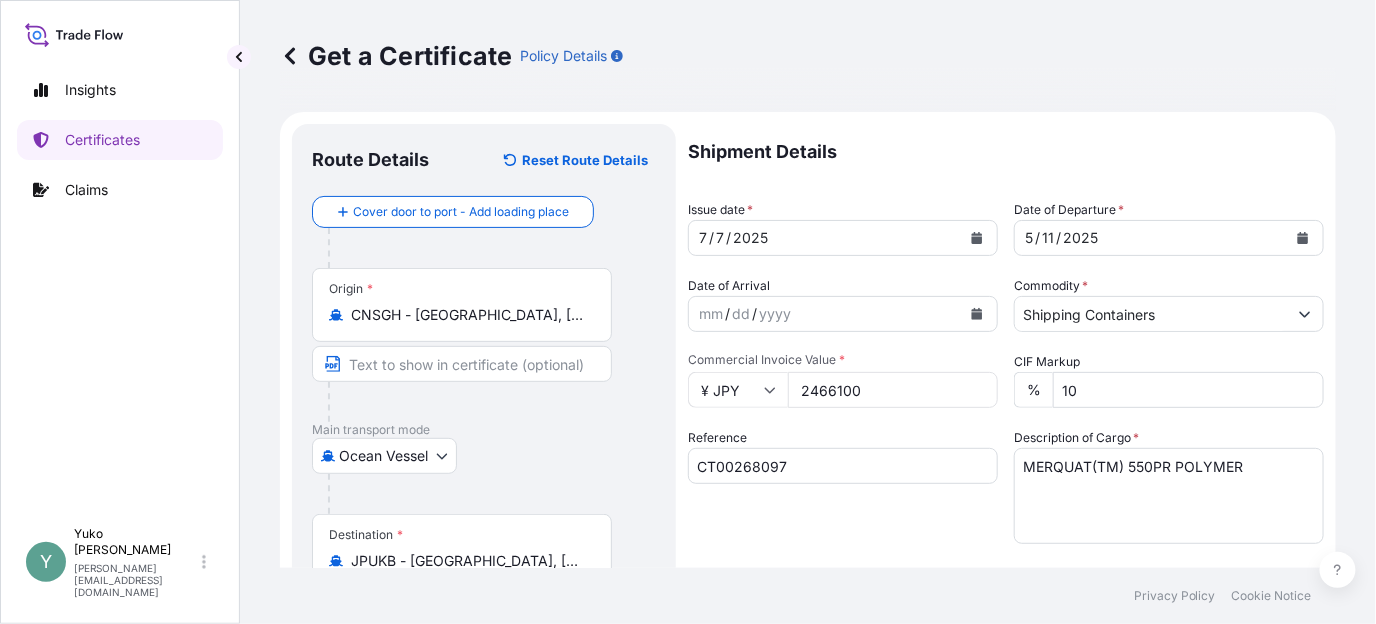type on "MATSUMOTO TRADING CO LTD" 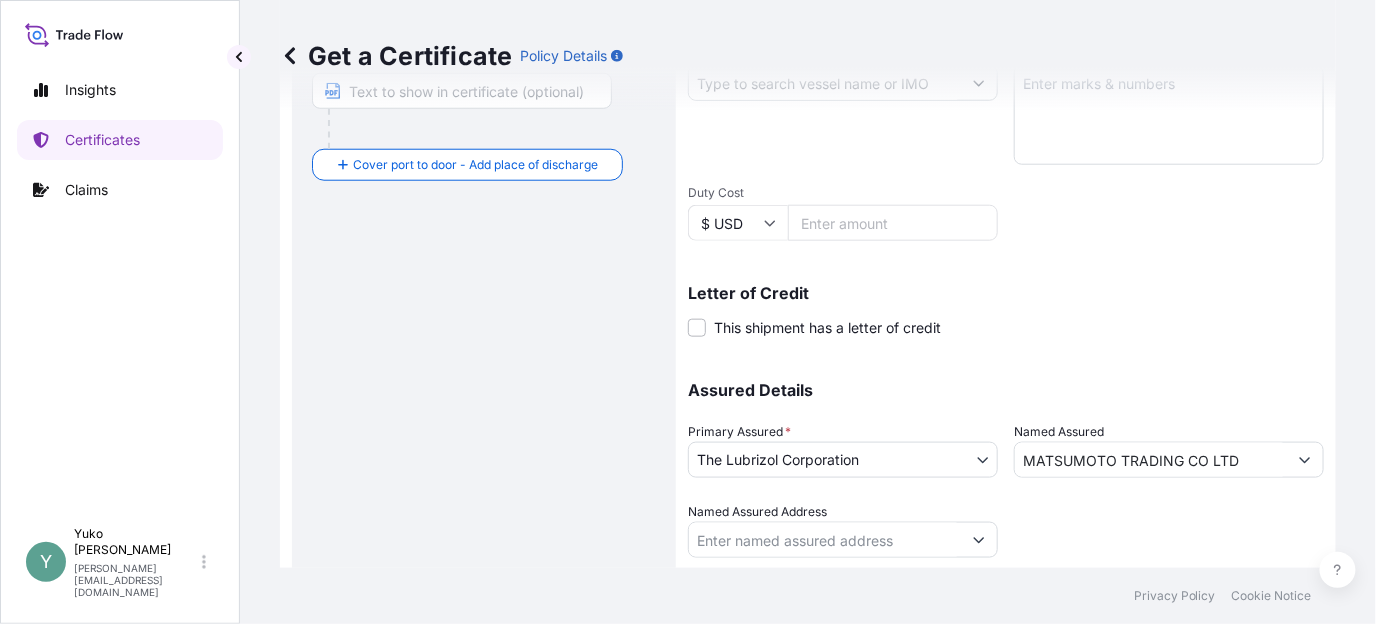 scroll, scrollTop: 577, scrollLeft: 0, axis: vertical 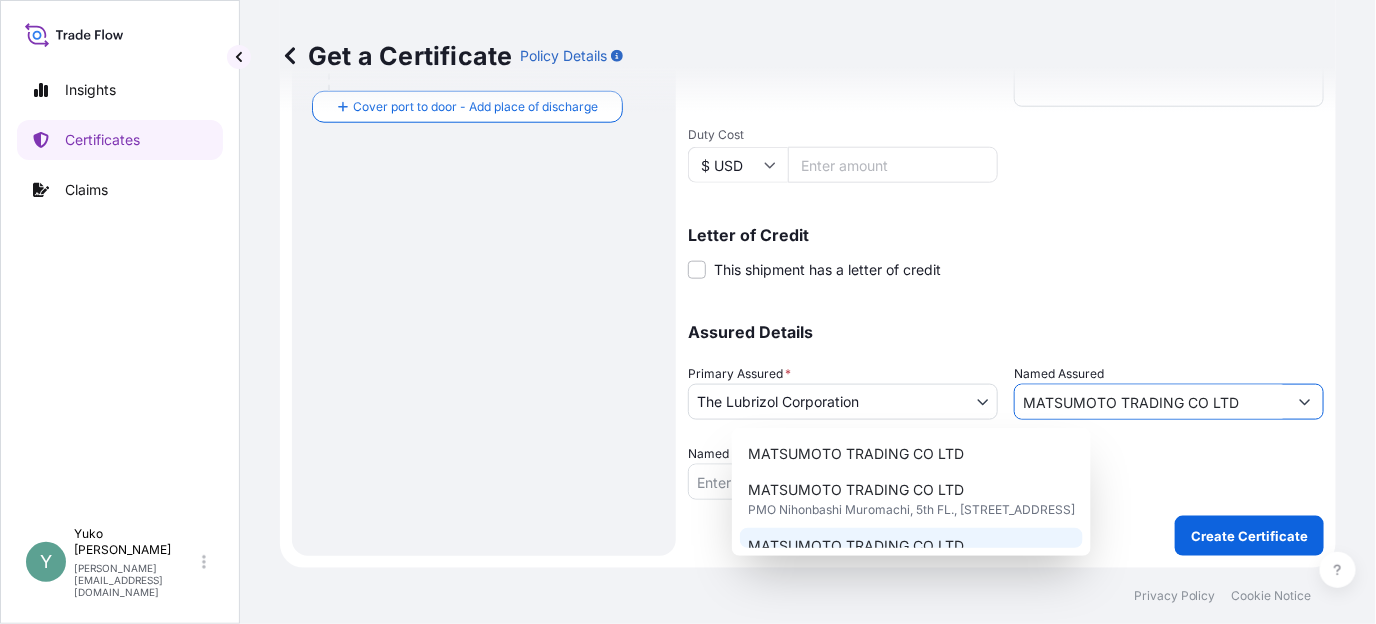 click on "MATSUMOTO TRADING CO LTD United Kingdom" at bounding box center [911, 556] 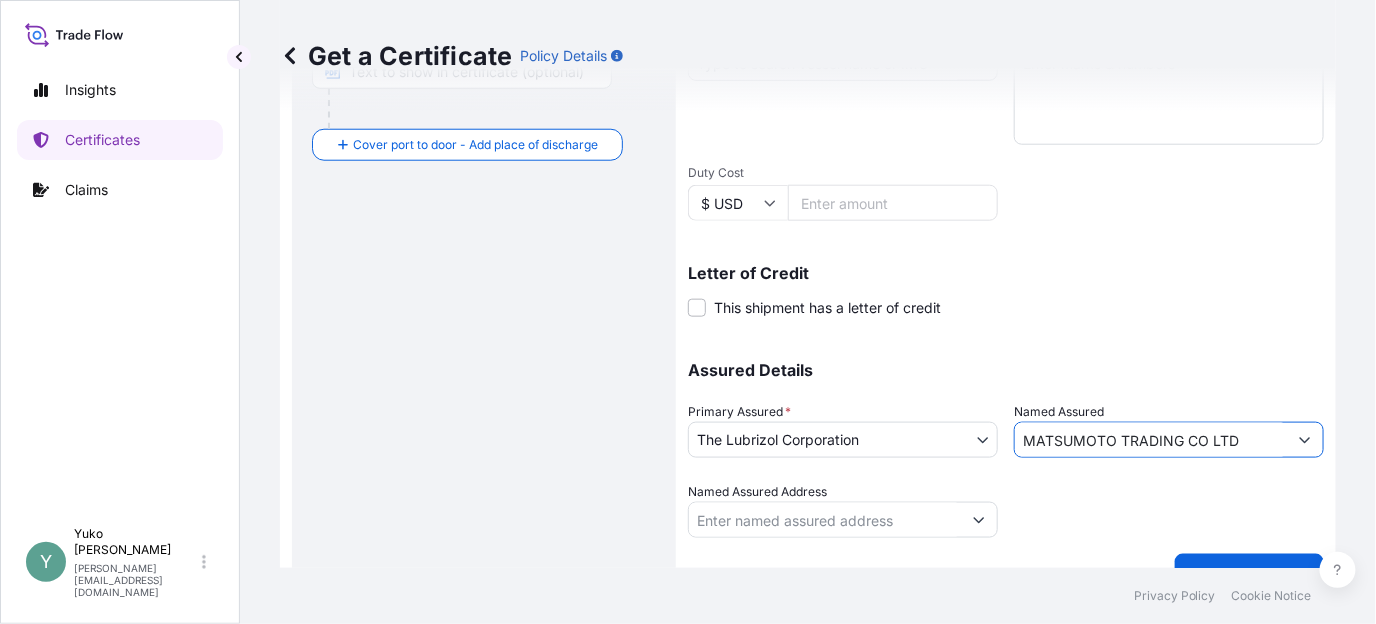 scroll, scrollTop: 577, scrollLeft: 0, axis: vertical 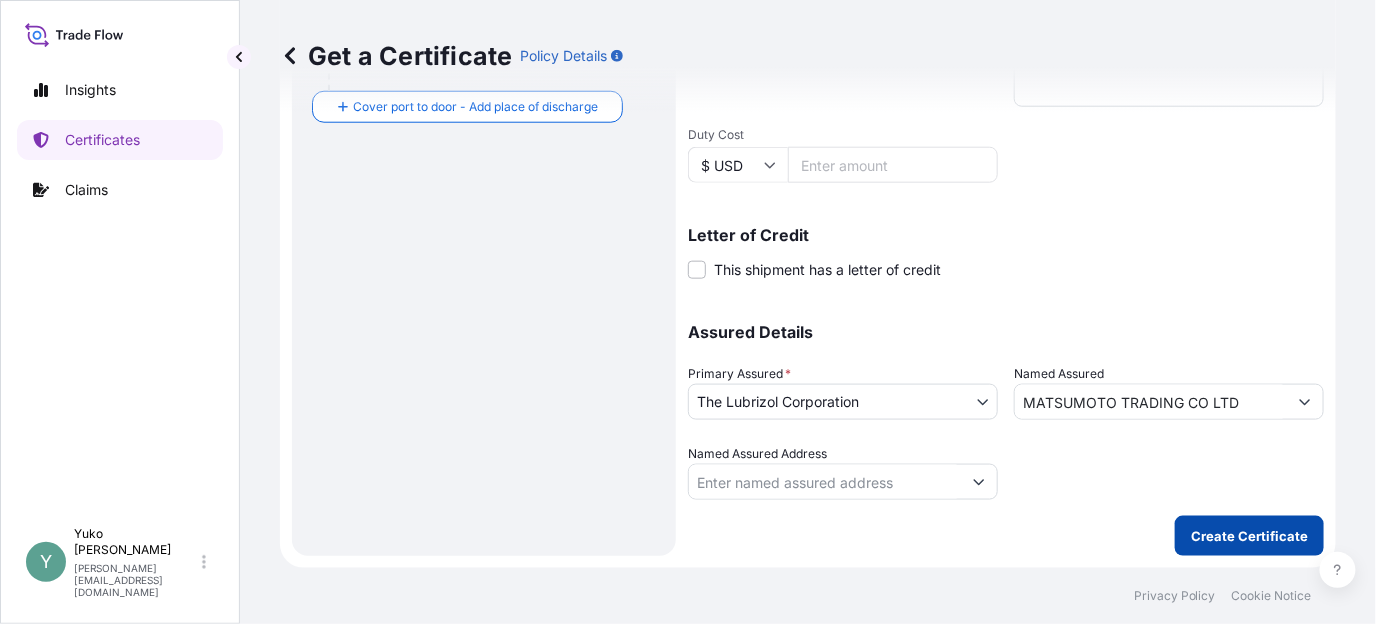 click on "Create Certificate" at bounding box center [1249, 536] 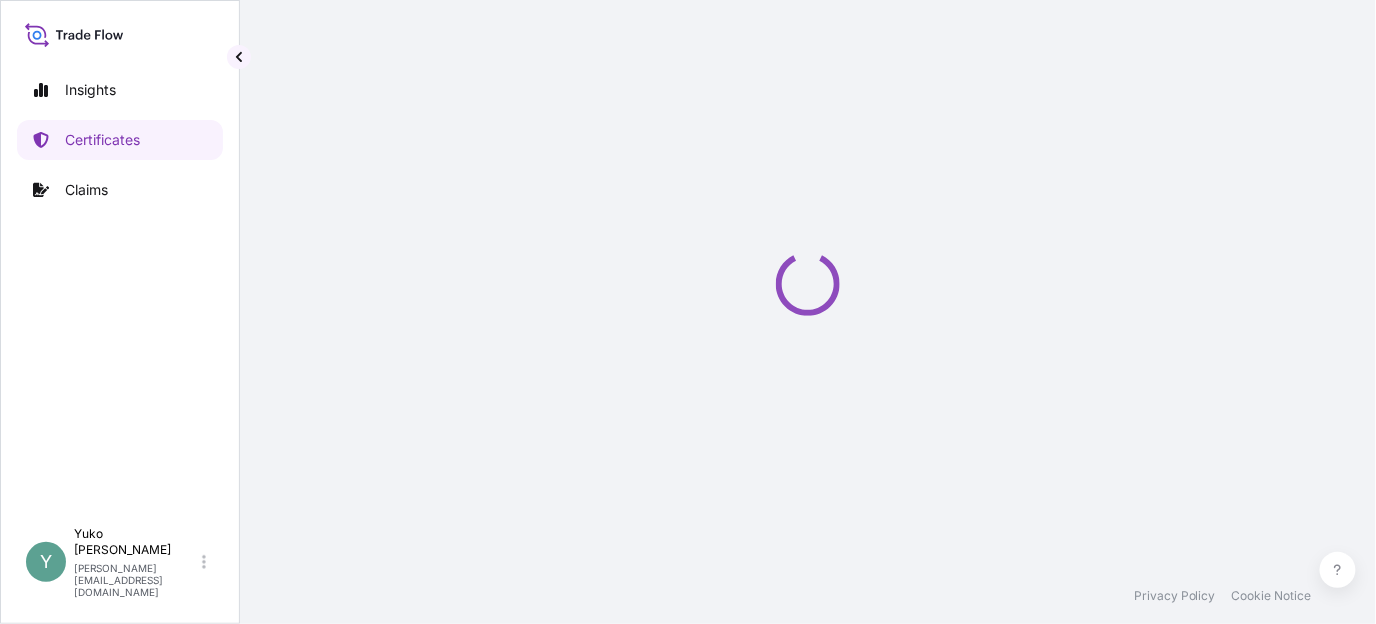 scroll, scrollTop: 0, scrollLeft: 0, axis: both 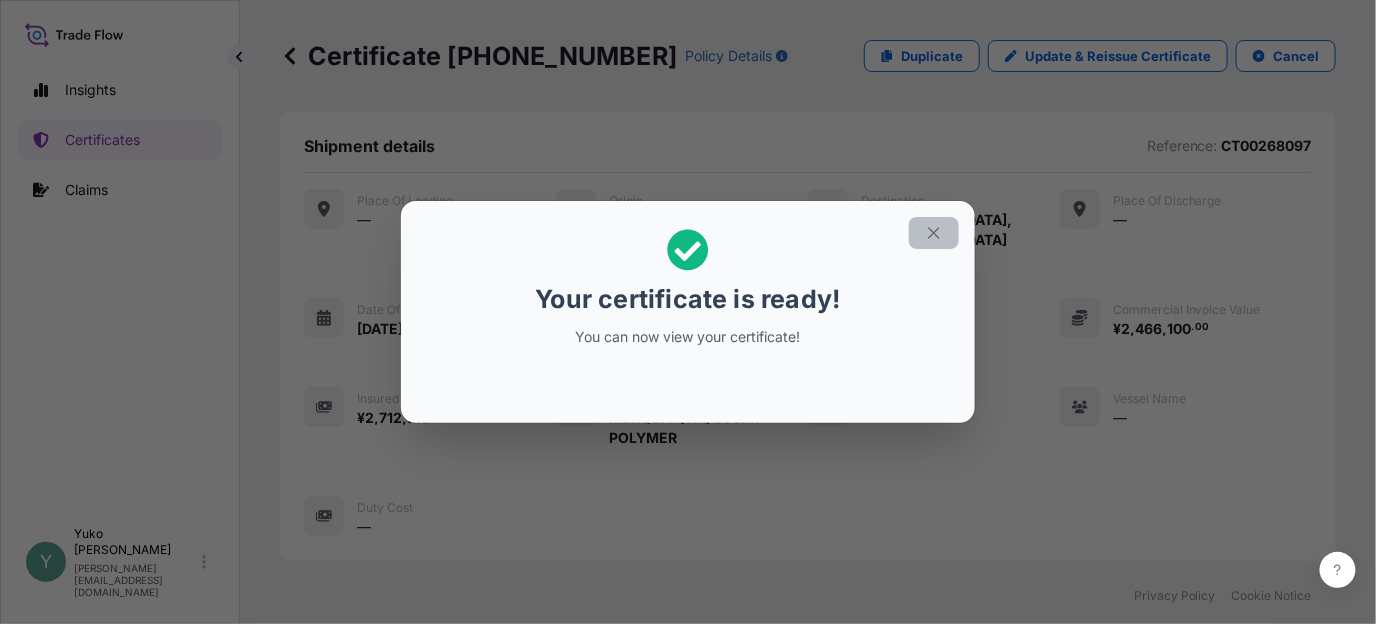 click 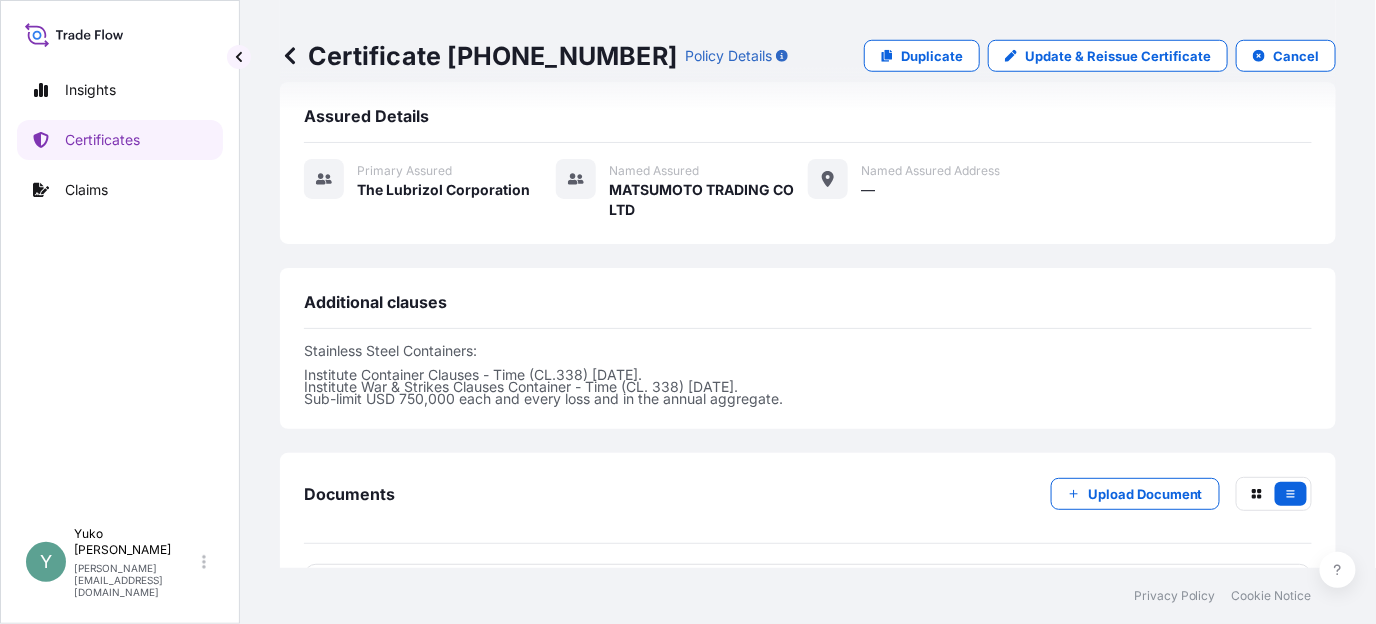 scroll, scrollTop: 600, scrollLeft: 0, axis: vertical 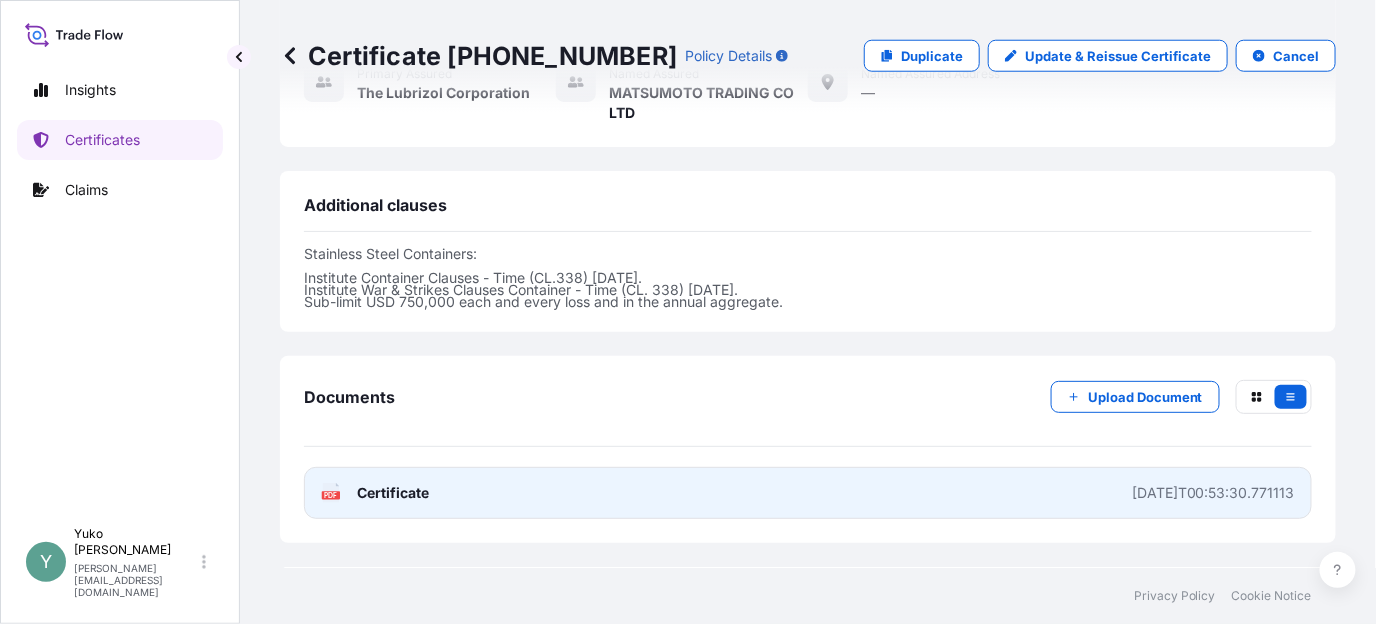 click on "2025-07-07T00:53:30.771113" at bounding box center [1213, 493] 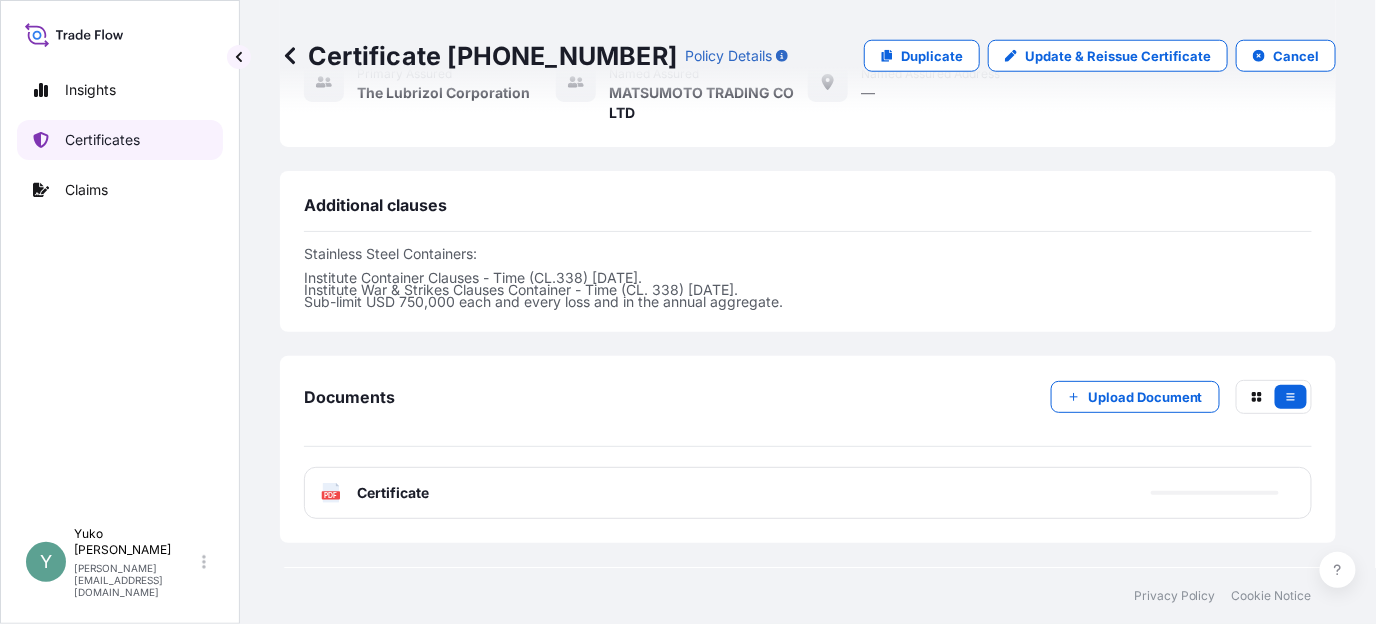 click on "Certificates" at bounding box center (120, 140) 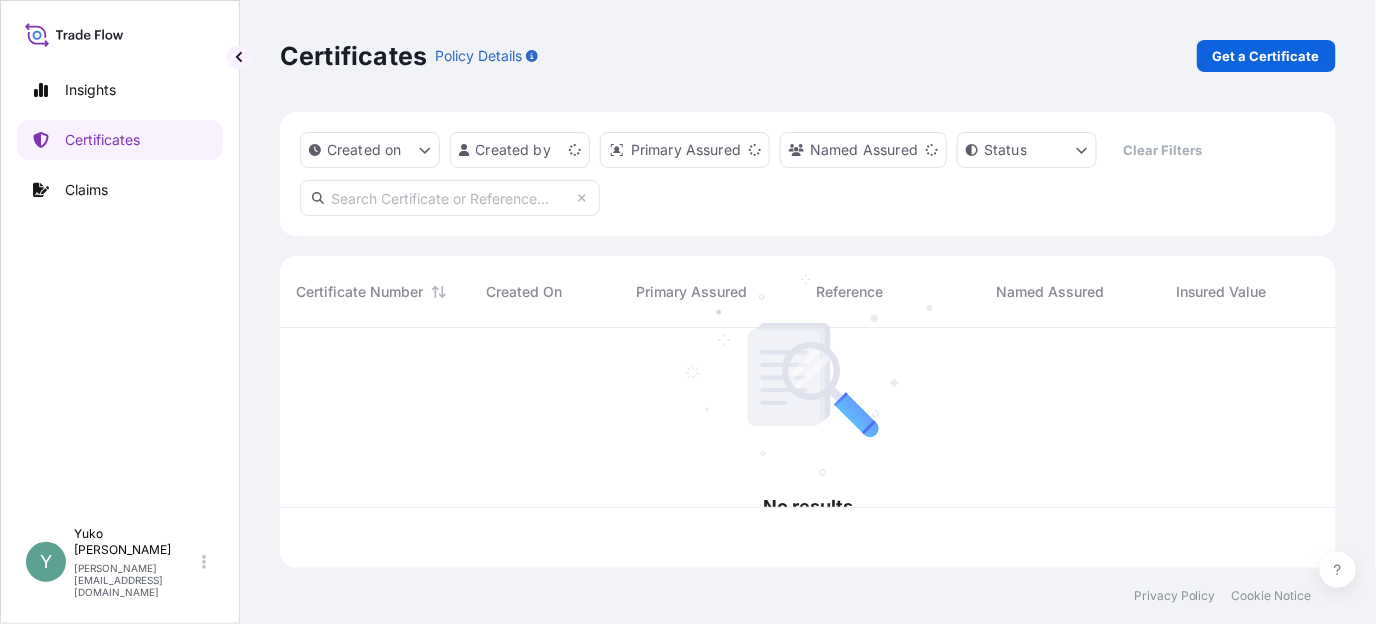 scroll, scrollTop: 0, scrollLeft: 0, axis: both 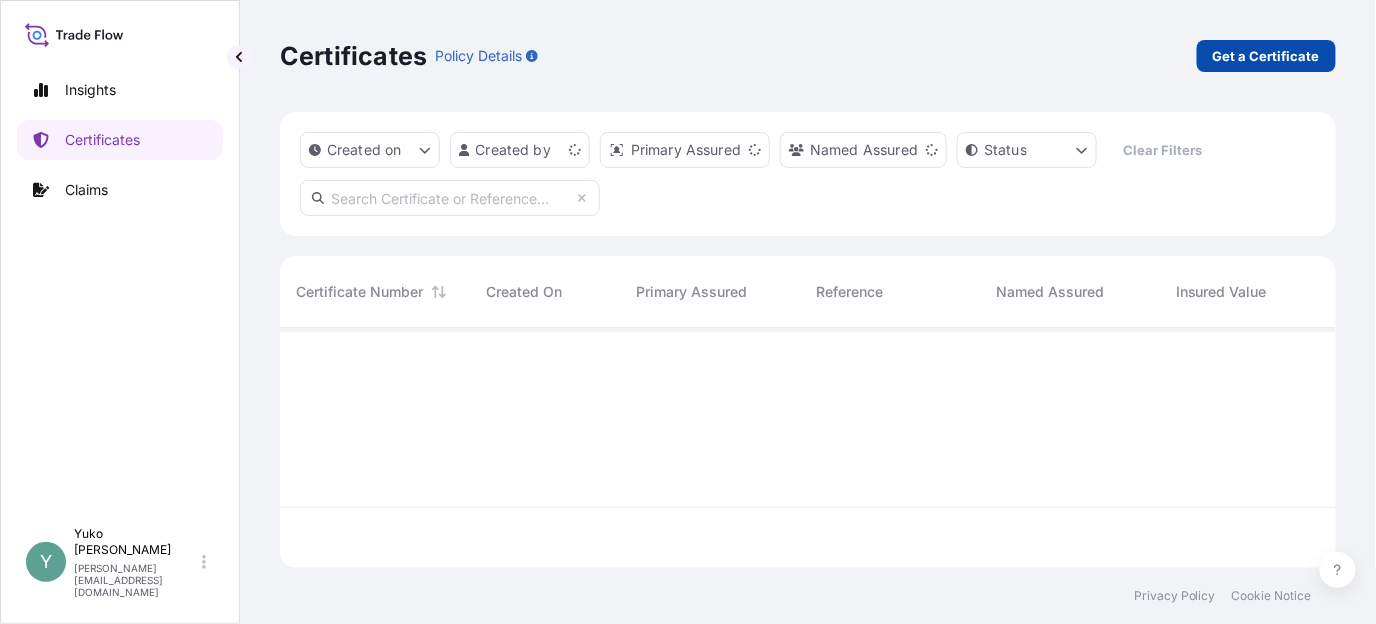 click on "Get a Certificate" at bounding box center [1266, 56] 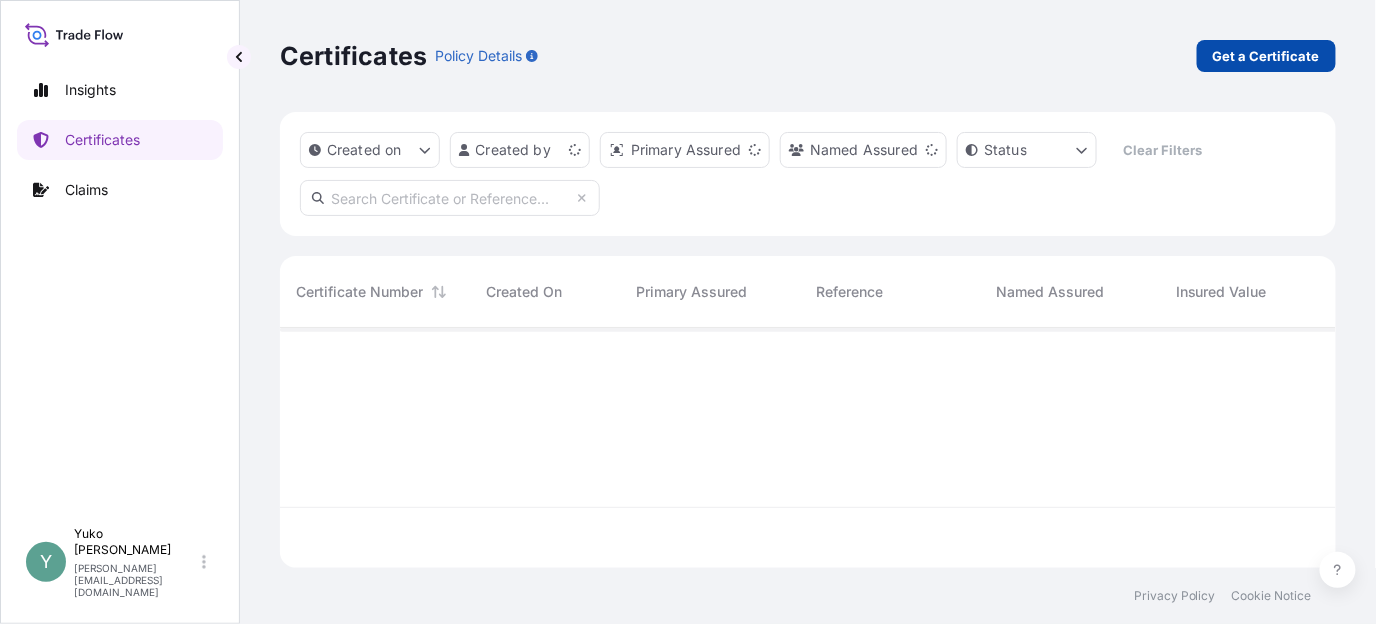 select on "Barge" 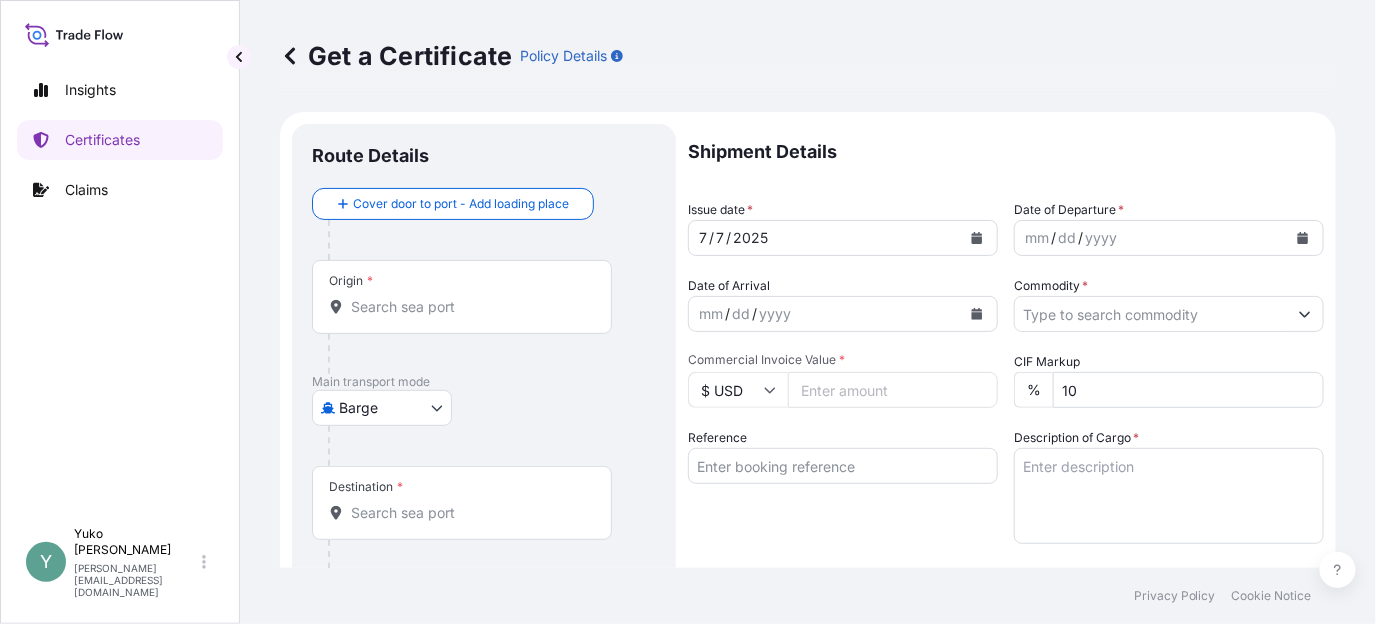 click on "Insights Certificates Claims Y Yuko   Watanabe yuko.watanabe@lubrizol.com Get a Certificate Policy Details Route Details   Cover door to port - Add loading place Place of loading Road / Inland Road / Inland Origin * Main transport mode Barge Air Barge Road Ocean Vessel Rail Barge in Tow Destination * Cover port to door - Add place of discharge Road / Inland Road / Inland Place of Discharge Shipment Details Issue date * 7 / 7 / 2025 Date of Departure * mm / dd / yyyy Date of Arrival mm / dd / yyyy Commodity * Packing Category Commercial Invoice Value    * $ USD CIF Markup % 10 Reference Description of Cargo * Vessel name Marks & Numbers Duty Cost   $ USD Letter of Credit This shipment has a letter of credit Letter of credit * Letter of credit may not exceed 12000 characters Assured Details Primary Assured * Select a primary assured The Lubrizol Corporation Named Assured Named Assured Address Create Certificate Privacy Policy Cookie Notice
0 Selected Date: July 7, 2025" at bounding box center (688, 312) 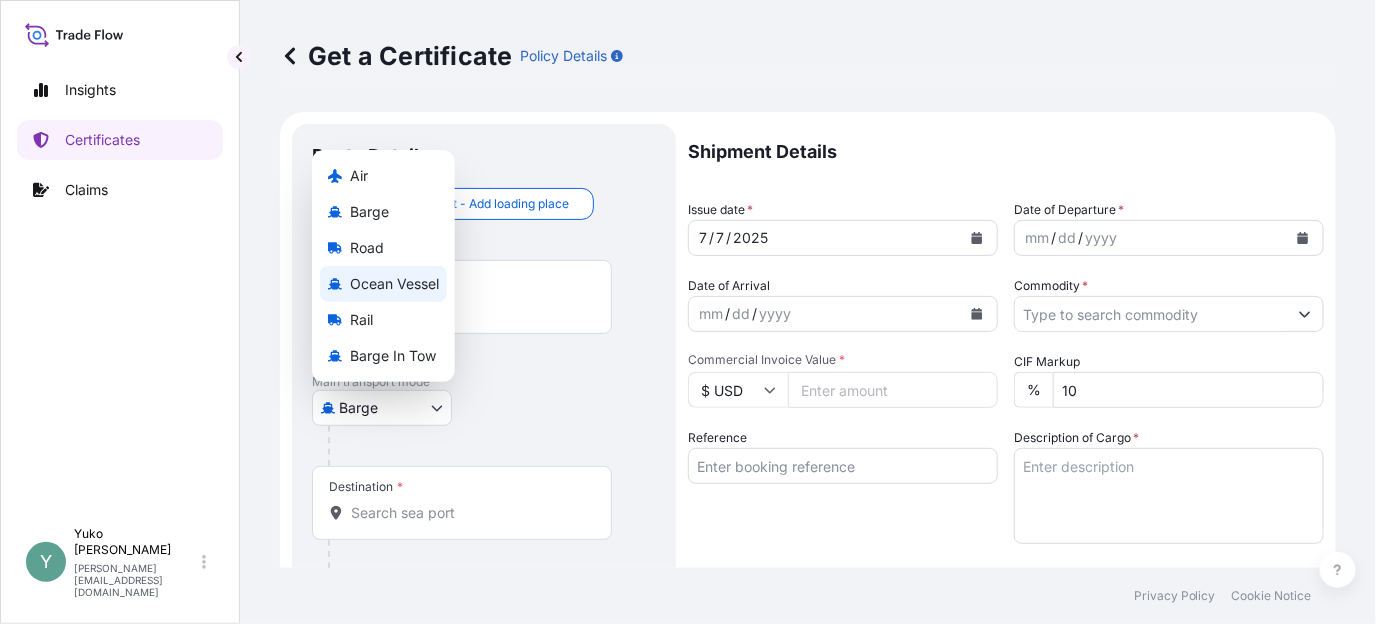 click on "Ocean Vessel" at bounding box center [394, 284] 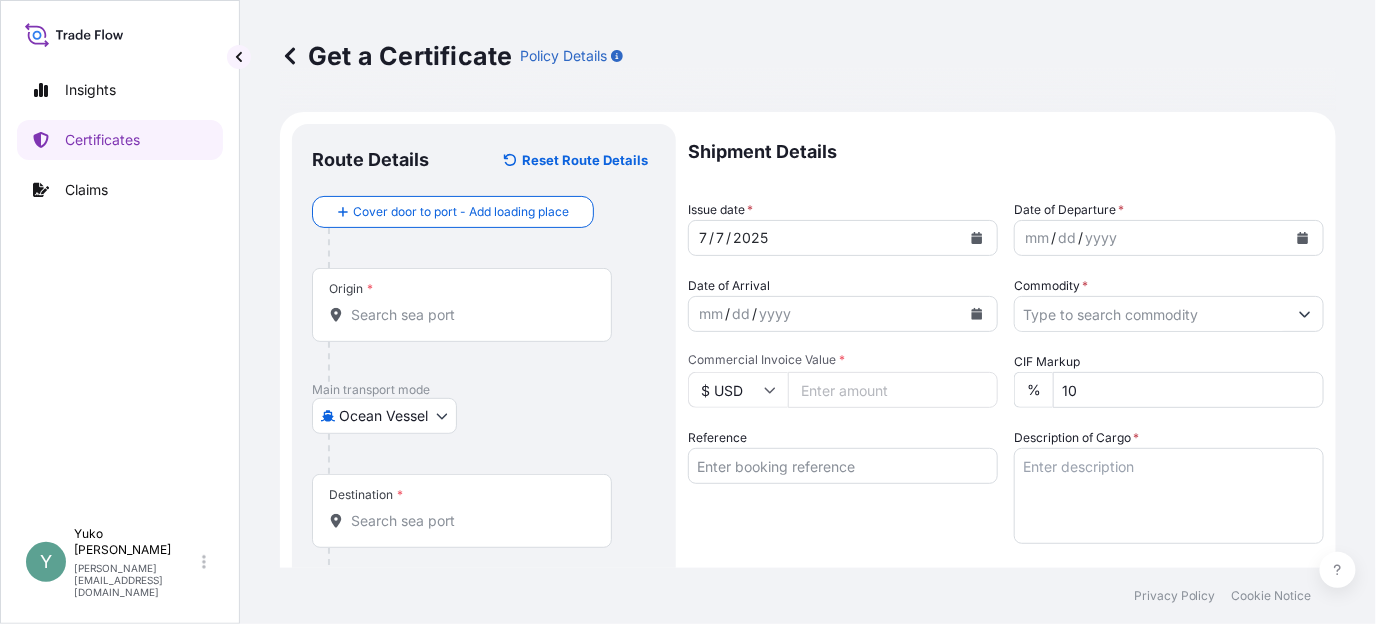 click on "Origin *" at bounding box center (462, 305) 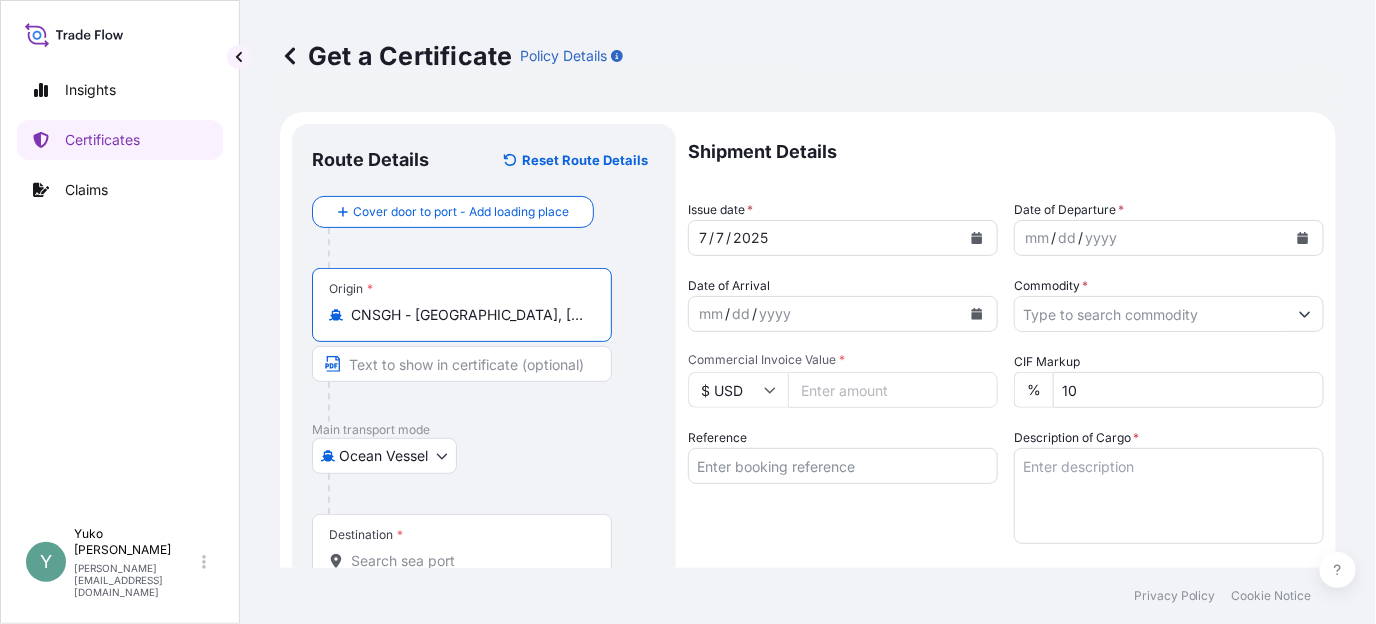 type on "CNSGH - Shanghai, China" 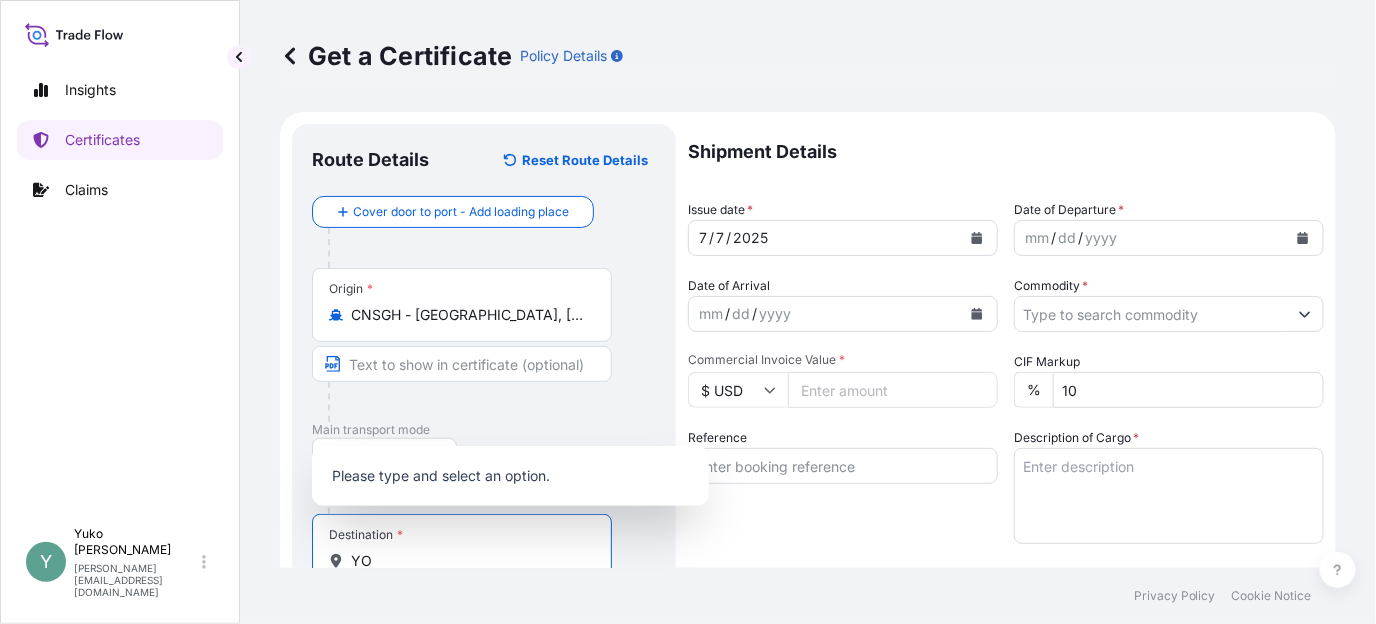 scroll, scrollTop: 0, scrollLeft: 0, axis: both 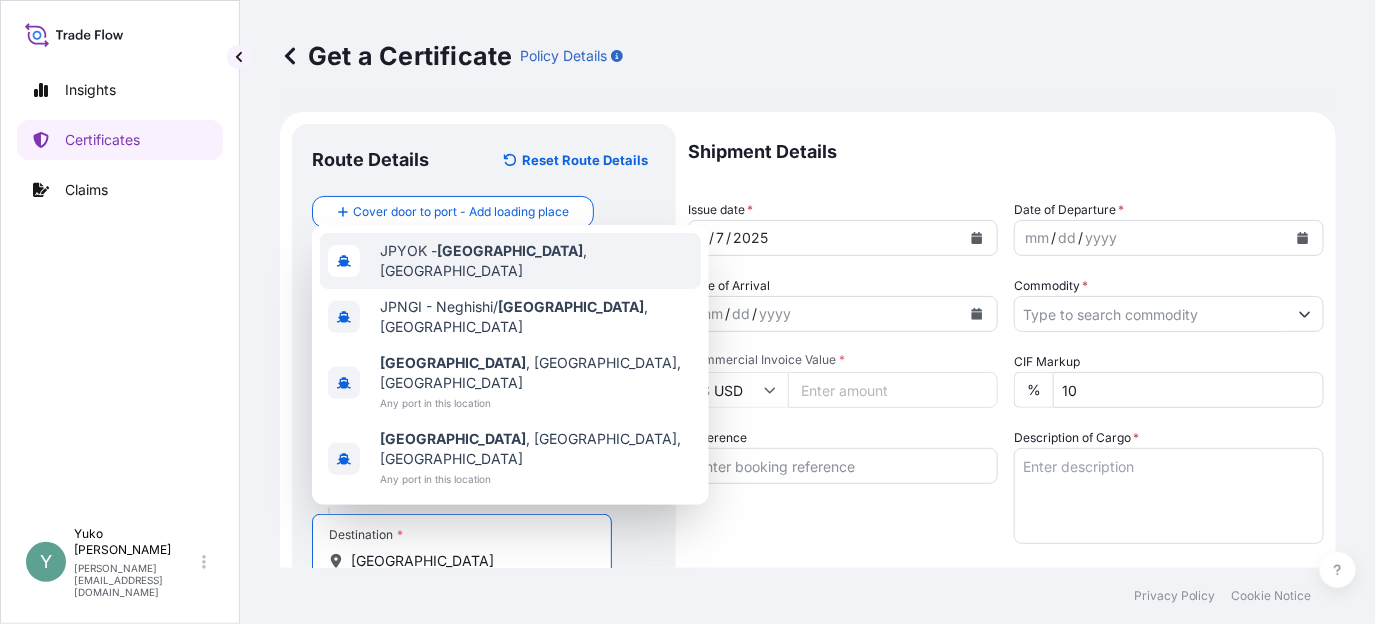 click on "JPYOK -  Yokohama , Japan" at bounding box center [536, 261] 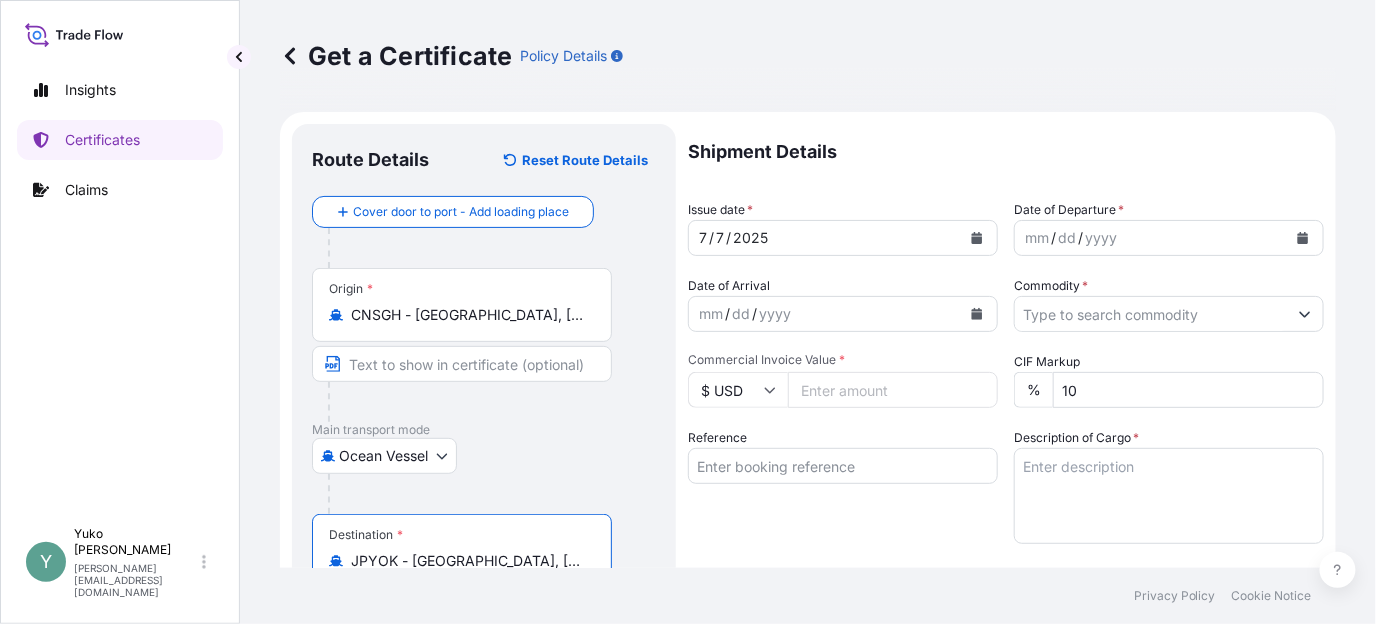 type on "JPYOK - Yokohama, Japan" 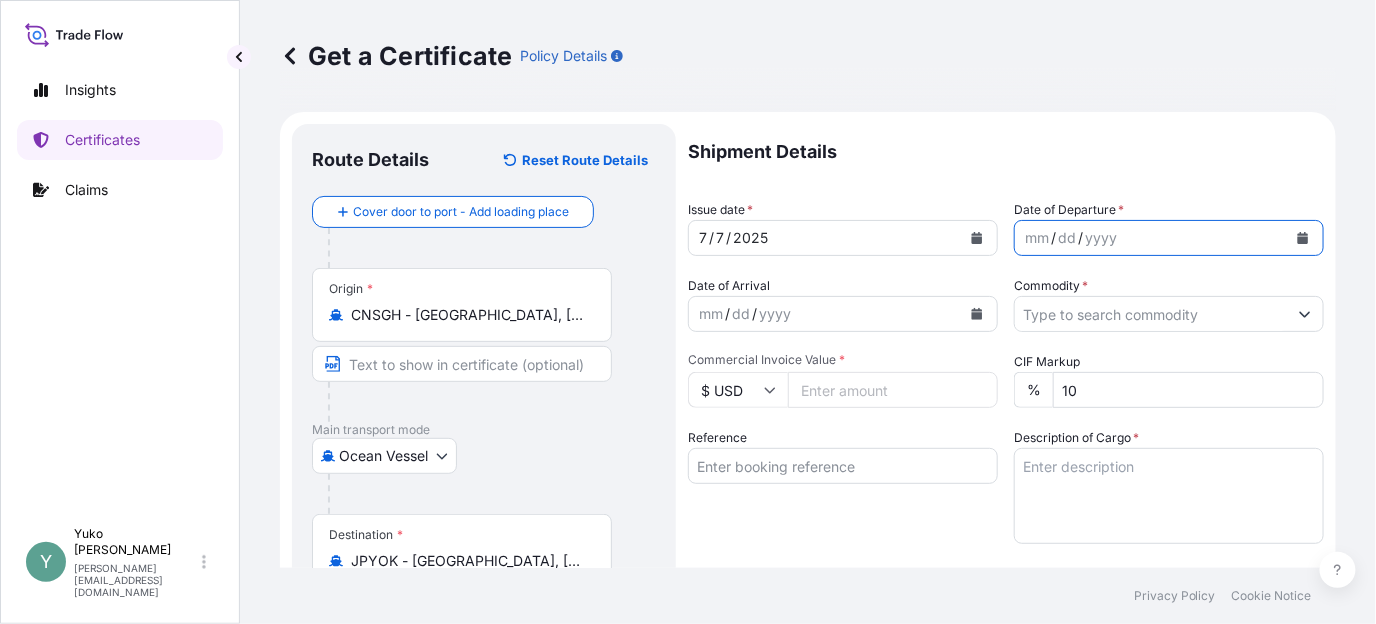 click 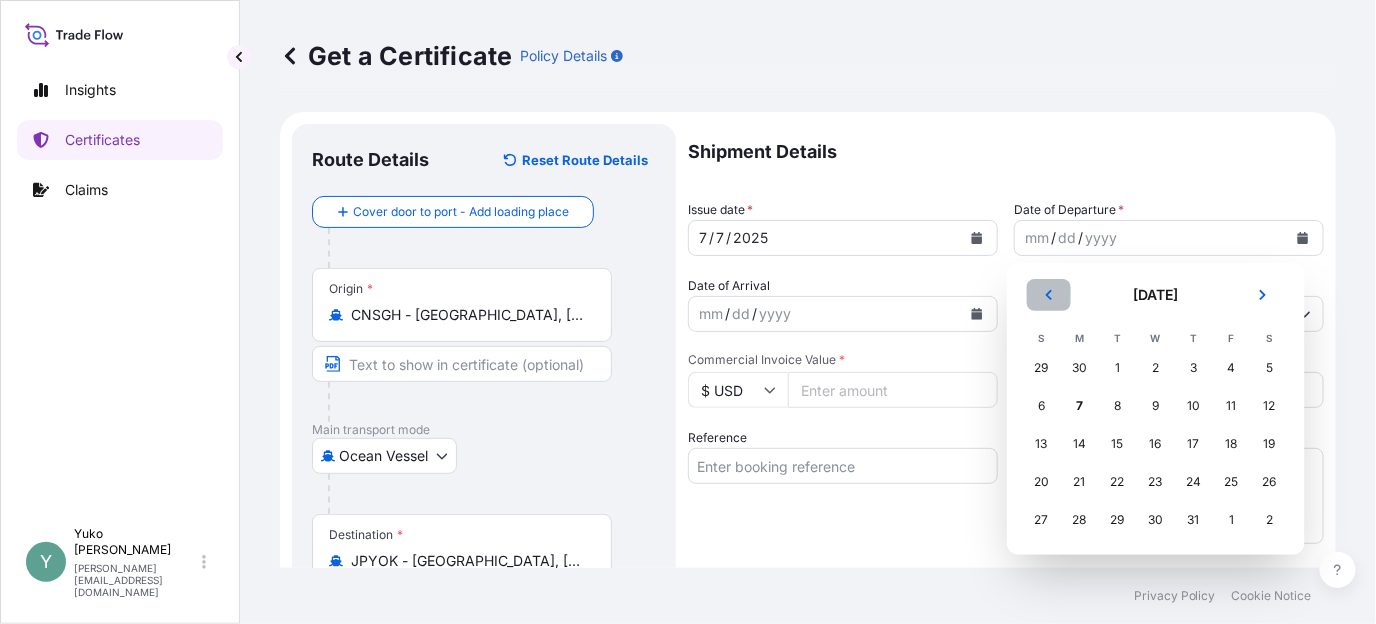 click 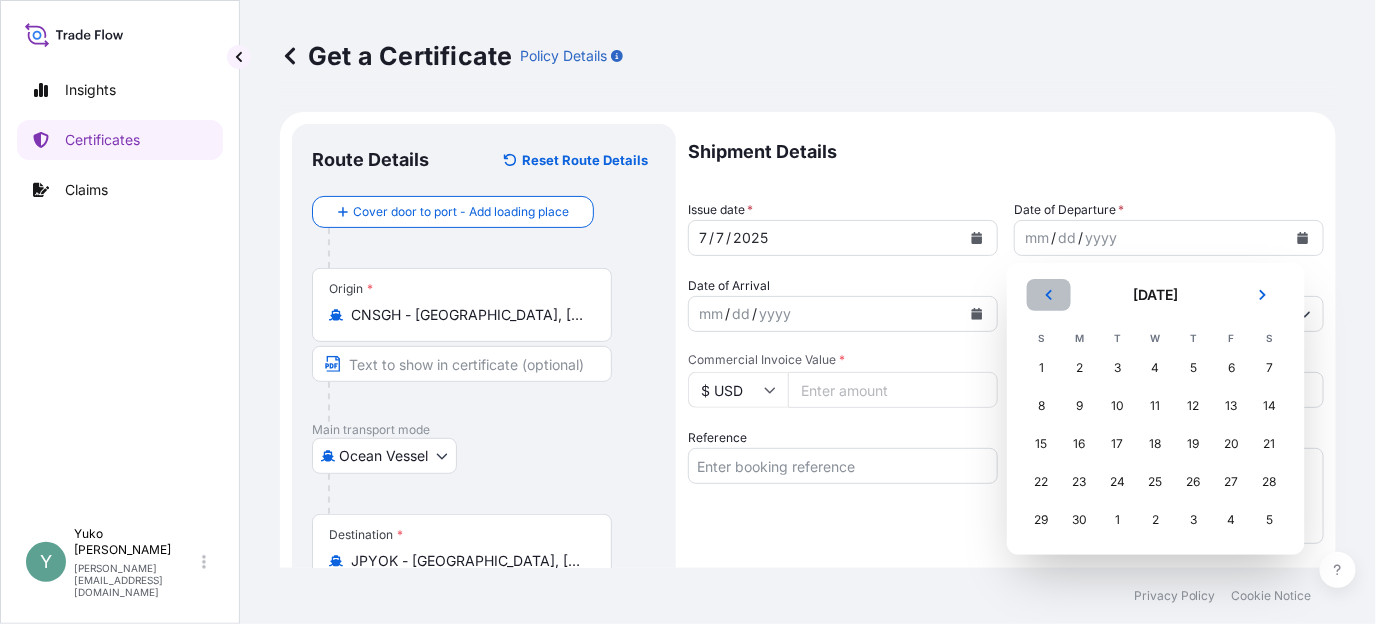 click 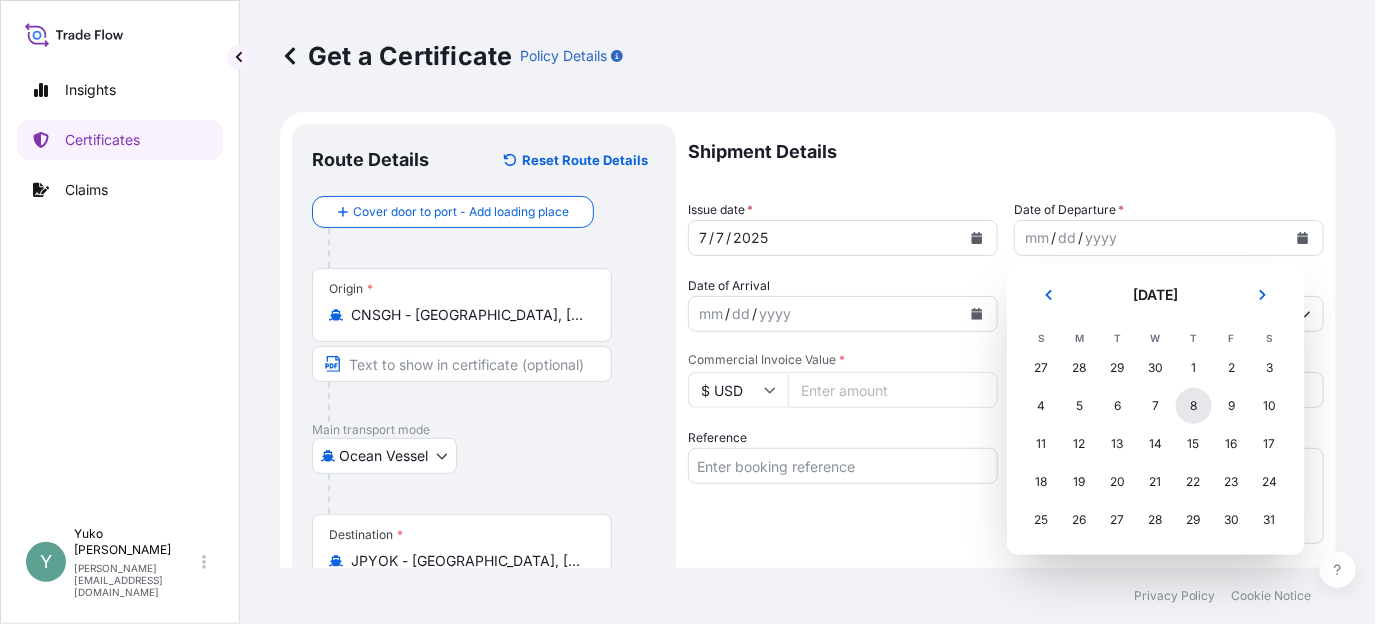 click on "8" at bounding box center [1194, 406] 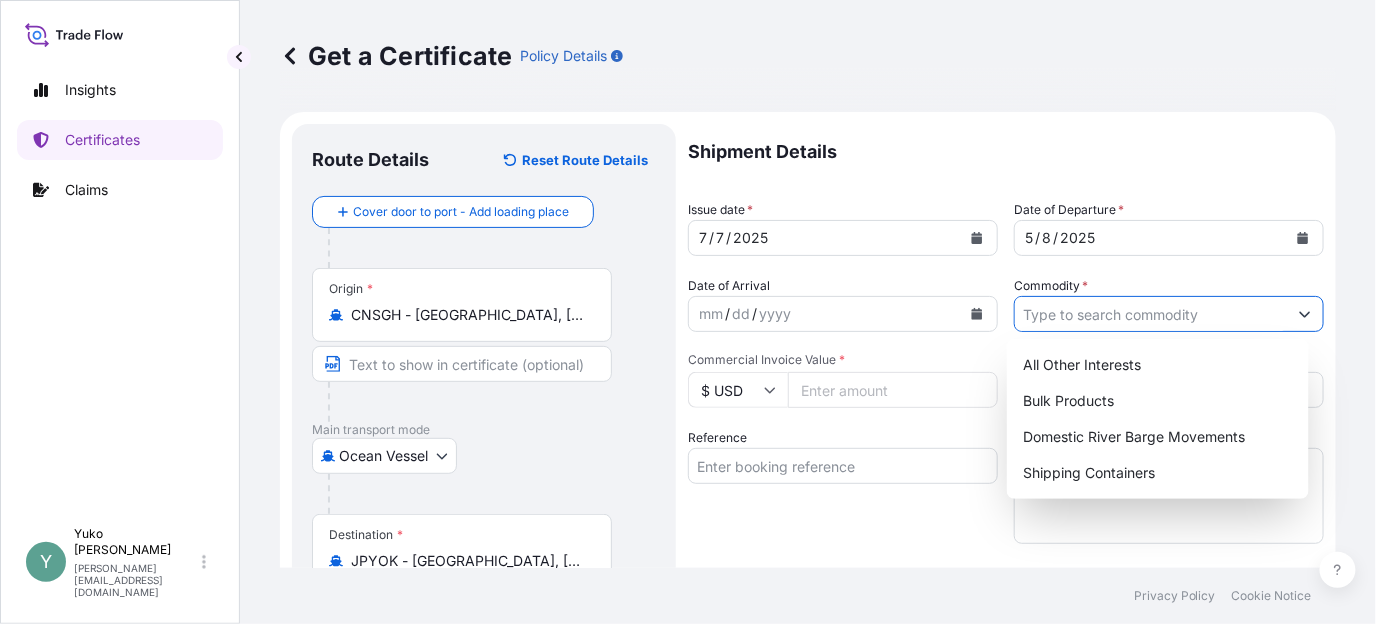 click on "Commodity *" at bounding box center (1151, 314) 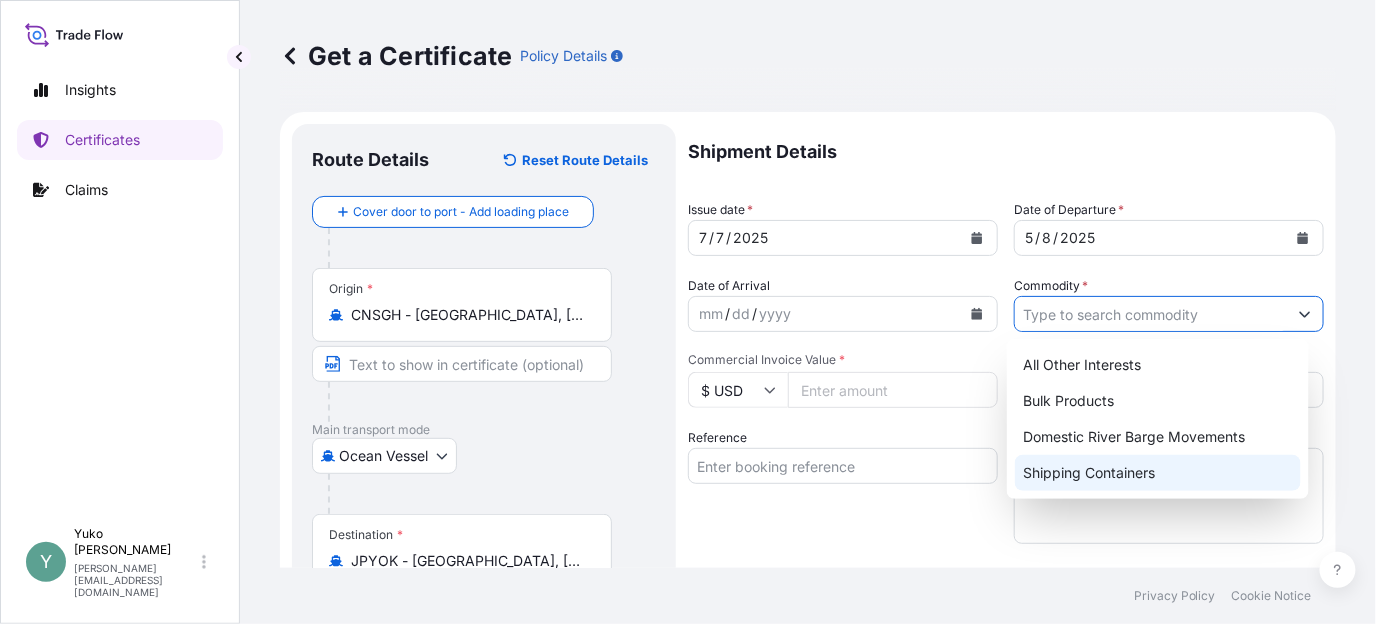 click on "Shipping Containers" at bounding box center (1157, 473) 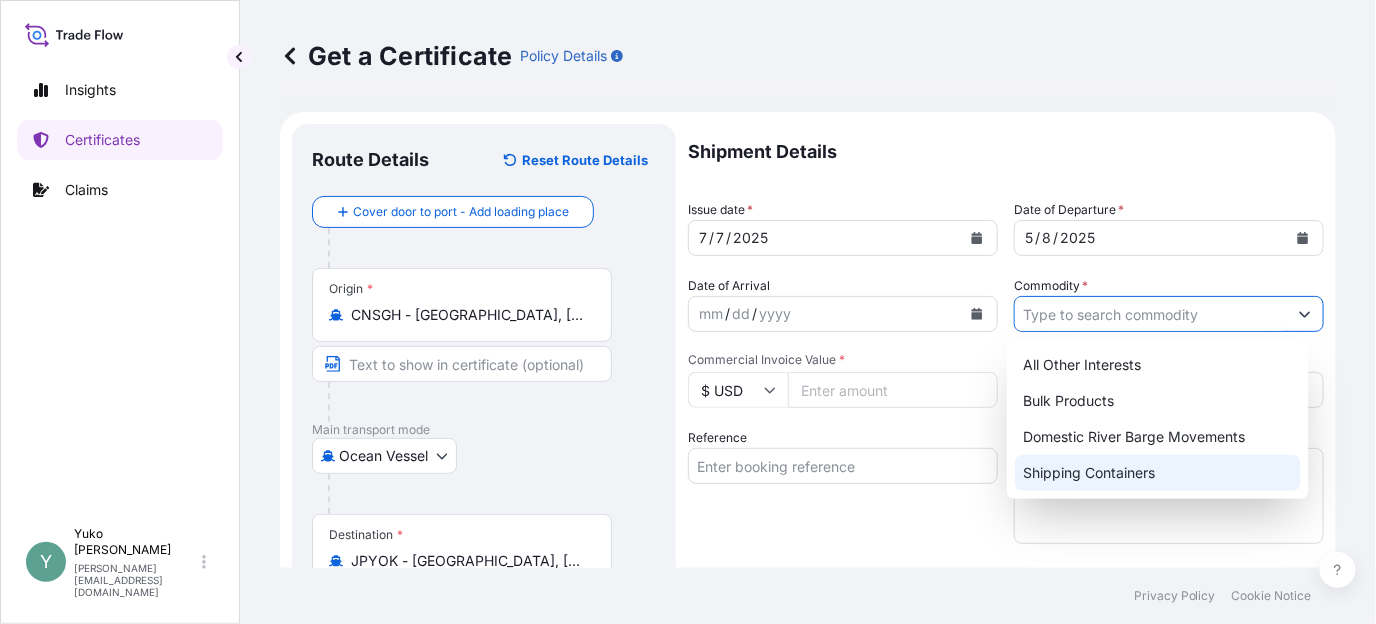 type on "Shipping Containers" 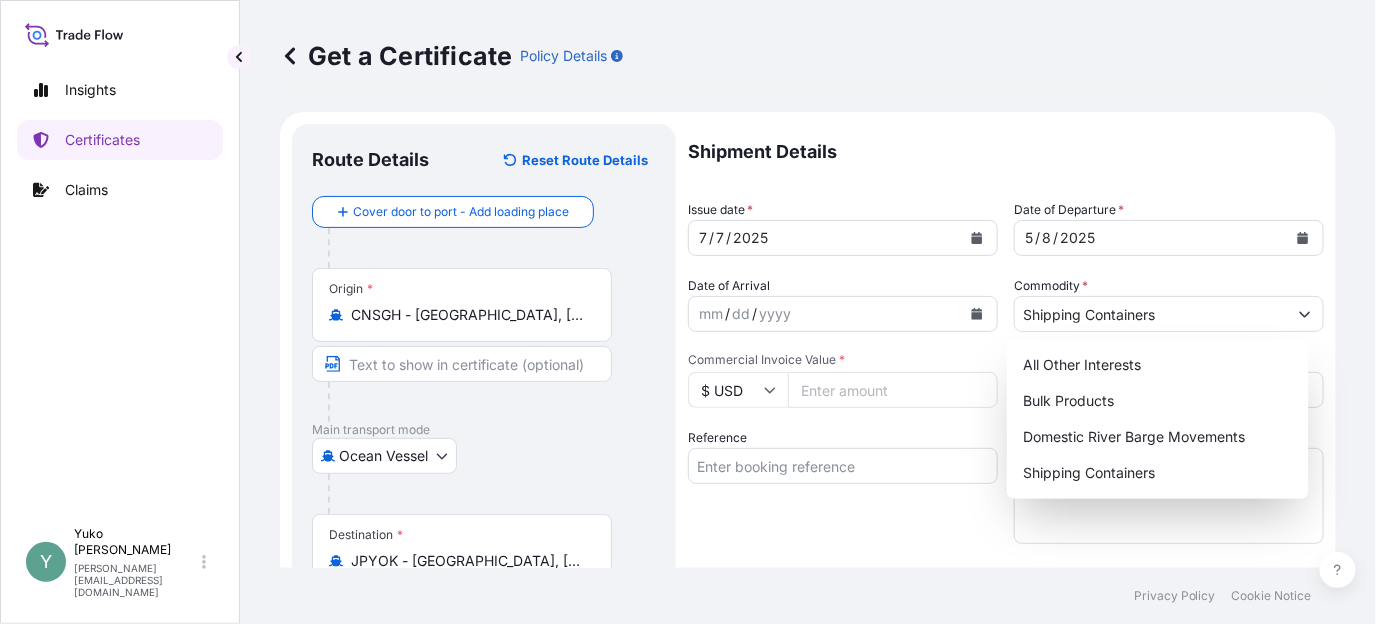click on "Commercial Invoice Value    *" at bounding box center [893, 390] 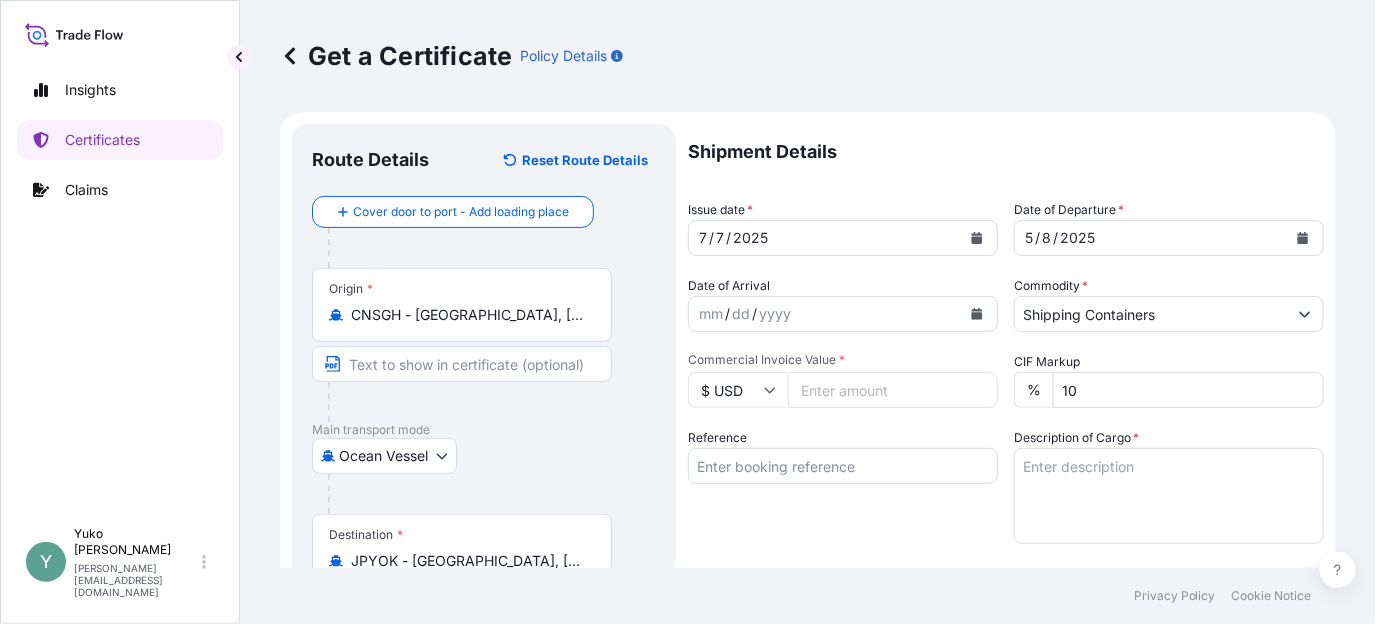 paste on "2472600" 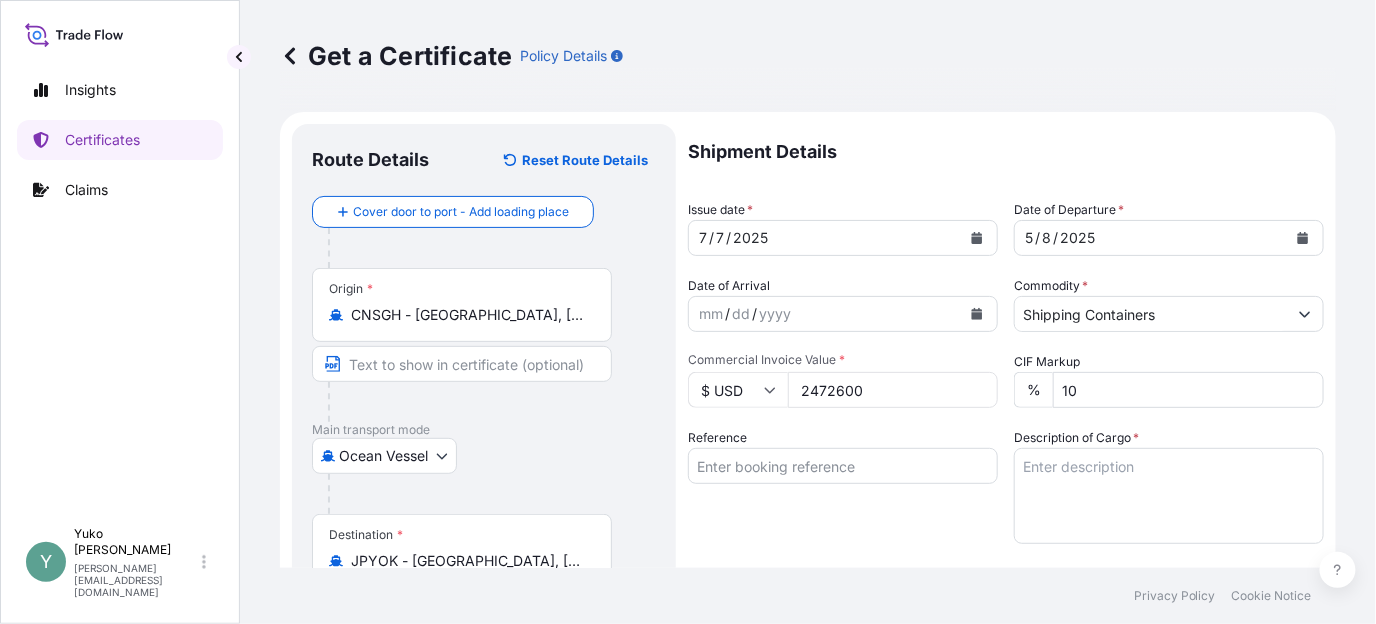 type on "2472600" 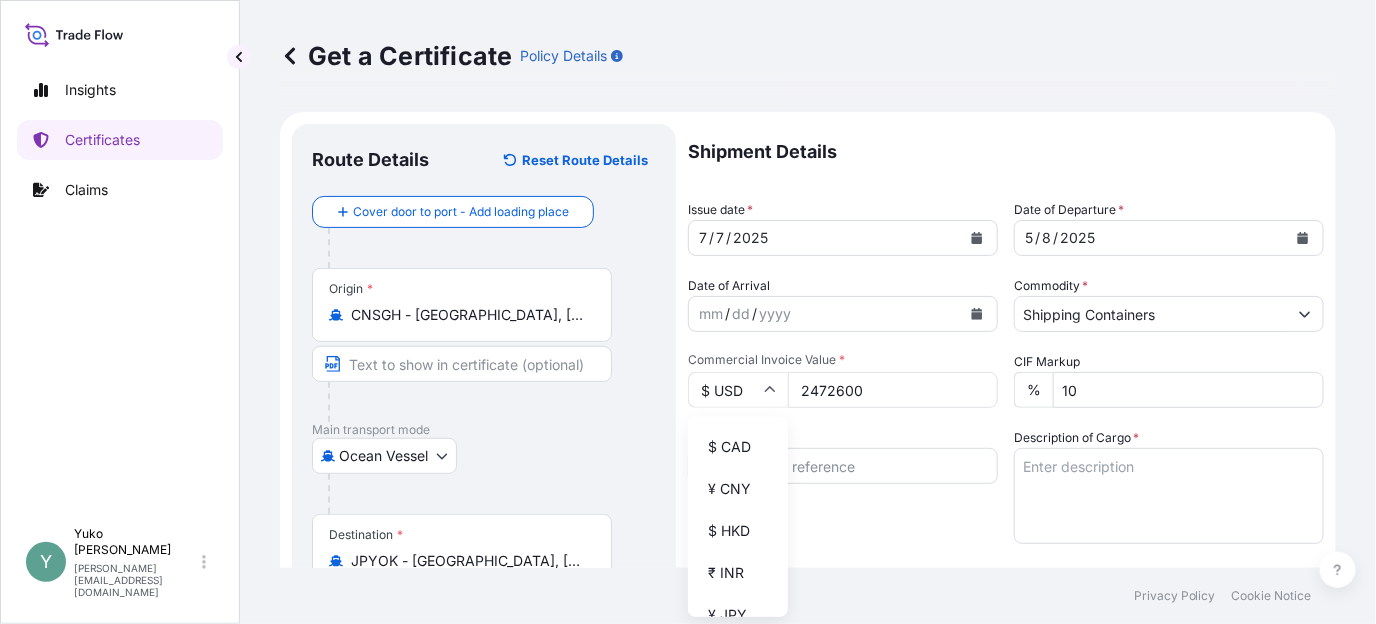 scroll, scrollTop: 299, scrollLeft: 0, axis: vertical 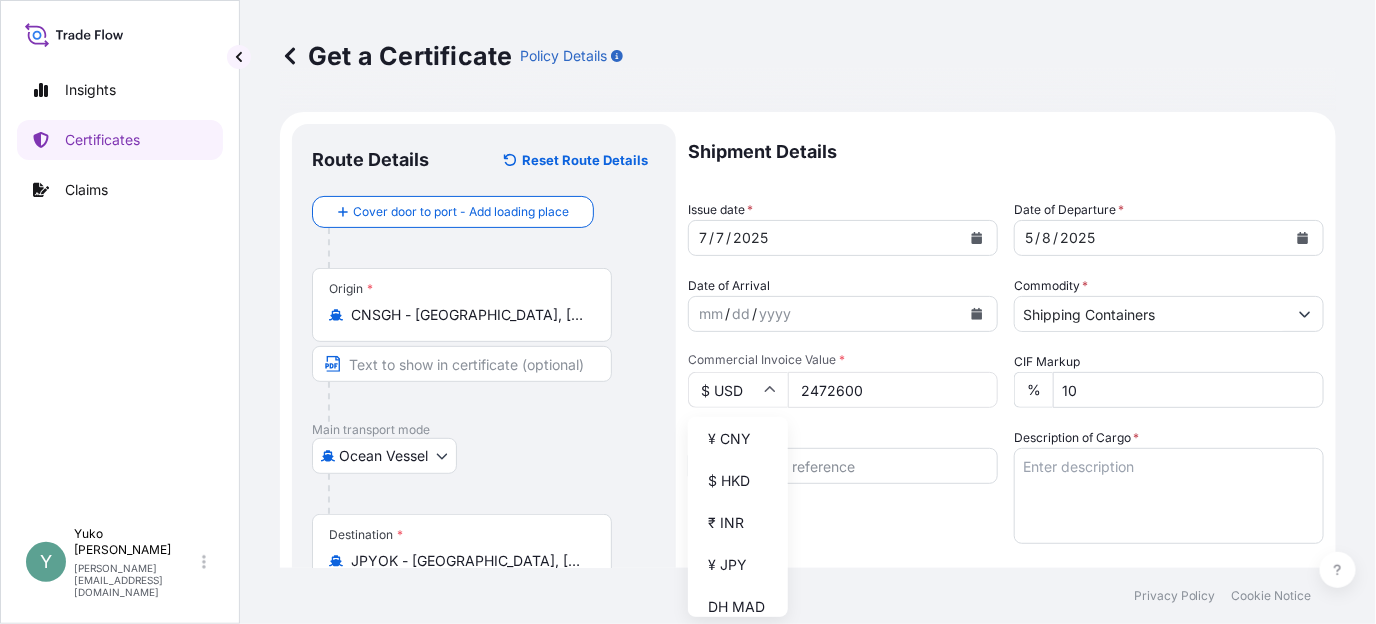drag, startPoint x: 741, startPoint y: 573, endPoint x: 759, endPoint y: 568, distance: 18.681541 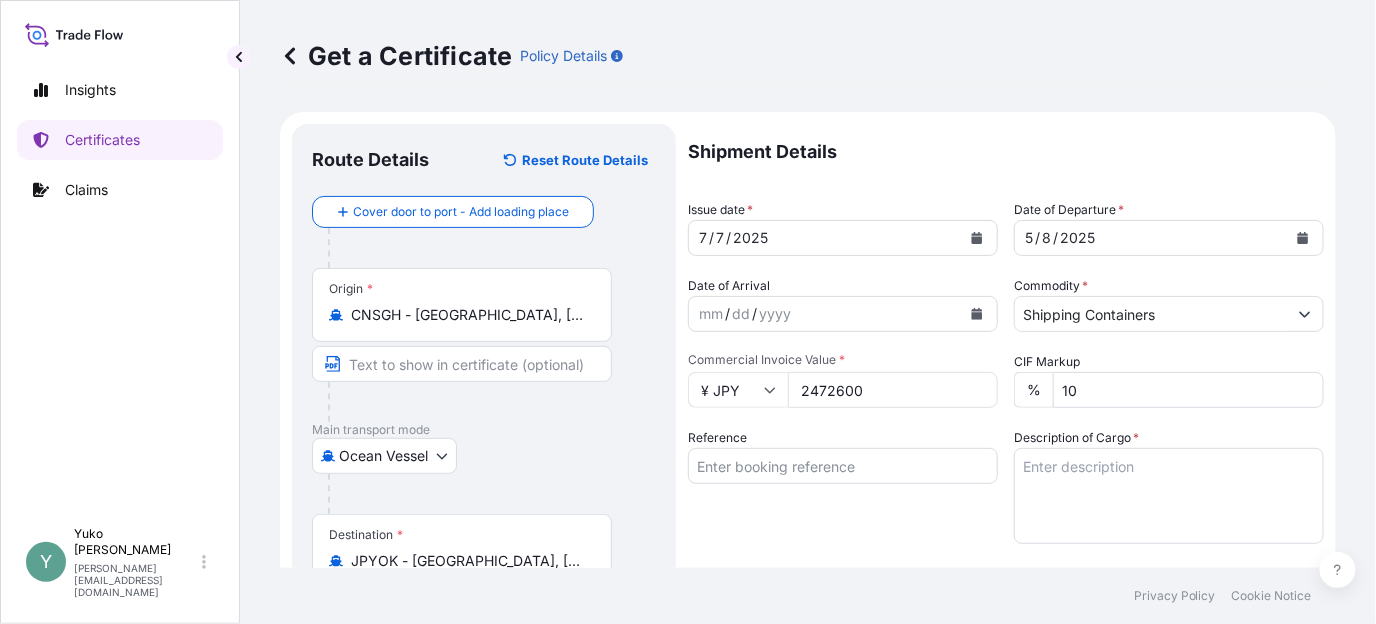 click on "Description of Cargo *" at bounding box center [1169, 496] 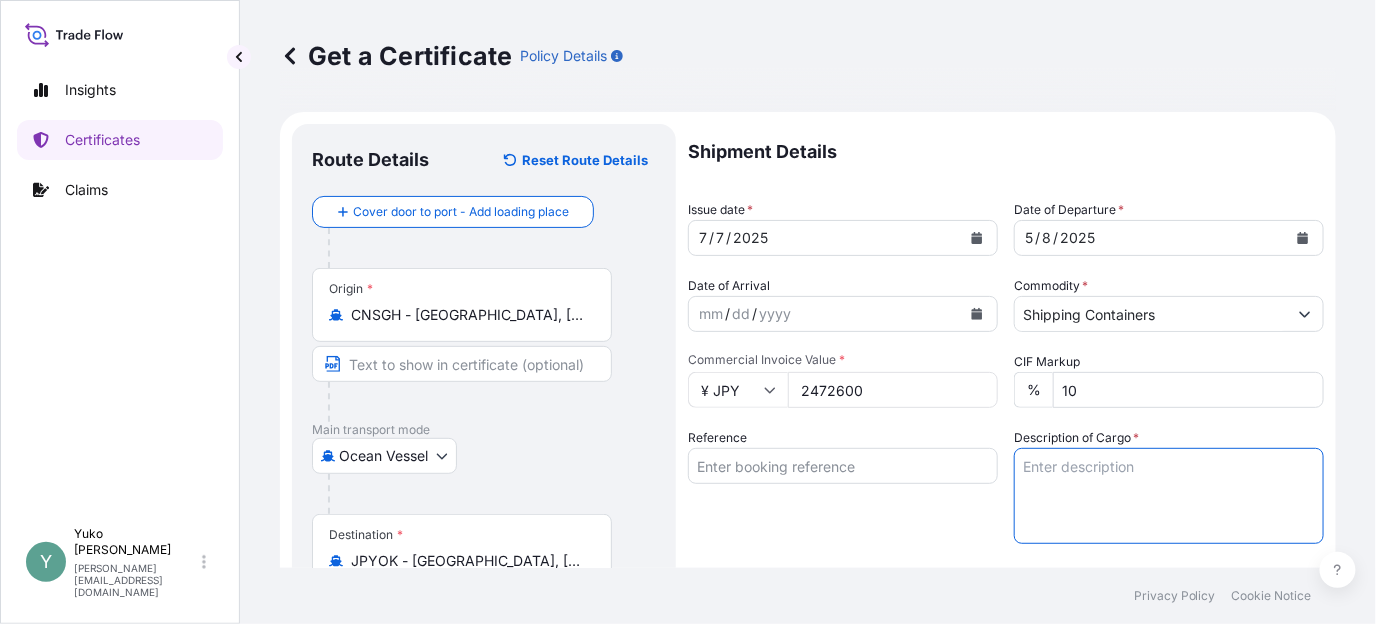 paste on "MERQUAT(TM) 550PR POLYMER" 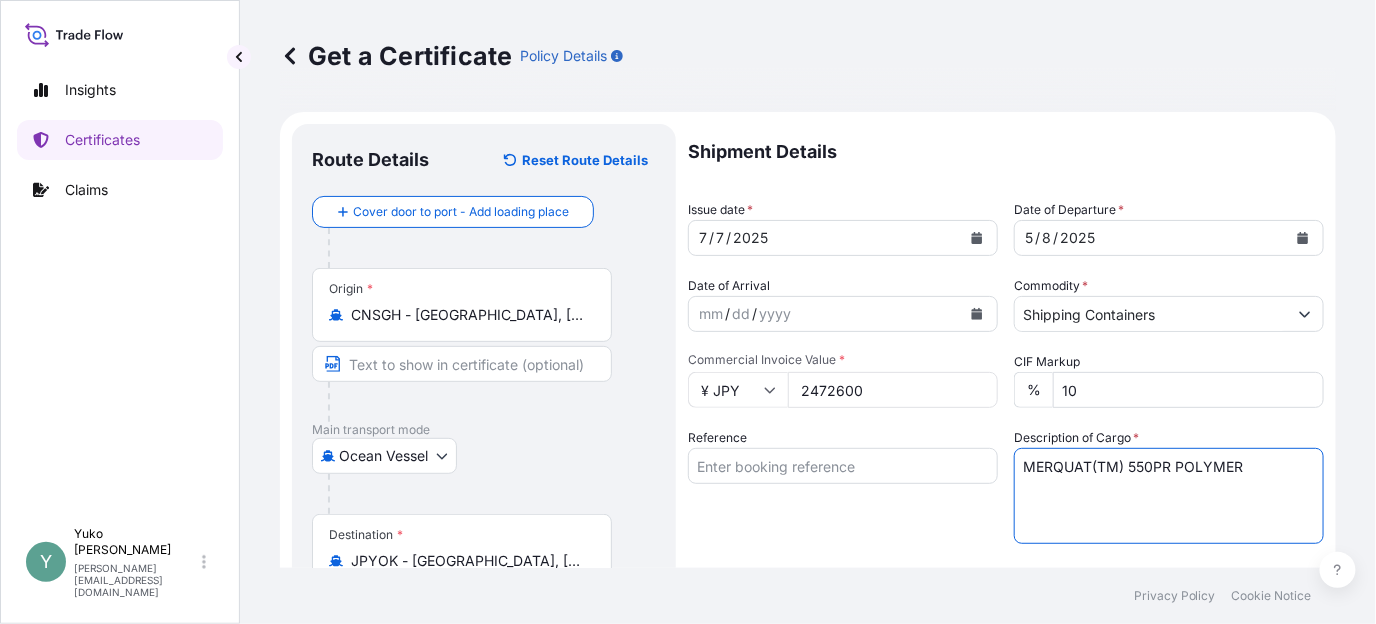 type on "MERQUAT(TM) 550PR POLYMER" 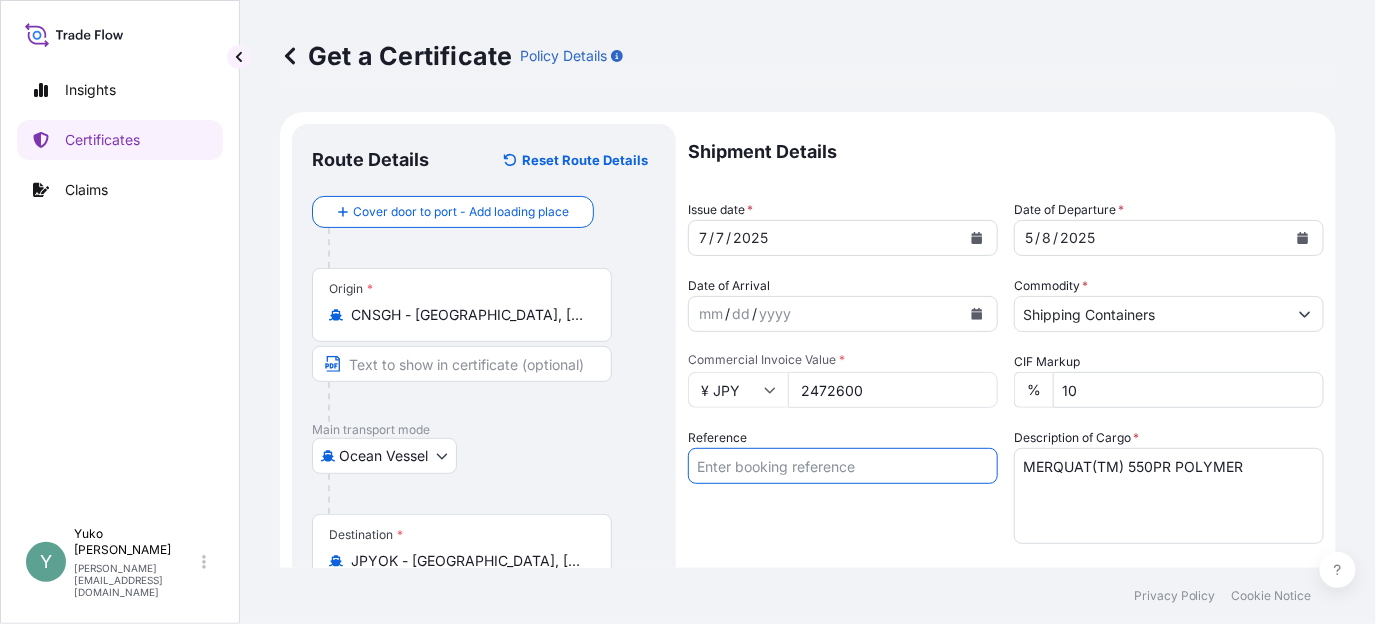 click on "Reference" at bounding box center (843, 466) 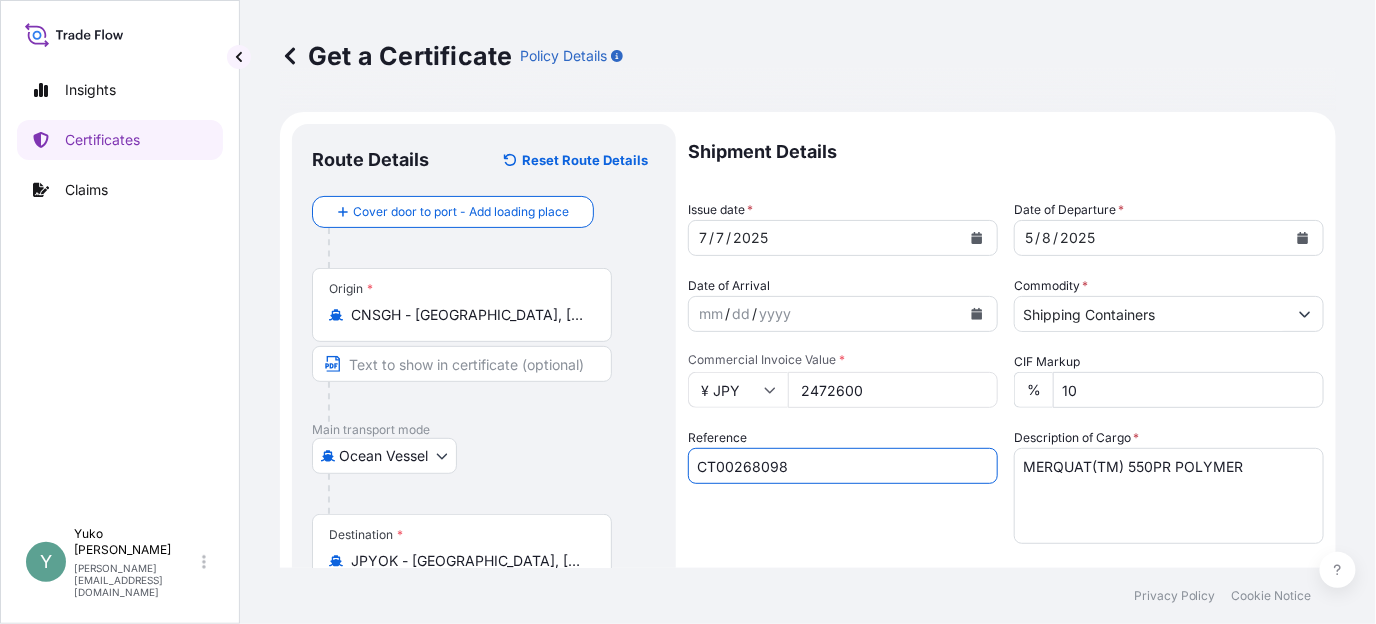 type on "CT00268098" 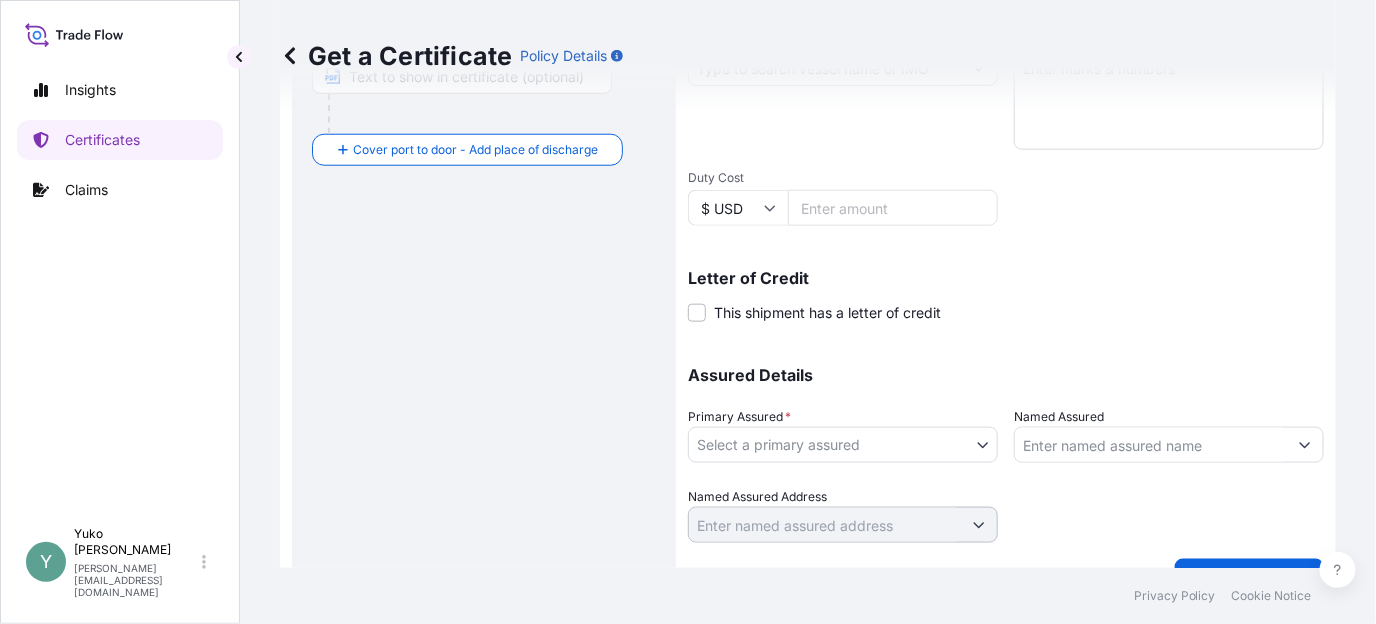 scroll, scrollTop: 577, scrollLeft: 0, axis: vertical 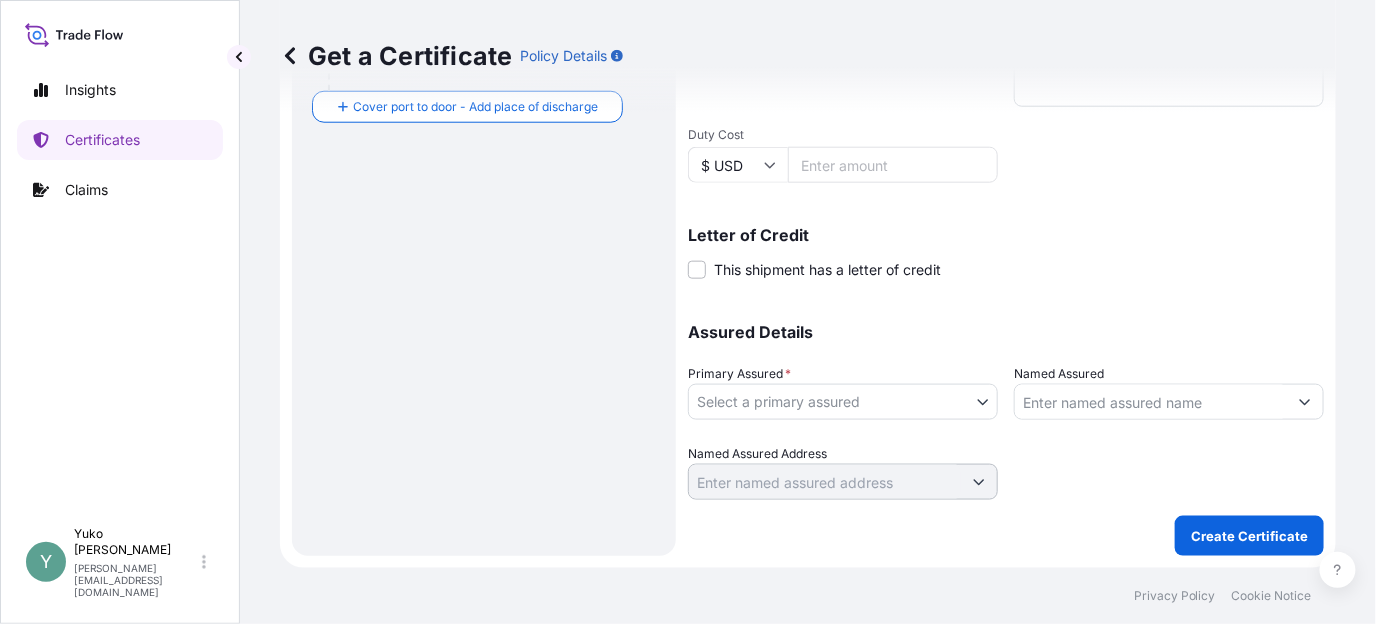 click on "Insights Certificates Claims Y Yuko   Watanabe yuko.watanabe@lubrizol.com Get a Certificate Policy Details Route Details Reset Route Details   Cover door to port - Add loading place Place of loading Road / Inland Road / Inland Origin * CNSGH - Shanghai, China Main transport mode Ocean Vessel Air Barge Road Ocean Vessel Rail Barge in Tow Destination * JPYOK - Yokohama, Japan Cover port to door - Add place of discharge Road / Inland Road / Inland Place of Discharge Shipment Details Issue date * 7 / 7 / 2025 Date of Departure * 5 / 8 / 2025 Date of Arrival mm / dd / yyyy Commodity * Shipping Containers Packing Category Commercial Invoice Value    * ¥ JPY 2472600 CIF Markup % 10 Reference CT00268098 Description of Cargo * MERQUAT(TM) 550PR POLYMER Vessel name Marks & Numbers Duty Cost   $ USD Letter of Credit This shipment has a letter of credit Letter of credit * Letter of credit may not exceed 12000 characters Assured Details Primary Assured * Select a primary assured The Lubrizol Corporation
0" at bounding box center [688, 312] 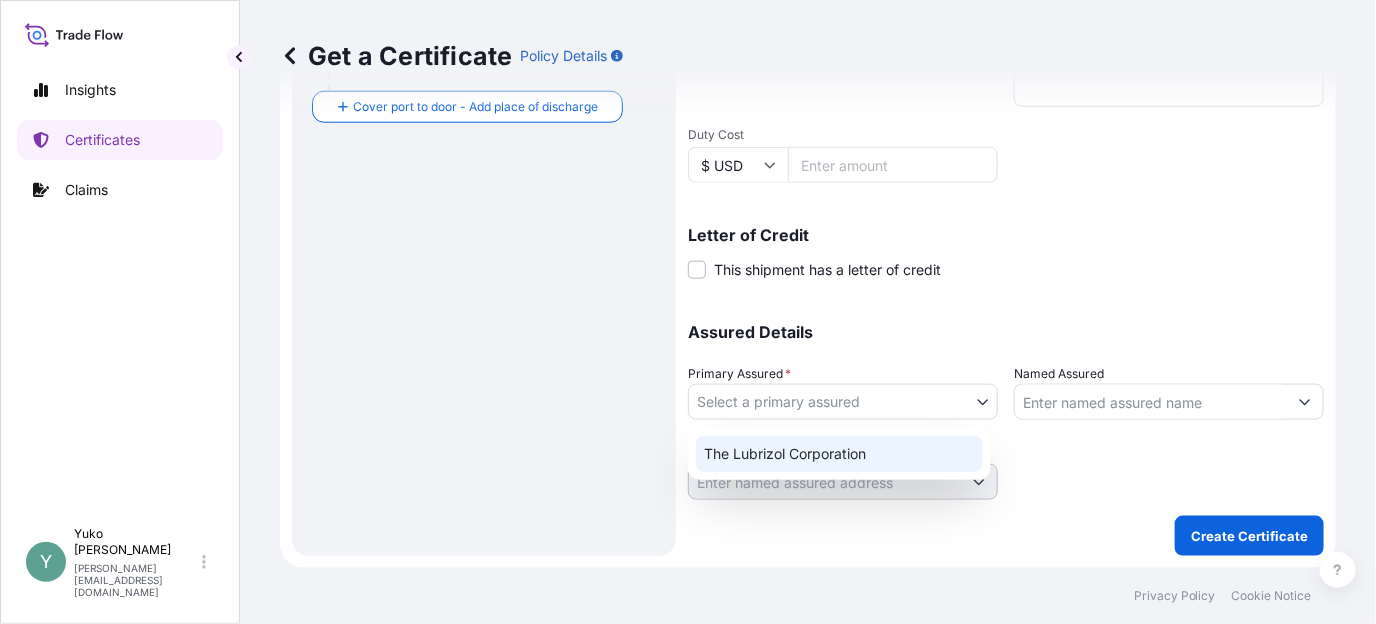 click on "The Lubrizol Corporation" at bounding box center [839, 454] 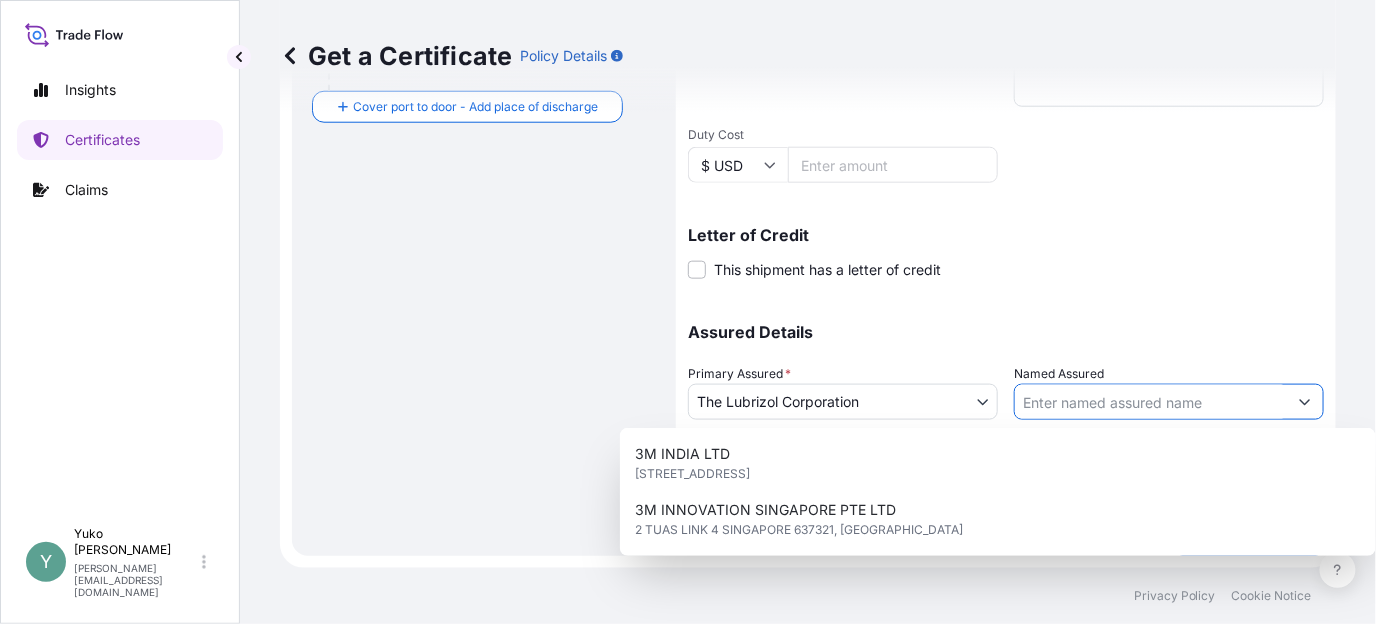click on "Named Assured" at bounding box center [1151, 402] 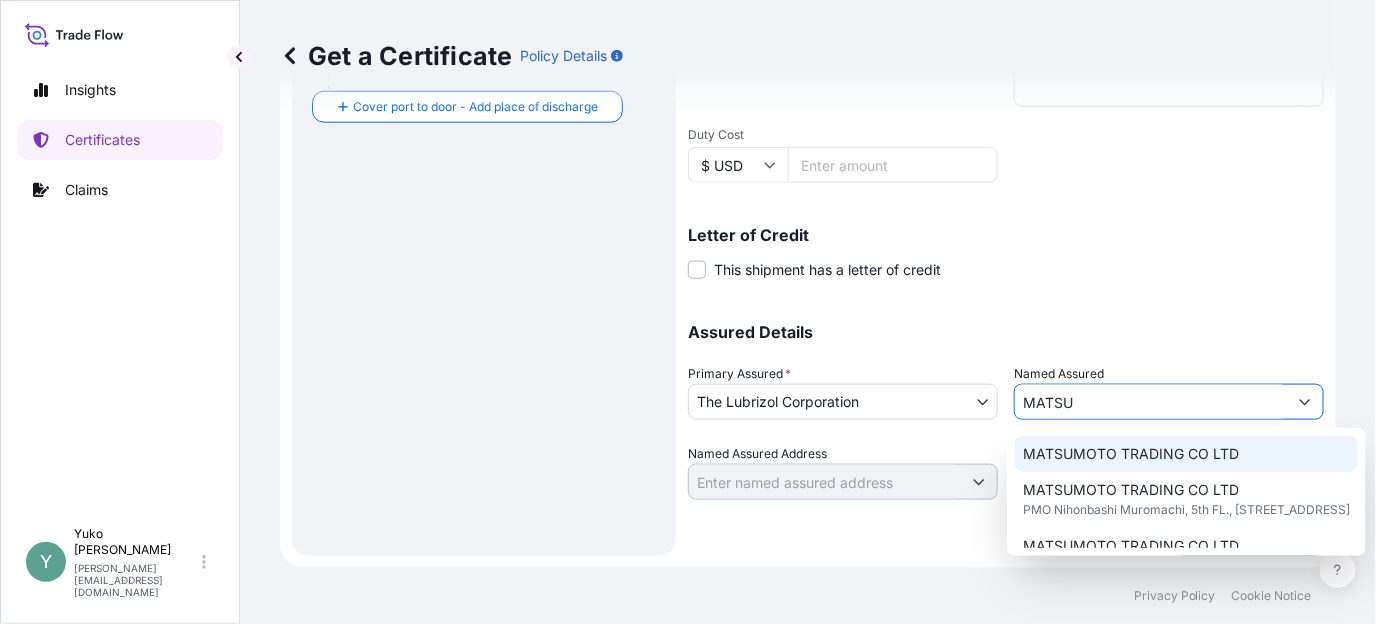 click on "MATSUMOTO TRADING CO LTD" at bounding box center (1131, 454) 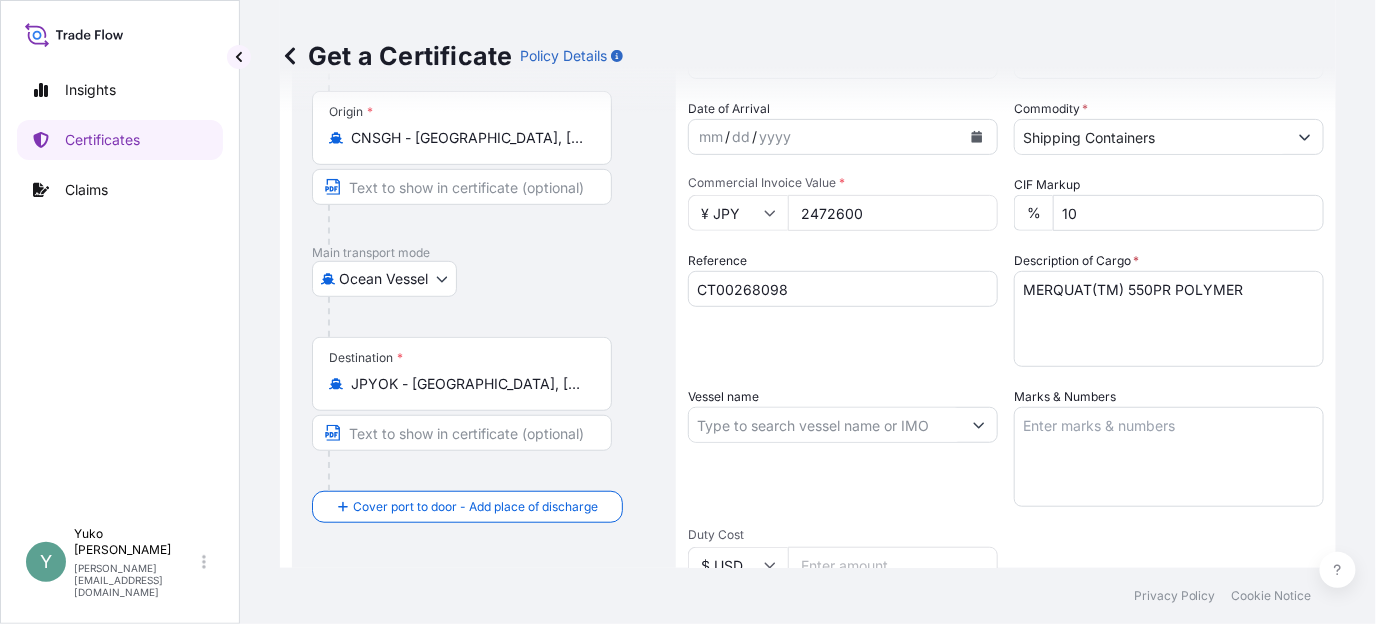 scroll, scrollTop: 0, scrollLeft: 0, axis: both 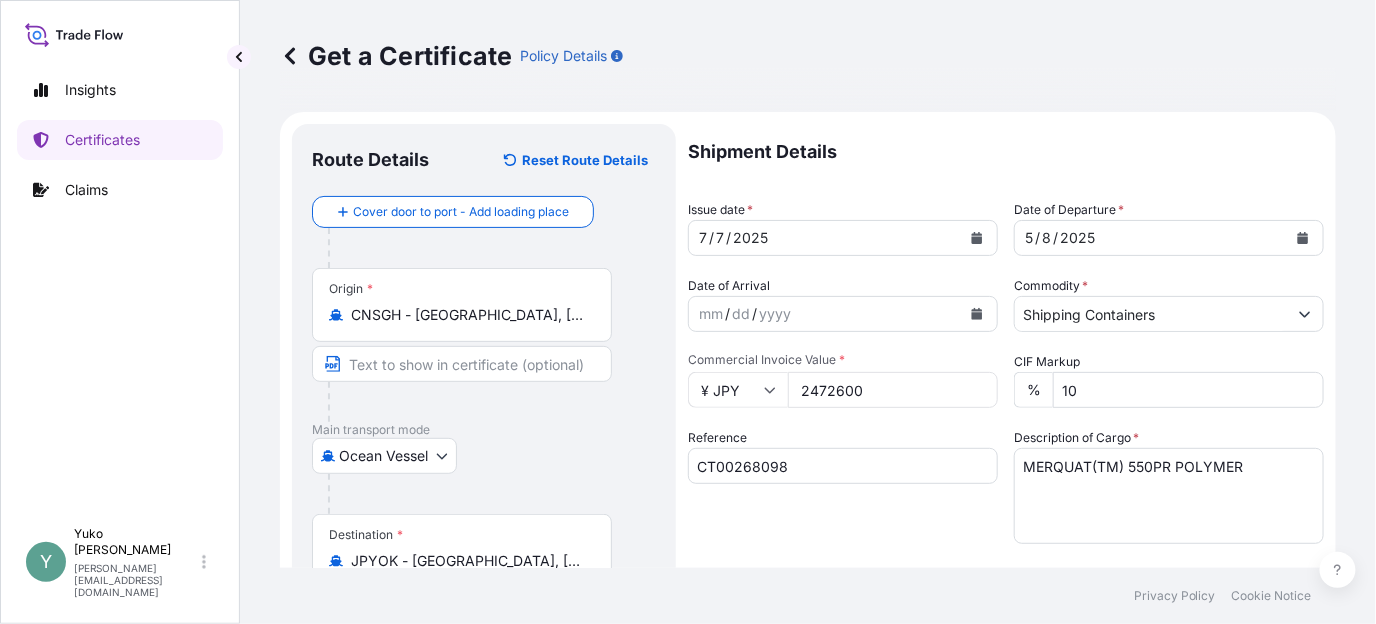 type on "MATSUMOTO TRADING CO LTD" 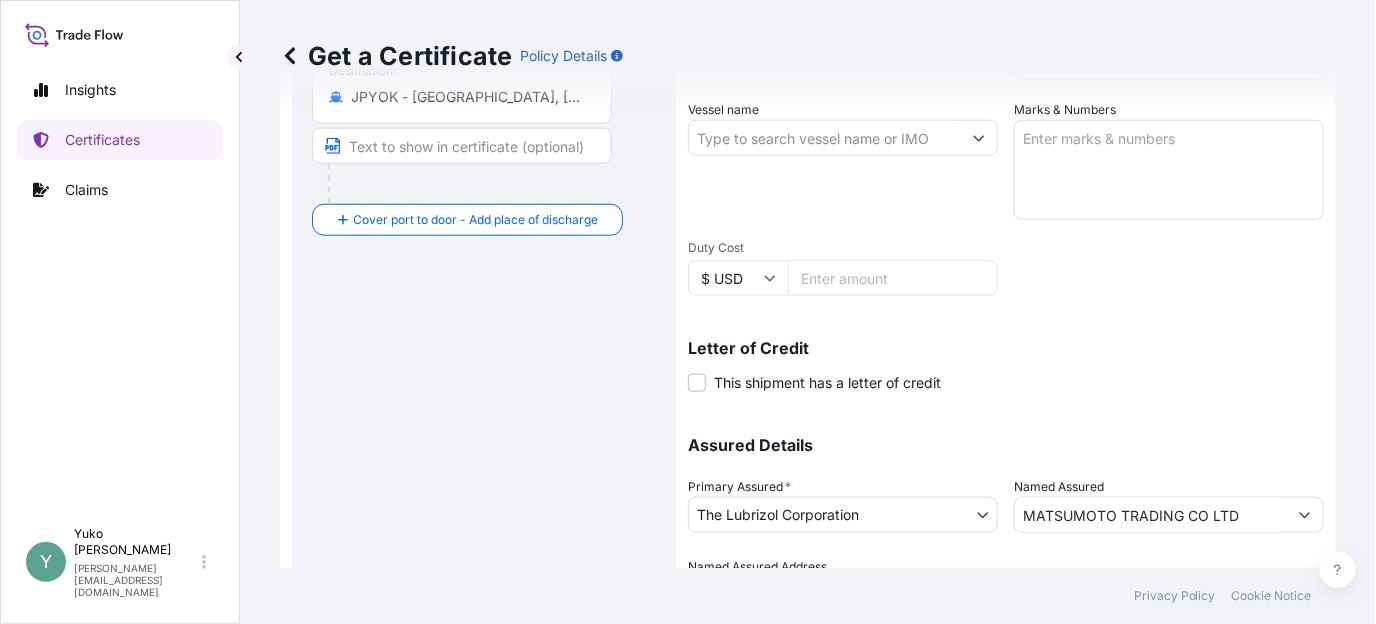 scroll, scrollTop: 577, scrollLeft: 0, axis: vertical 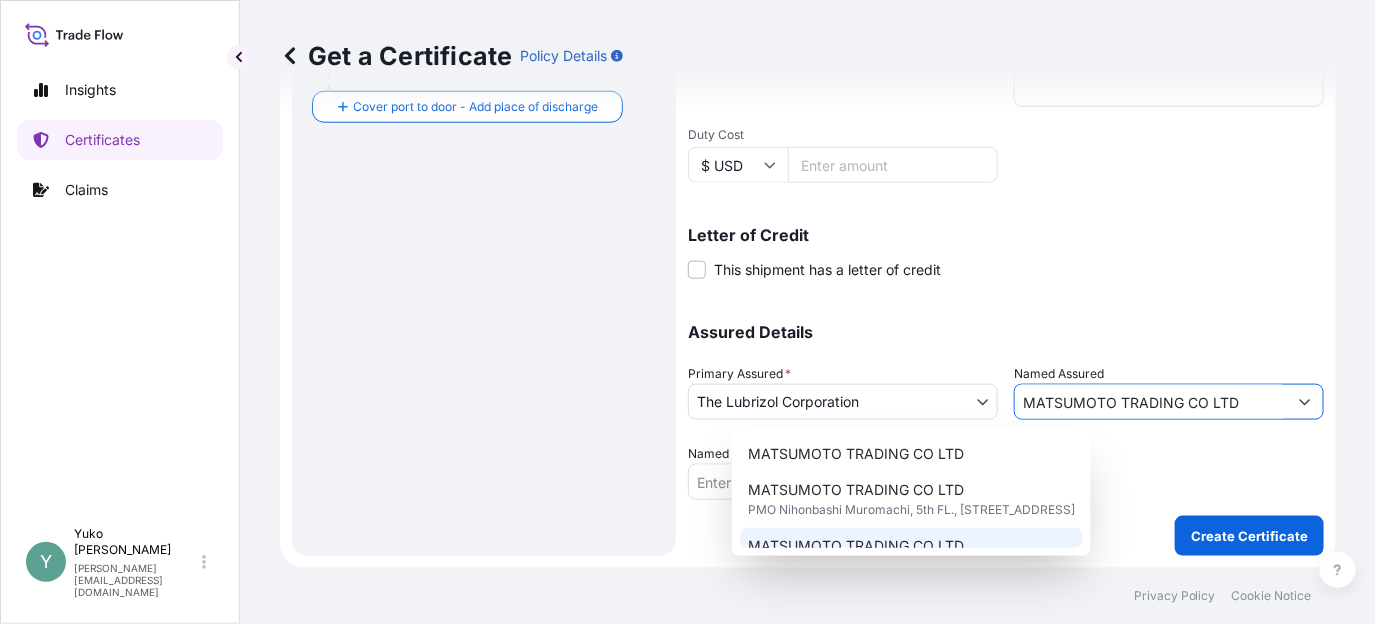 click on "MATSUMOTO TRADING CO LTD United Kingdom" at bounding box center (911, 556) 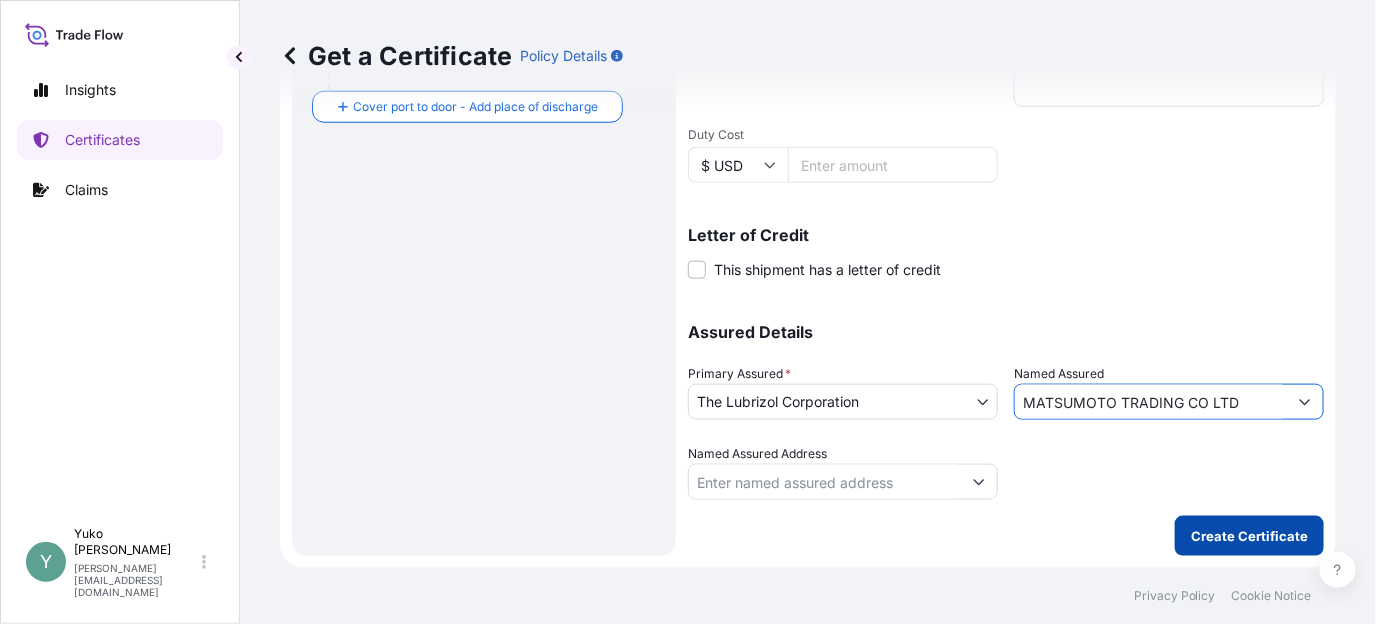 click on "Create Certificate" at bounding box center [1249, 536] 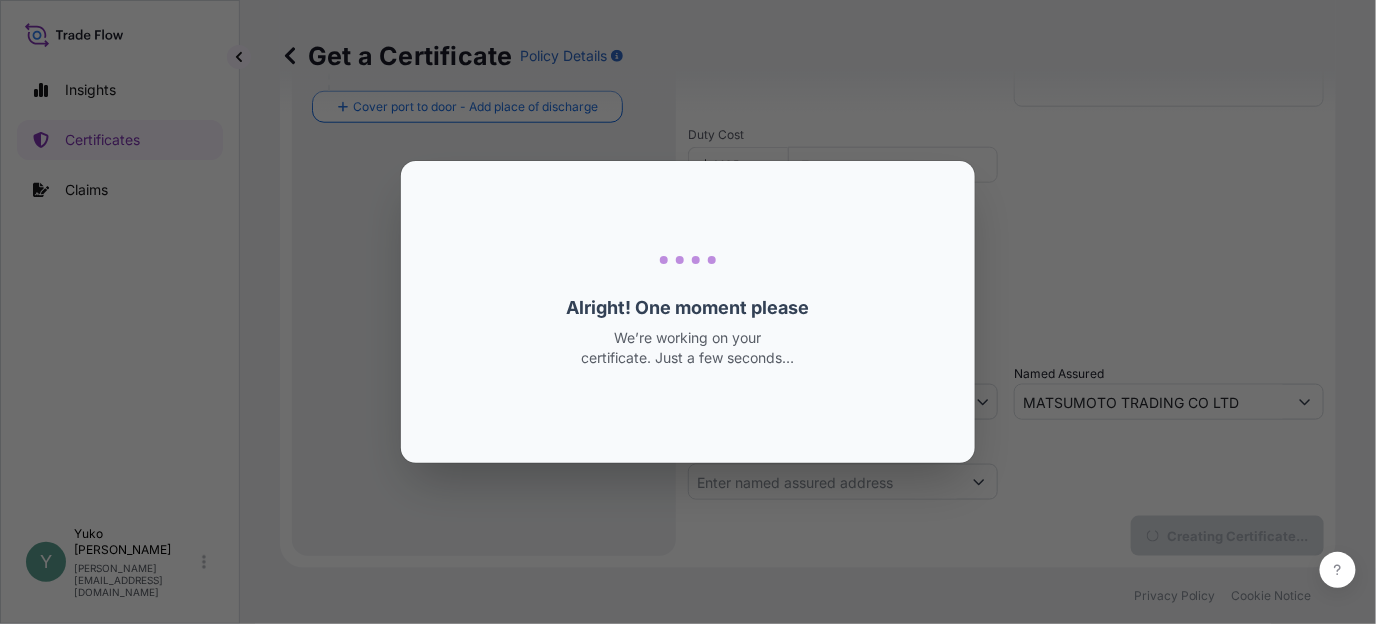 scroll, scrollTop: 0, scrollLeft: 0, axis: both 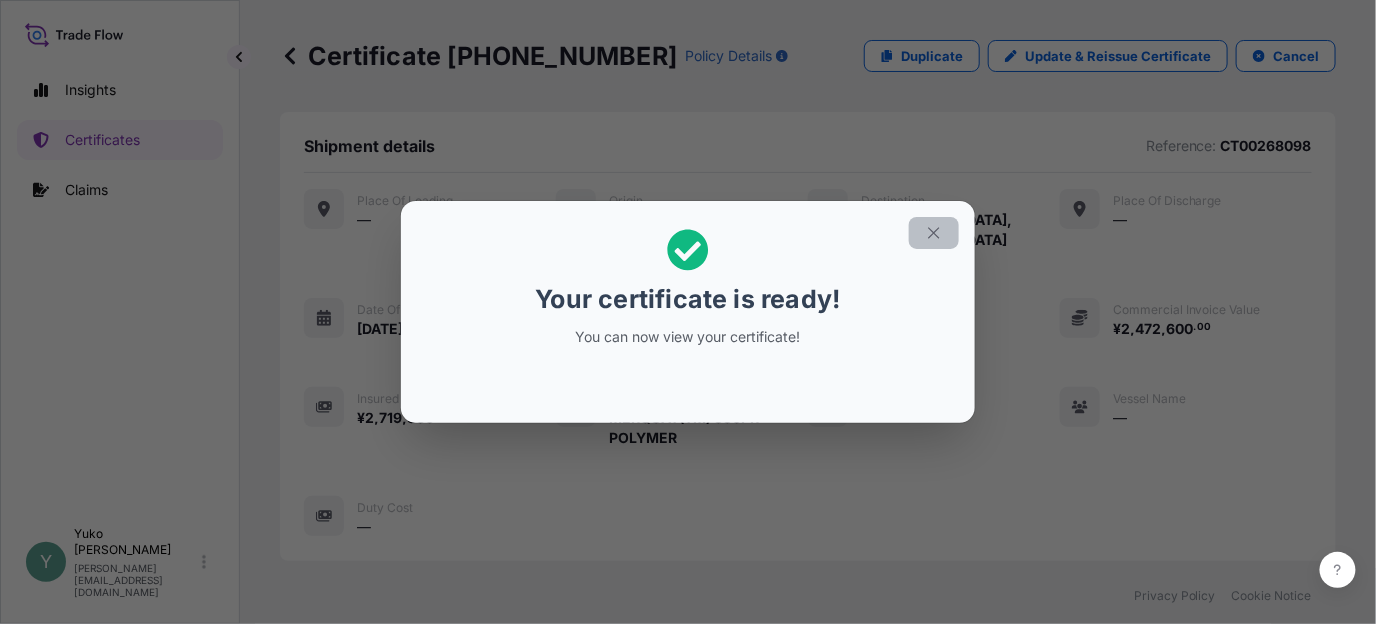 click at bounding box center [934, 233] 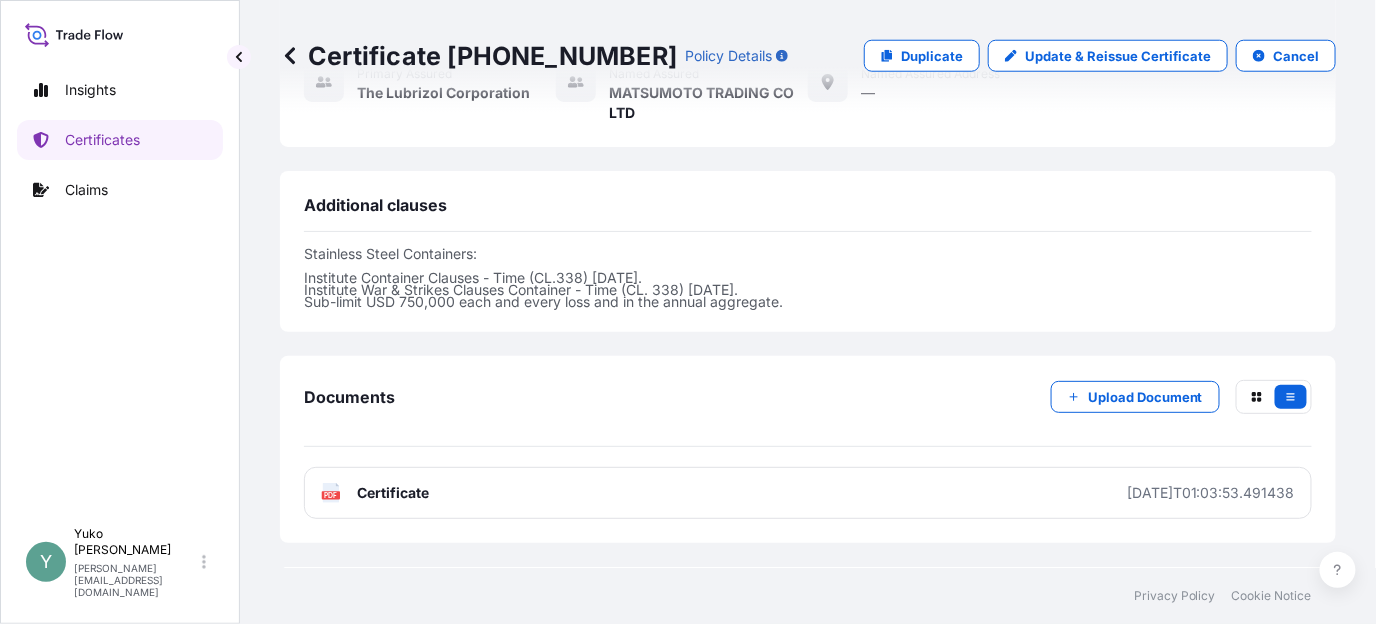 scroll, scrollTop: 681, scrollLeft: 0, axis: vertical 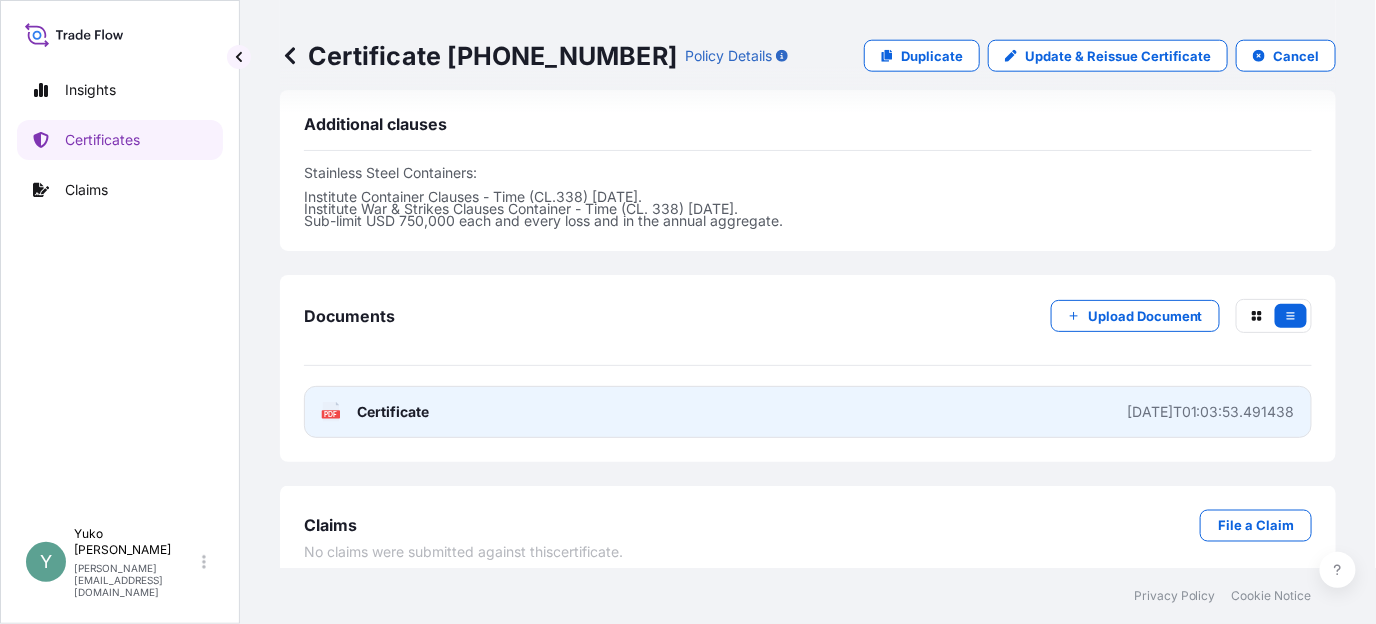 click on "2025-07-07T01:03:53.491438" at bounding box center (1211, 412) 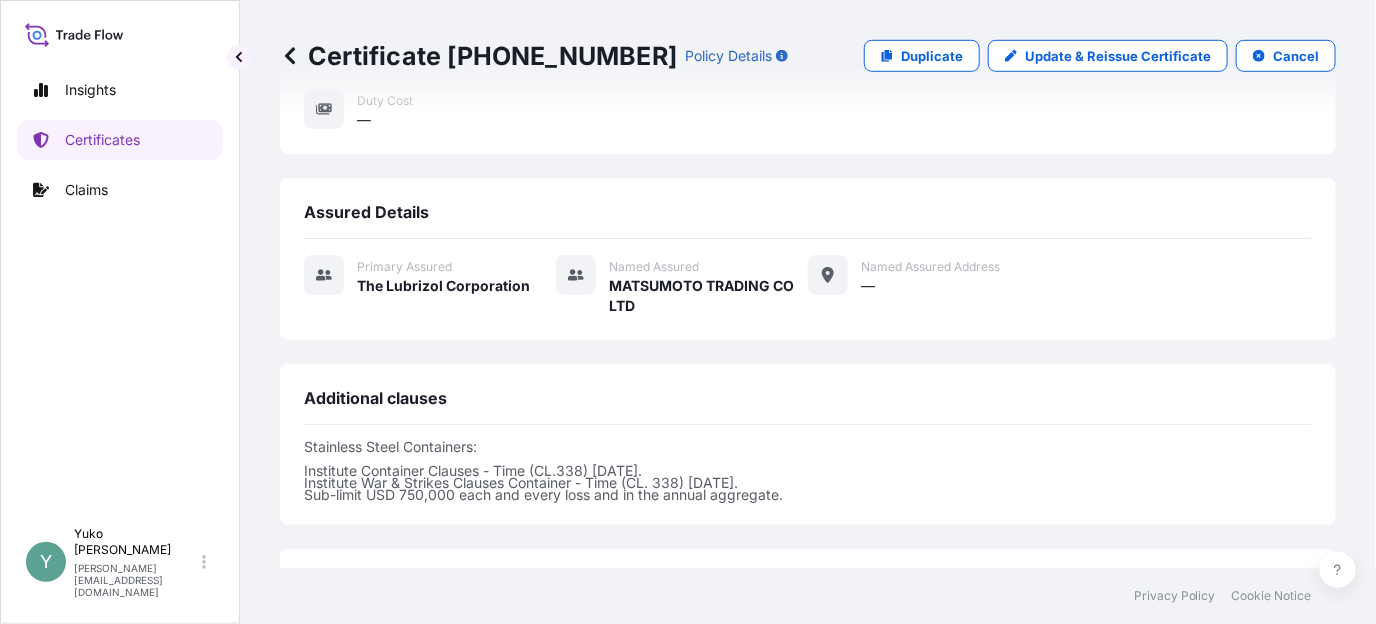 scroll, scrollTop: 381, scrollLeft: 0, axis: vertical 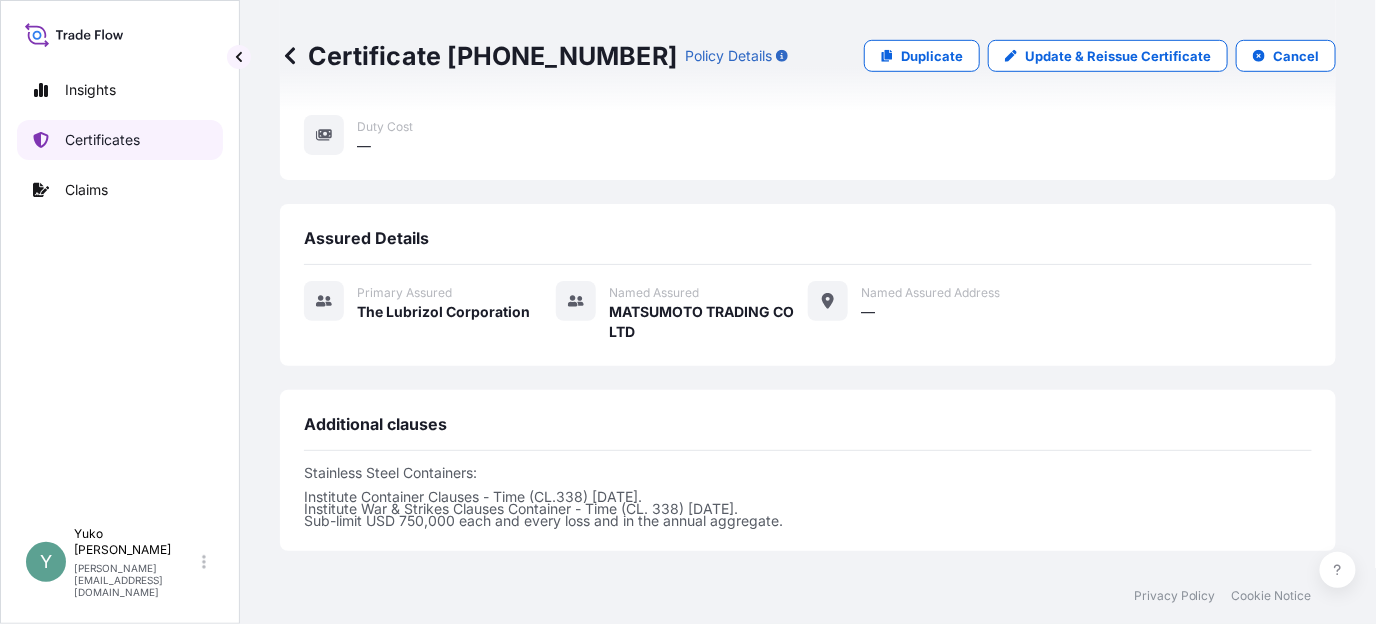 click on "Certificates" at bounding box center [102, 140] 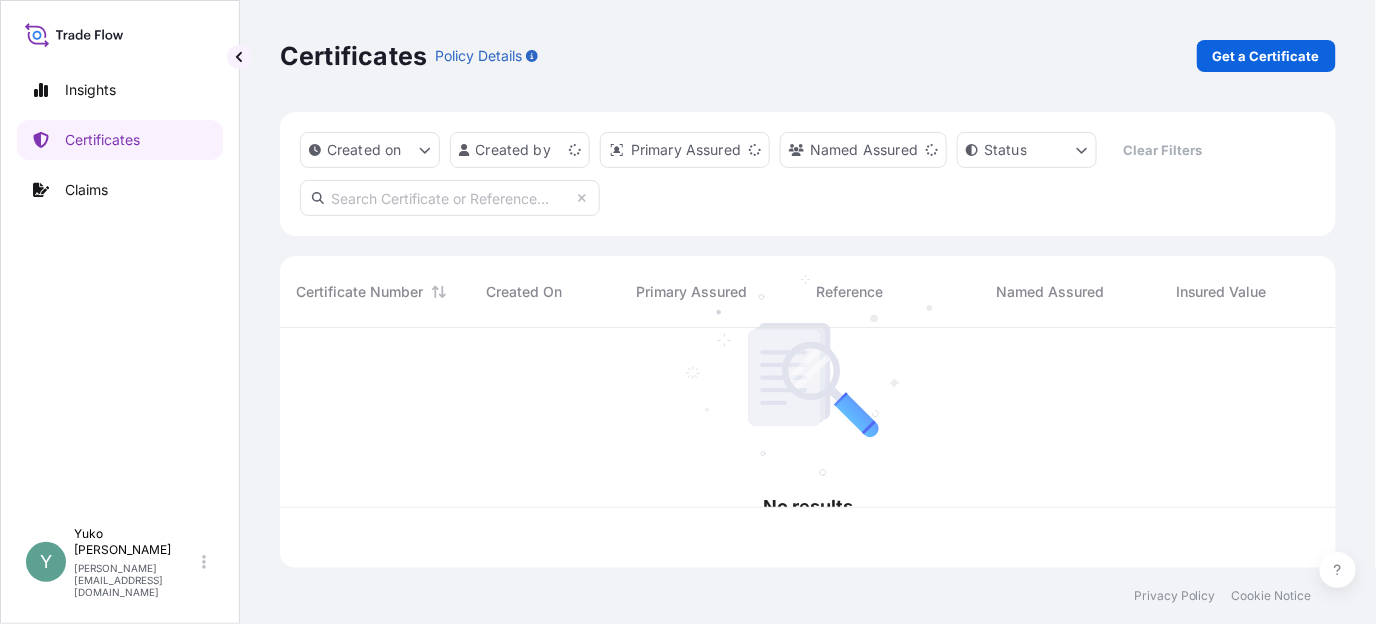 scroll, scrollTop: 0, scrollLeft: 0, axis: both 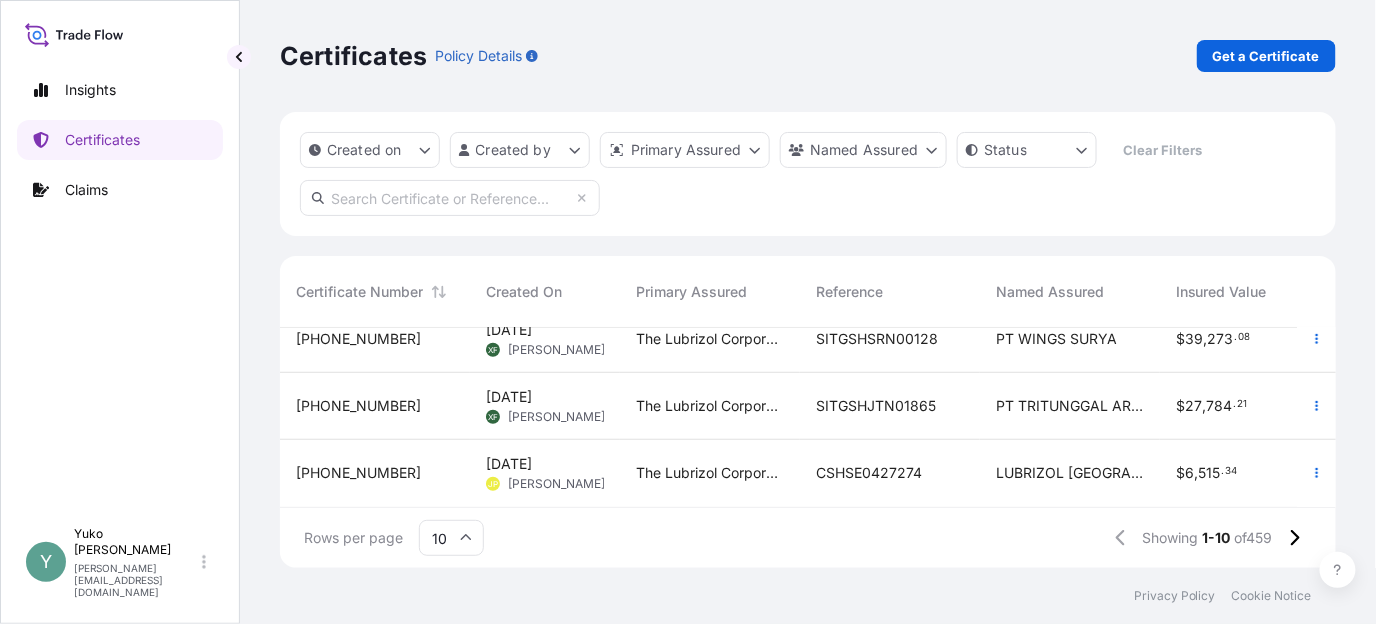 click at bounding box center (450, 198) 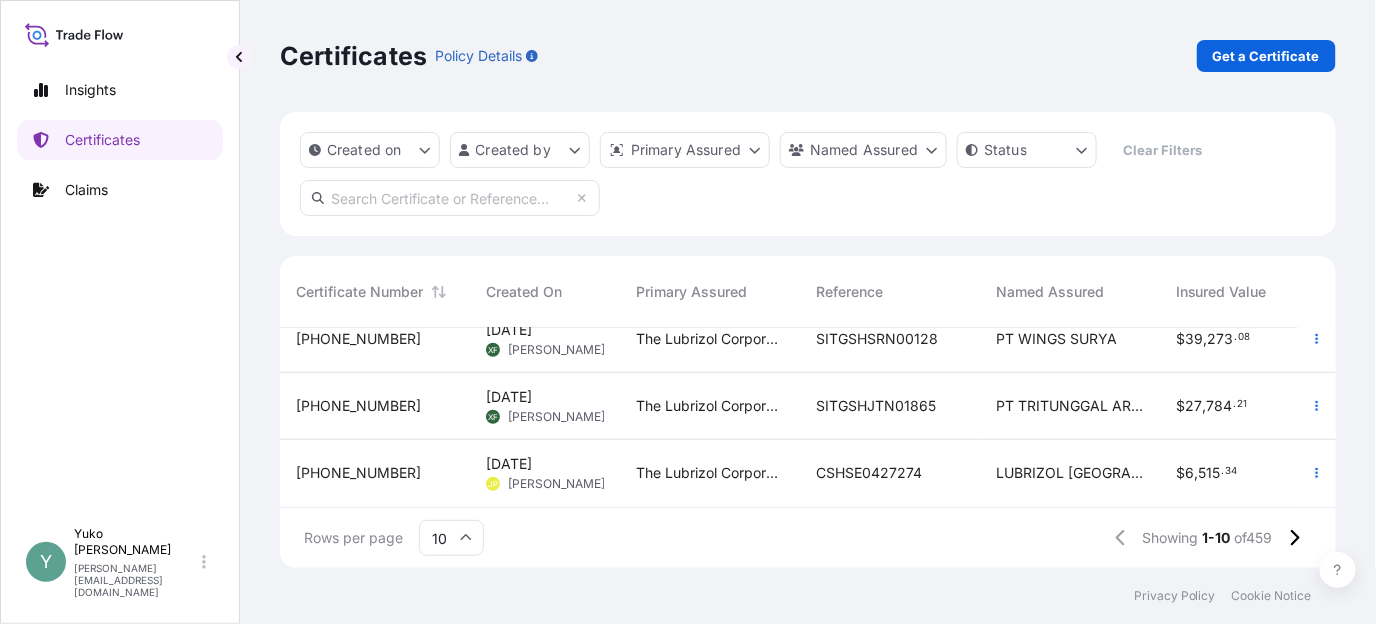 paste on "CHI/TOK/D25293" 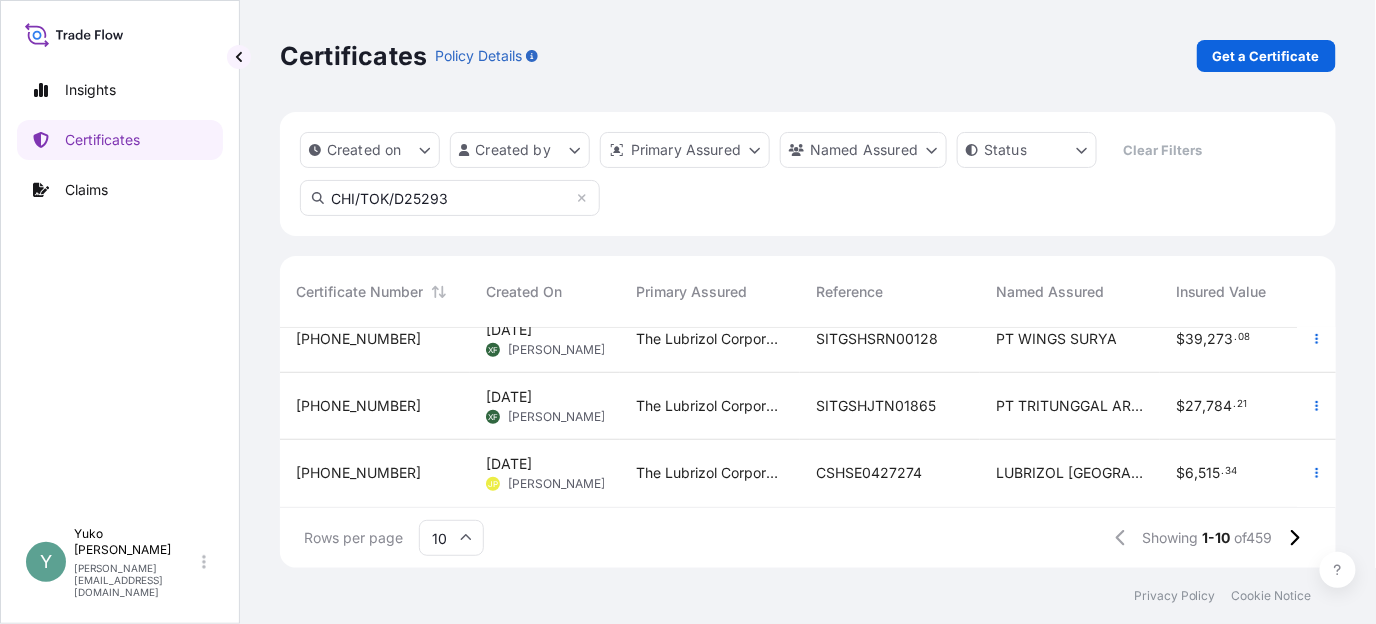 scroll, scrollTop: 0, scrollLeft: 0, axis: both 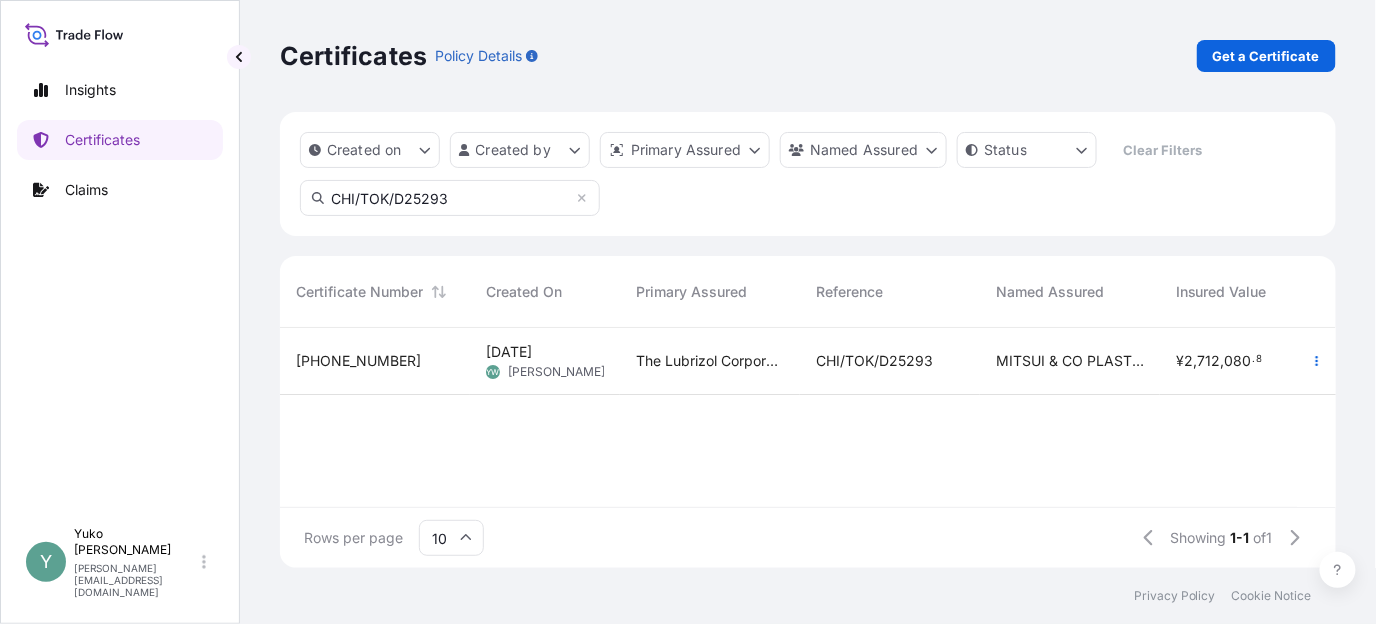 type on "CHI/TOK/D25293" 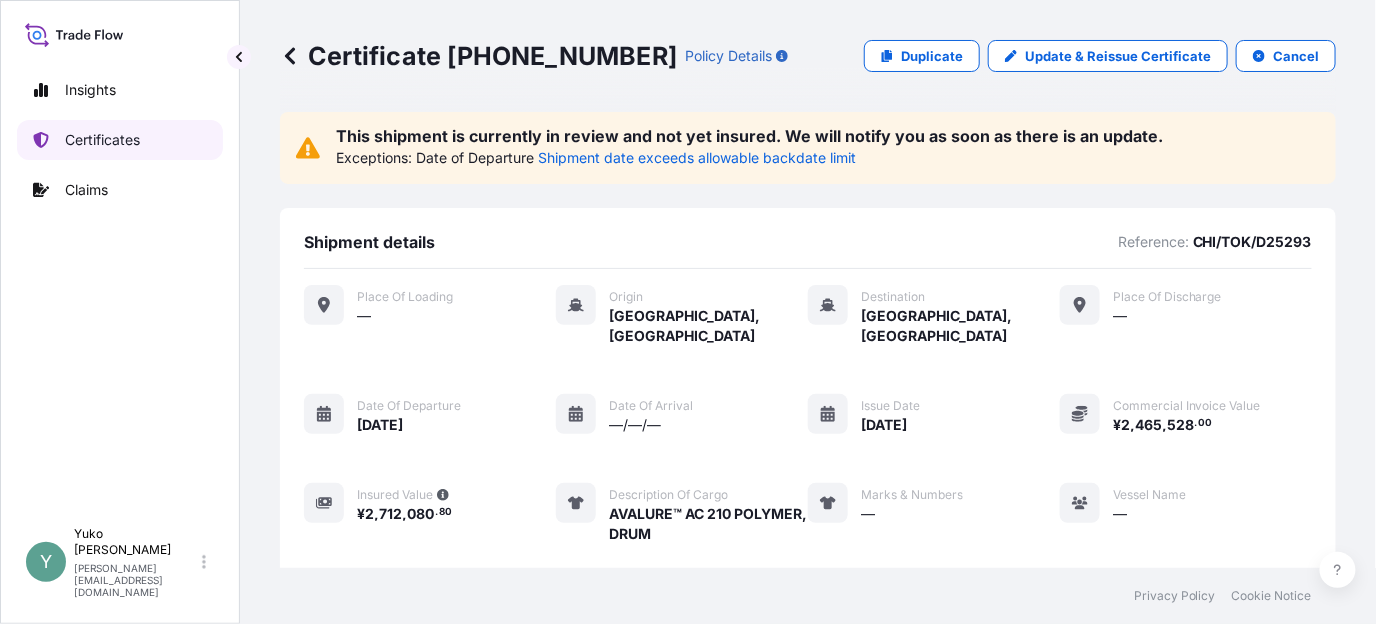 click on "Certificates" at bounding box center (102, 140) 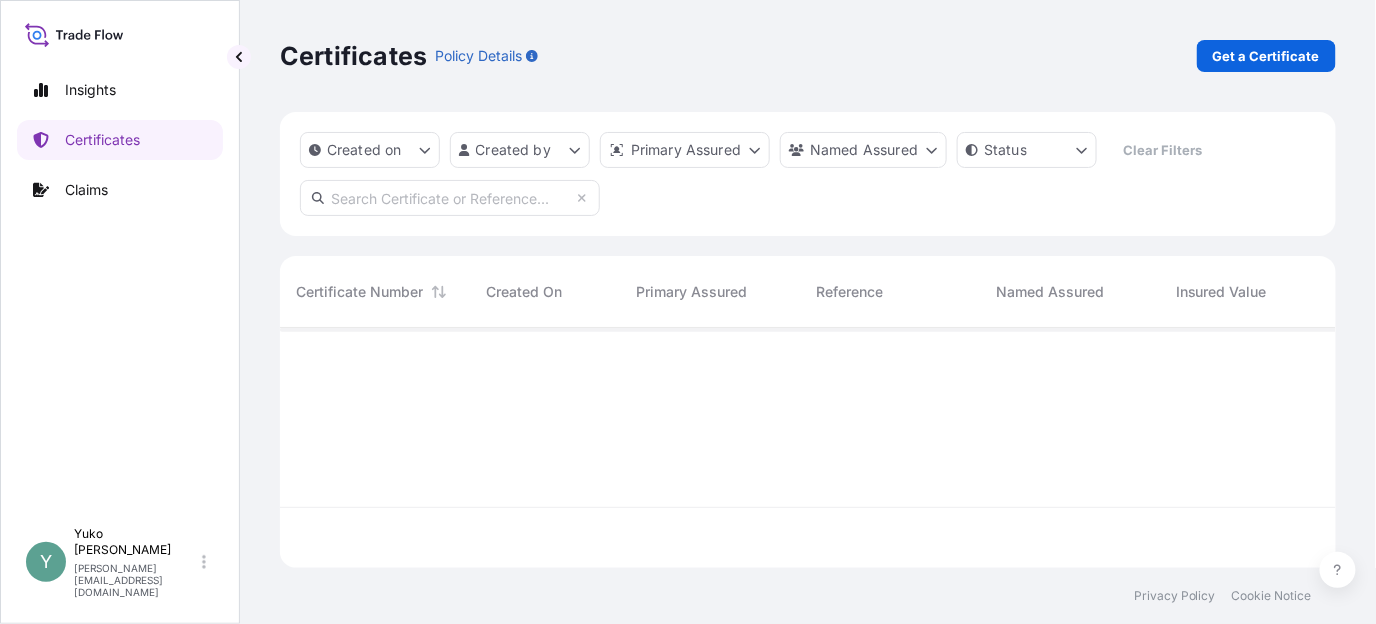 scroll, scrollTop: 15, scrollLeft: 16, axis: both 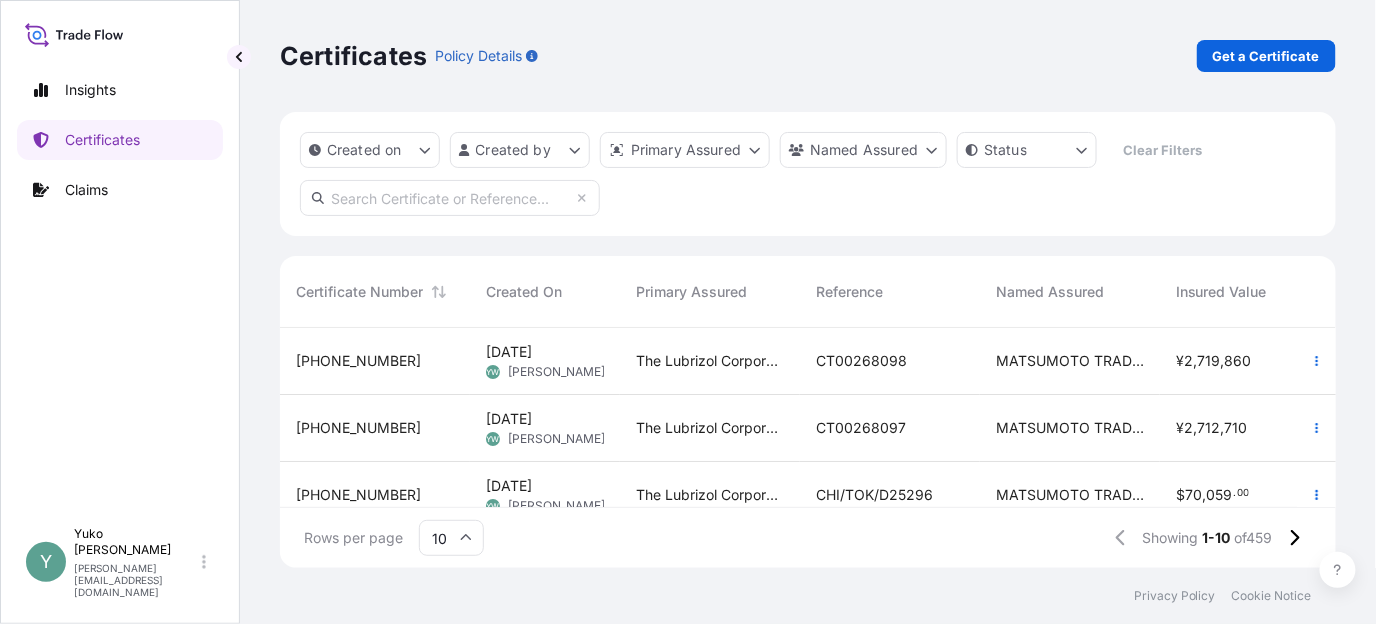 click at bounding box center (450, 198) 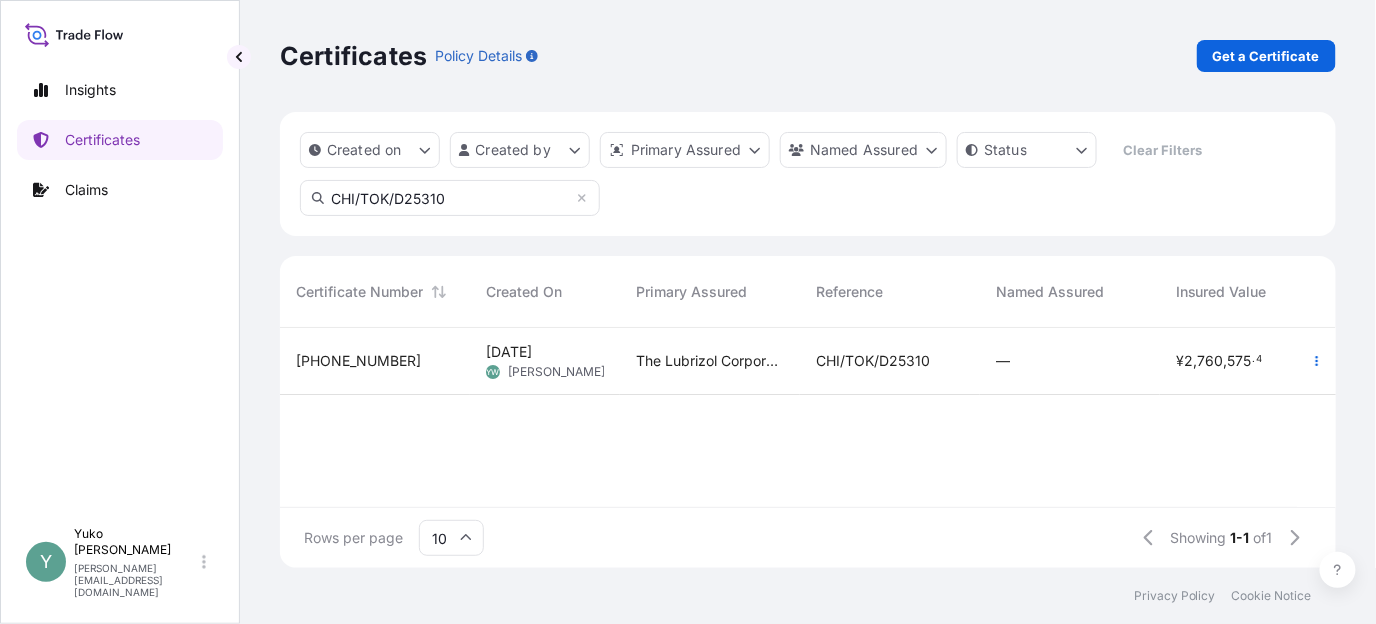 type on "CHI/TOK/D25310" 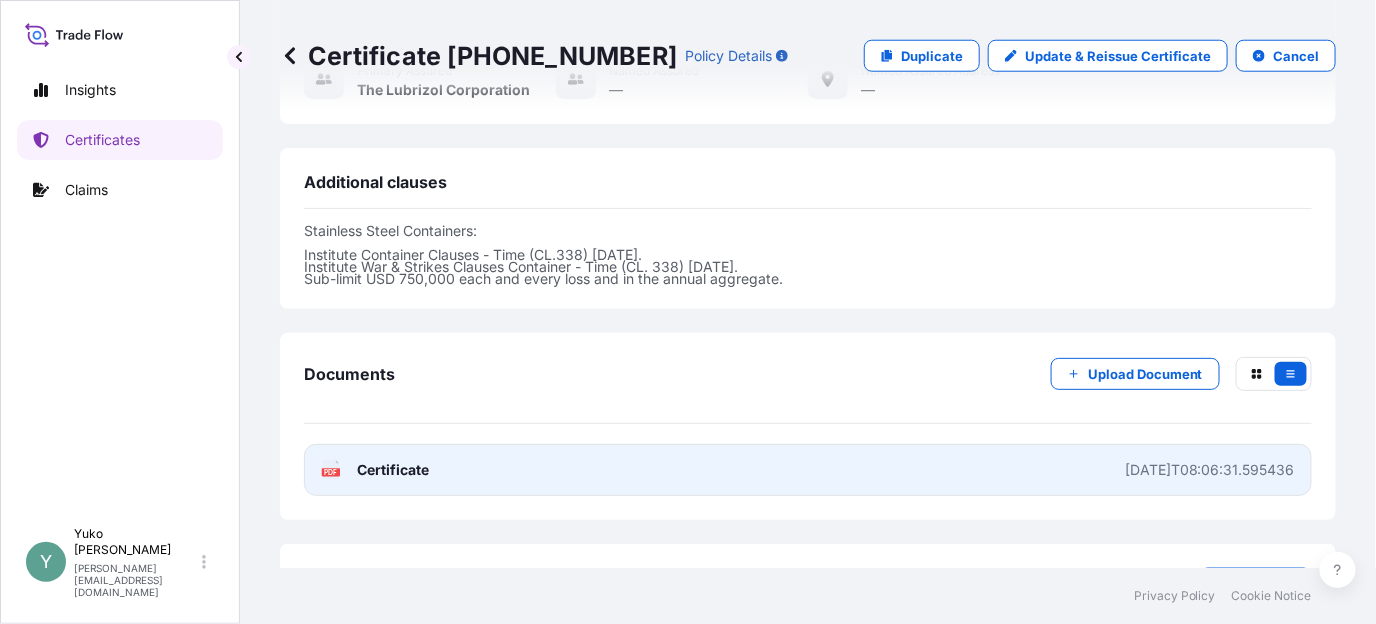 scroll, scrollTop: 660, scrollLeft: 0, axis: vertical 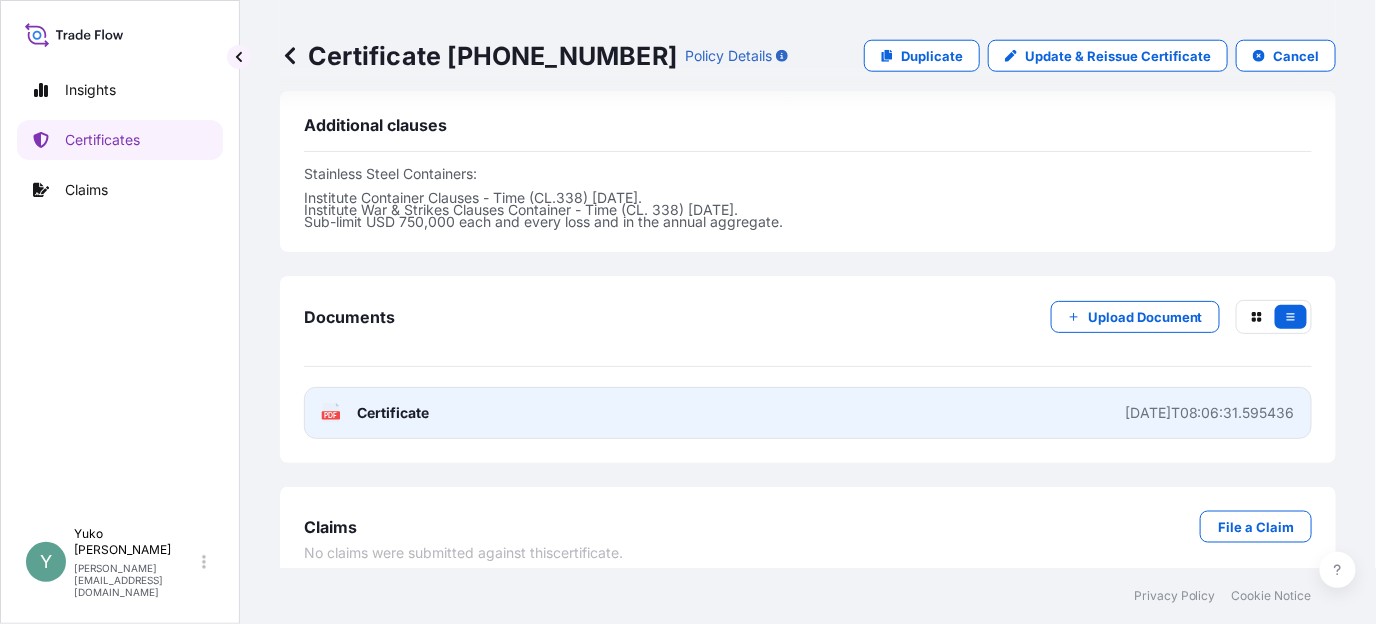 click on "2025-06-12T08:06:31.595436" at bounding box center [1210, 413] 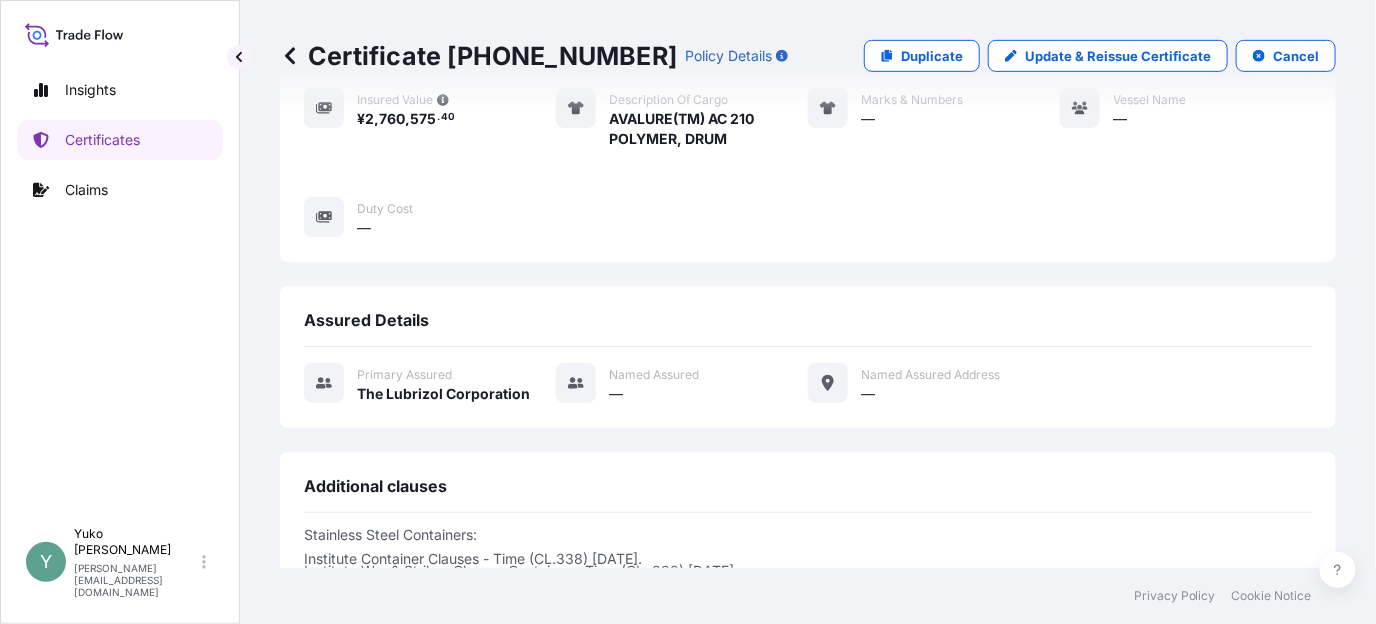 scroll, scrollTop: 0, scrollLeft: 0, axis: both 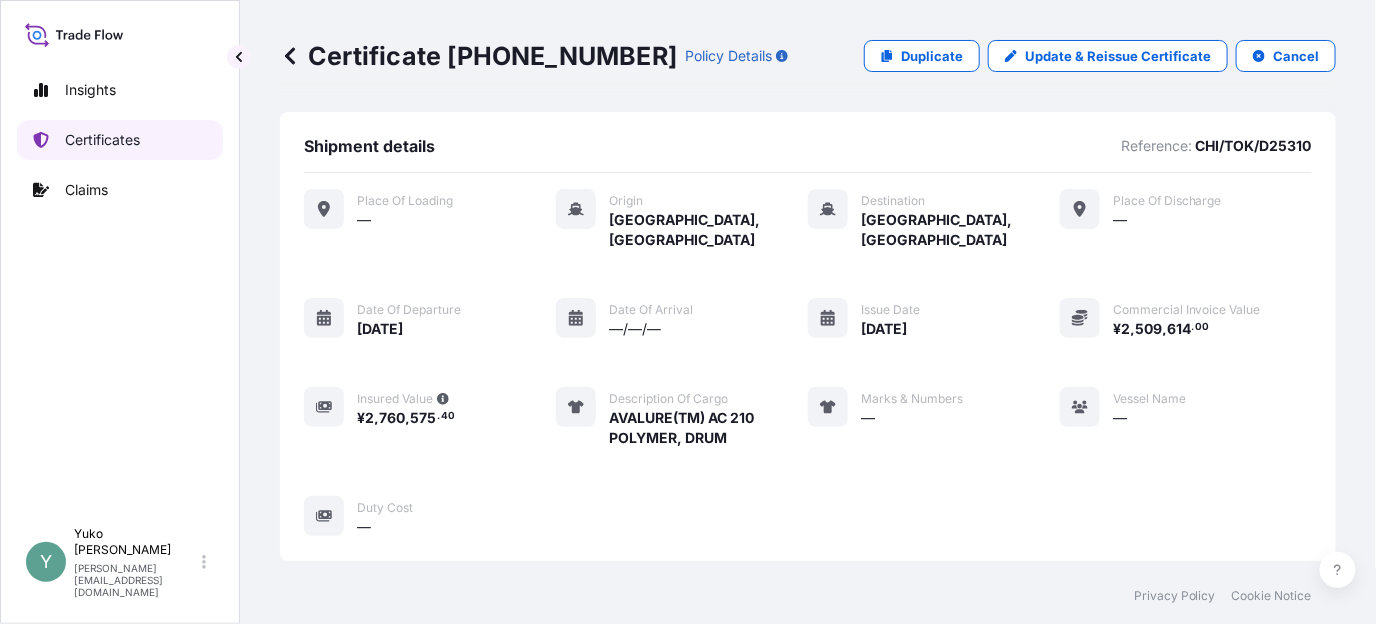 click on "Certificates" at bounding box center [102, 140] 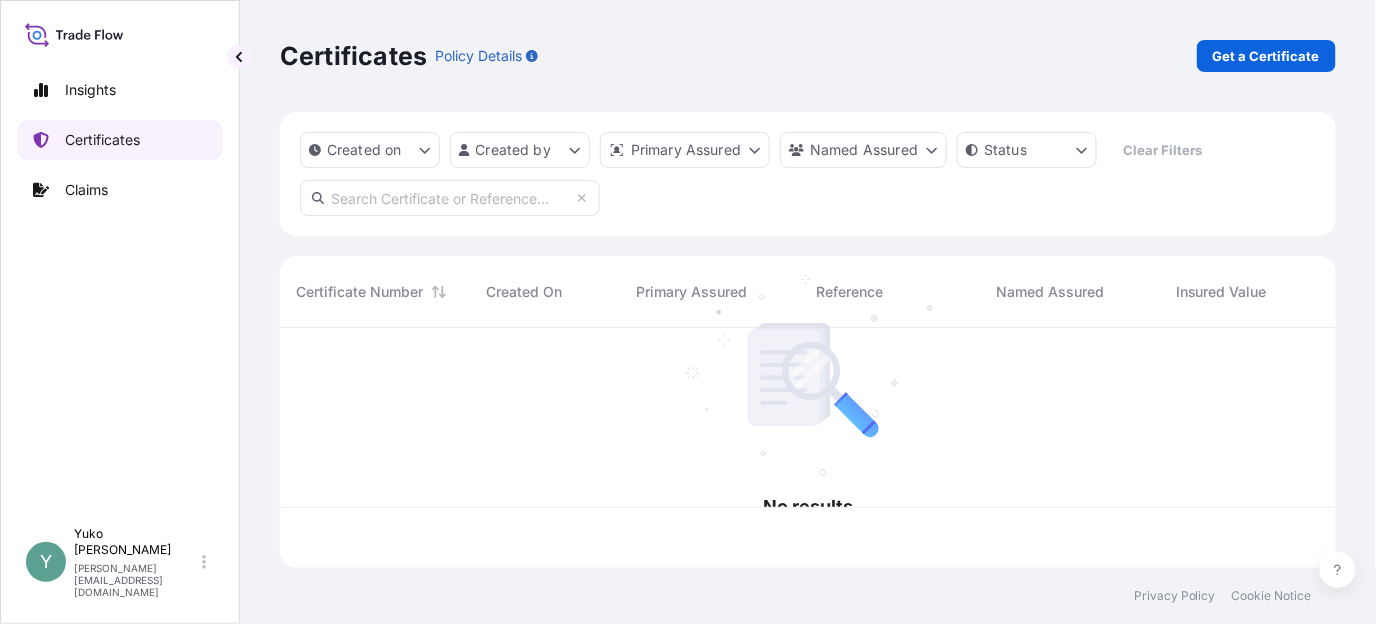 scroll, scrollTop: 15, scrollLeft: 16, axis: both 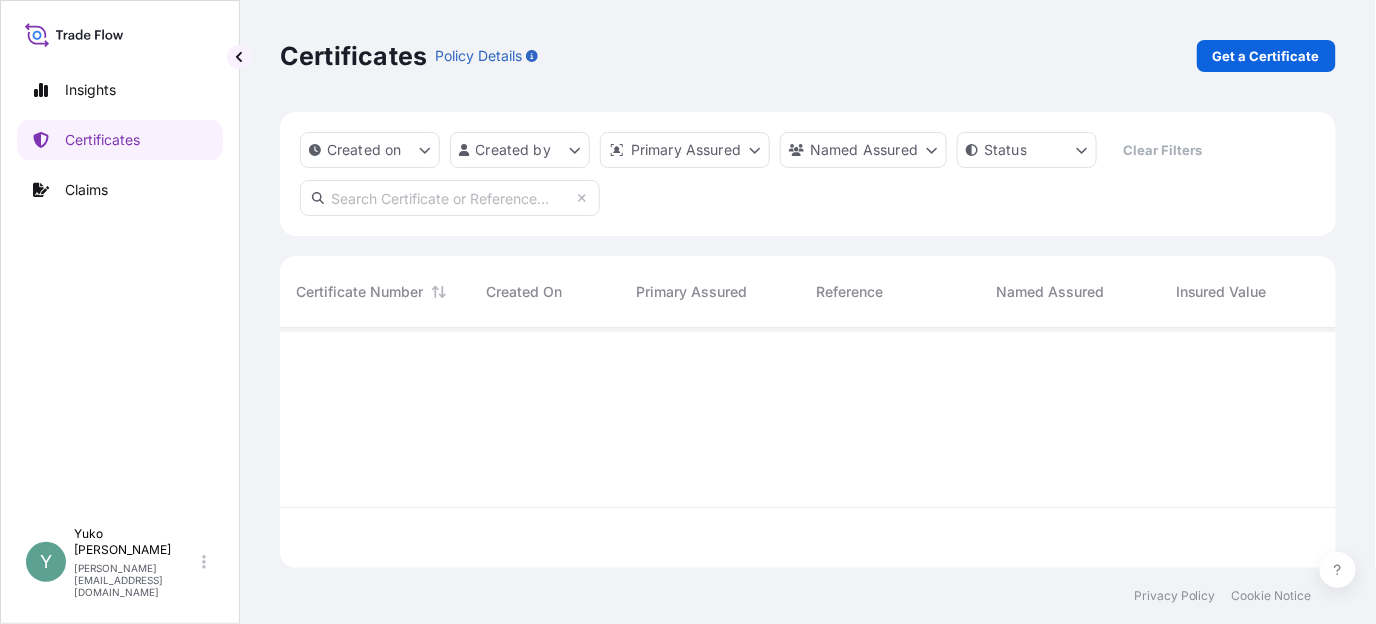 click at bounding box center (450, 198) 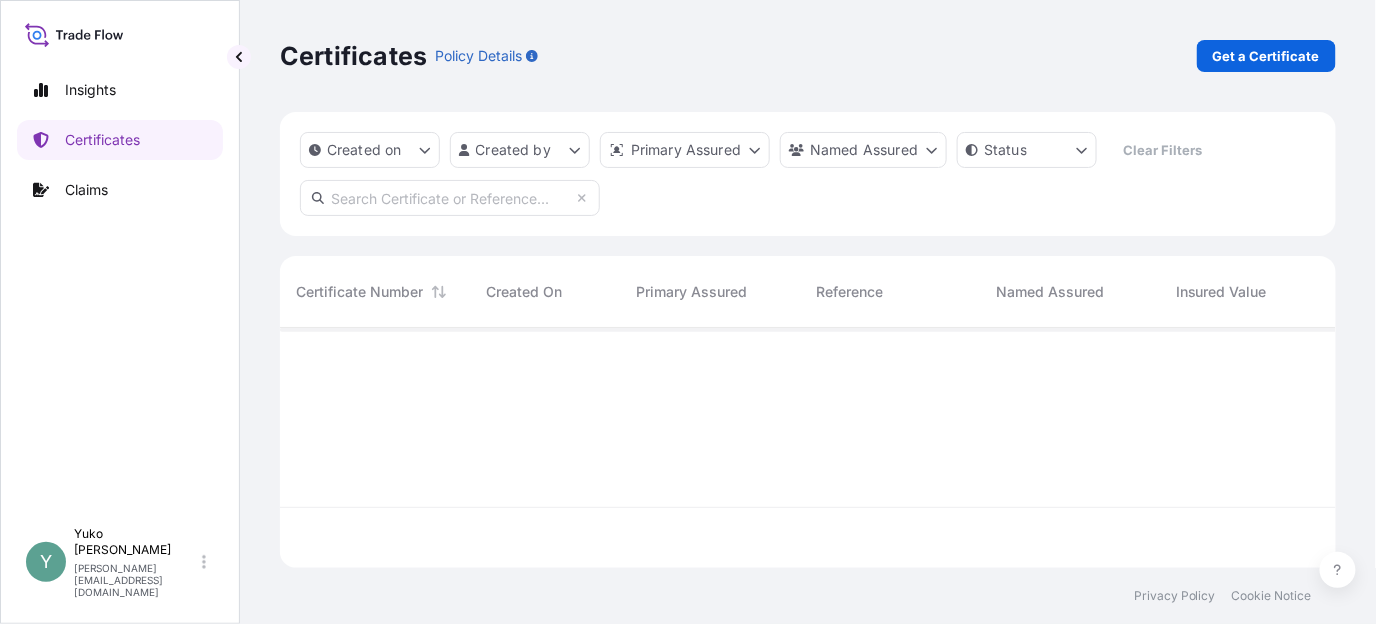 paste on "CHI/TOK/D25293" 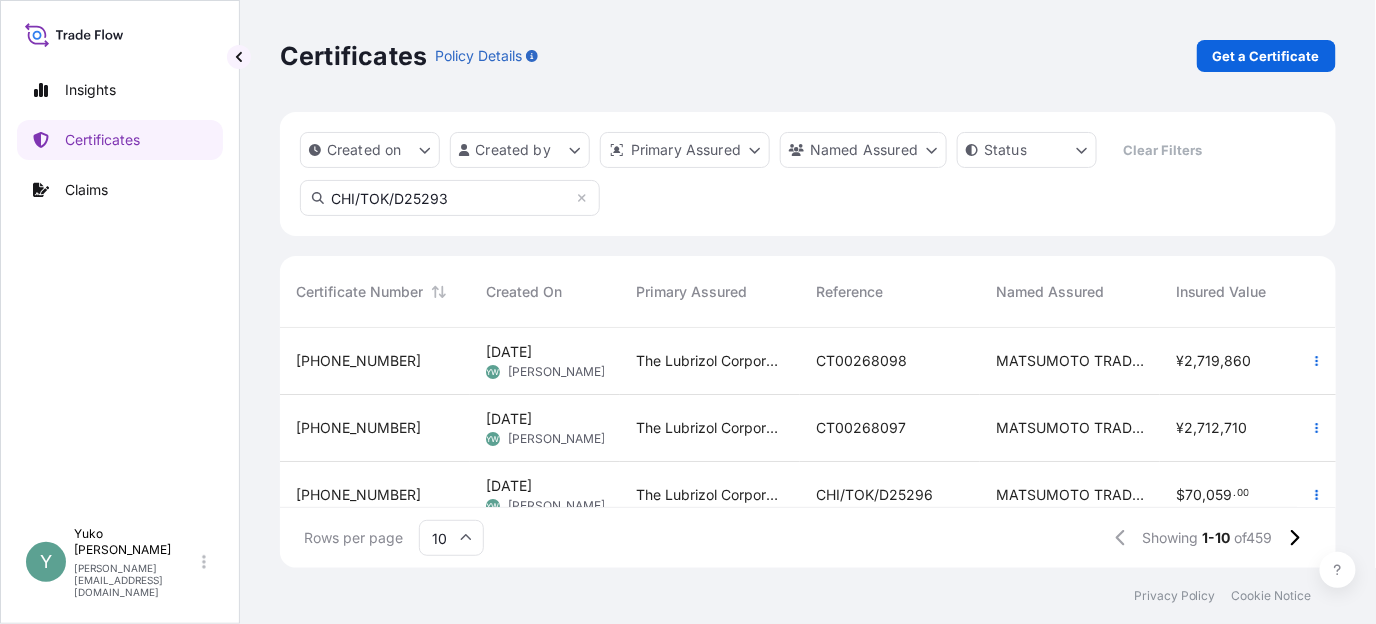 type on "CHI/TOK/D25293" 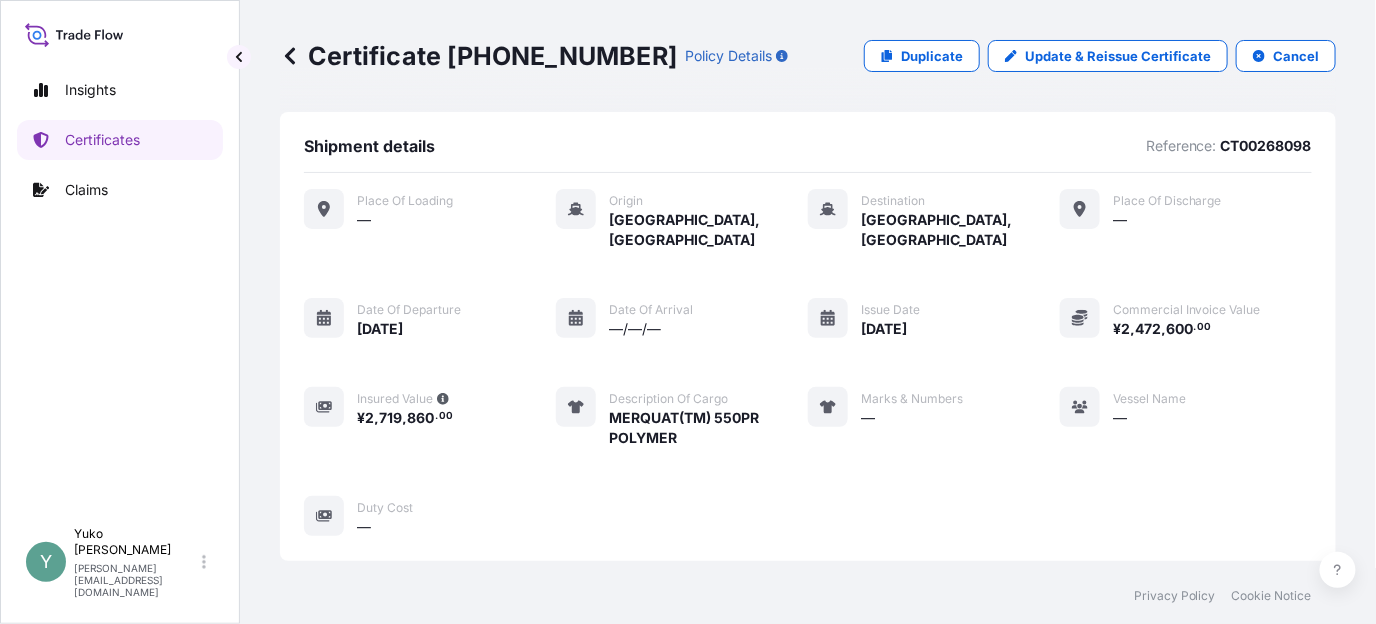 scroll, scrollTop: 299, scrollLeft: 0, axis: vertical 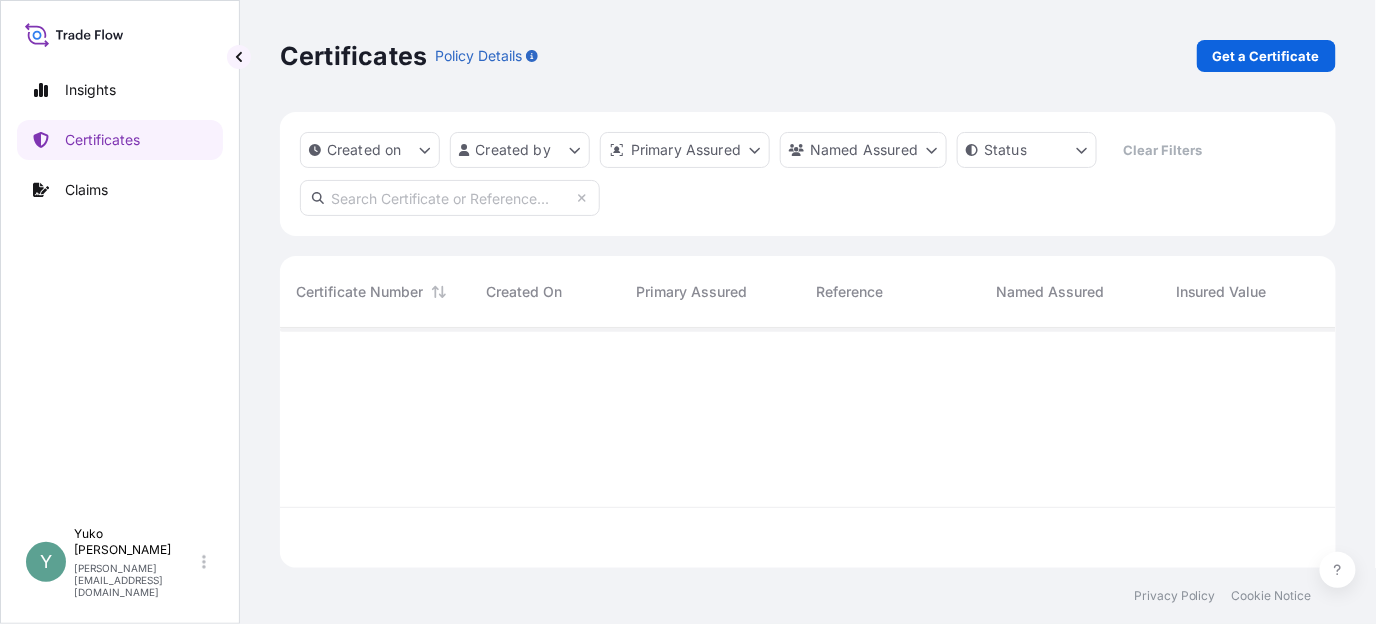 click at bounding box center [450, 198] 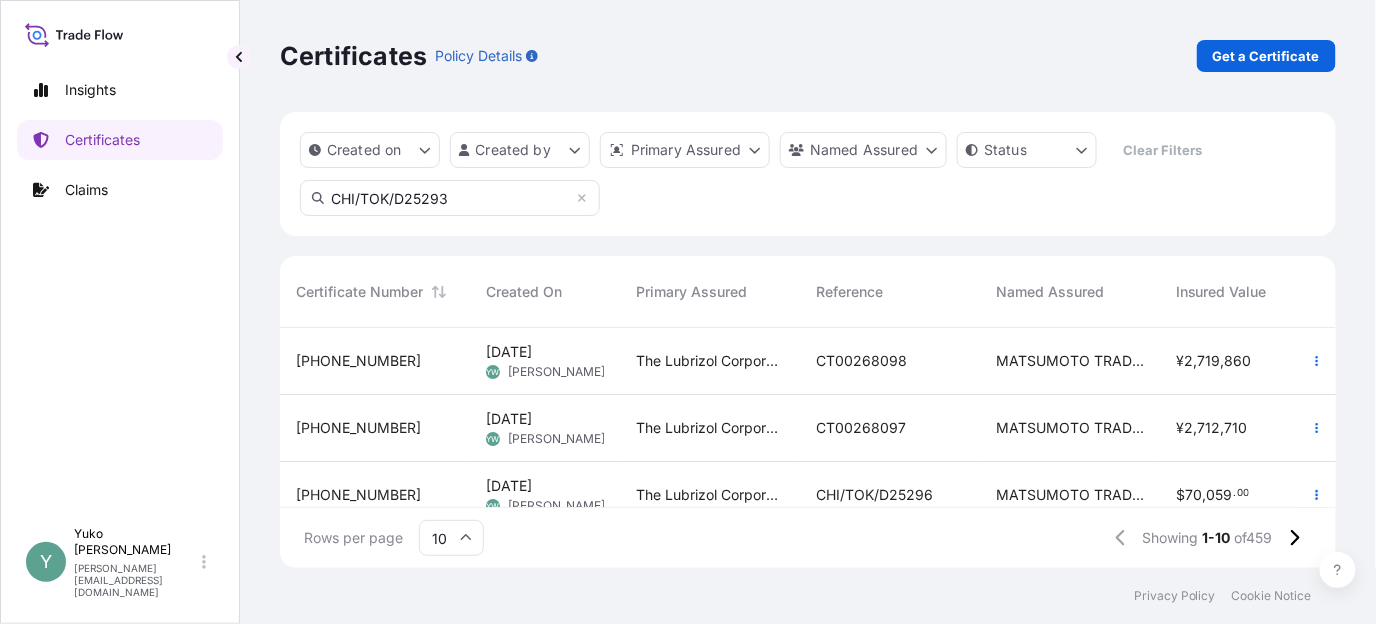 click on "CHI/TOK/D25293" at bounding box center [450, 198] 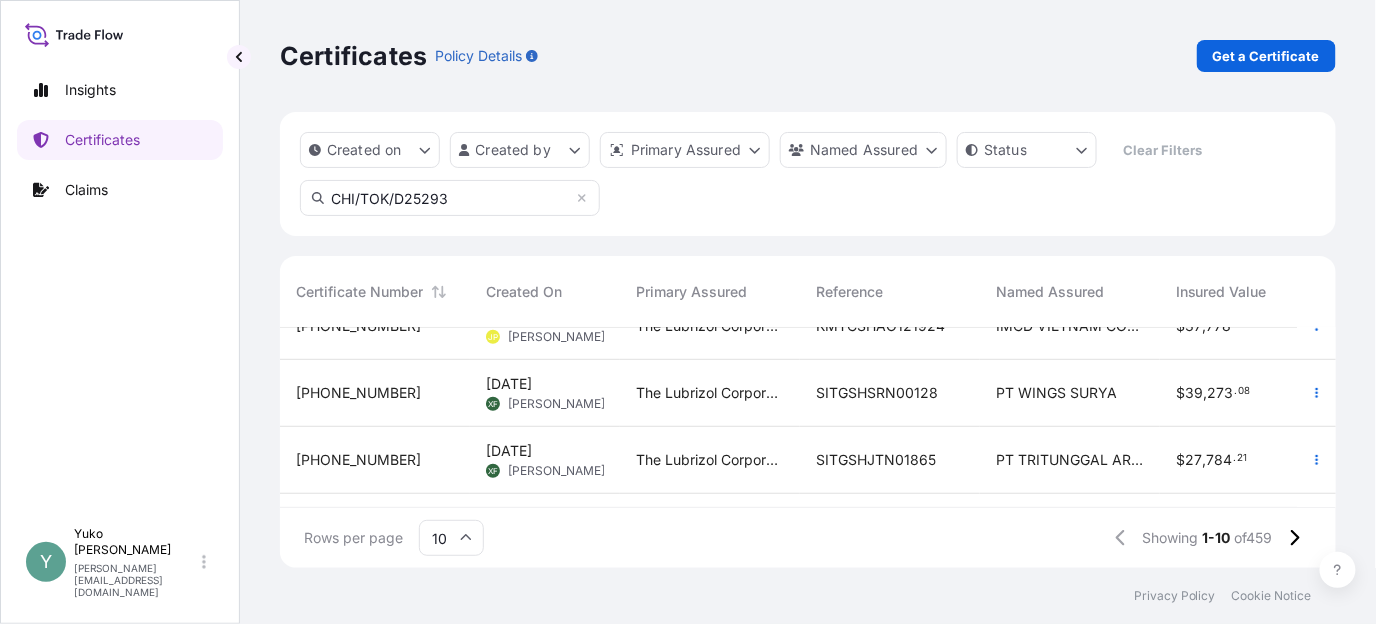 scroll, scrollTop: 506, scrollLeft: 0, axis: vertical 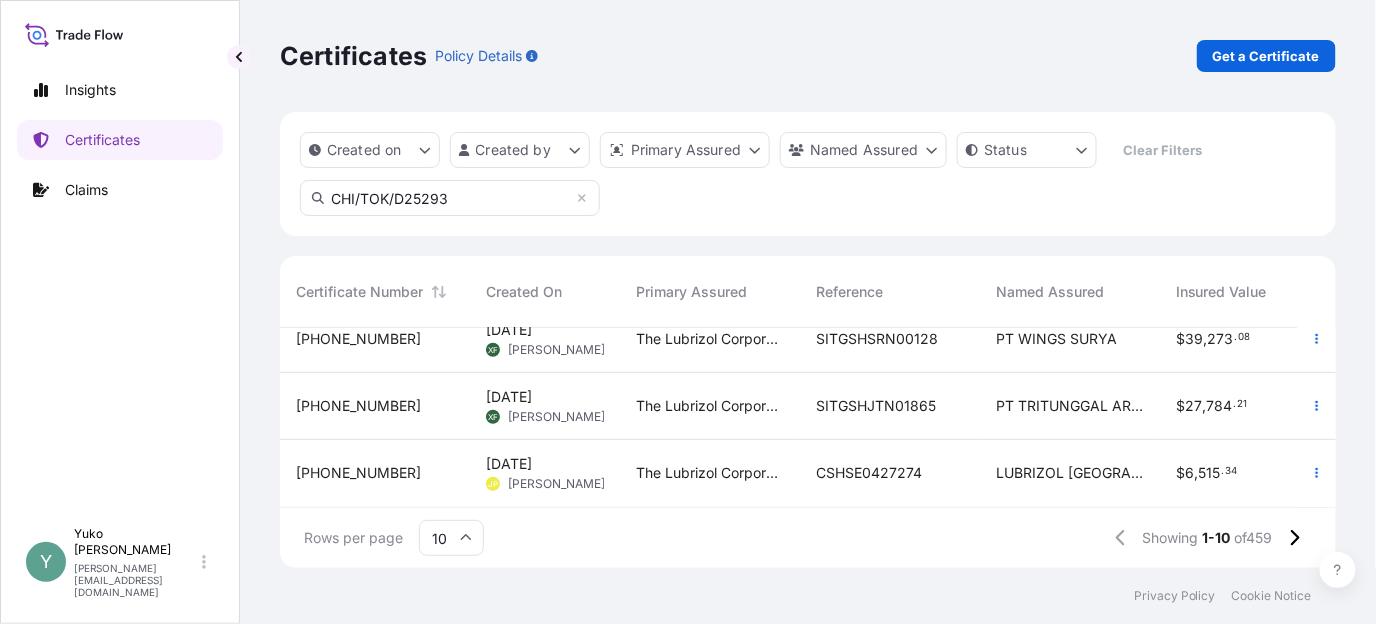 click on "CHI/TOK/D25293" at bounding box center [450, 198] 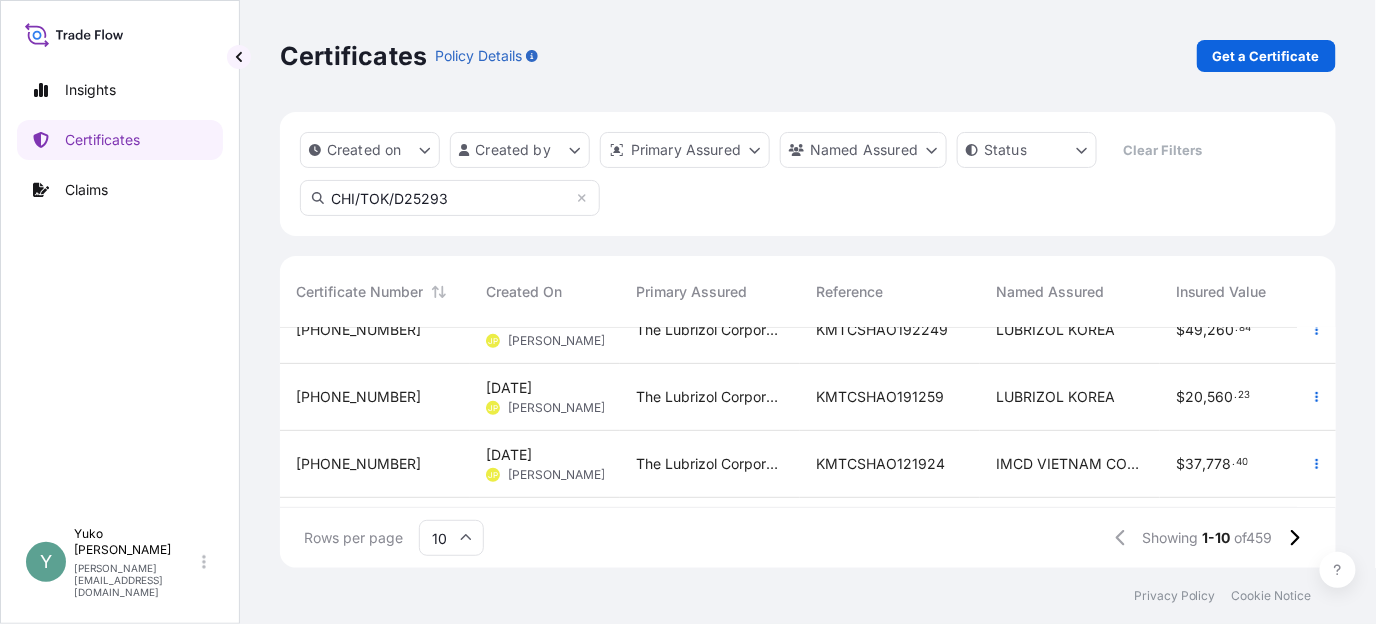scroll, scrollTop: 0, scrollLeft: 0, axis: both 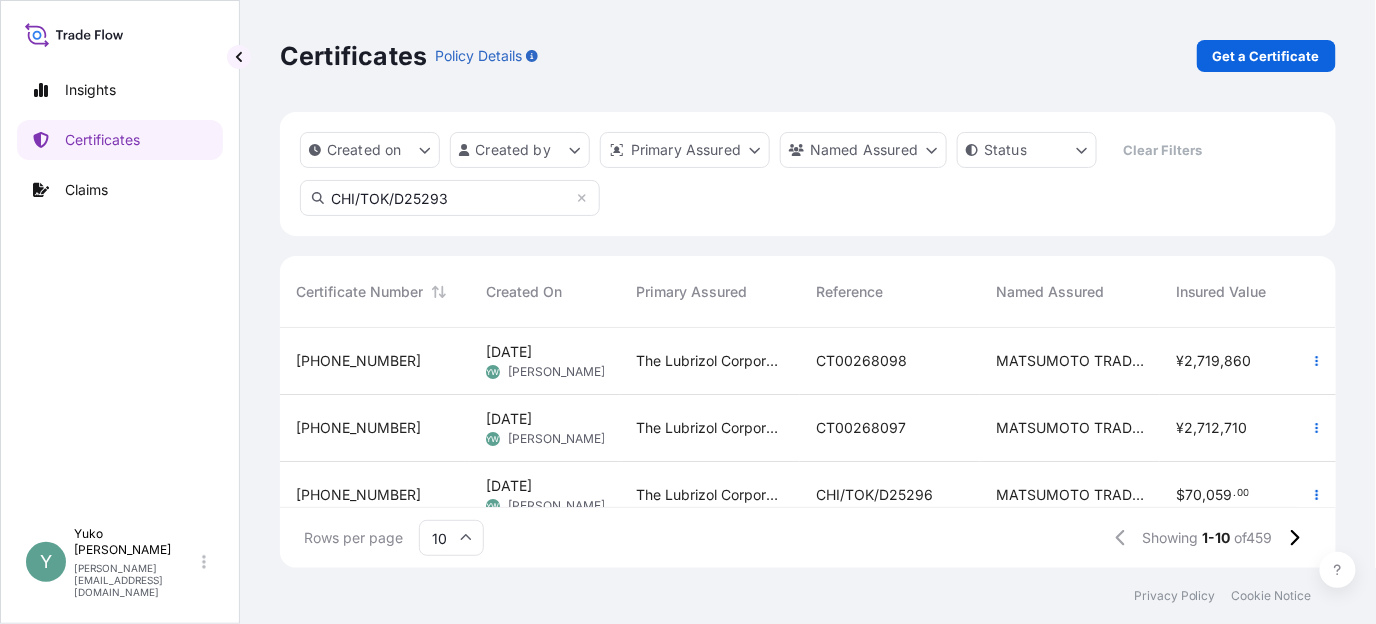 click on "CHI/TOK/D25293" at bounding box center (450, 198) 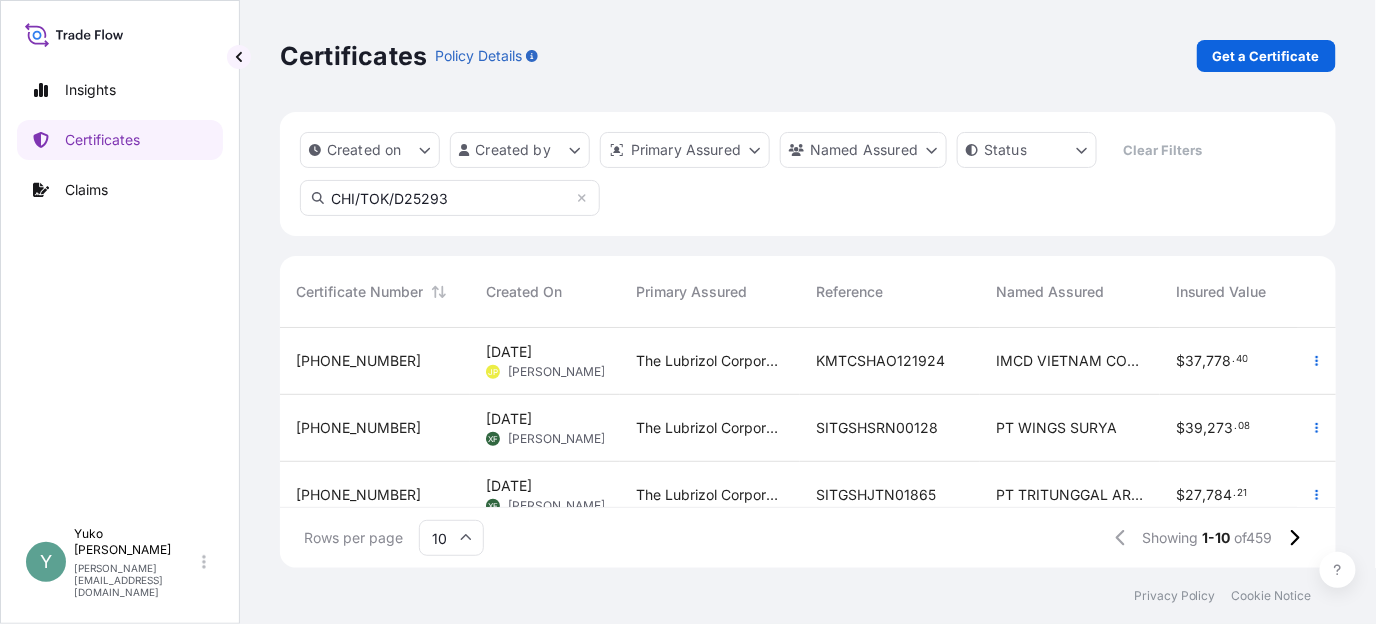 scroll, scrollTop: 506, scrollLeft: 0, axis: vertical 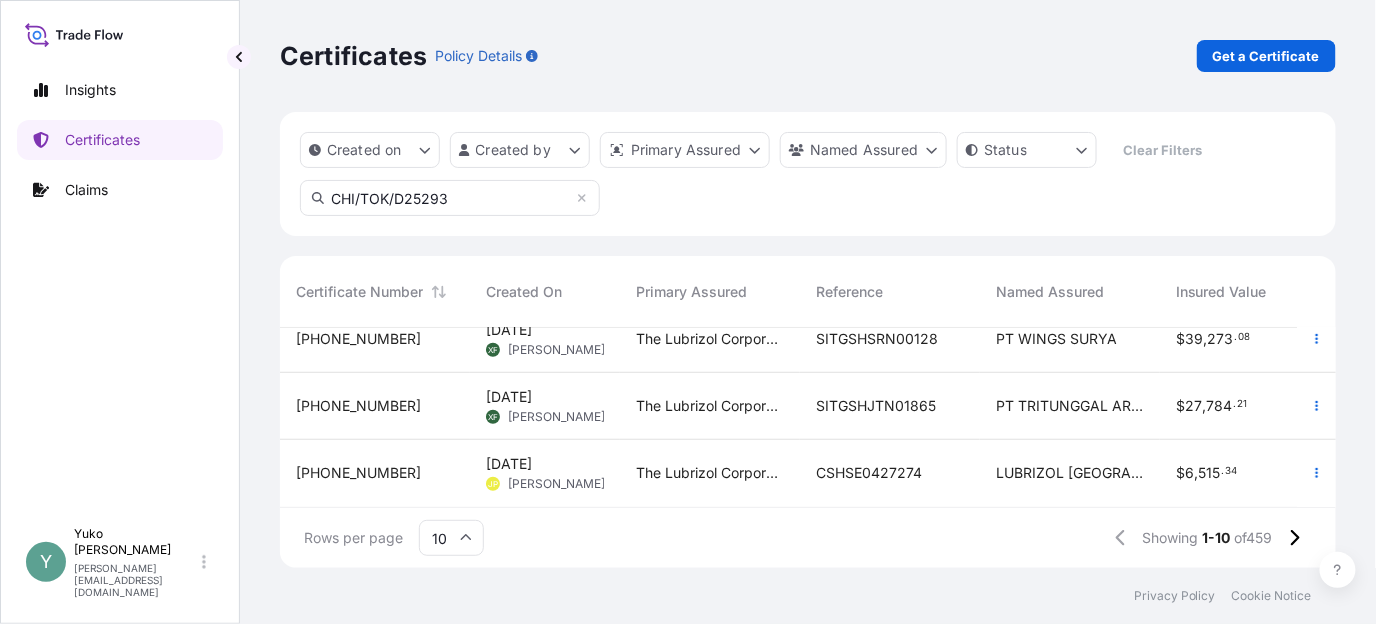 drag, startPoint x: 397, startPoint y: 199, endPoint x: 391, endPoint y: 227, distance: 28.635643 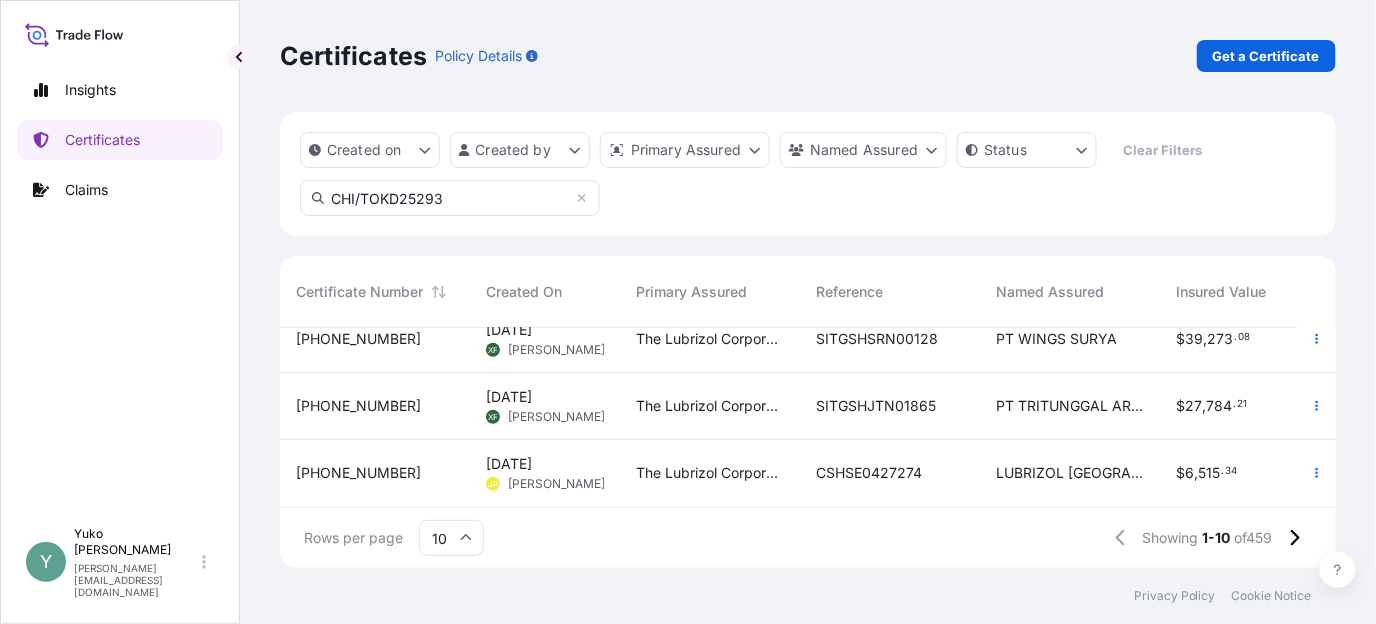 scroll, scrollTop: 0, scrollLeft: 0, axis: both 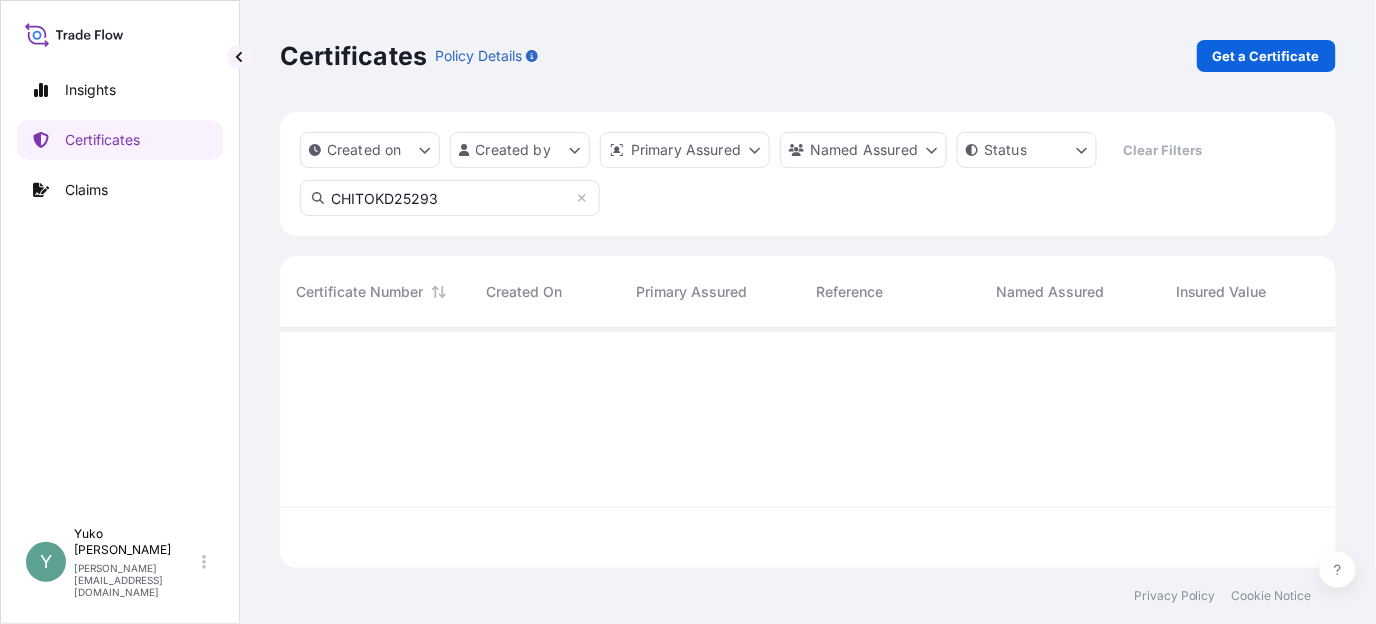 type on "CHITOKD25293" 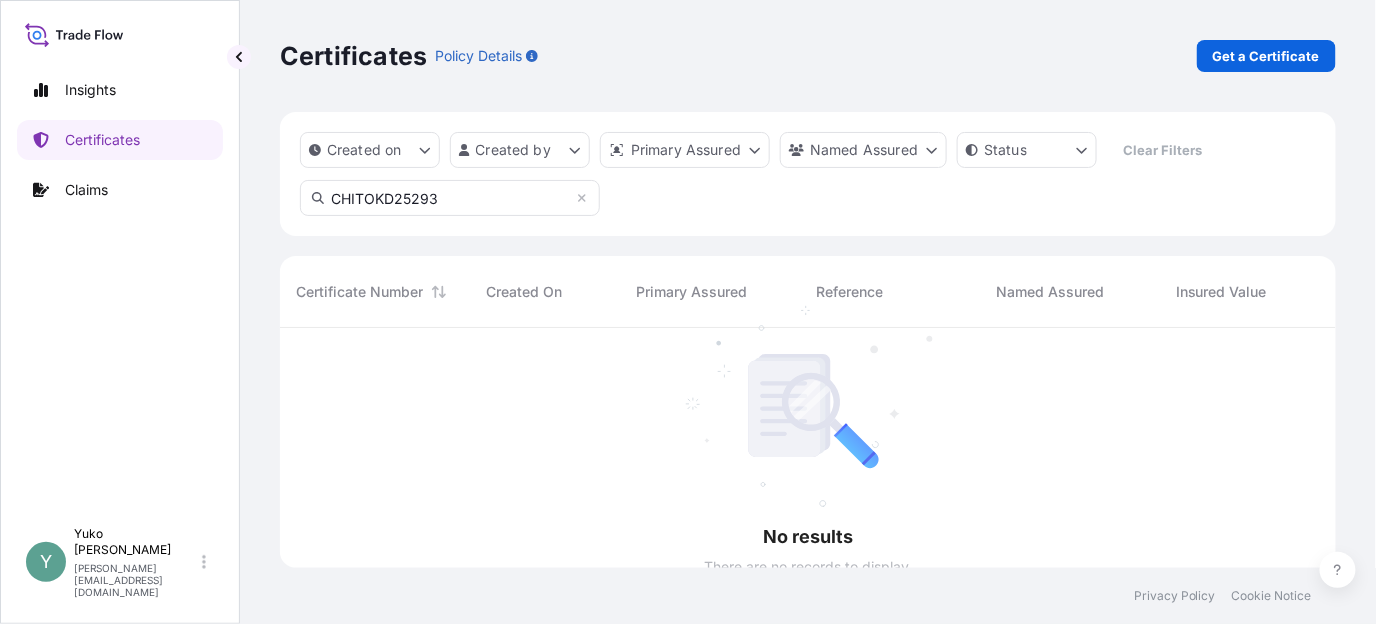 scroll, scrollTop: 15, scrollLeft: 16, axis: both 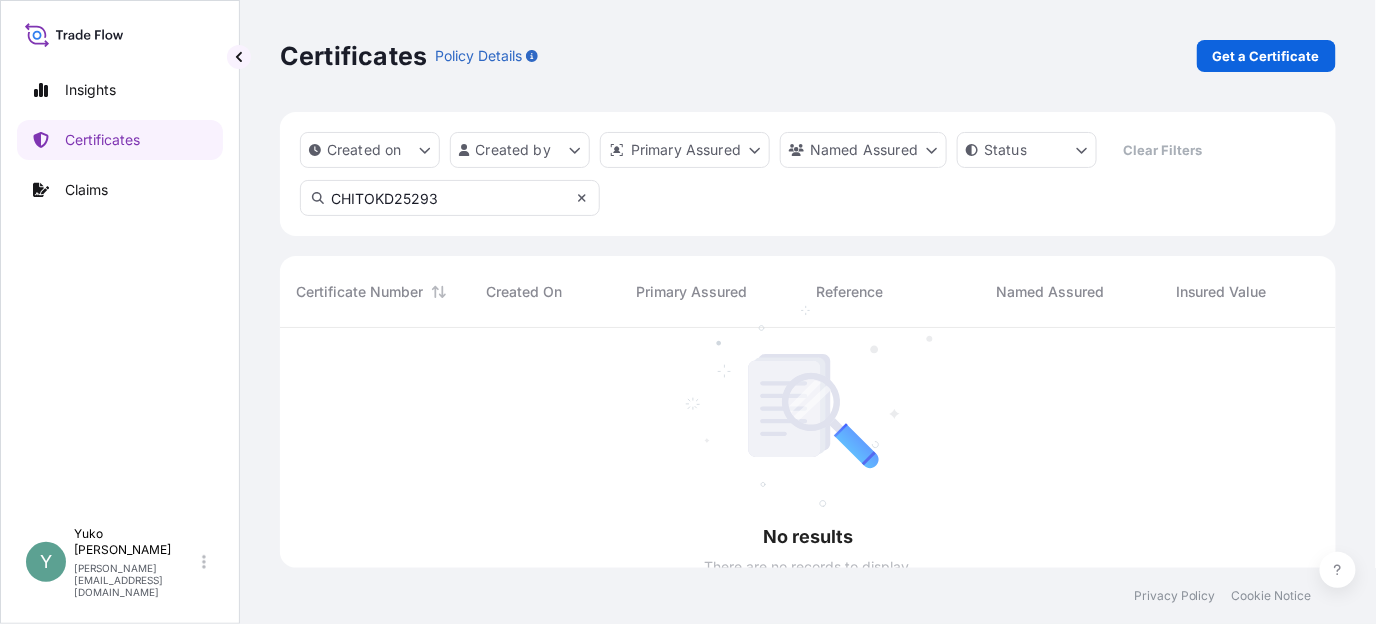 click 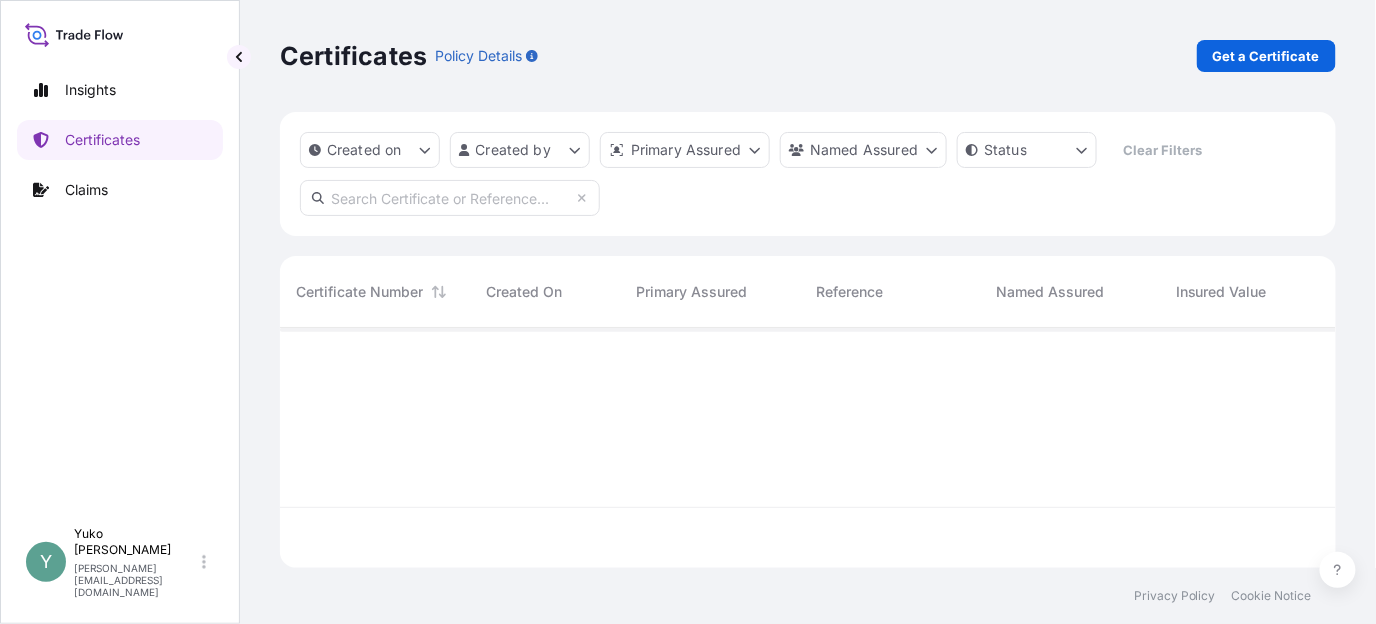 scroll, scrollTop: 236, scrollLeft: 1041, axis: both 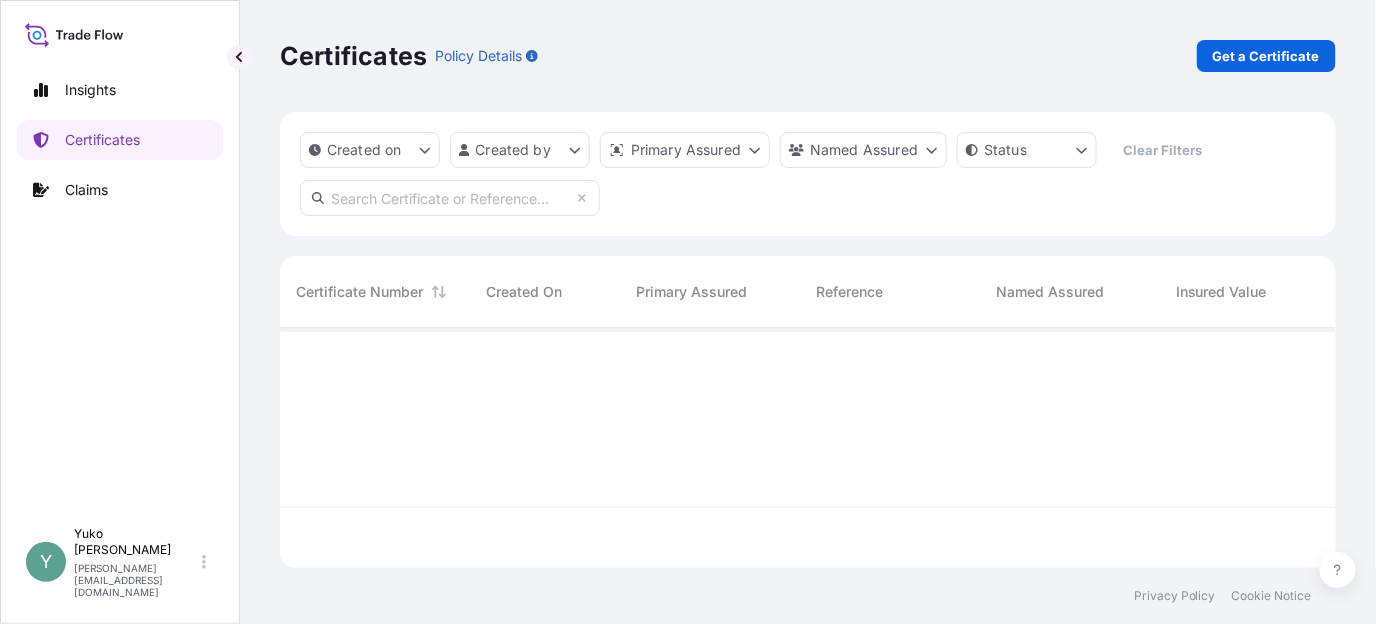 click at bounding box center [450, 198] 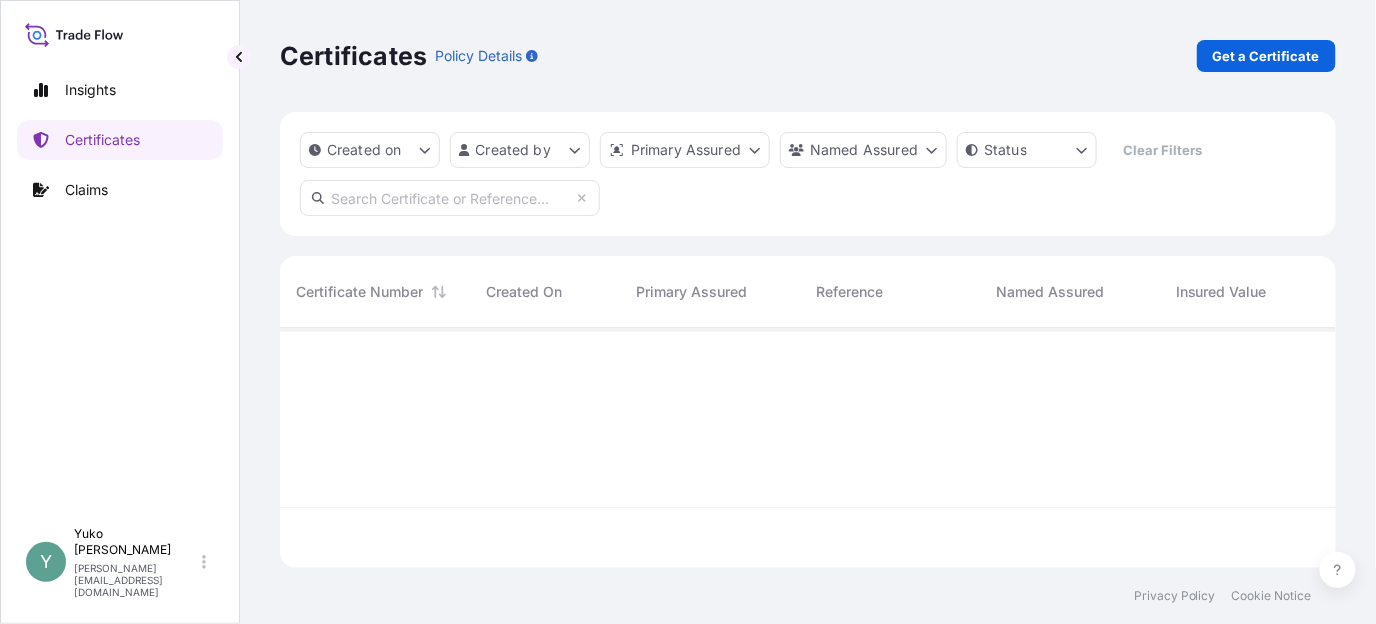 paste on "CHI/TOK/D25293" 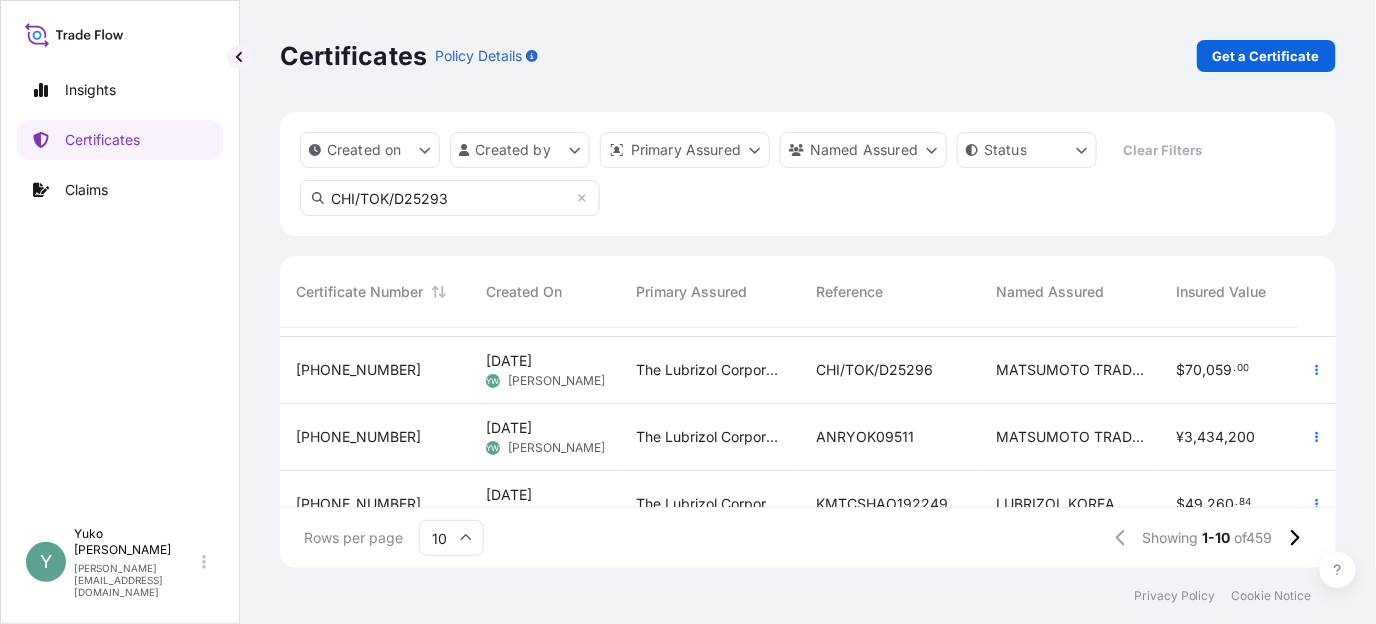 scroll, scrollTop: 100, scrollLeft: 0, axis: vertical 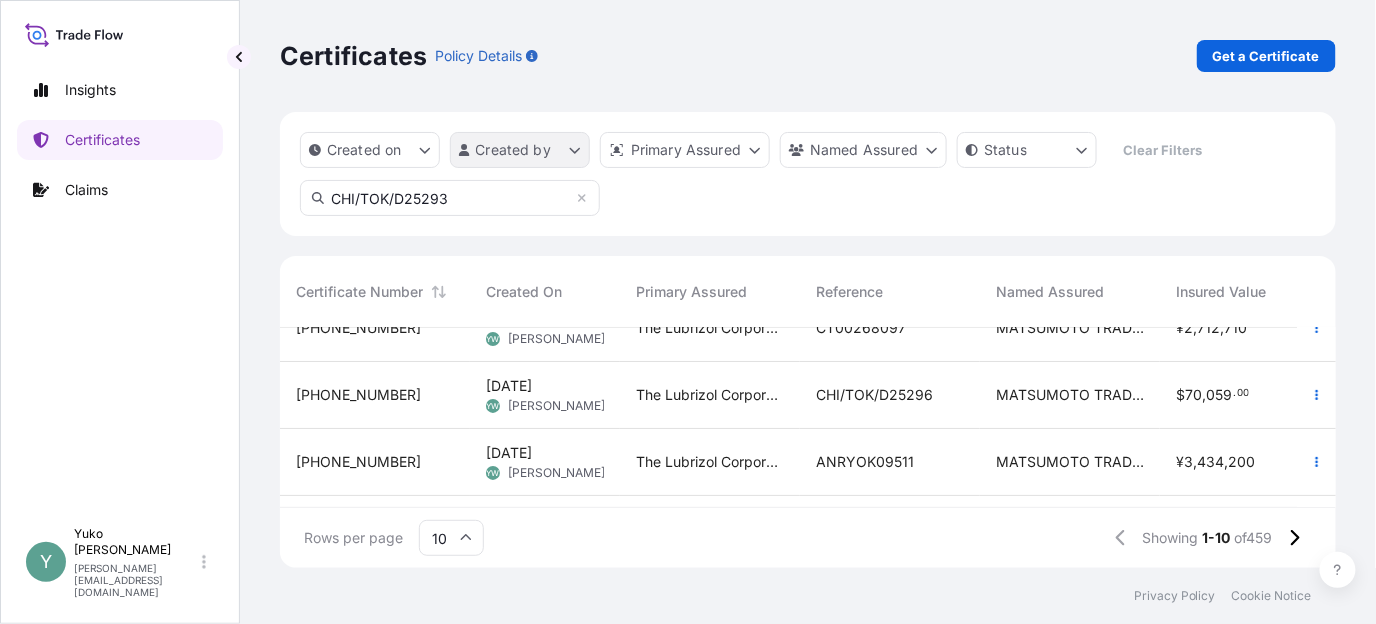type on "CHI/TOK/D25293" 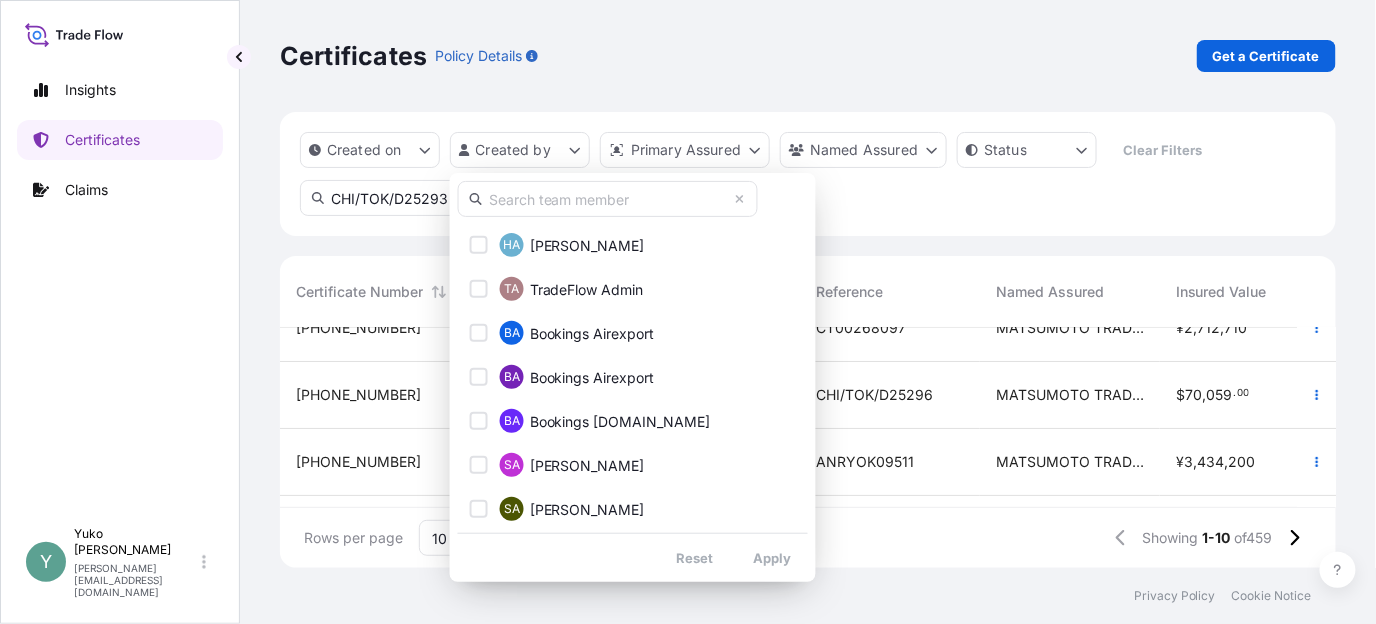 click at bounding box center (608, 199) 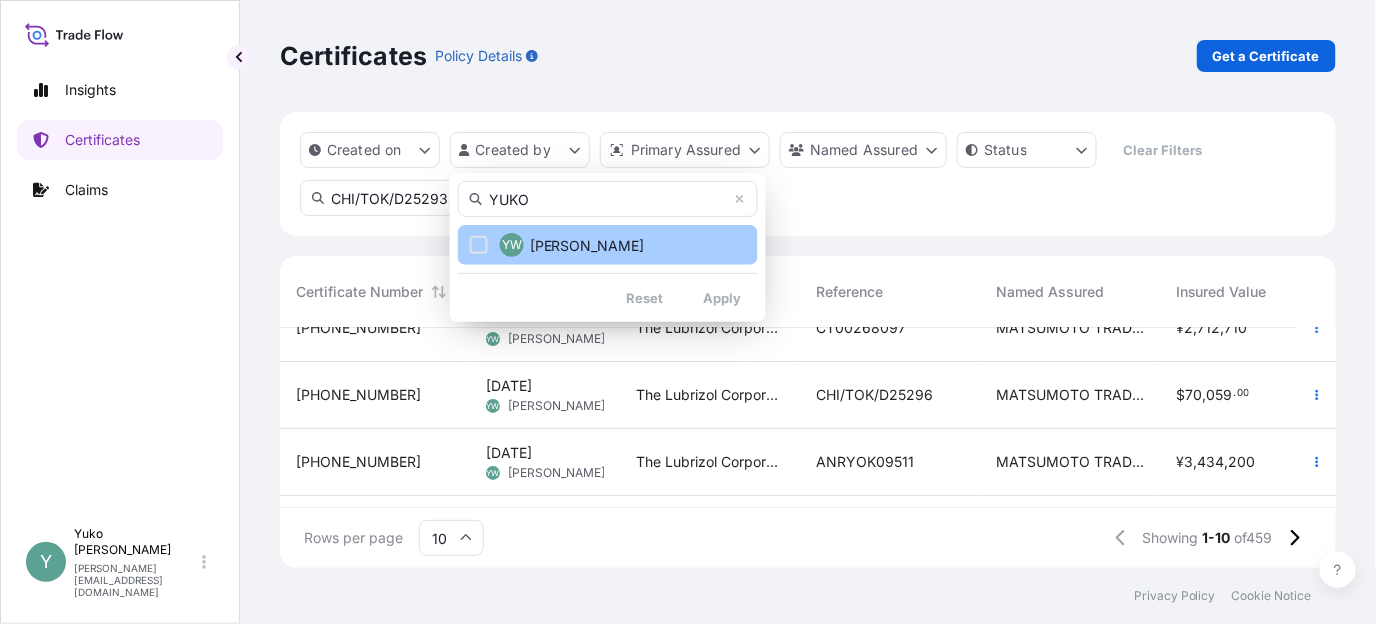 type on "YUKO" 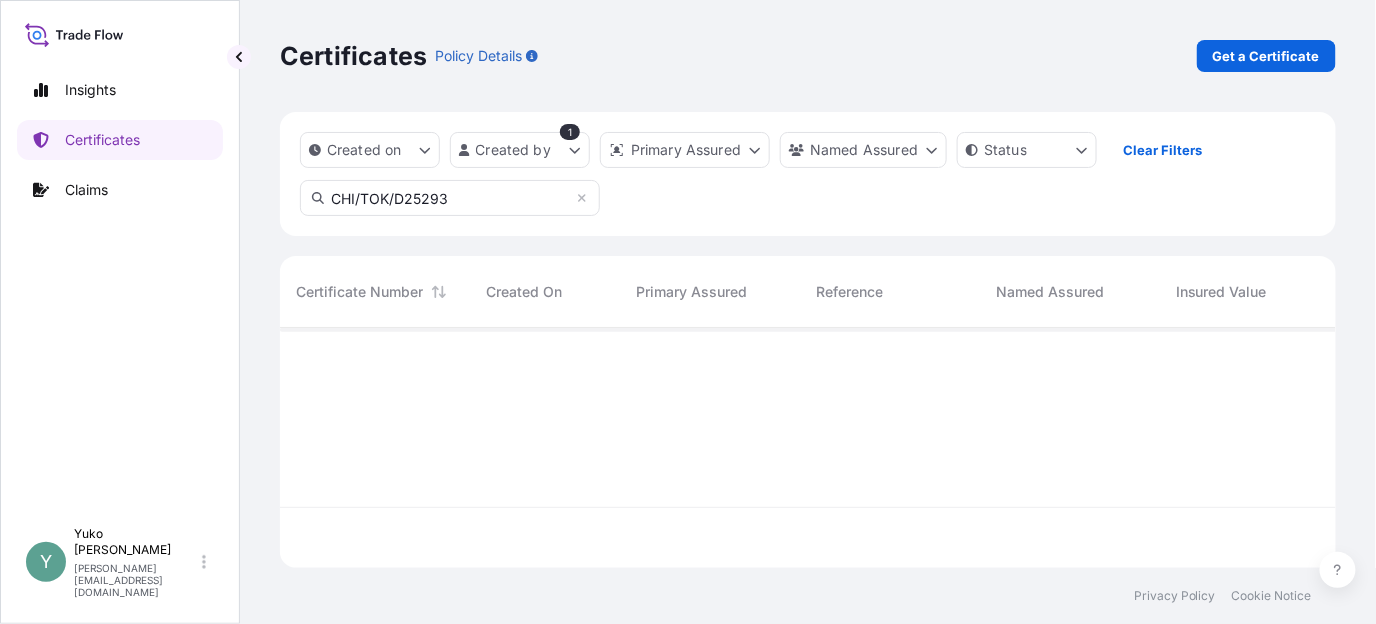 scroll, scrollTop: 0, scrollLeft: 0, axis: both 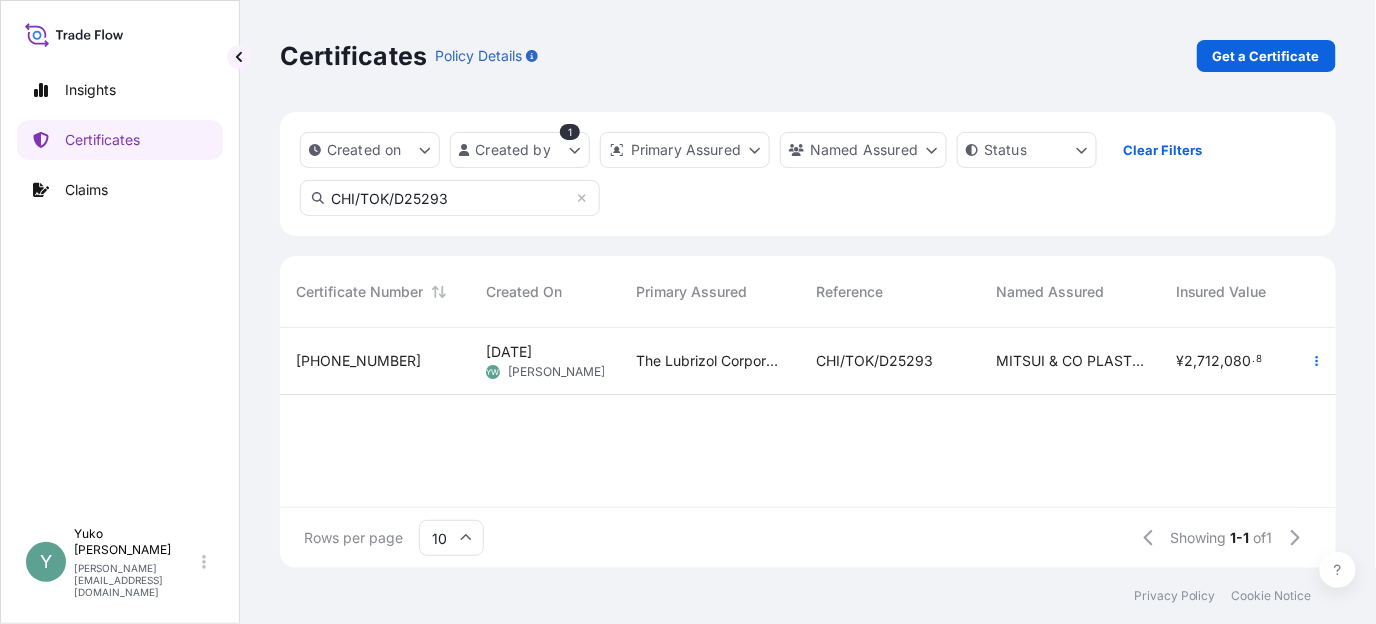 click on "YW Yuko Watanabe" at bounding box center [545, 372] 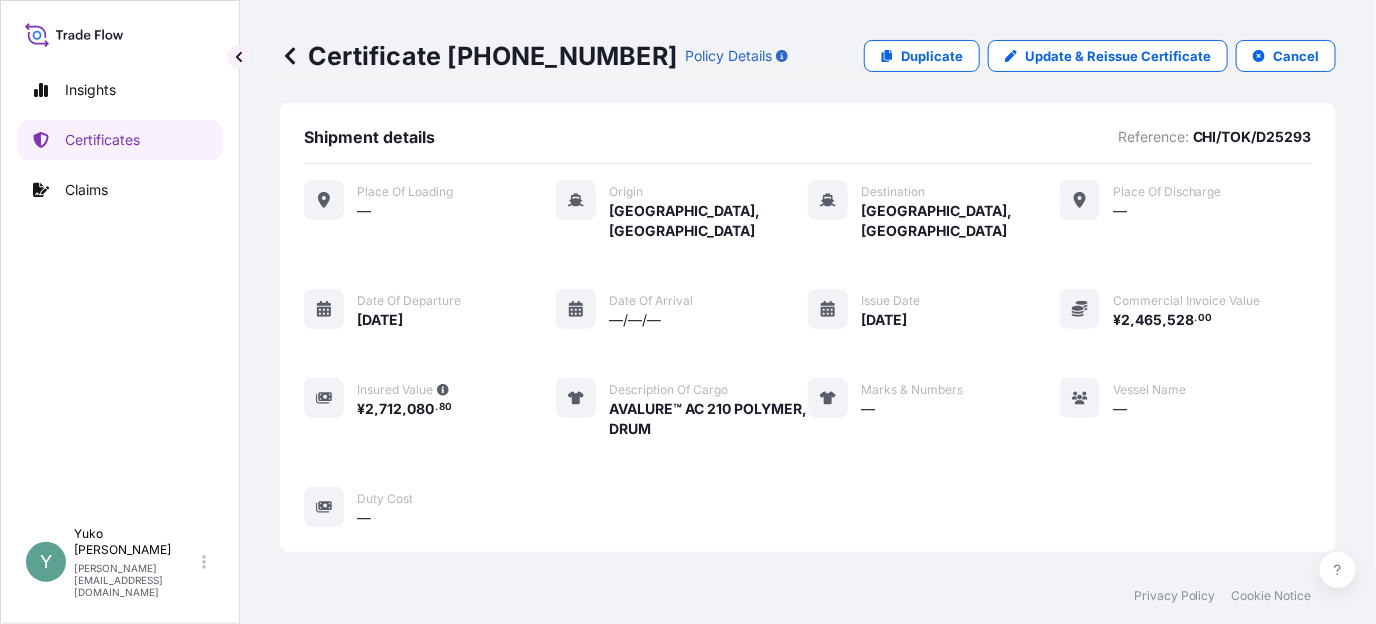 scroll, scrollTop: 101, scrollLeft: 0, axis: vertical 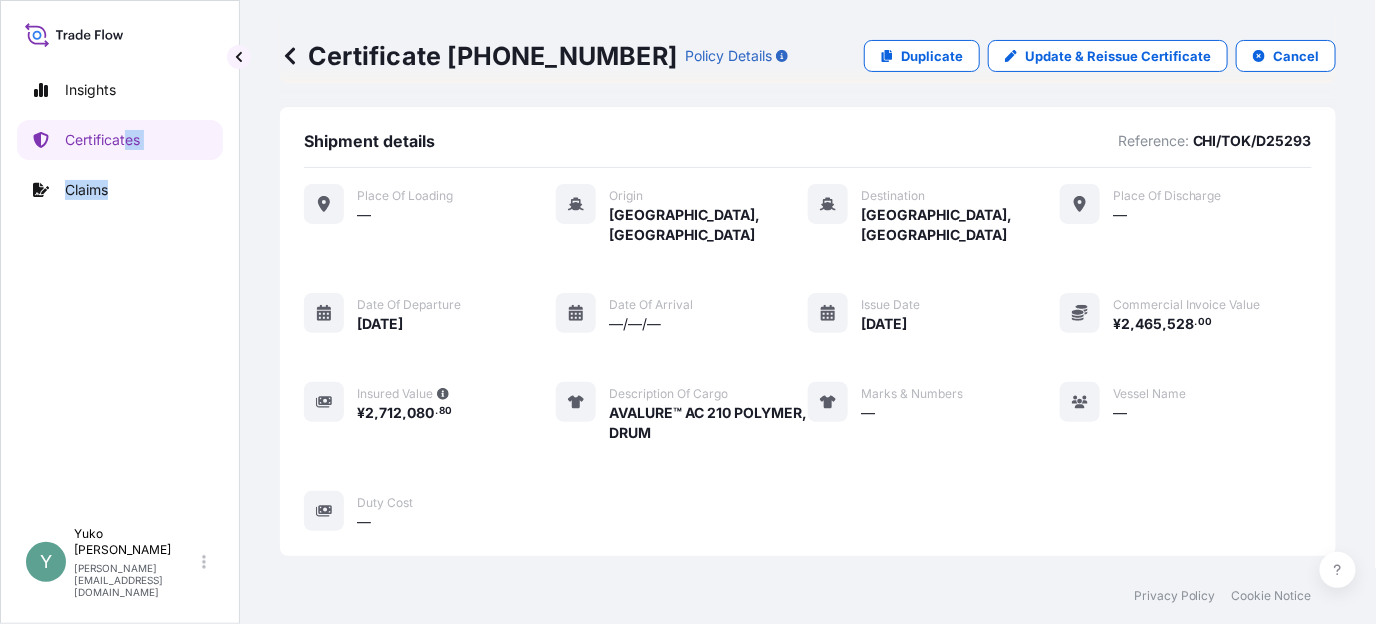 drag, startPoint x: 127, startPoint y: 161, endPoint x: 163, endPoint y: 204, distance: 56.0803 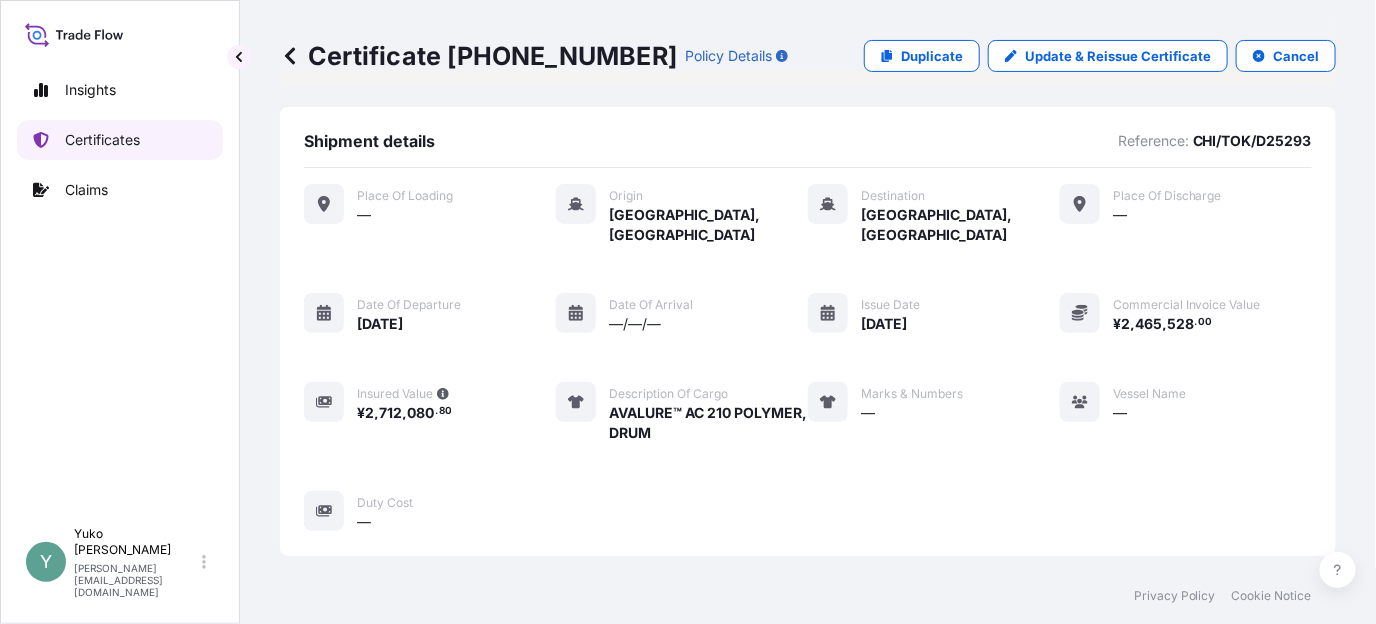 click on "Certificates" at bounding box center [102, 140] 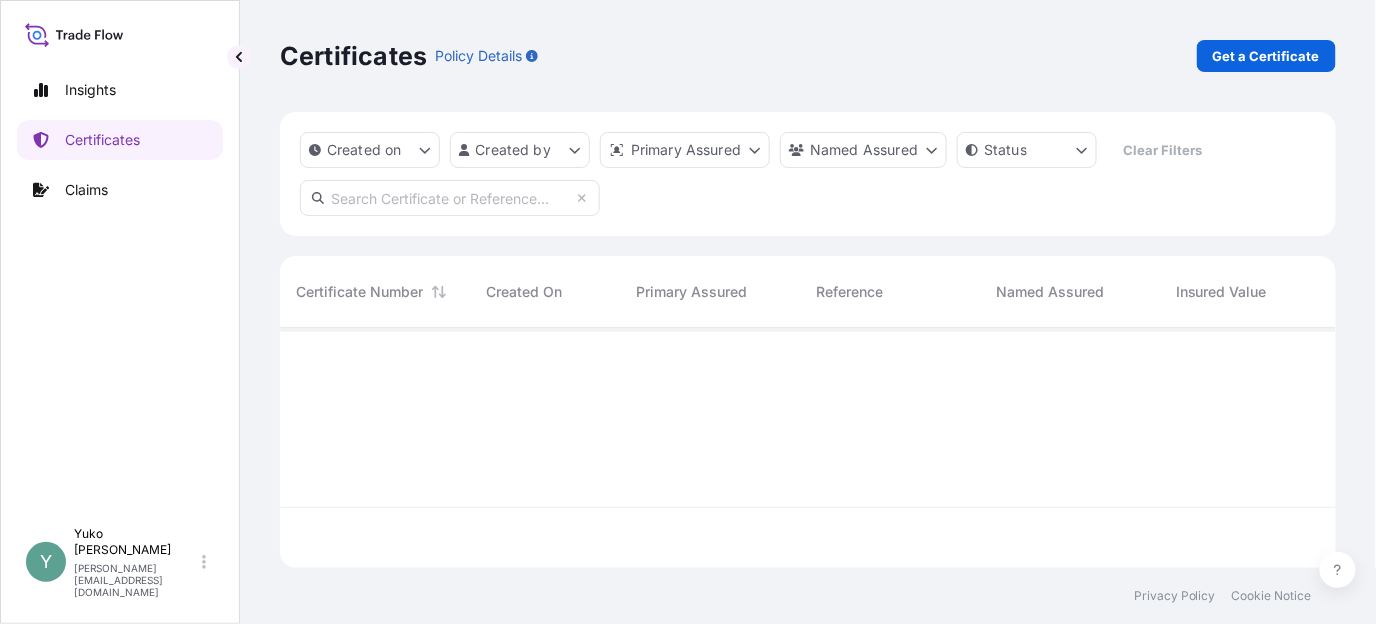 scroll, scrollTop: 0, scrollLeft: 0, axis: both 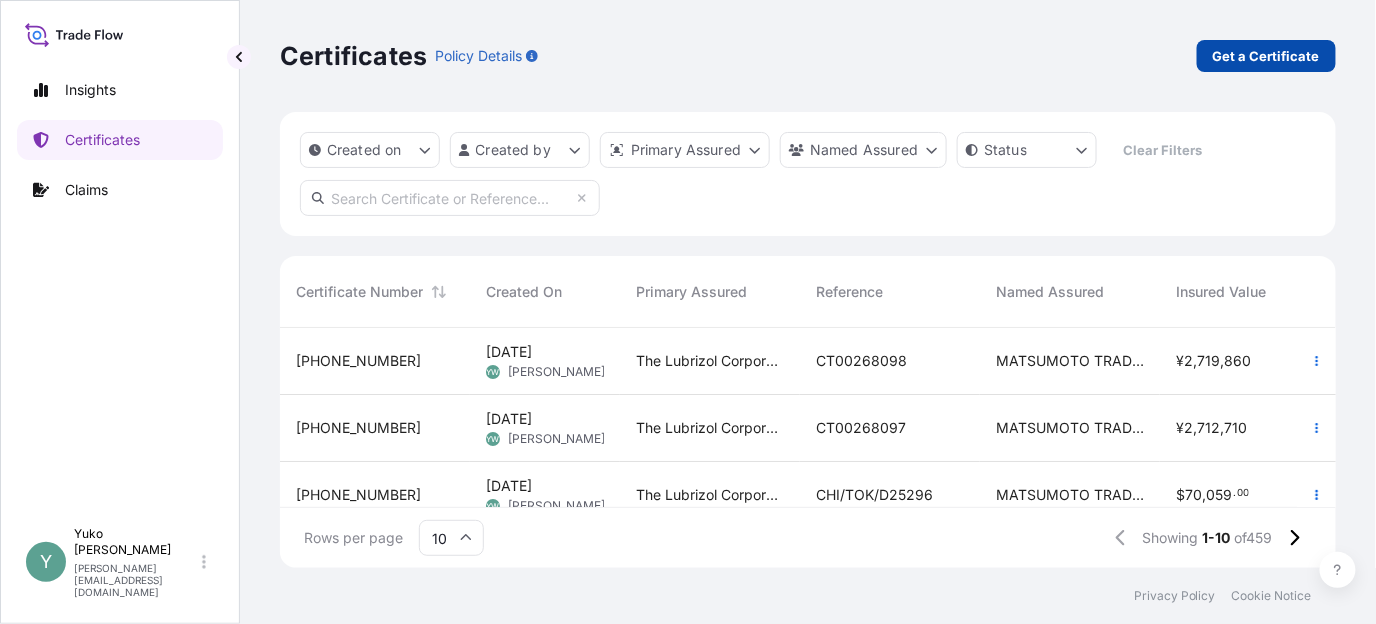click on "Get a Certificate" at bounding box center (1266, 56) 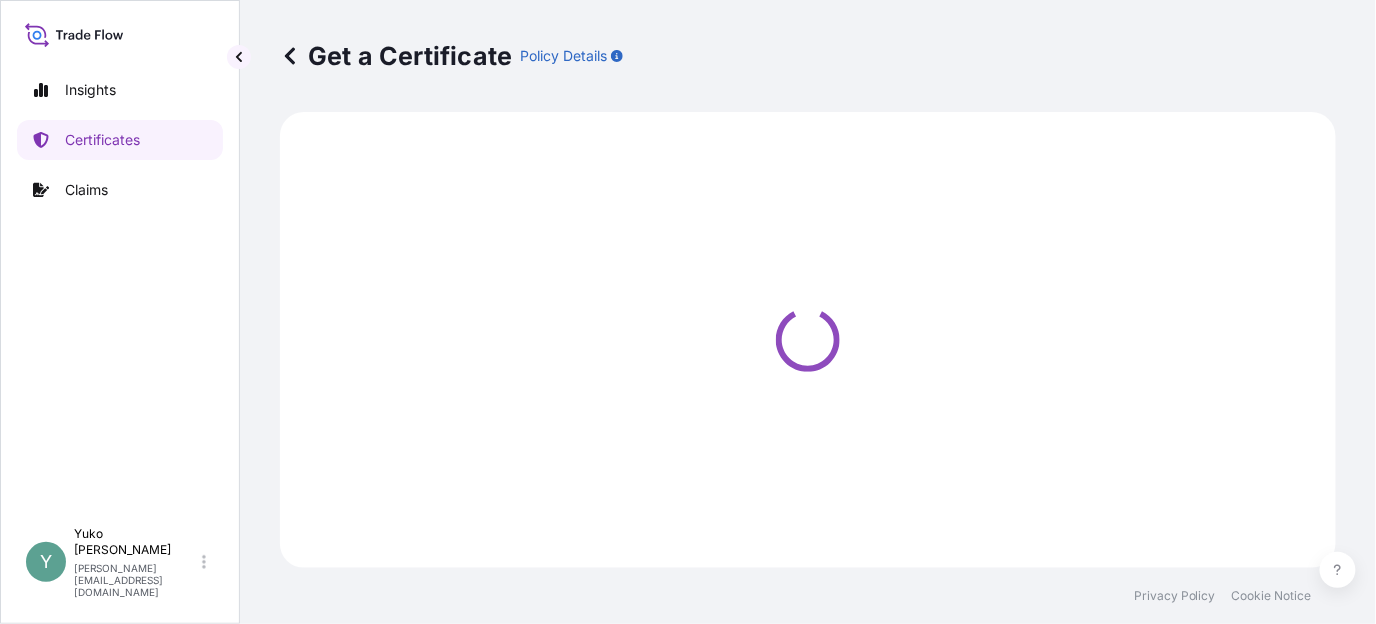 select on "Barge" 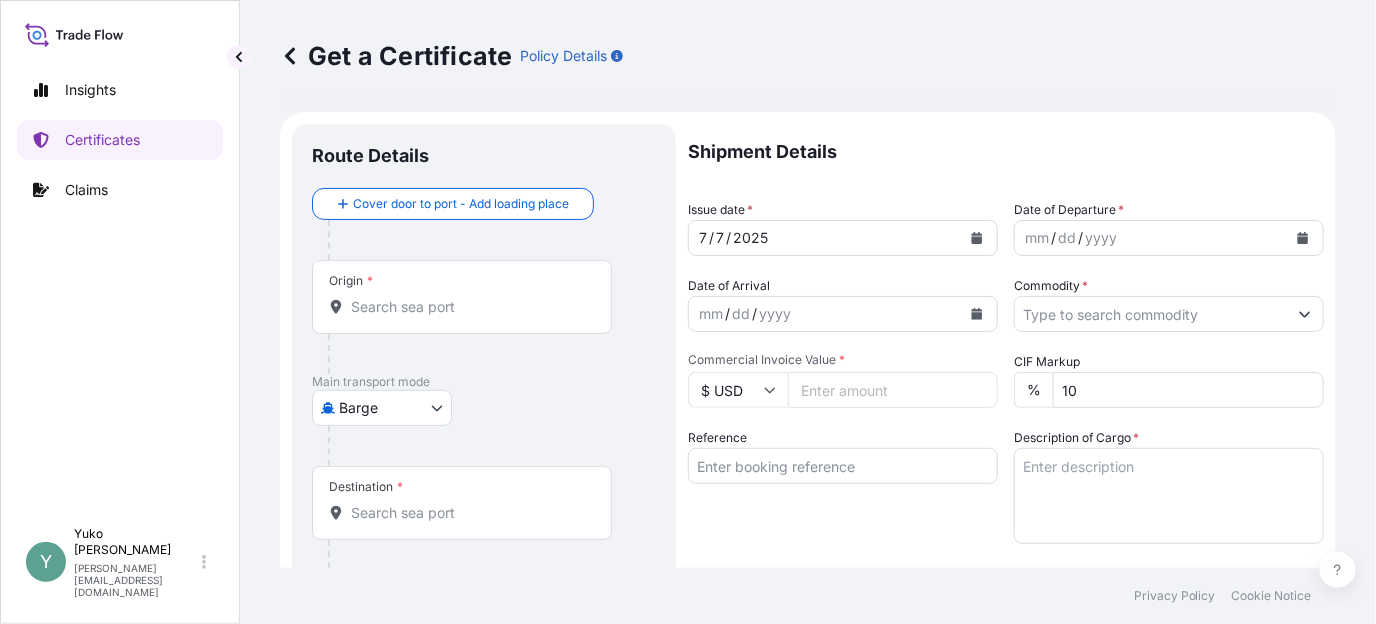 click on "Insights Certificates Claims Y Yuko   Watanabe yuko.watanabe@lubrizol.com Get a Certificate Policy Details Route Details   Cover door to port - Add loading place Place of loading Road / Inland Road / Inland Origin * Main transport mode Barge Air Barge Road Ocean Vessel Rail Barge in Tow Destination * Cover port to door - Add place of discharge Road / Inland Road / Inland Place of Discharge Shipment Details Issue date * 7 / 7 / 2025 Date of Departure * mm / dd / yyyy Date of Arrival mm / dd / yyyy Commodity * Packing Category Commercial Invoice Value    * $ USD CIF Markup % 10 Reference Description of Cargo * Vessel name Marks & Numbers Duty Cost   $ USD Letter of Credit This shipment has a letter of credit Letter of credit * Letter of credit may not exceed 12000 characters Assured Details Primary Assured * Select a primary assured The Lubrizol Corporation Named Assured Named Assured Address Create Certificate Privacy Policy Cookie Notice
0 Selected Date: July 7, 2025" at bounding box center [688, 312] 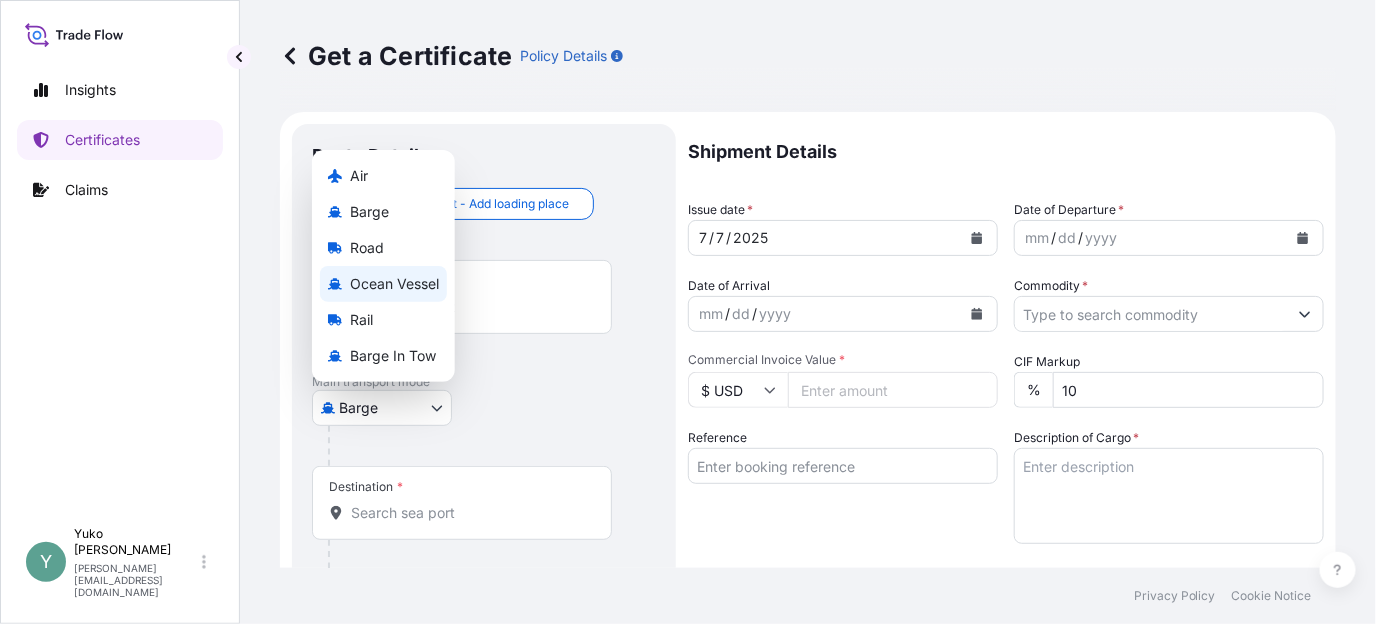 click on "Ocean Vessel" at bounding box center (394, 284) 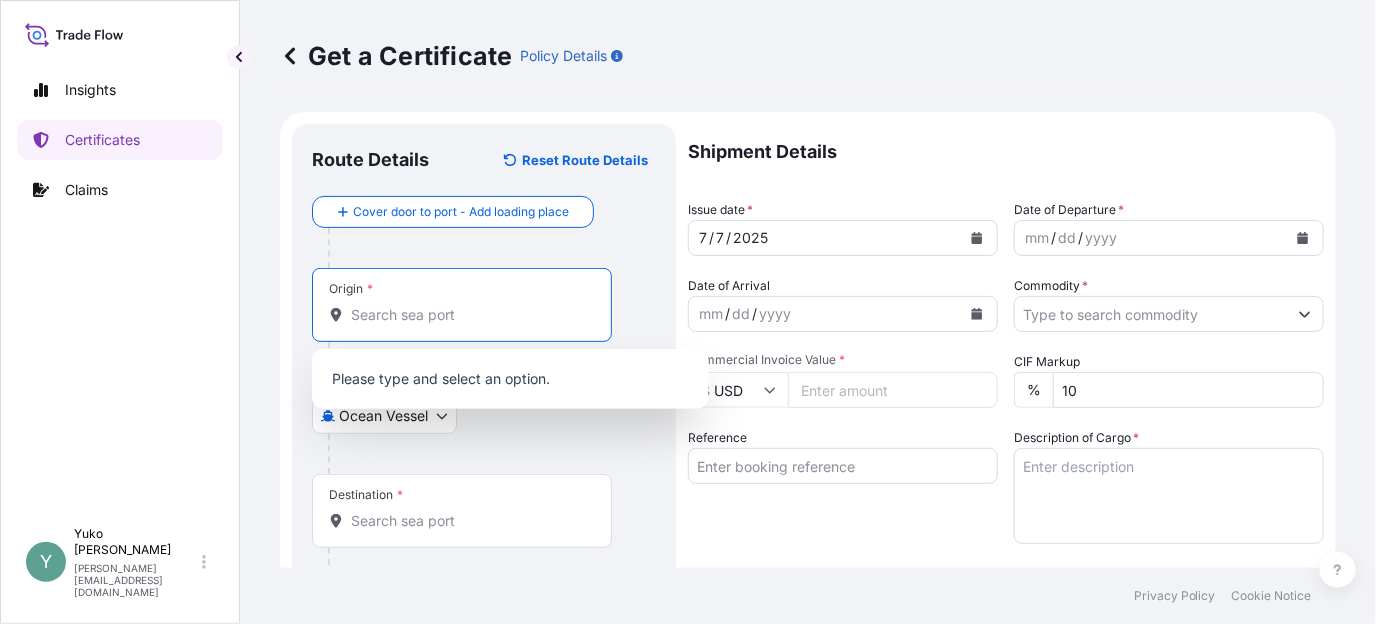 click on "Origin *" at bounding box center (469, 315) 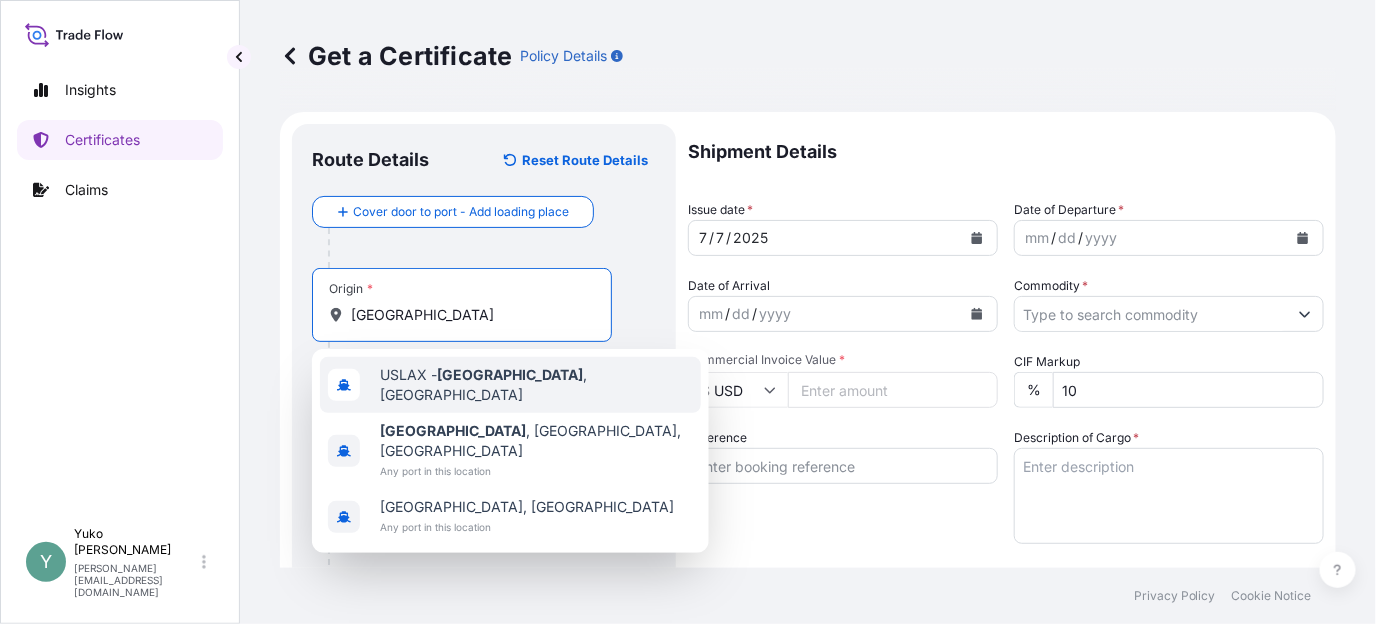 click on "USLAX -  Los Angeles , United States" at bounding box center [536, 385] 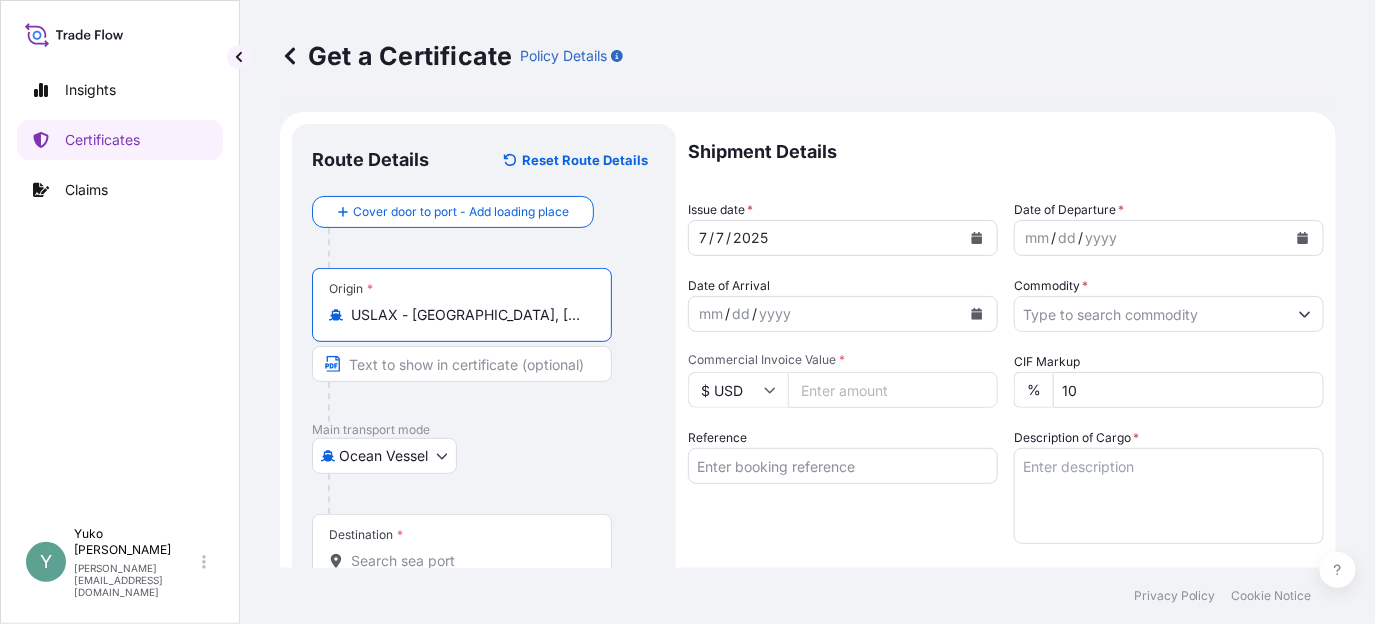 type on "USLAX - Los Angeles, United States" 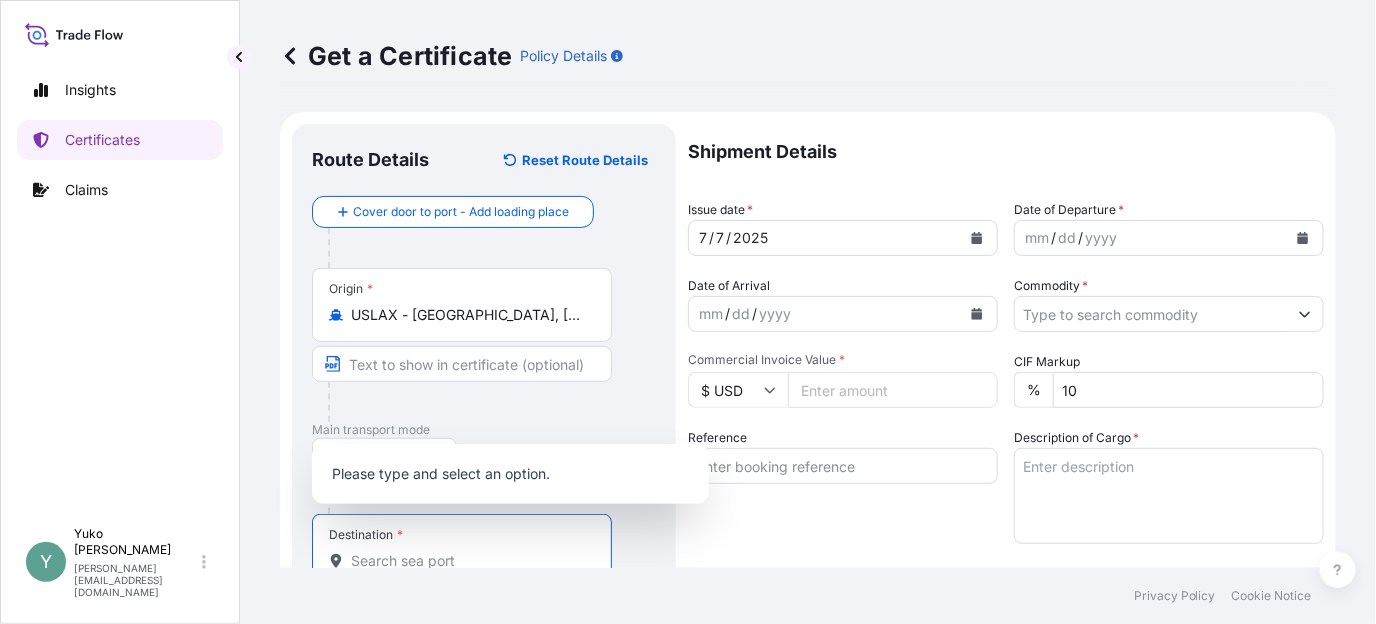 scroll, scrollTop: 2, scrollLeft: 0, axis: vertical 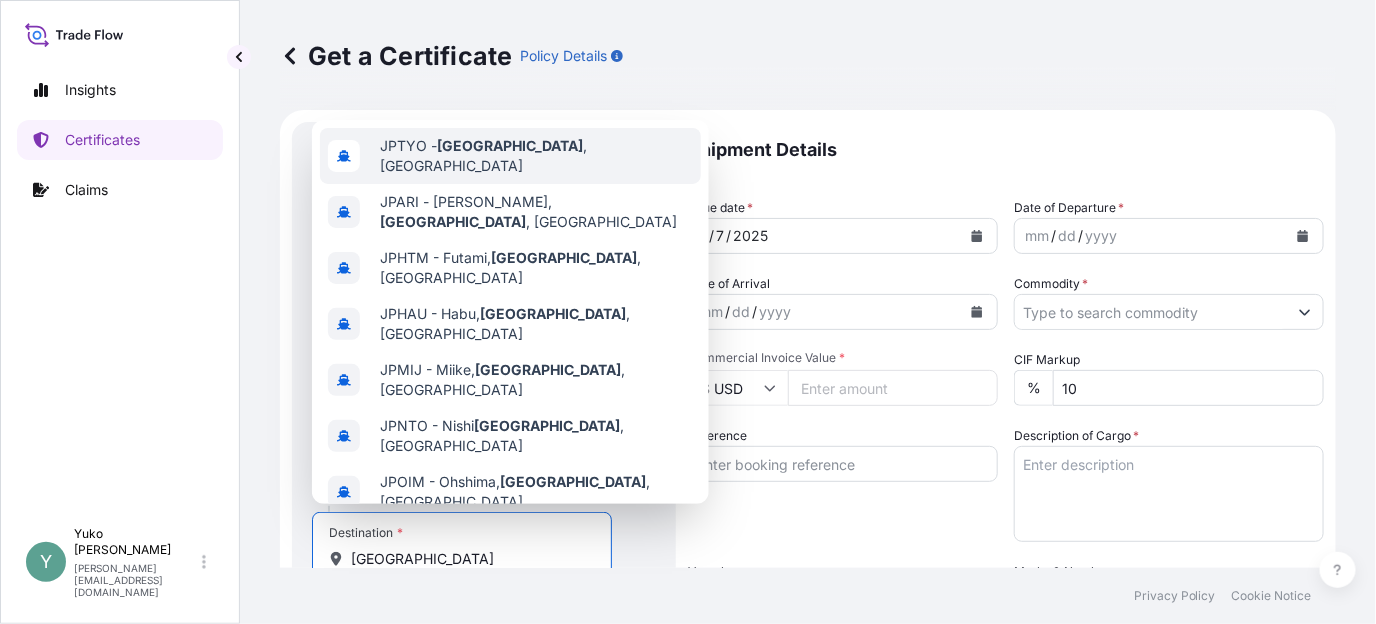 click on "JPTYO -  Tokyo , Japan" at bounding box center [536, 156] 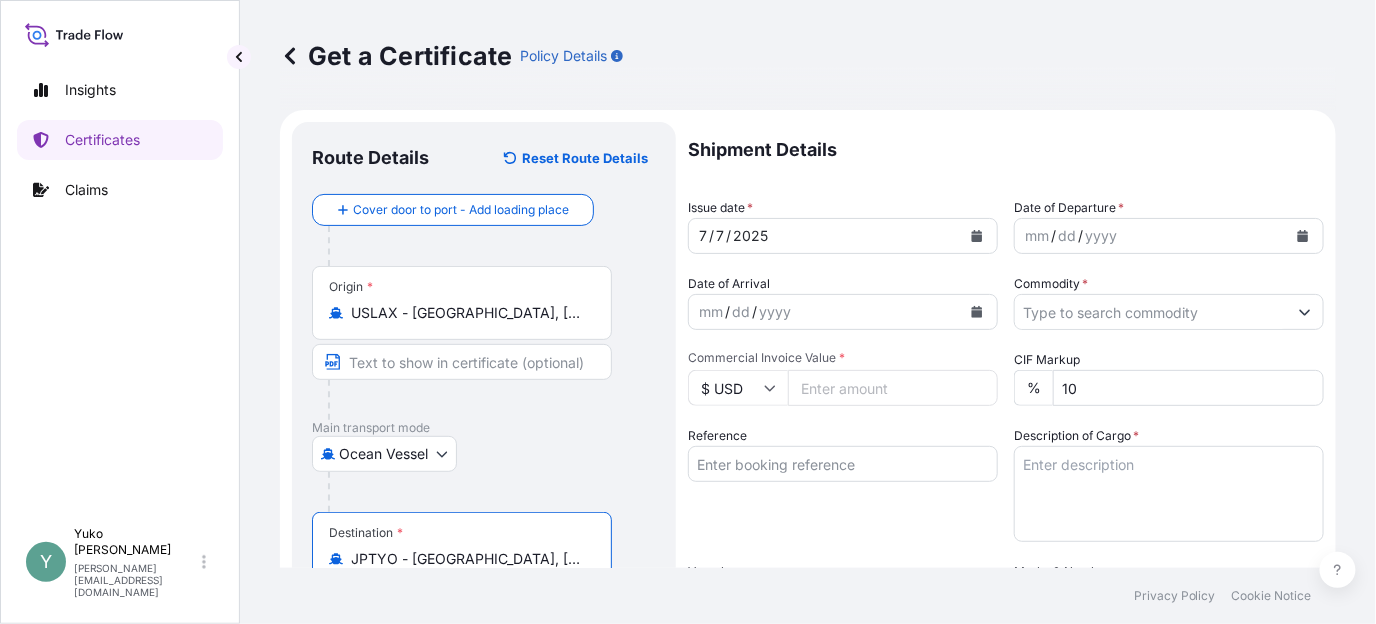 type on "JPTYO - Tokyo, Japan" 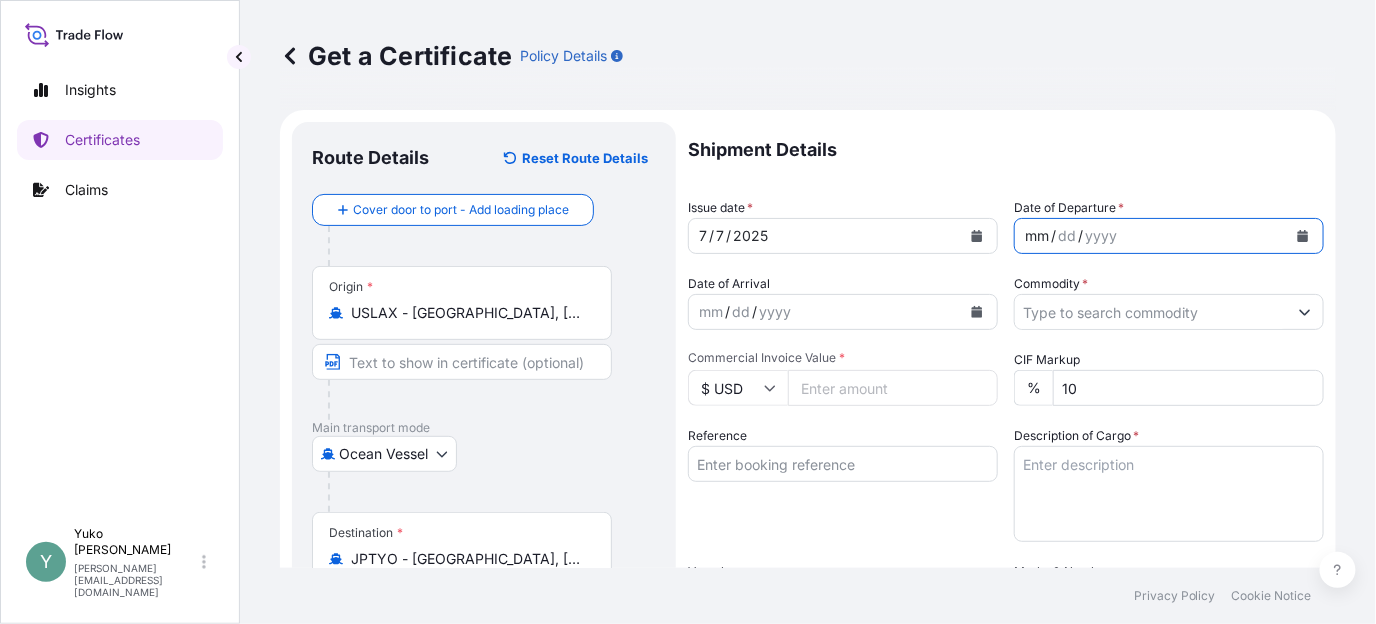 click 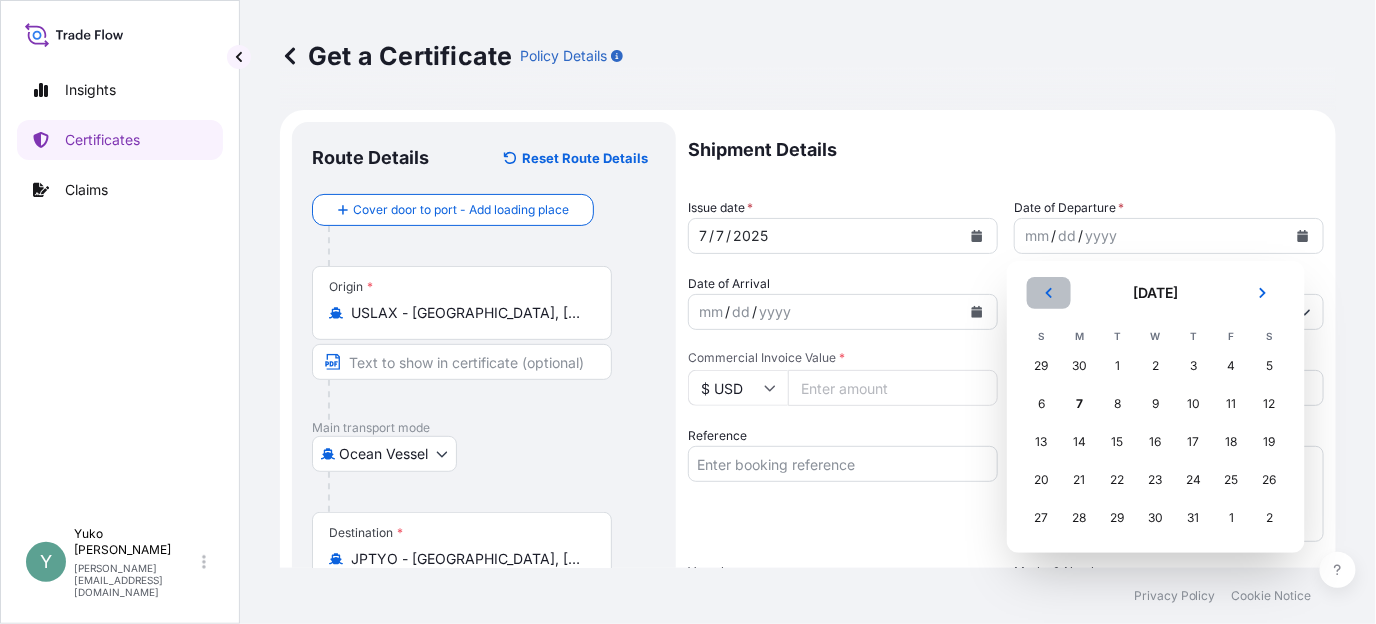 click 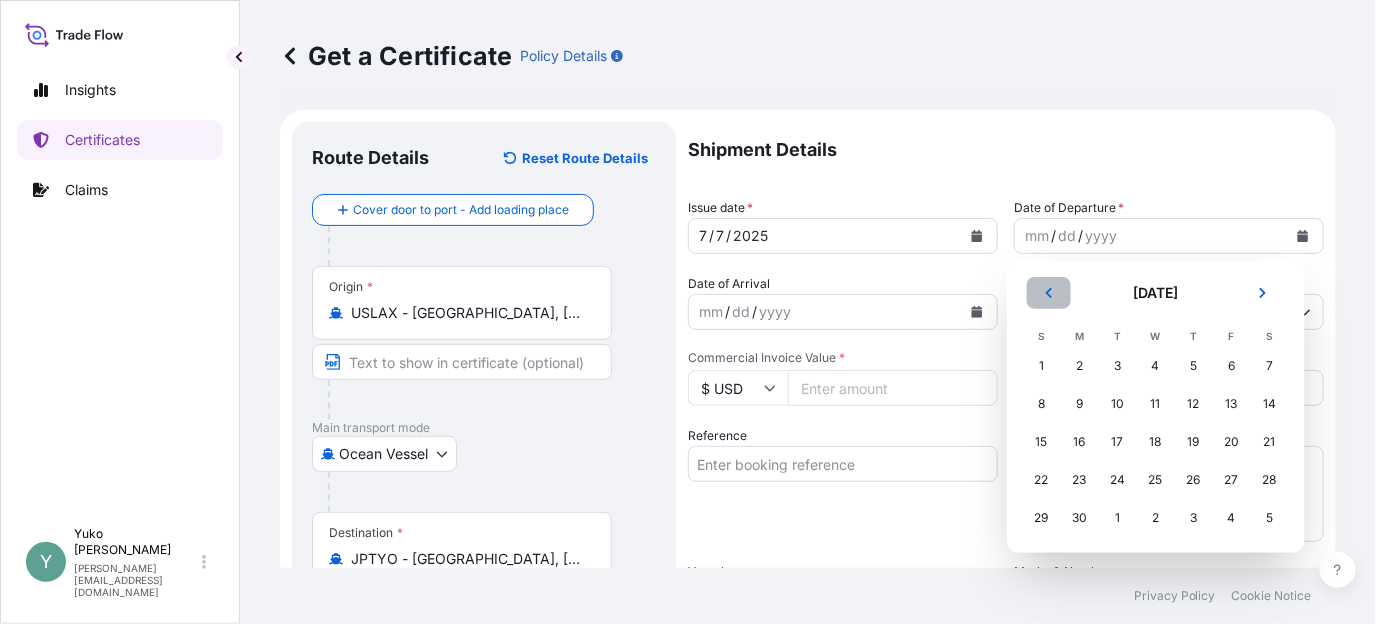 click 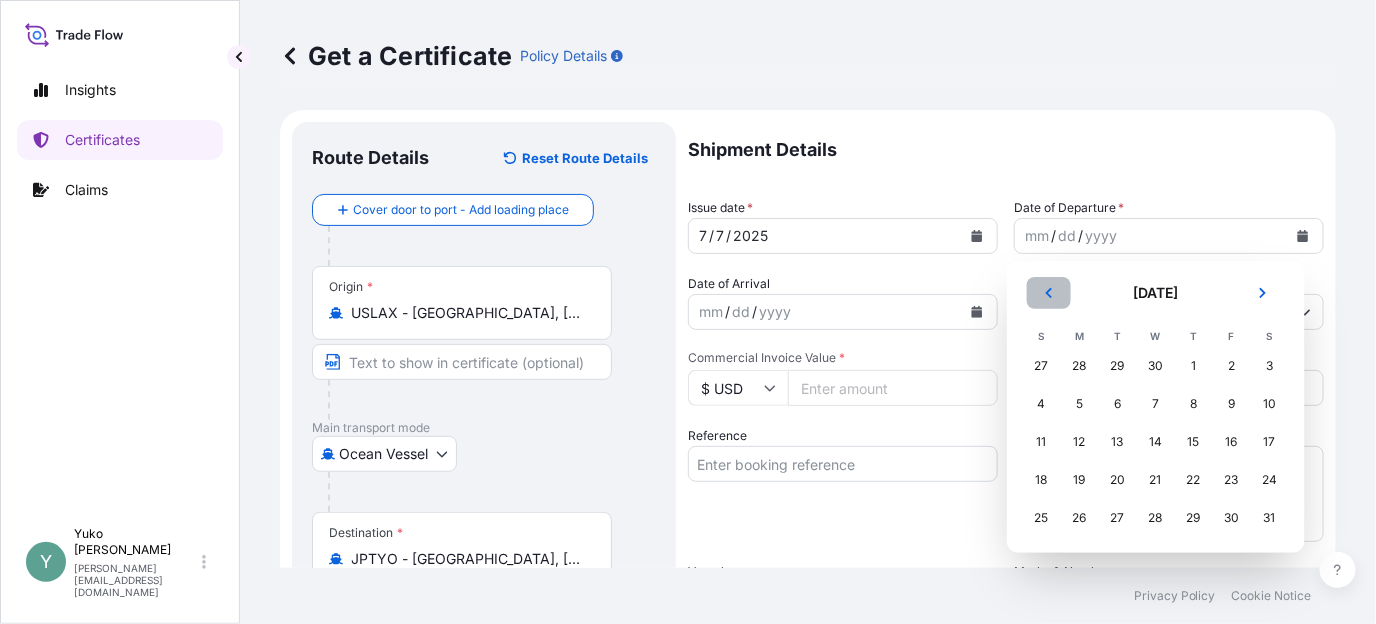 click 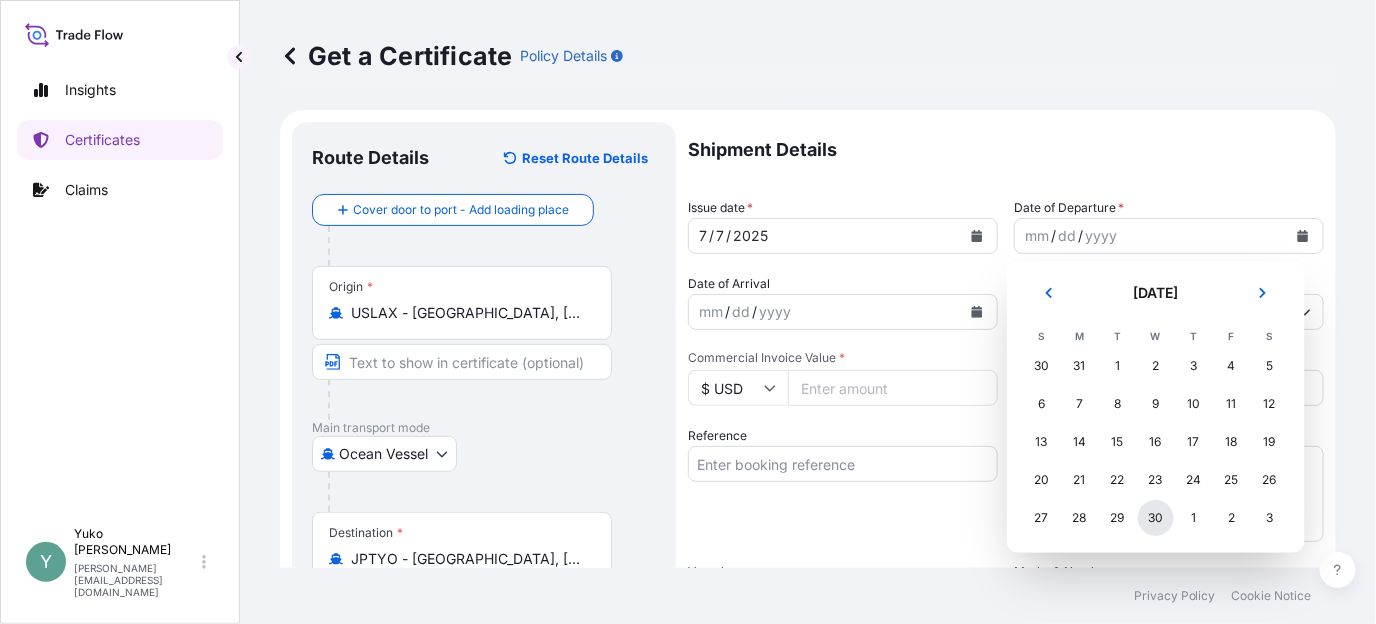 click on "30" at bounding box center [1156, 518] 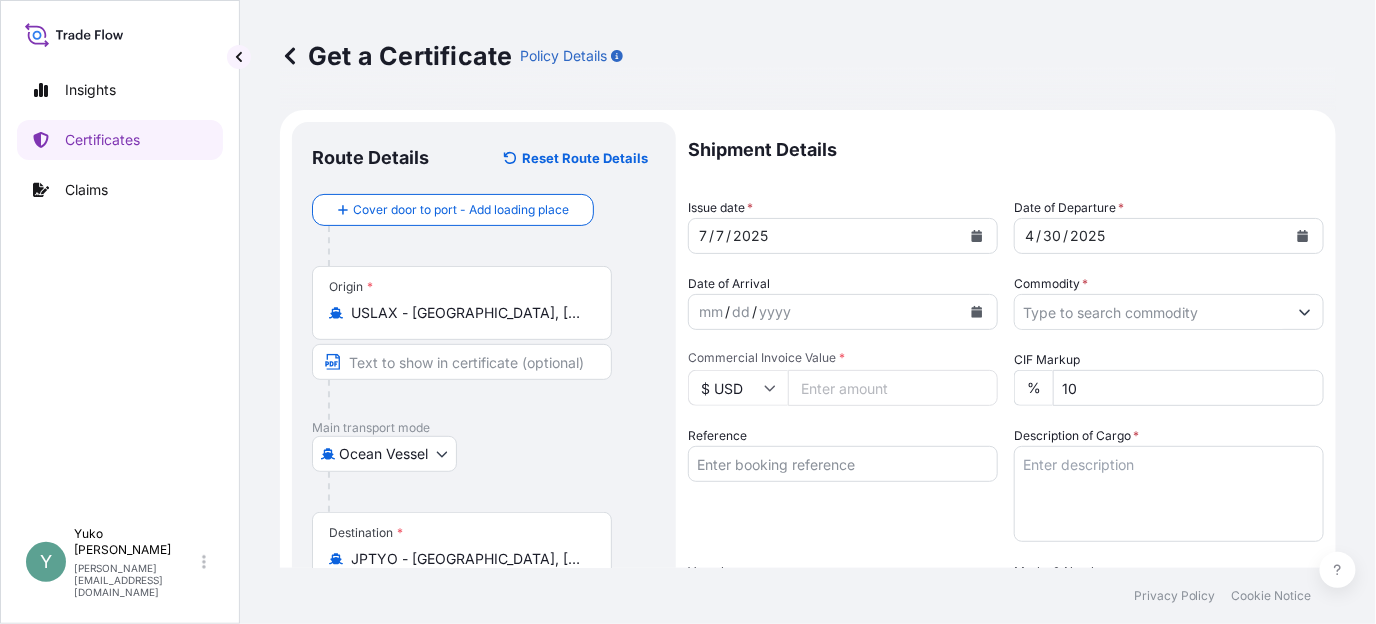 click on "$ USD" at bounding box center (738, 388) 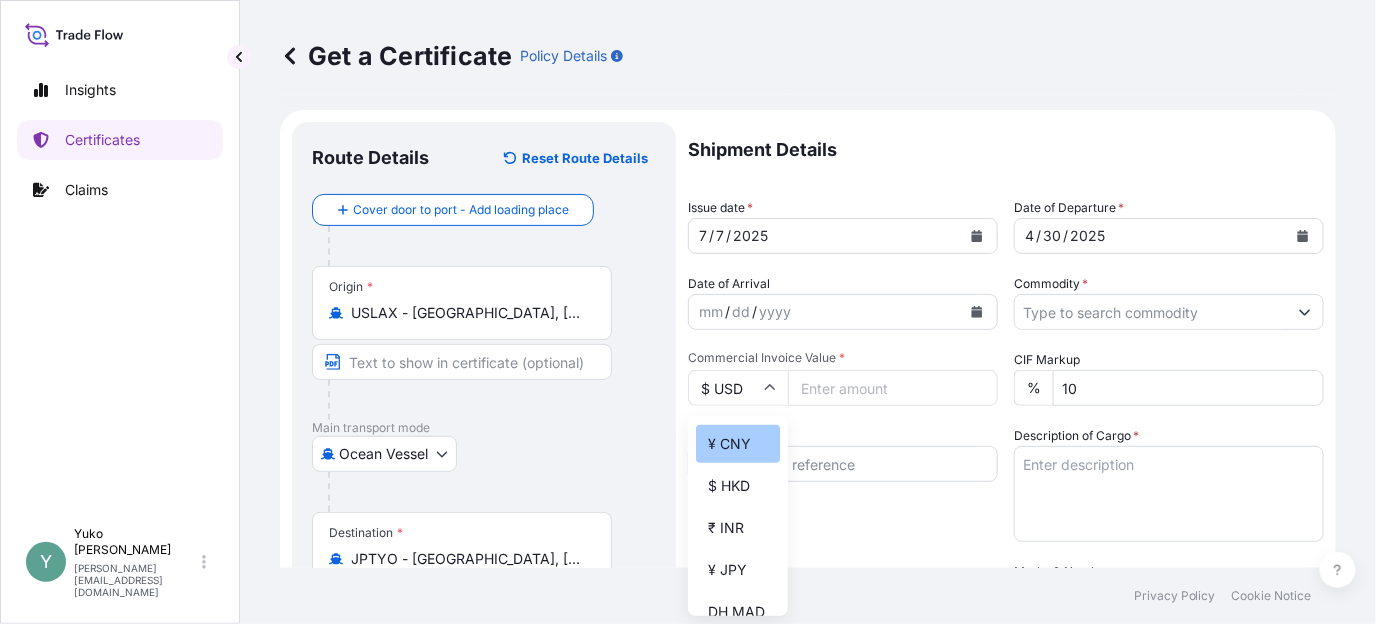 scroll, scrollTop: 400, scrollLeft: 0, axis: vertical 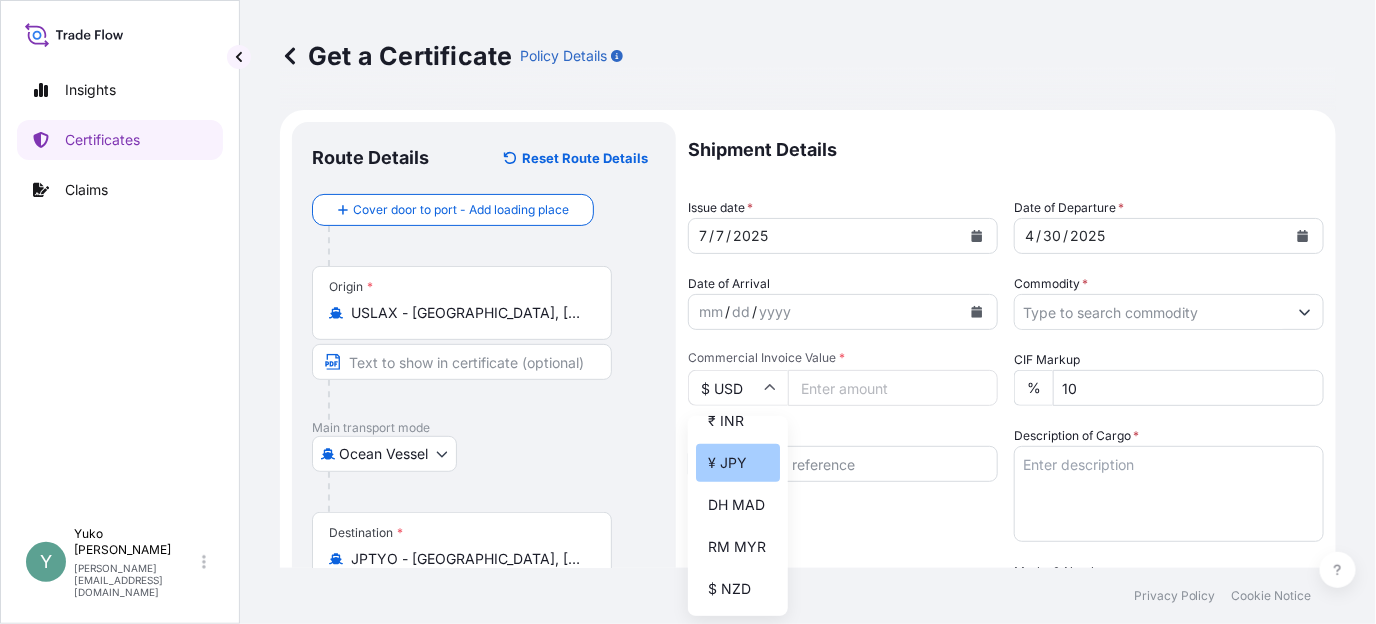 click on "¥ JPY" at bounding box center (738, 463) 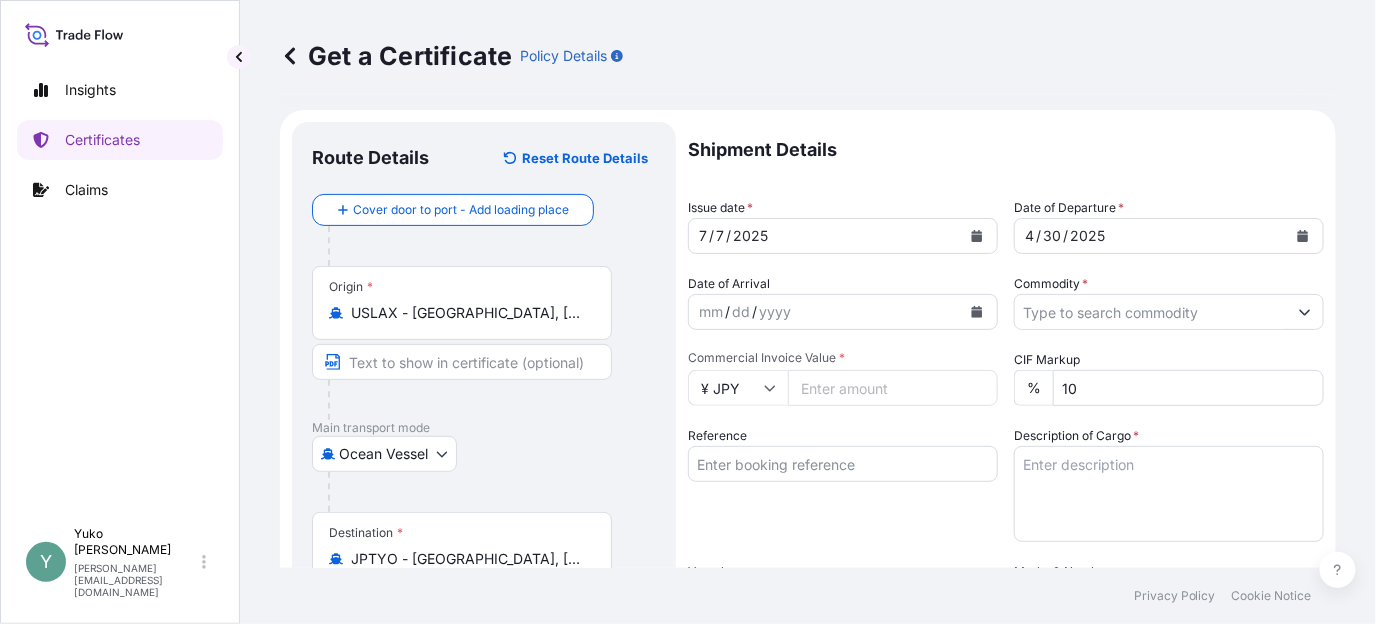 click on "Commercial Invoice Value    *" at bounding box center [893, 388] 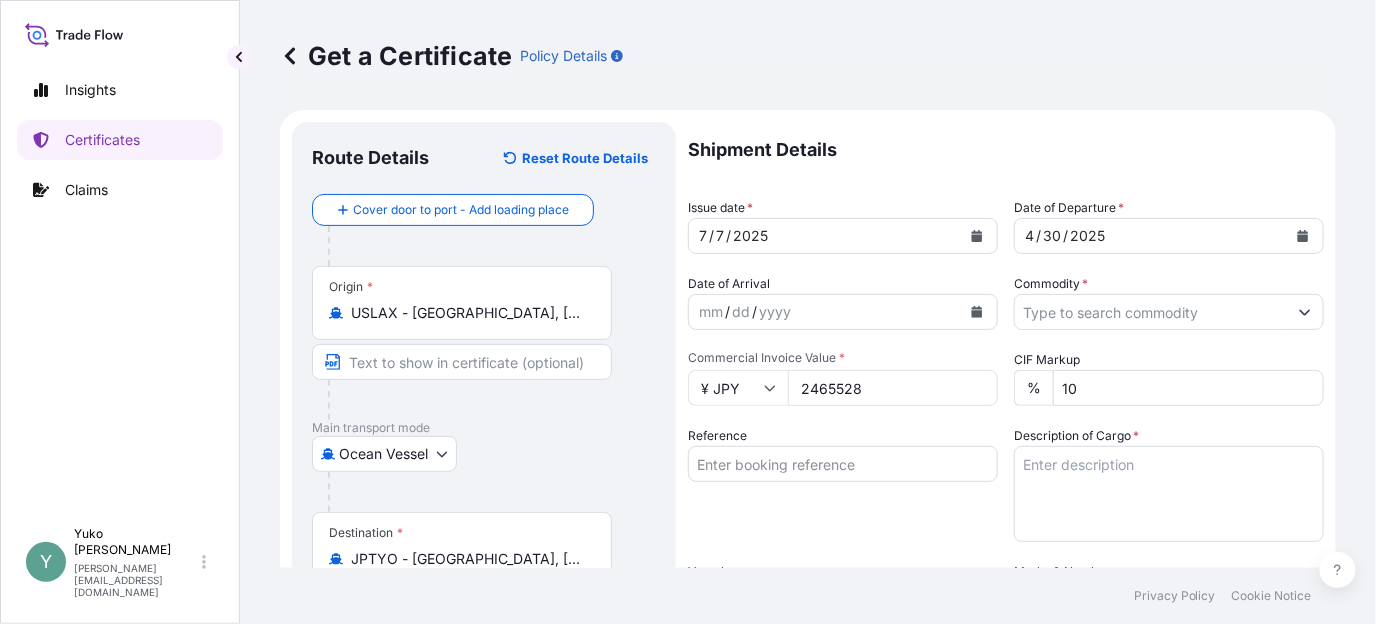 type on "2465528" 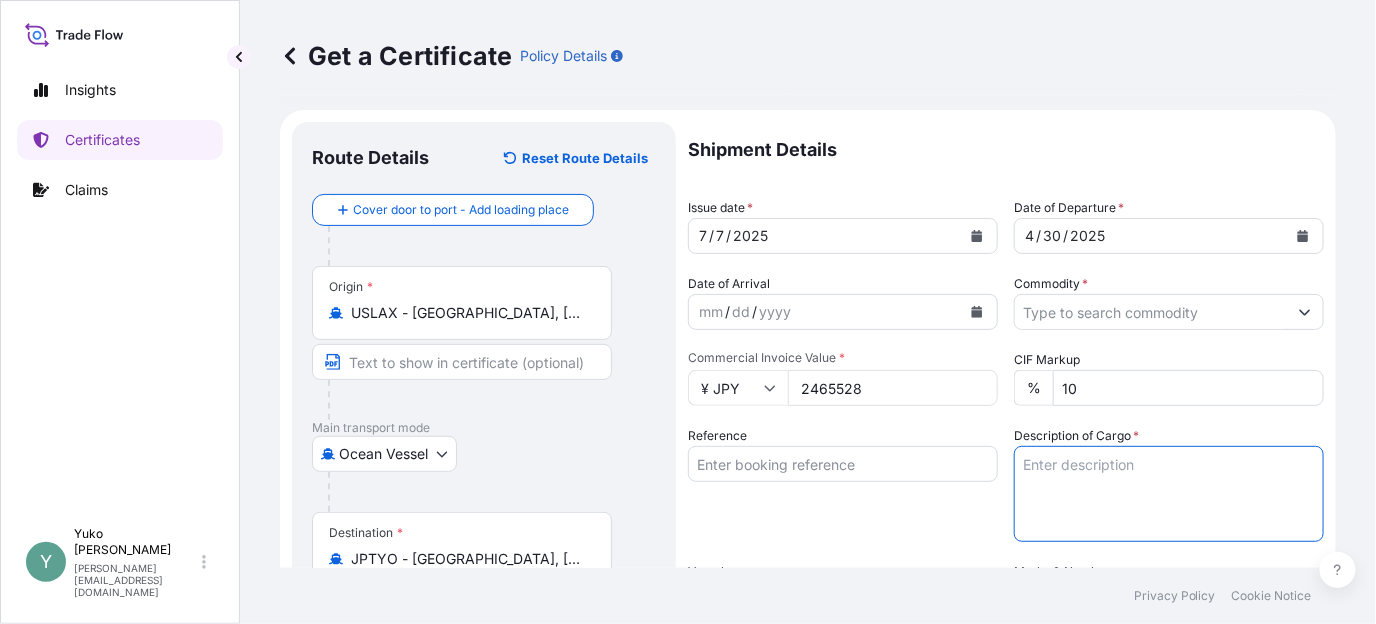 click on "Description of Cargo *" at bounding box center [1169, 494] 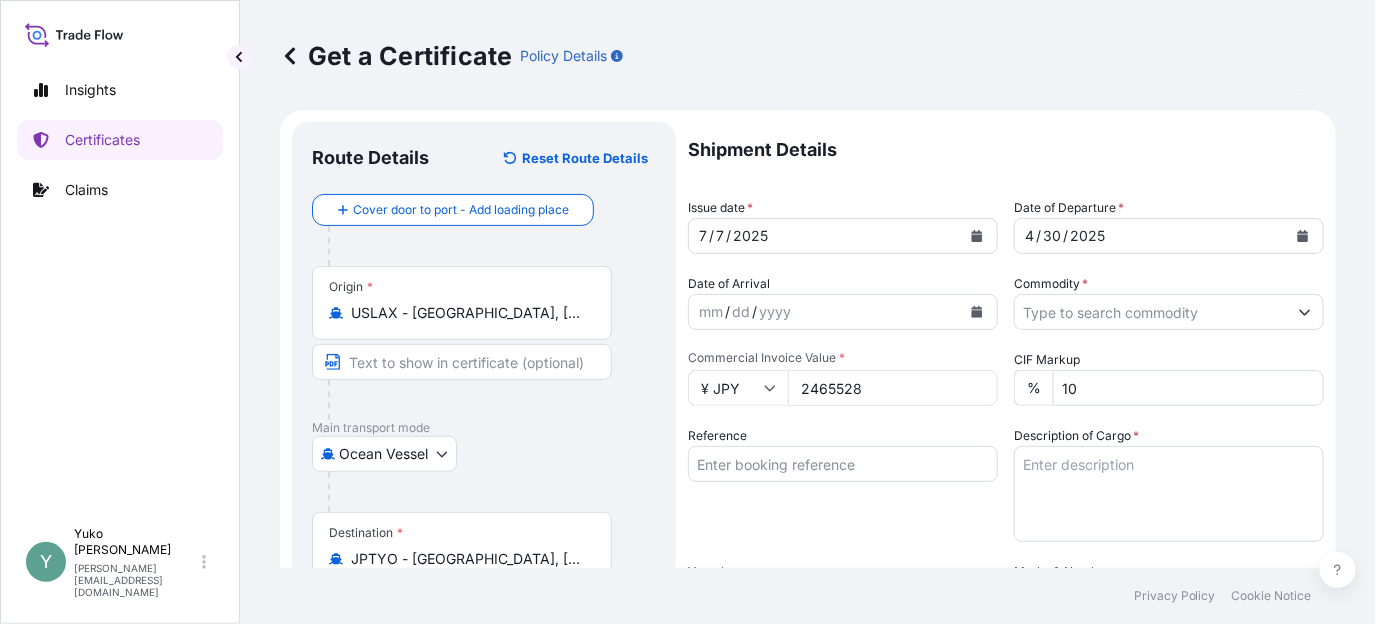 click on "Description of Cargo *" at bounding box center [1169, 494] 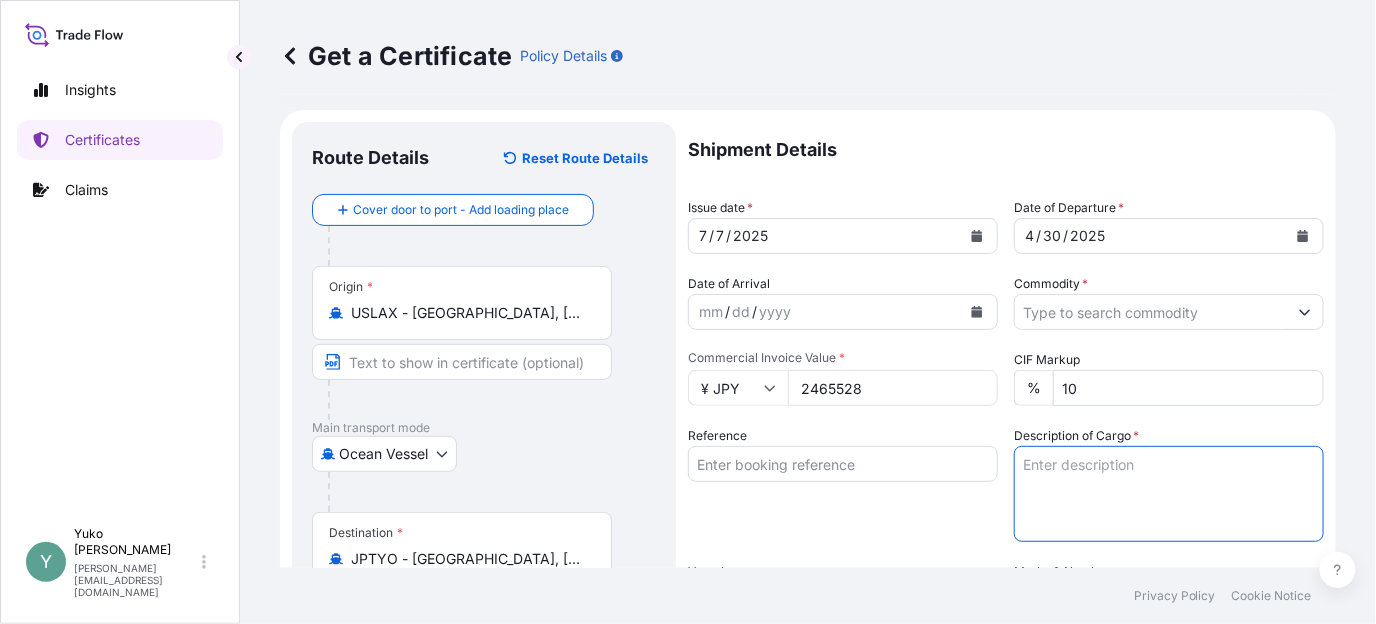 paste on "AVALURE(TM) AC 210 POLYMER, DRUM" 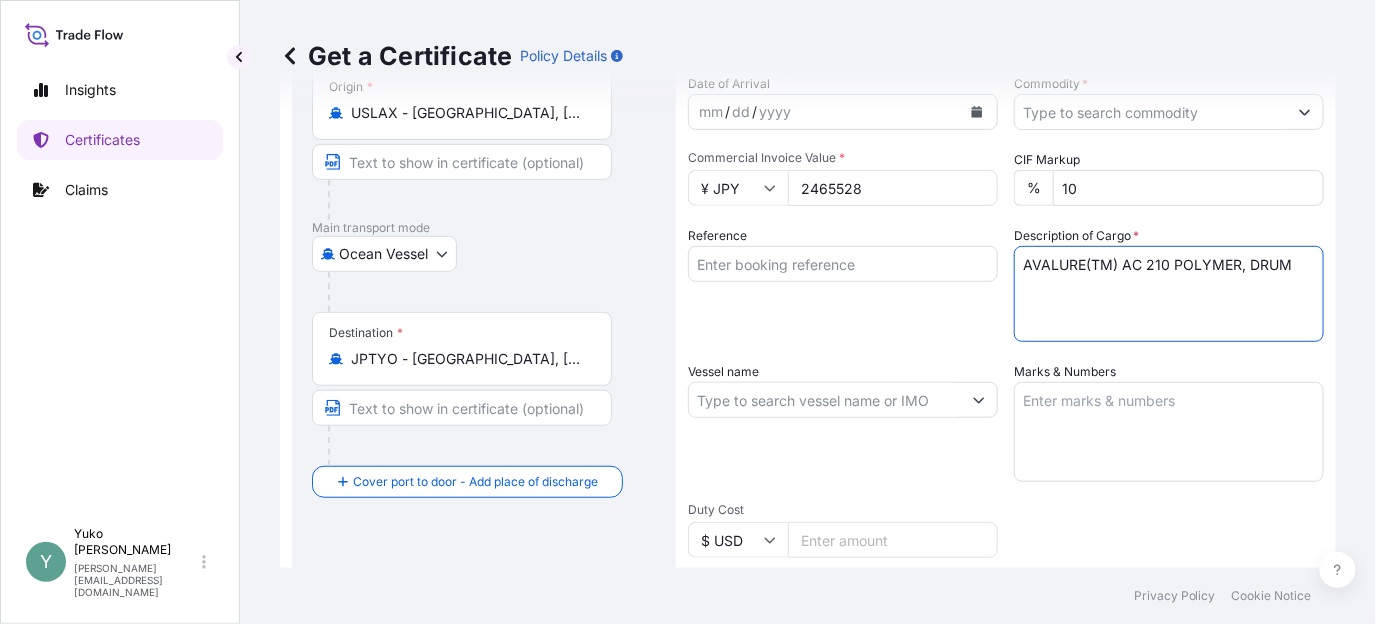 scroll, scrollTop: 577, scrollLeft: 0, axis: vertical 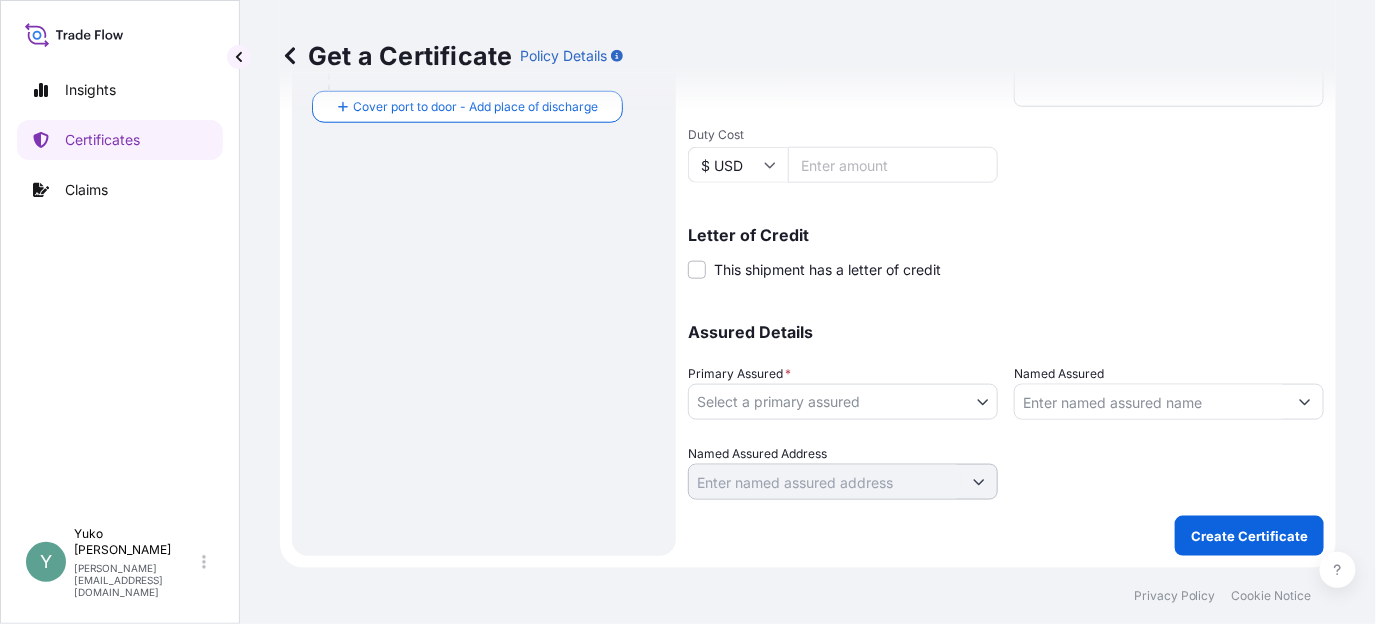 type on "AVALURE(TM) AC 210 POLYMER, DRUM" 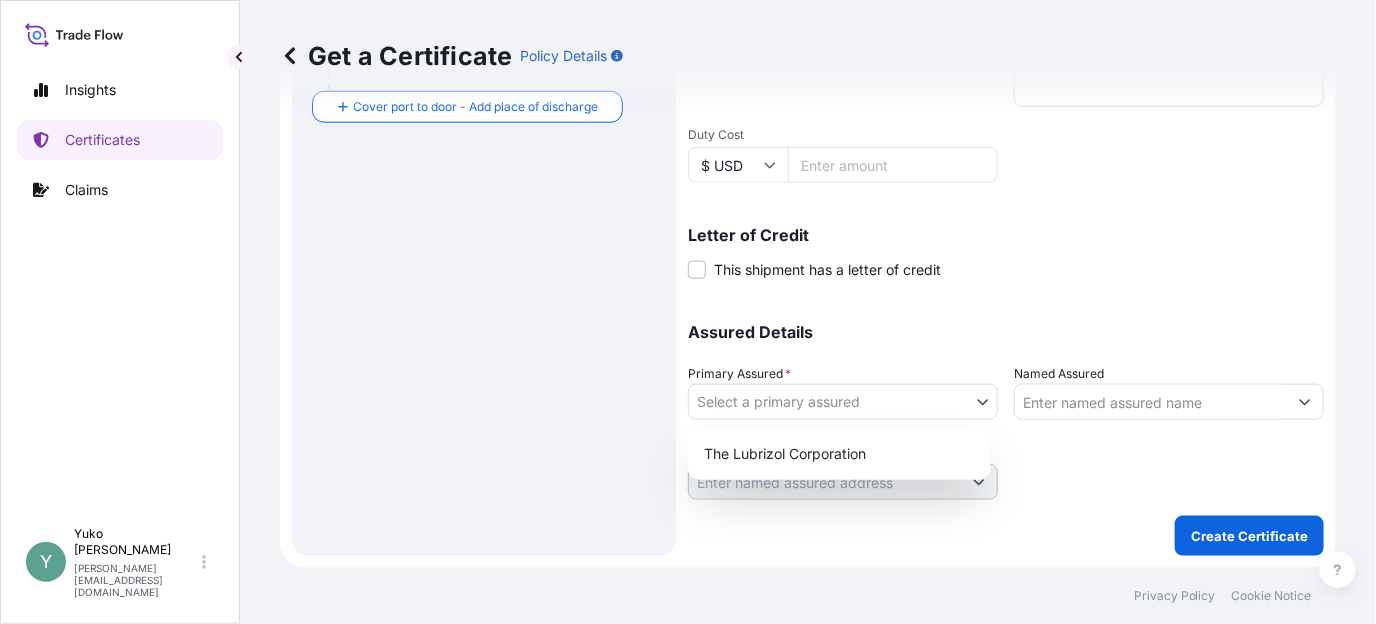 click on "Insights Certificates Claims Y Yuko   Watanabe yuko.watanabe@lubrizol.com Get a Certificate Policy Details Route Details Reset Route Details   Cover door to port - Add loading place Place of loading Road / Inland Road / Inland Origin * USLAX - Los Angeles, United States Main transport mode Ocean Vessel Air Barge Road Ocean Vessel Rail Barge in Tow Destination * JPTYO - Tokyo, Japan Cover port to door - Add place of discharge Road / Inland Road / Inland Place of Discharge Shipment Details Issue date * 7 / 7 / 2025 Date of Departure * 4 / 30 / 2025 Date of Arrival mm / dd / yyyy Commodity * Packing Category Commercial Invoice Value    * ¥ JPY 2465528 CIF Markup % 10 Reference Description of Cargo * AVALURE(TM) AC 210 POLYMER, DRUM Vessel name Marks & Numbers Duty Cost   $ USD Letter of Credit This shipment has a letter of credit Letter of credit * Letter of credit may not exceed 12000 characters Assured Details Primary Assured * Select a primary assured The Lubrizol Corporation Named Assured
0" at bounding box center [688, 312] 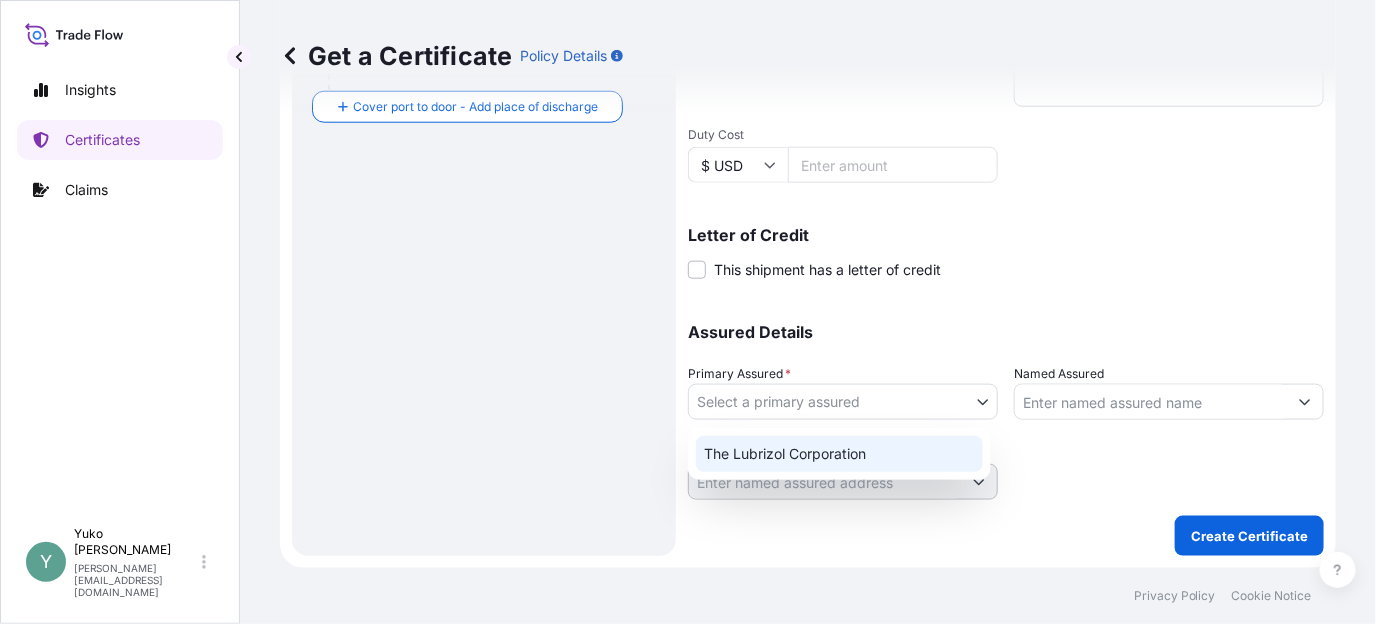 click on "The Lubrizol Corporation" at bounding box center [839, 454] 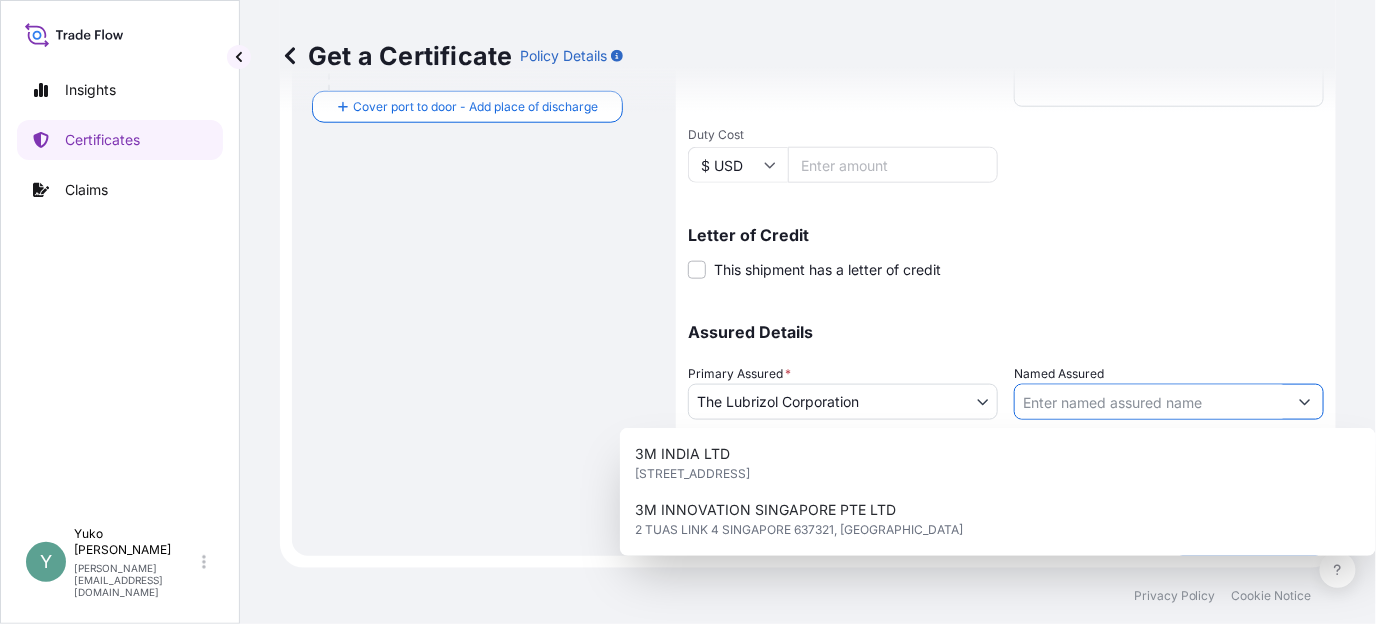 click on "Named Assured" at bounding box center [1151, 402] 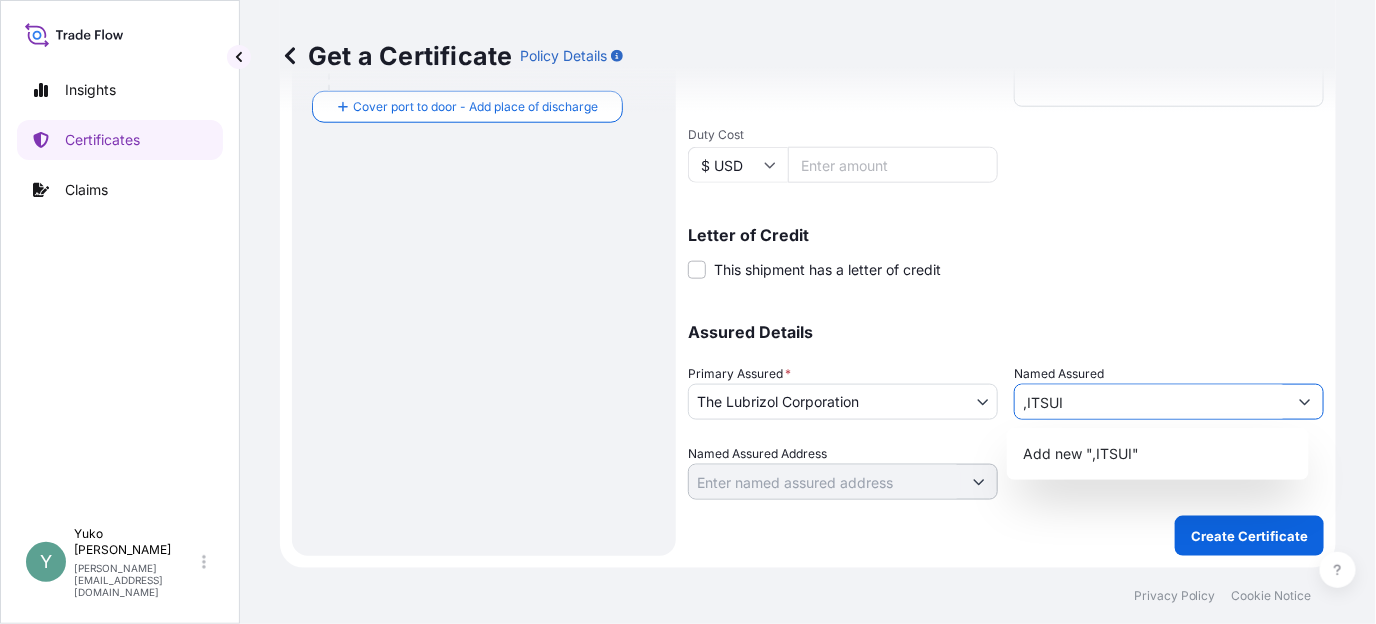 click on ",ITSUI" at bounding box center [1151, 402] 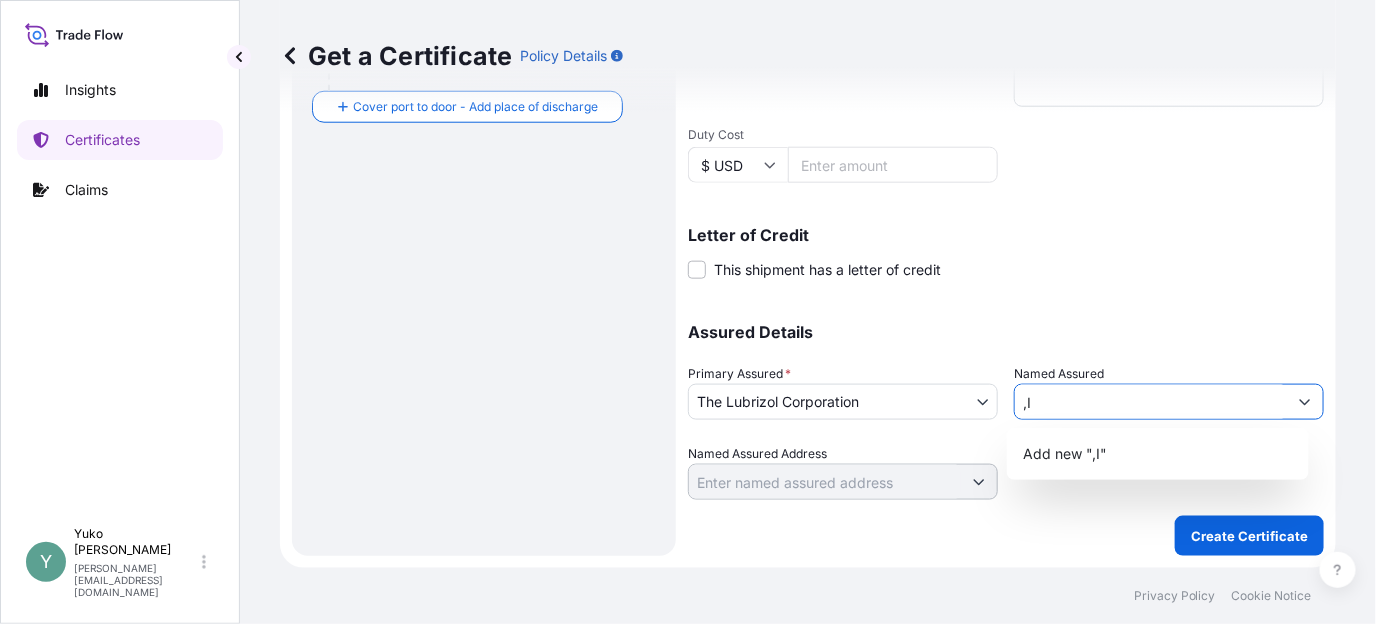 type on "," 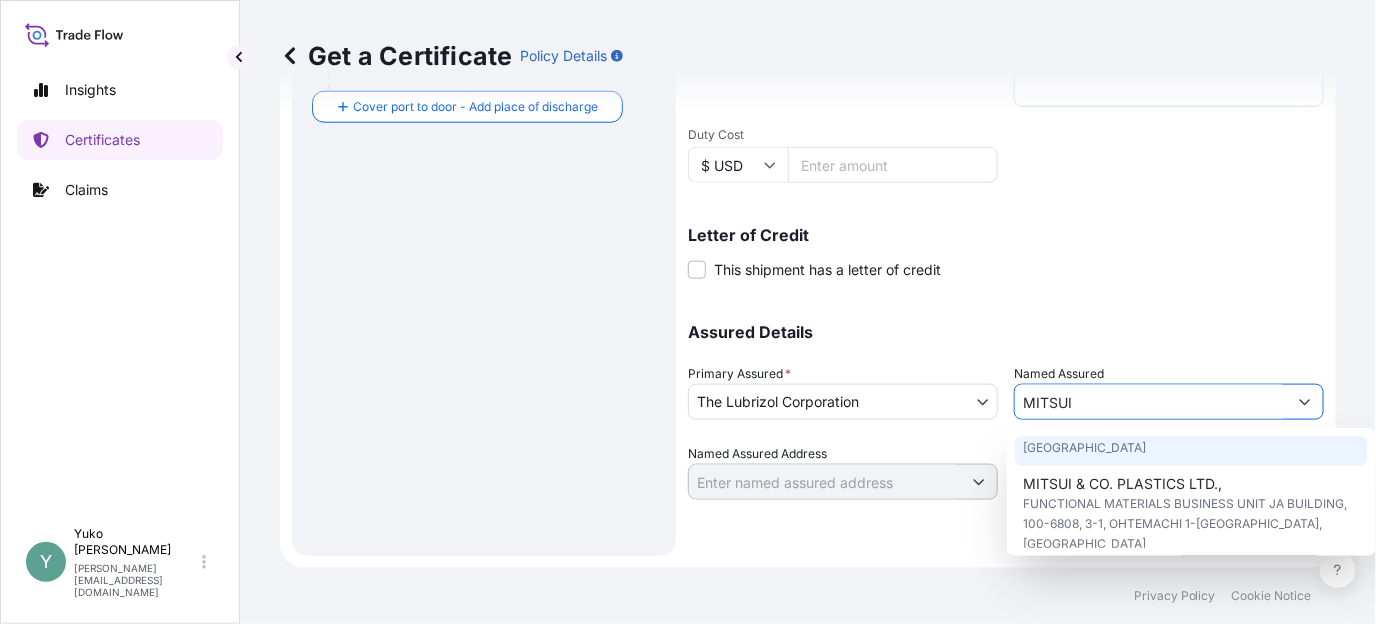 scroll, scrollTop: 40, scrollLeft: 0, axis: vertical 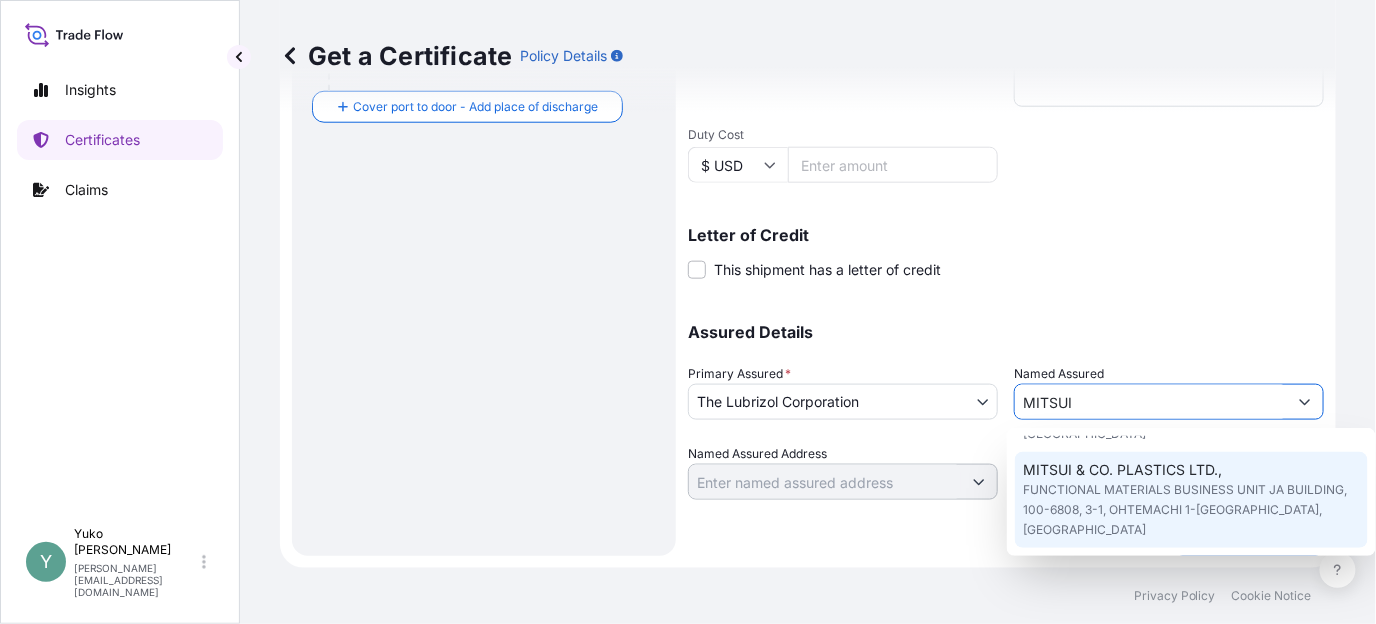 type on "MITSUI" 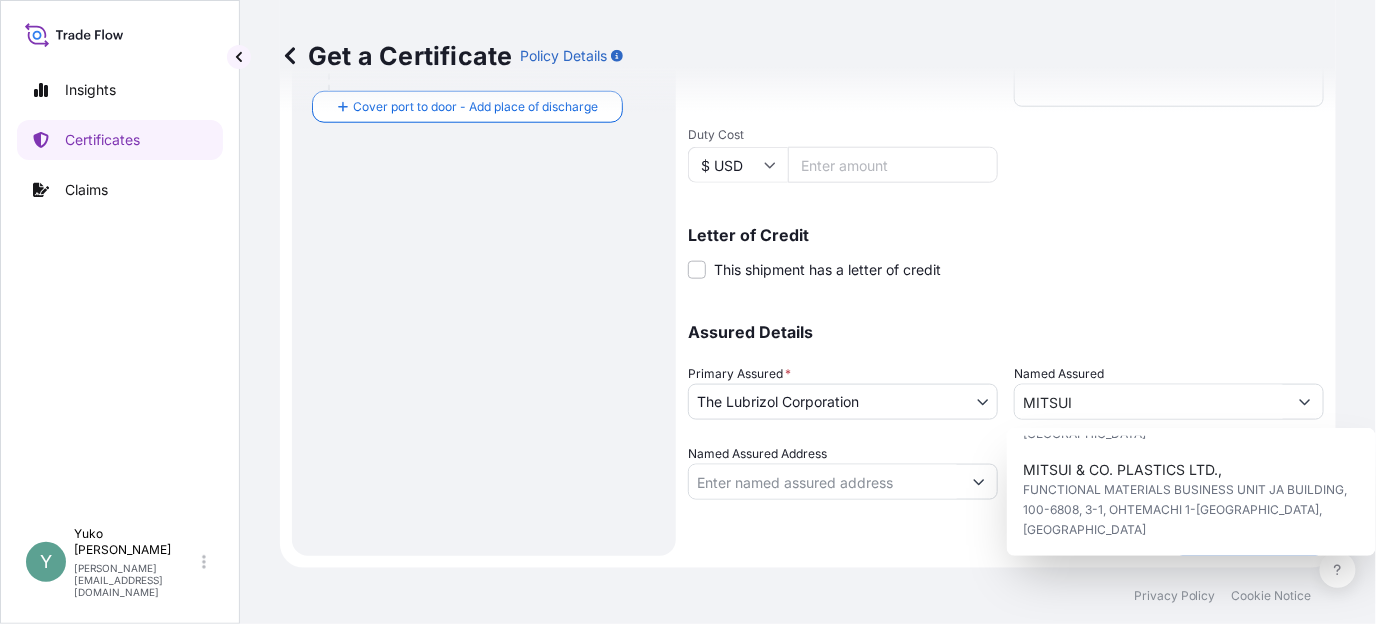 click on "Shipment Details Issue date * 7 / 7 / 2025 Date of Departure * 4 / 30 / 2025 Date of Arrival mm / dd / yyyy Commodity * Packing Category Commercial Invoice Value    * ¥ JPY 2465528 CIF Markup % 10 Reference Description of Cargo * AVALURE(TM) AC 210 POLYMER, DRUM Vessel name Marks & Numbers Duty Cost   $ USD Letter of Credit This shipment has a letter of credit Letter of credit * Letter of credit may not exceed 12000 characters Assured Details Primary Assured * The Lubrizol Corporation The Lubrizol Corporation Named Assured MITSUI Named Assured Address Create Certificate" at bounding box center [1006, 51] 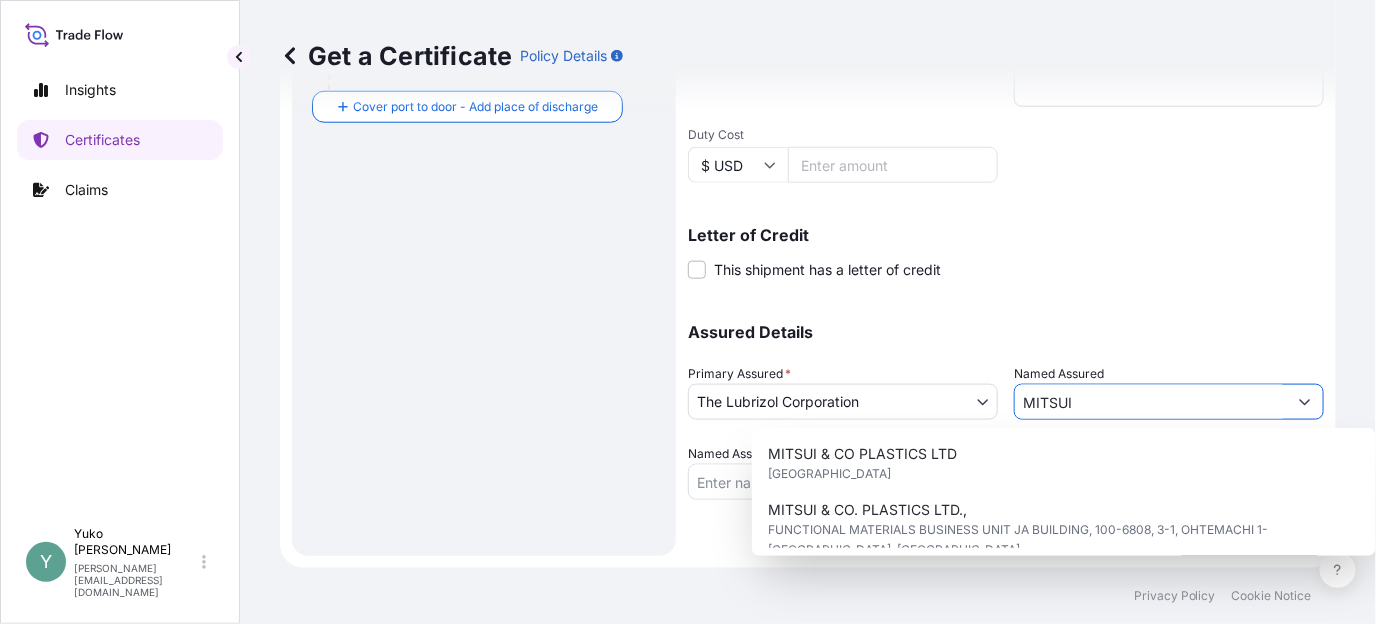 drag, startPoint x: 1096, startPoint y: 408, endPoint x: 1012, endPoint y: 421, distance: 85 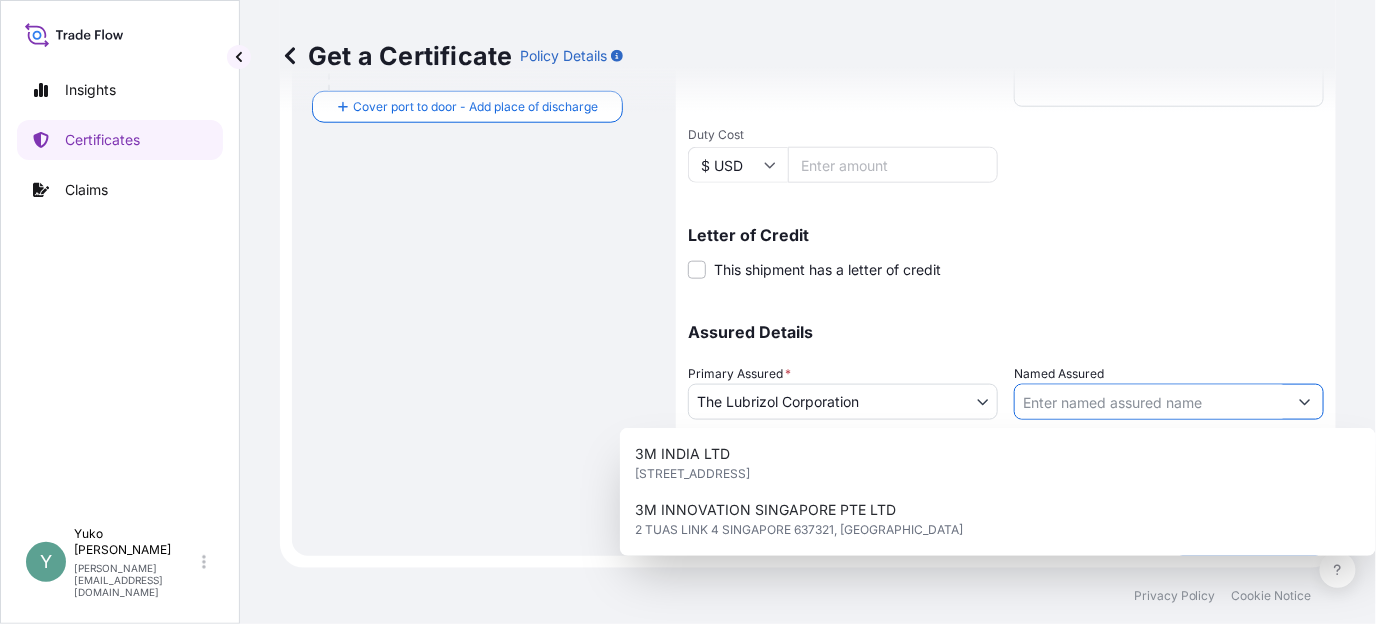 click on "Named Assured" at bounding box center (1151, 402) 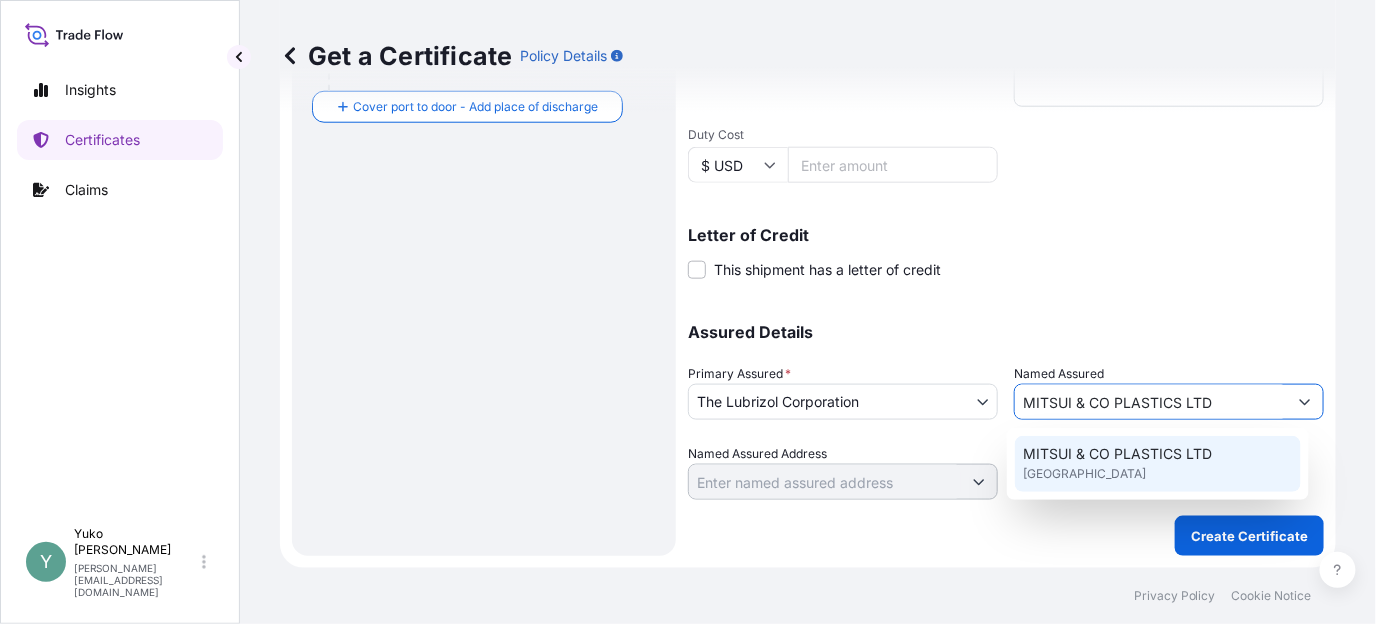 type on "MITSUI & CO PLASTICS LTD" 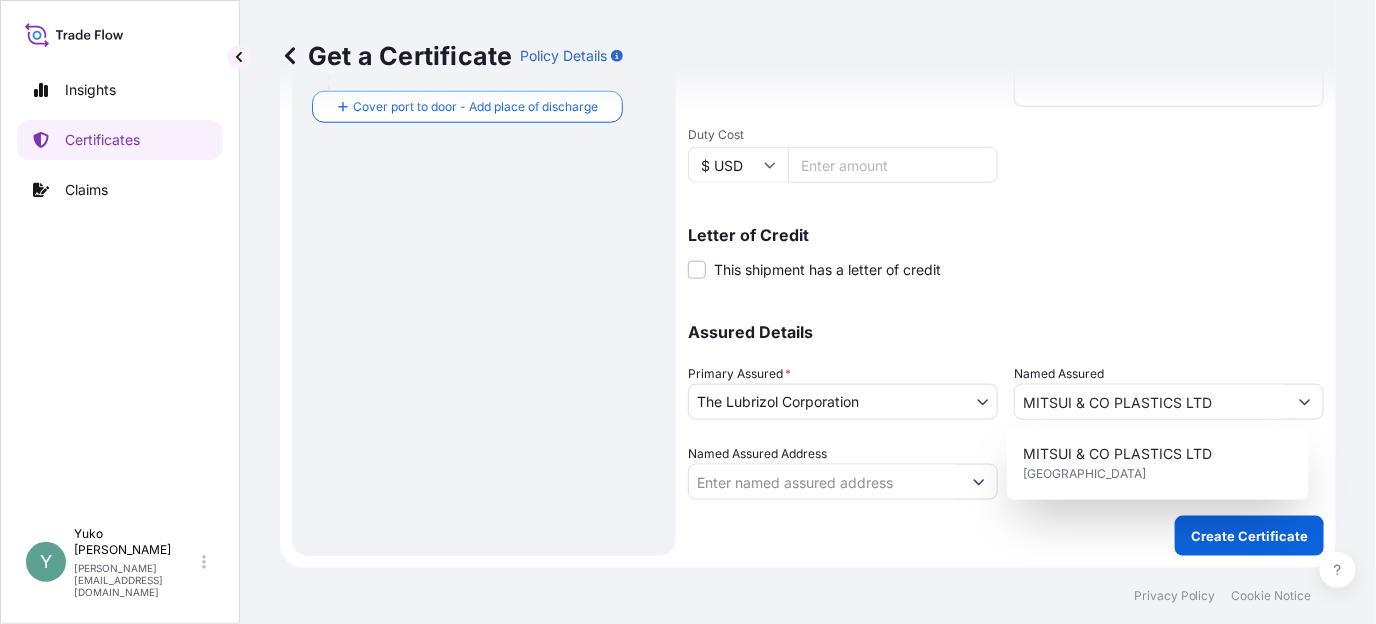 click on "Assured Details" at bounding box center [1006, 332] 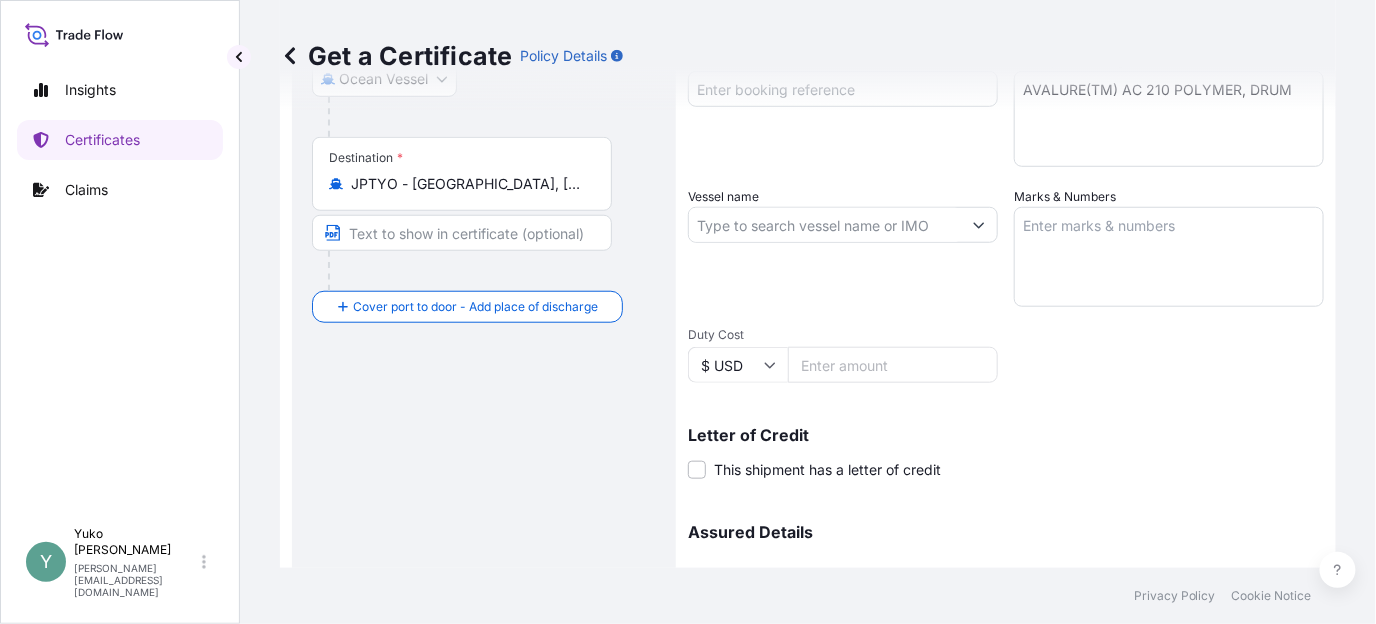 scroll, scrollTop: 577, scrollLeft: 0, axis: vertical 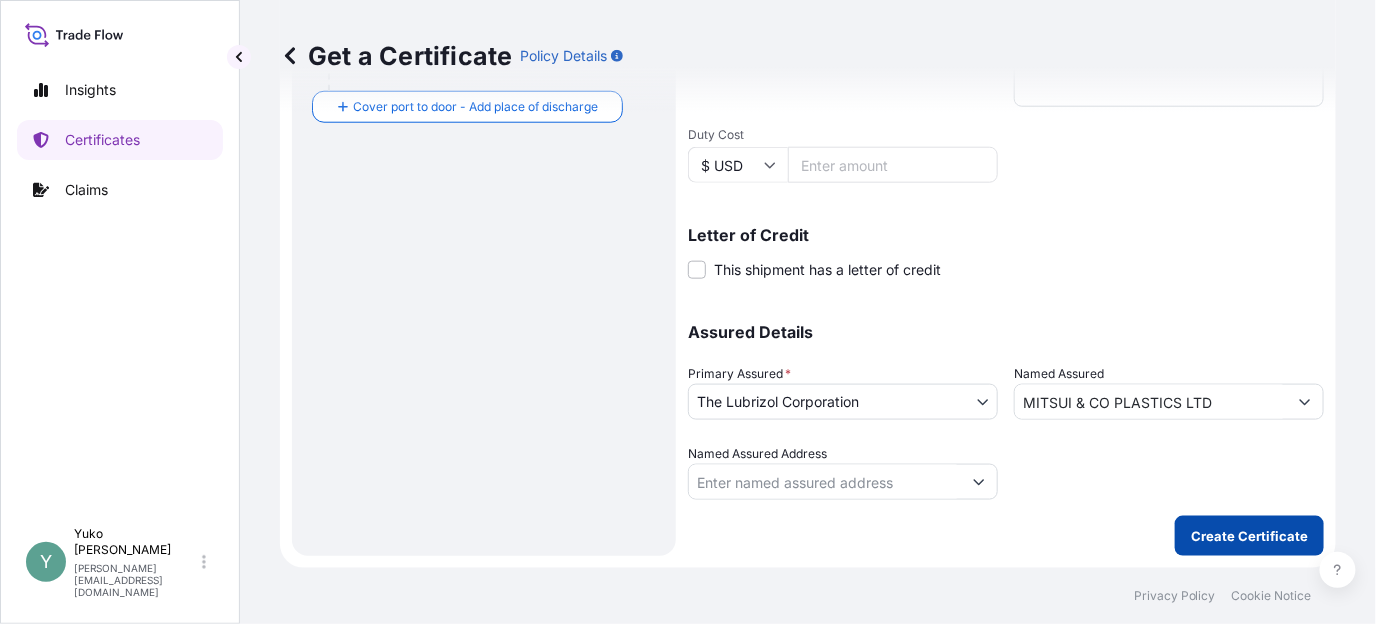 click on "Create Certificate" at bounding box center [1249, 536] 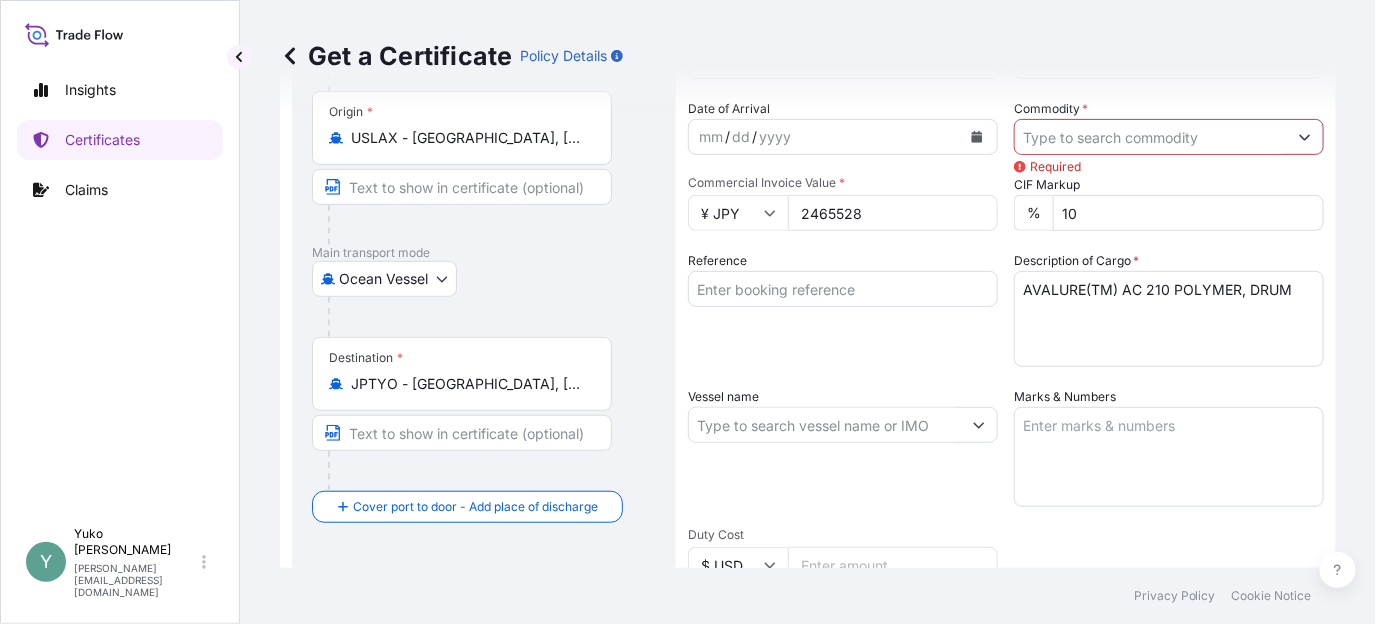 scroll, scrollTop: 0, scrollLeft: 0, axis: both 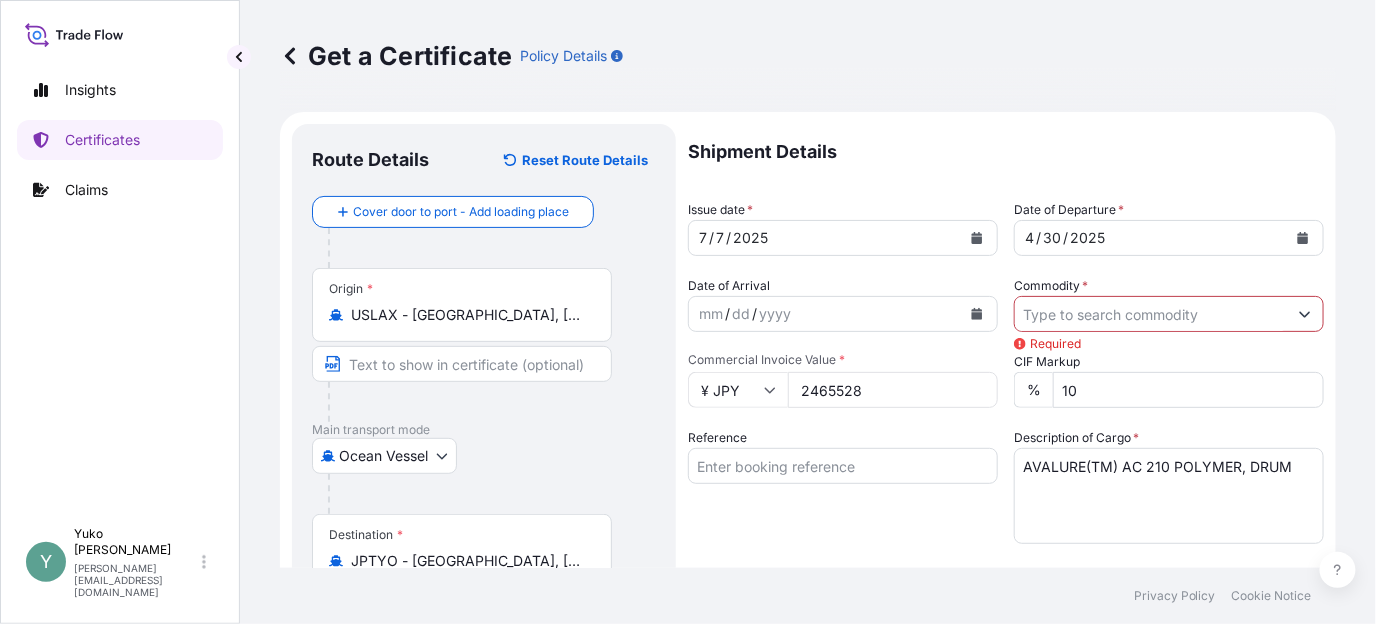 click on "Commodity *" at bounding box center (1151, 314) 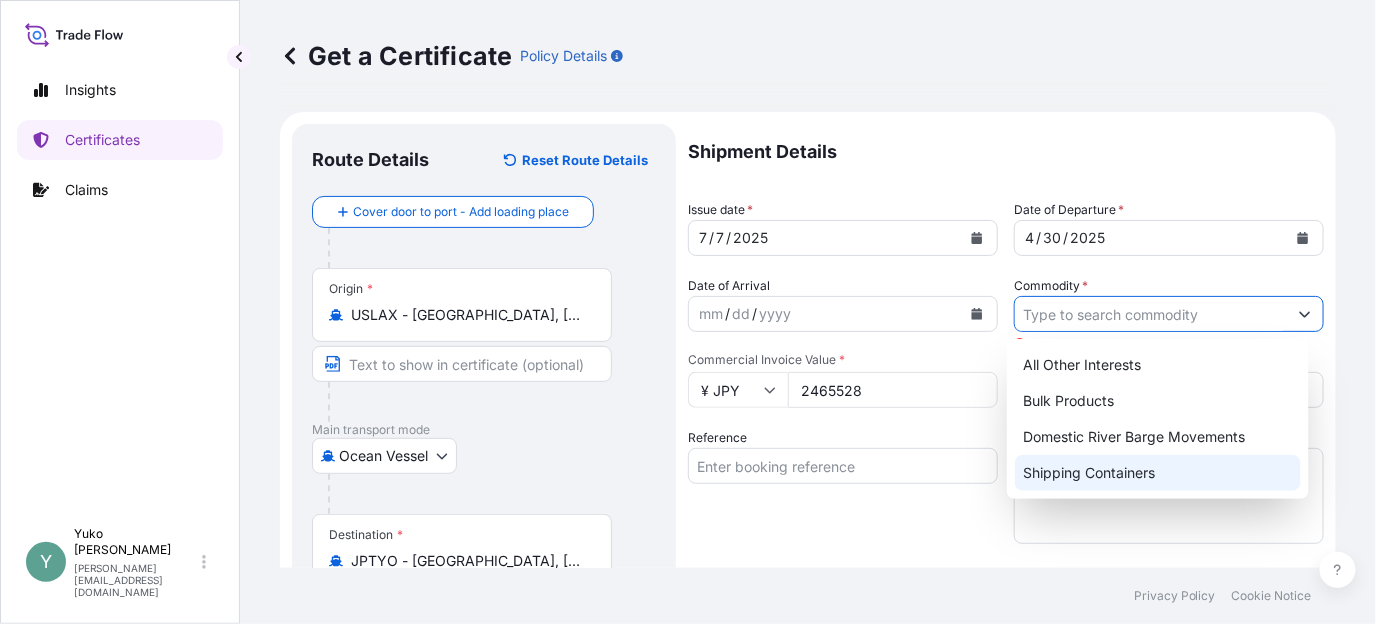 click on "Shipping Containers" at bounding box center (1157, 473) 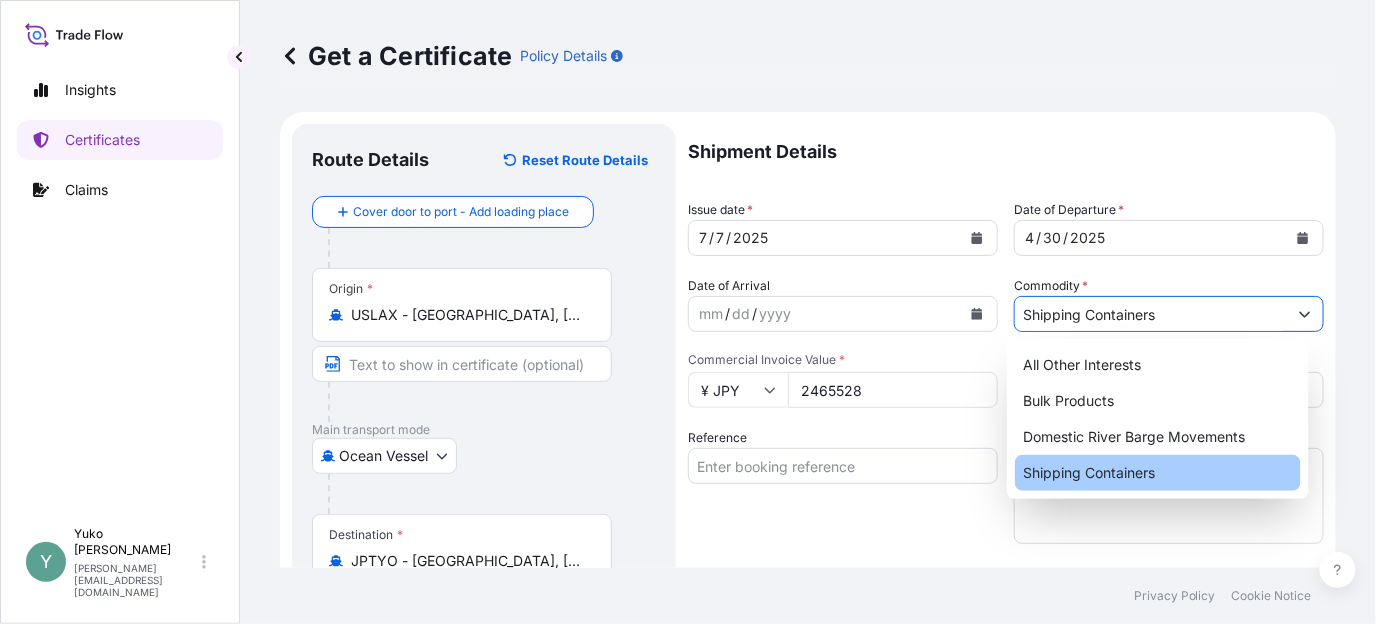 type on "Shipping Containers" 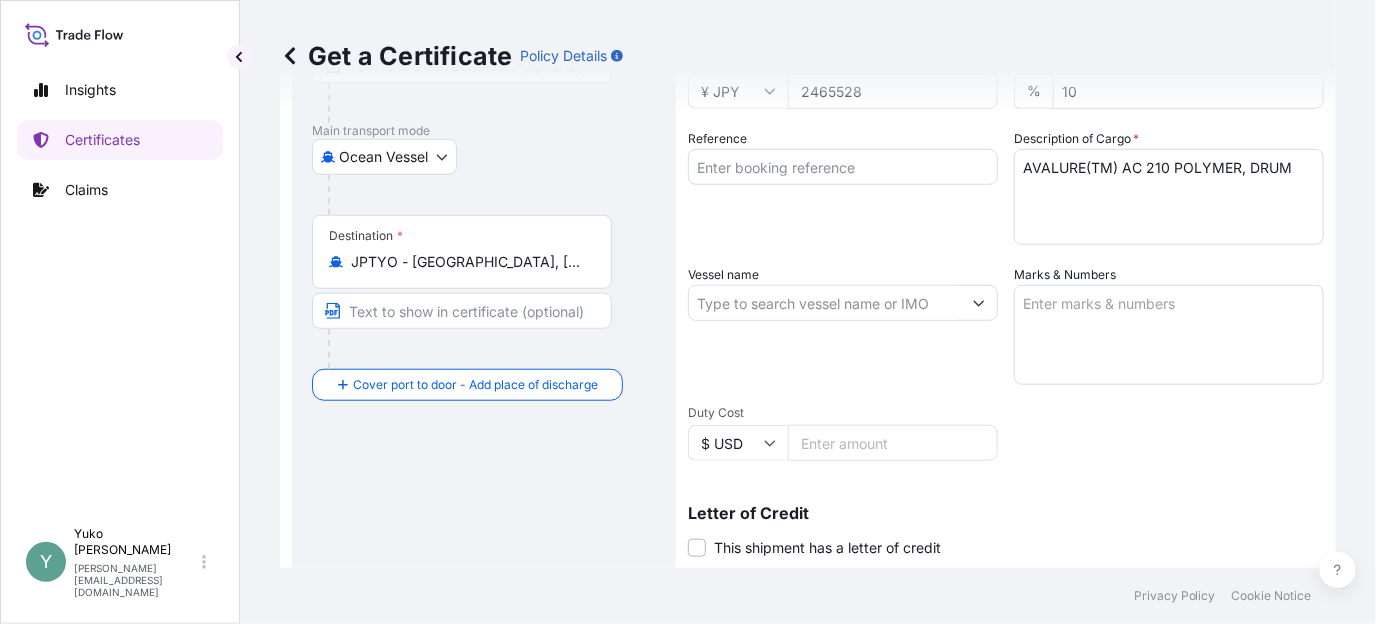 scroll, scrollTop: 577, scrollLeft: 0, axis: vertical 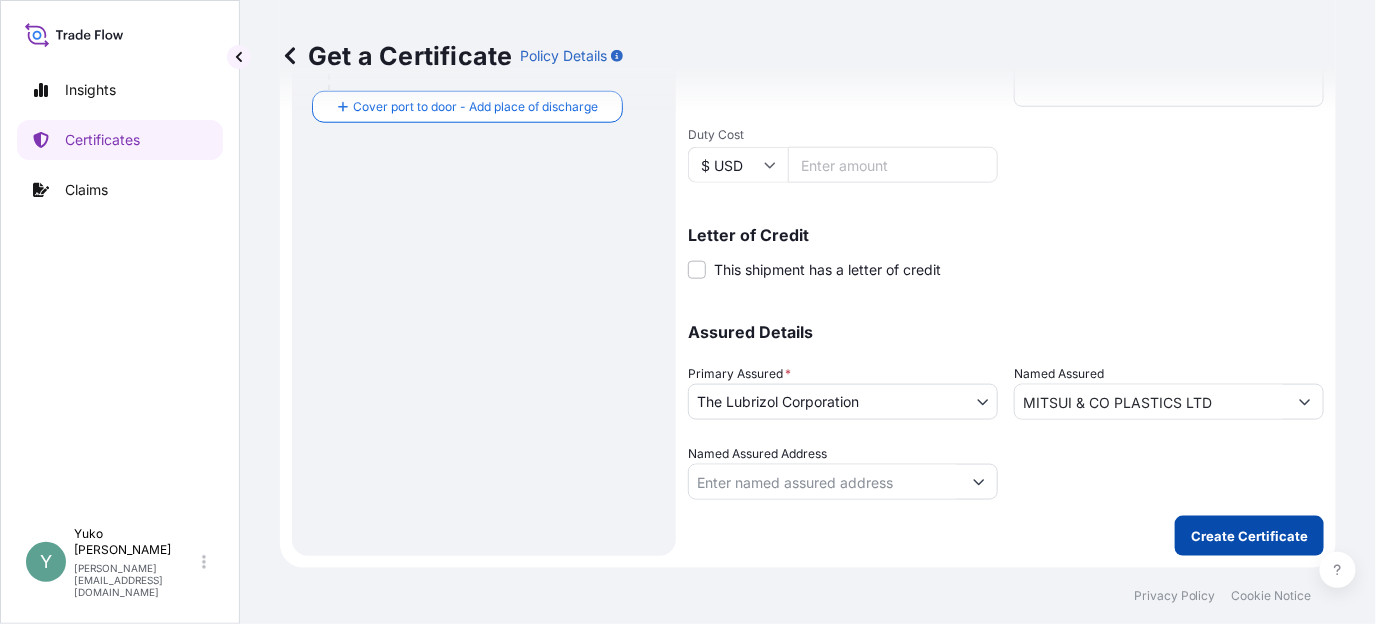 click on "Create Certificate" at bounding box center [1249, 536] 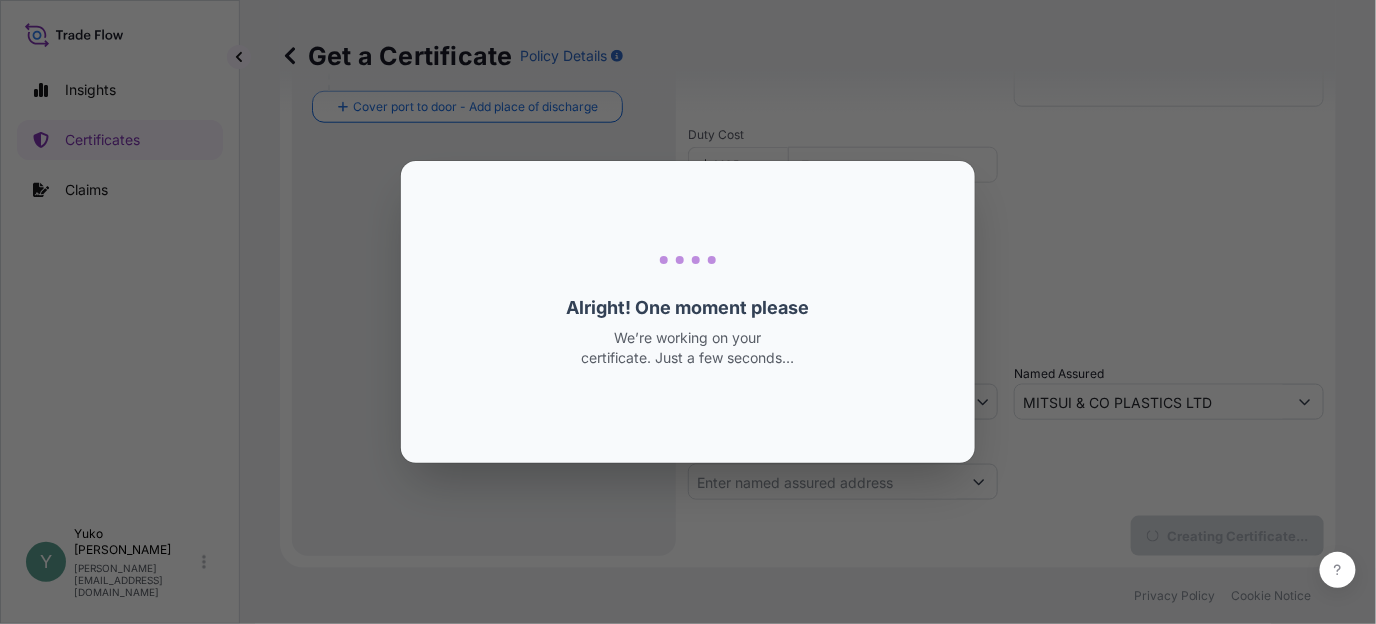 scroll, scrollTop: 0, scrollLeft: 0, axis: both 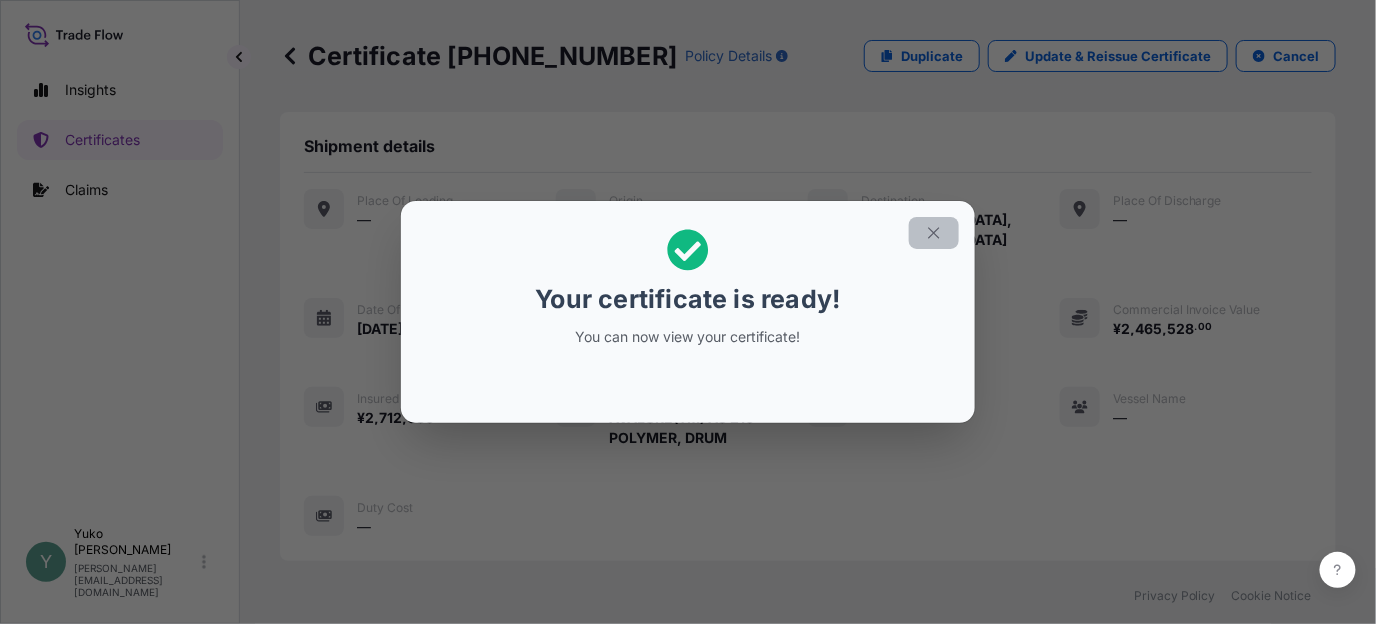 click 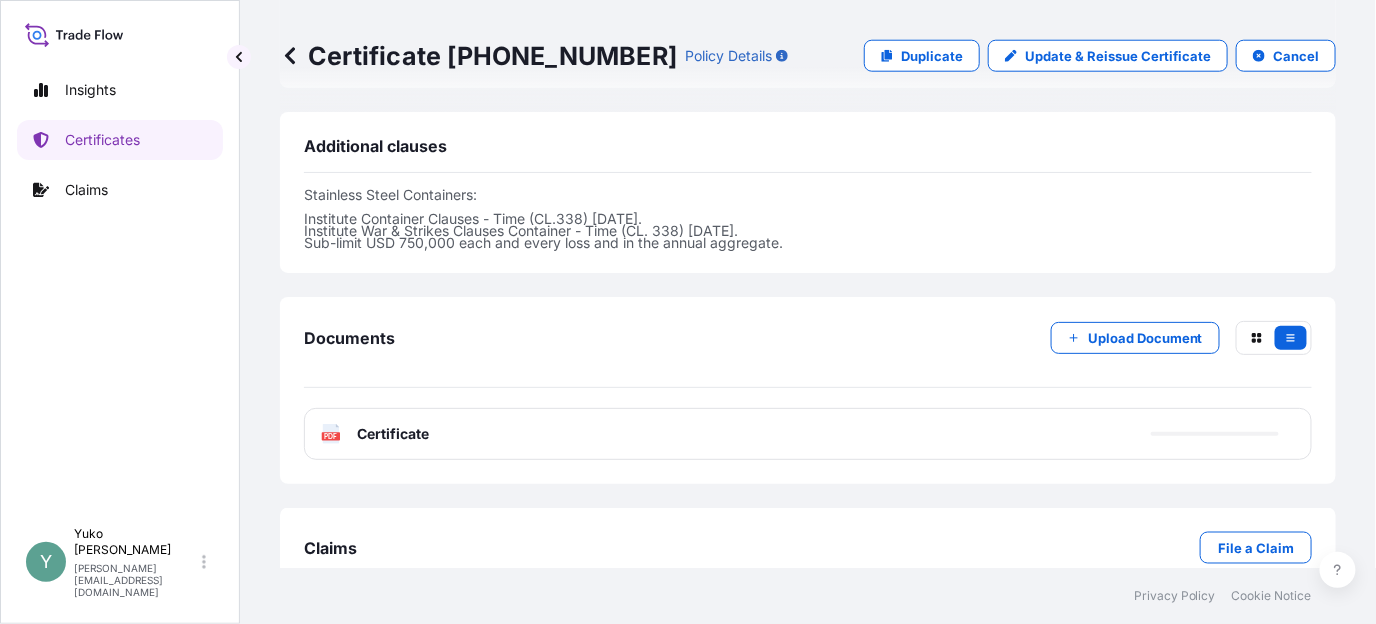 scroll, scrollTop: 660, scrollLeft: 0, axis: vertical 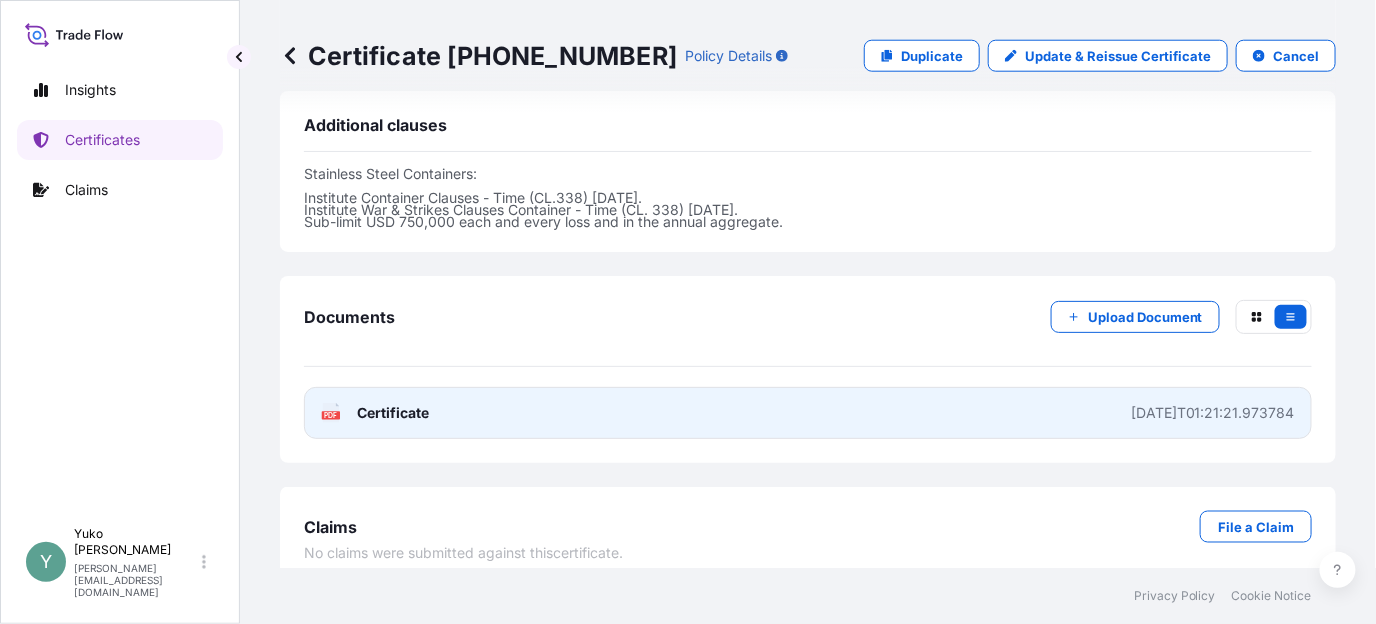 click on "Certificate" at bounding box center [393, 413] 